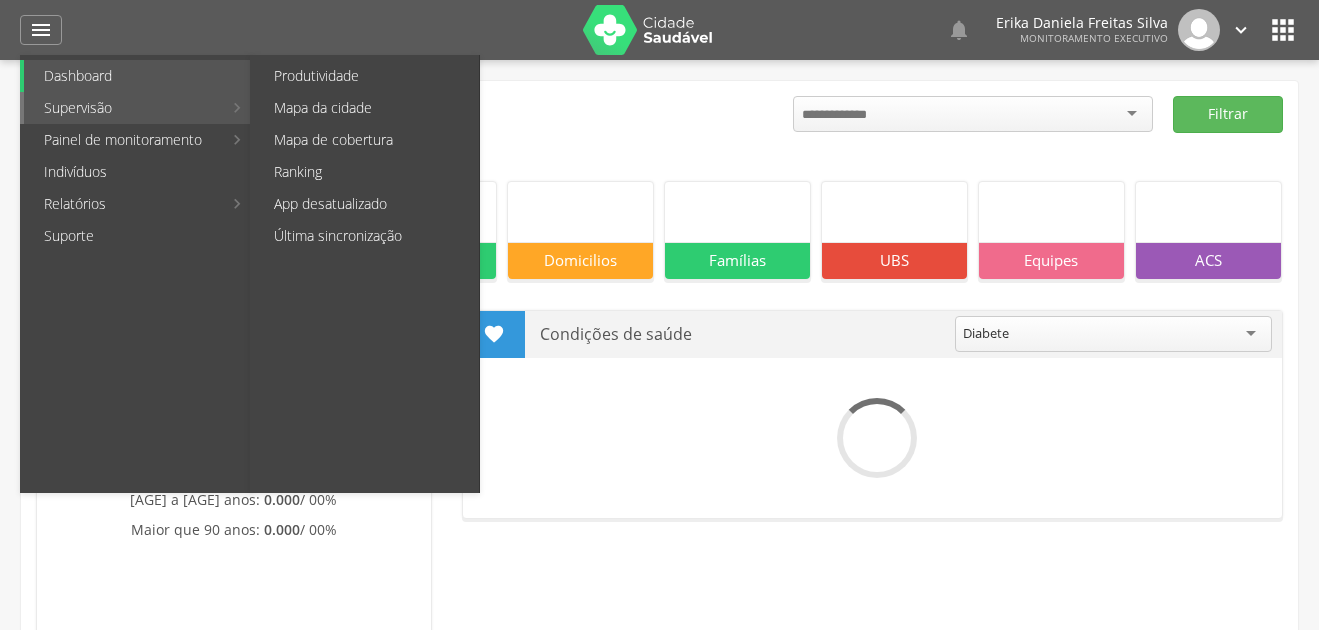 scroll, scrollTop: 0, scrollLeft: 0, axis: both 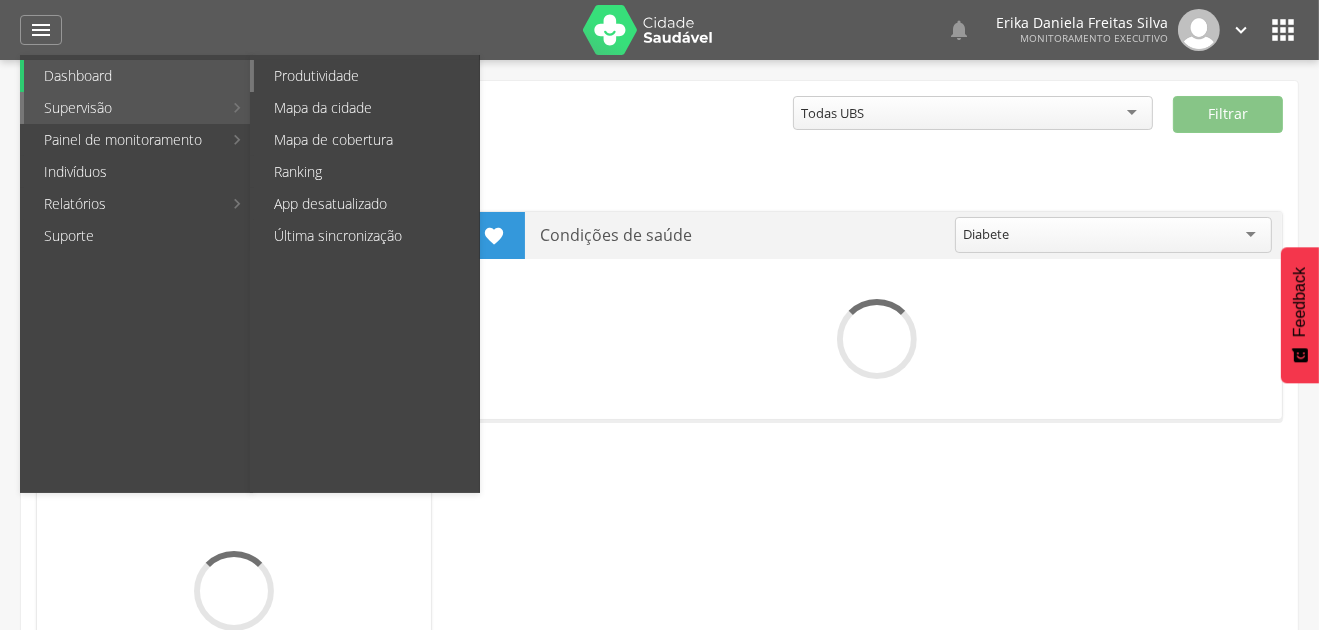 click on "Produtividade" at bounding box center [366, 76] 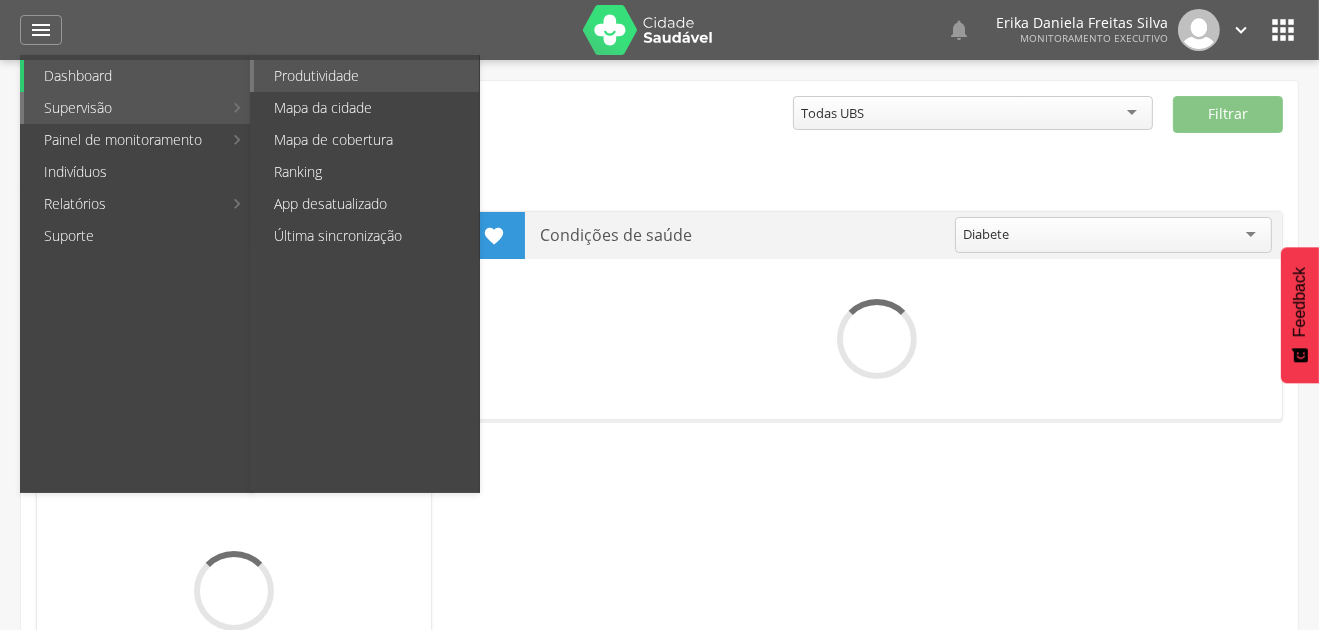 type on "**********" 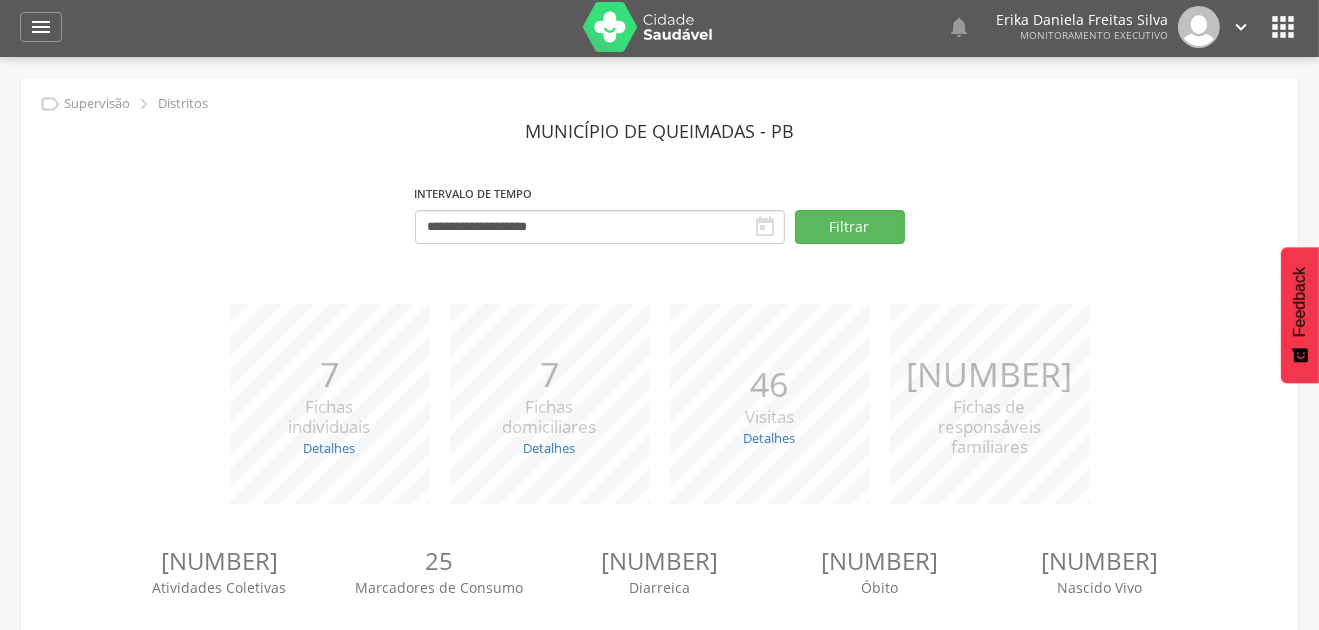 scroll, scrollTop: 0, scrollLeft: 0, axis: both 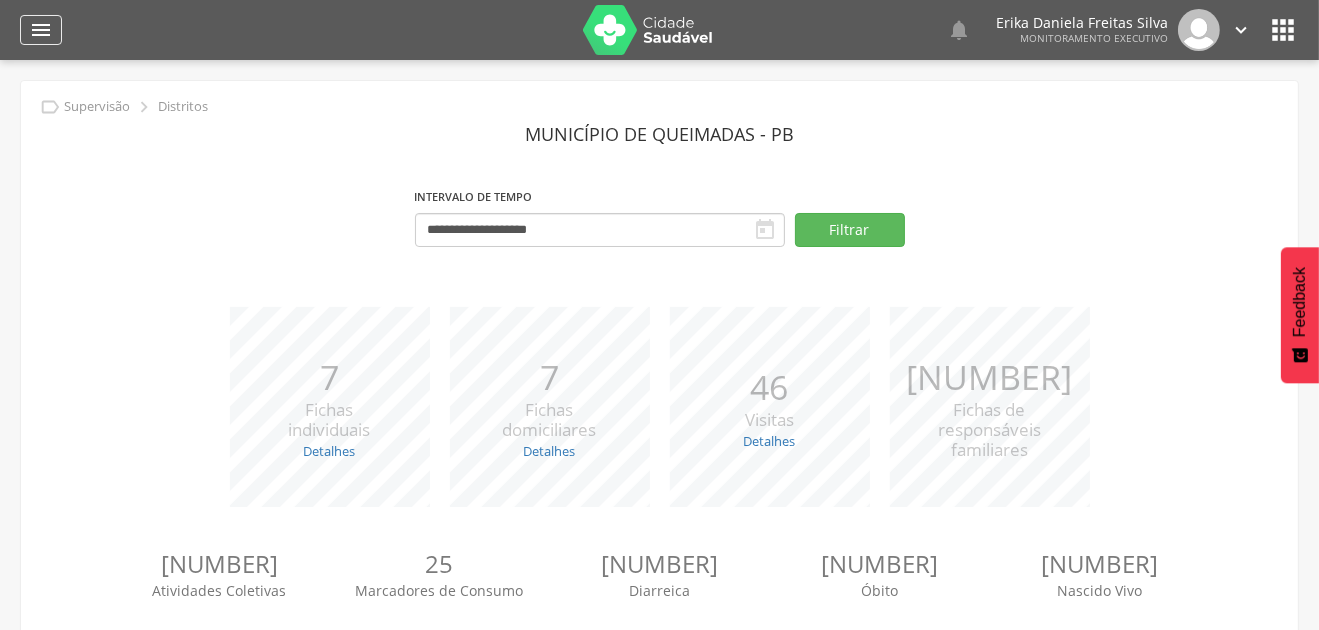 click on "" at bounding box center [41, 30] 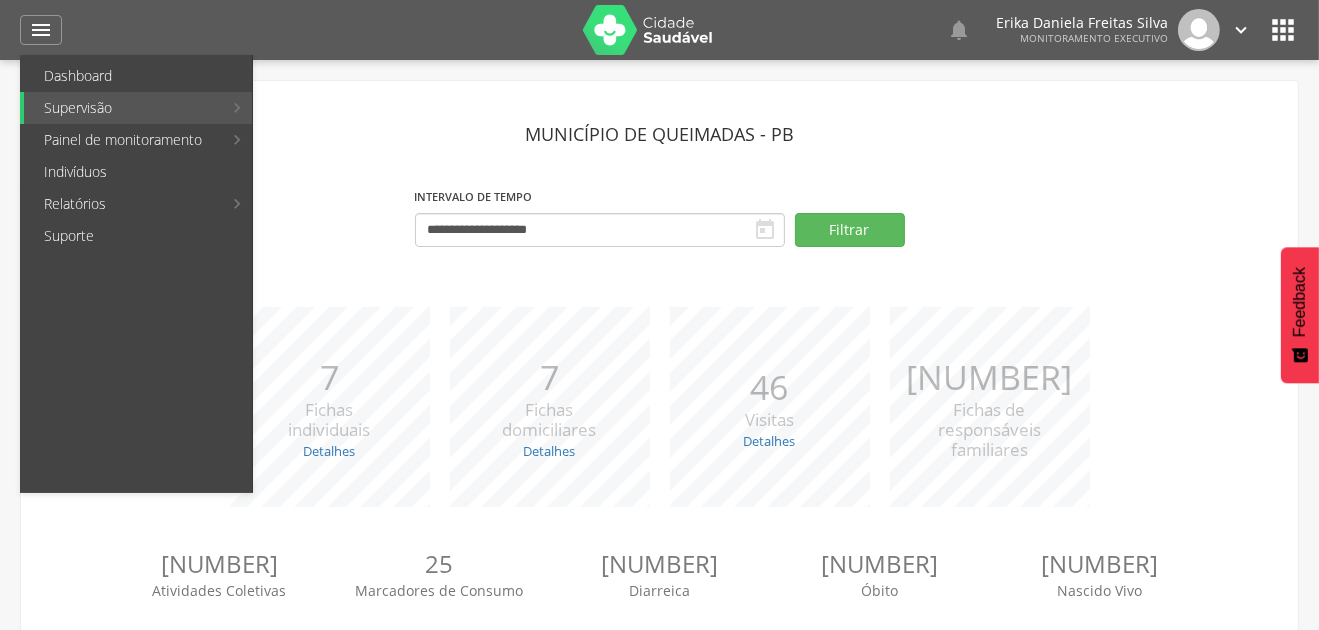 click on "**********" at bounding box center (659, 191) 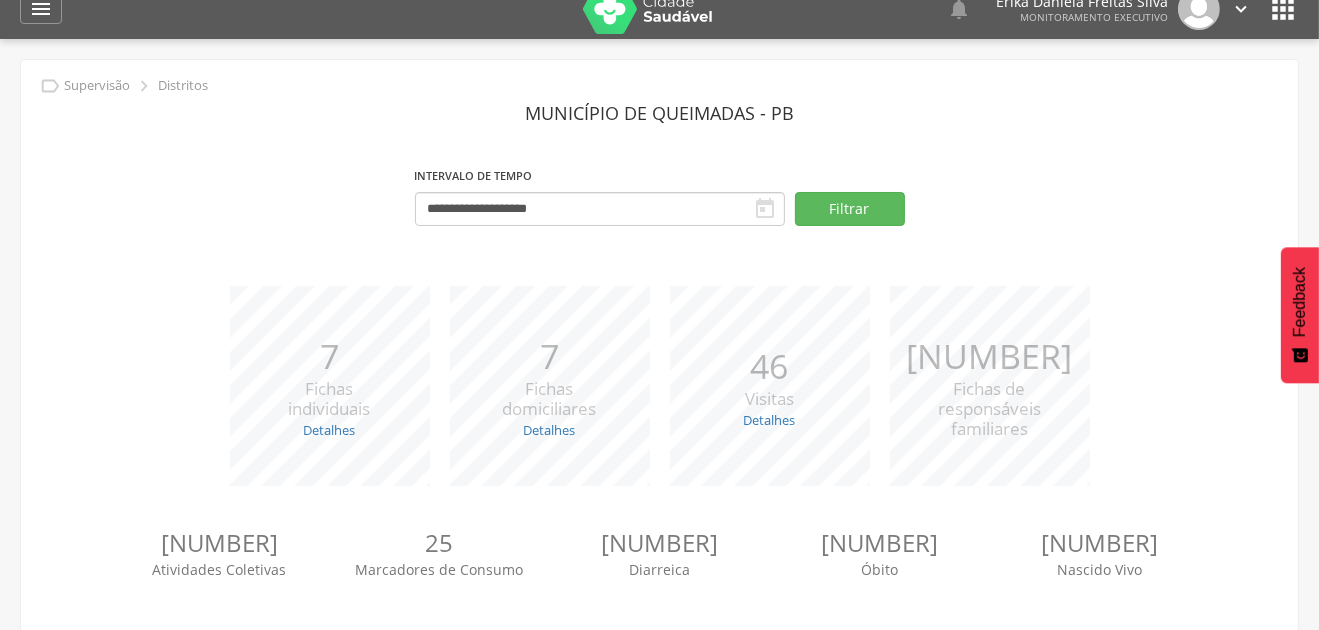 scroll, scrollTop: 196, scrollLeft: 0, axis: vertical 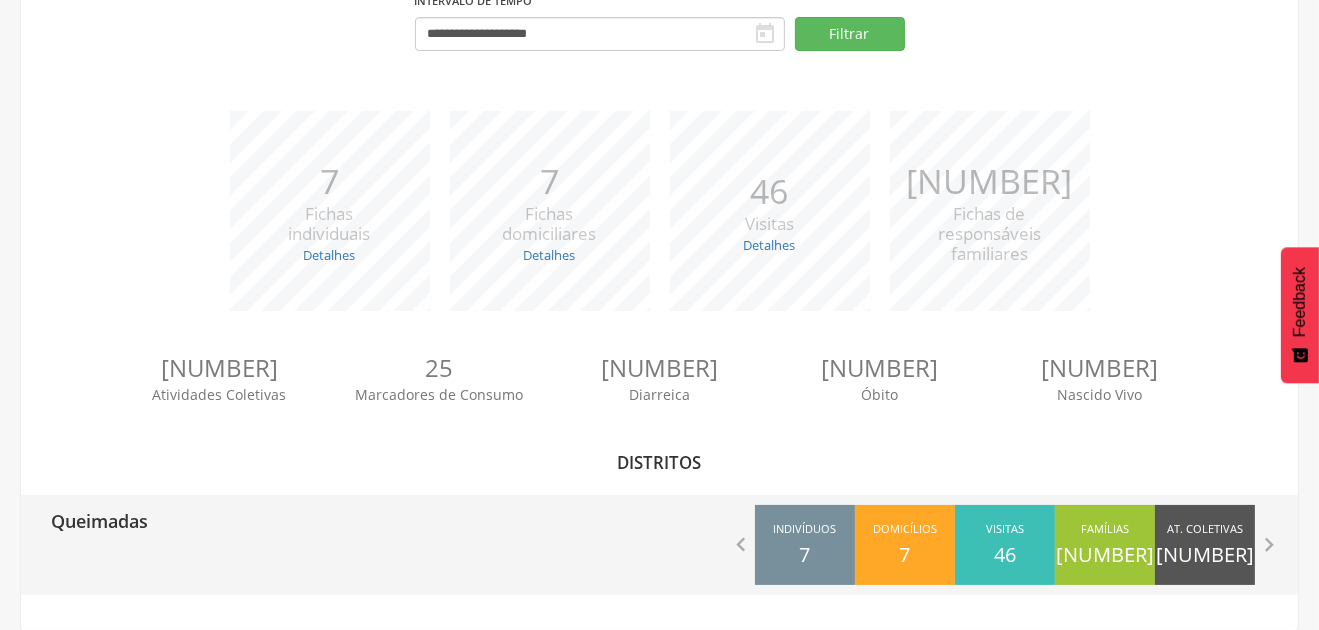 click on "Queimadas" at bounding box center [99, 515] 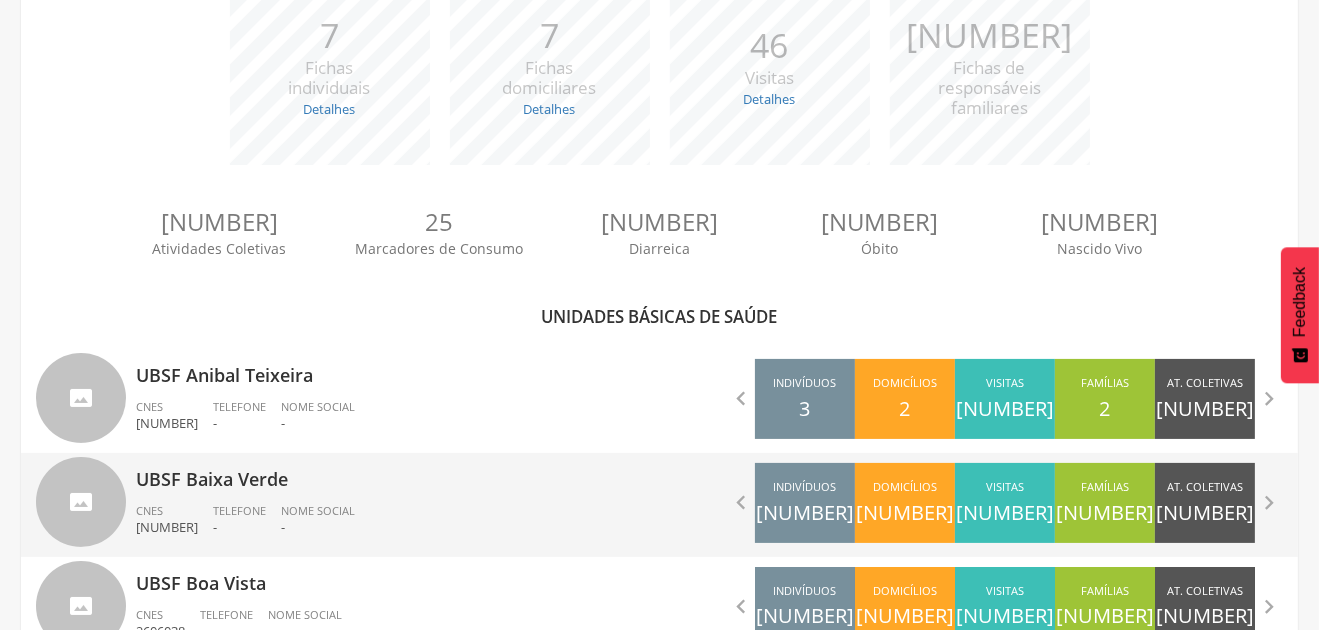 scroll, scrollTop: 596, scrollLeft: 0, axis: vertical 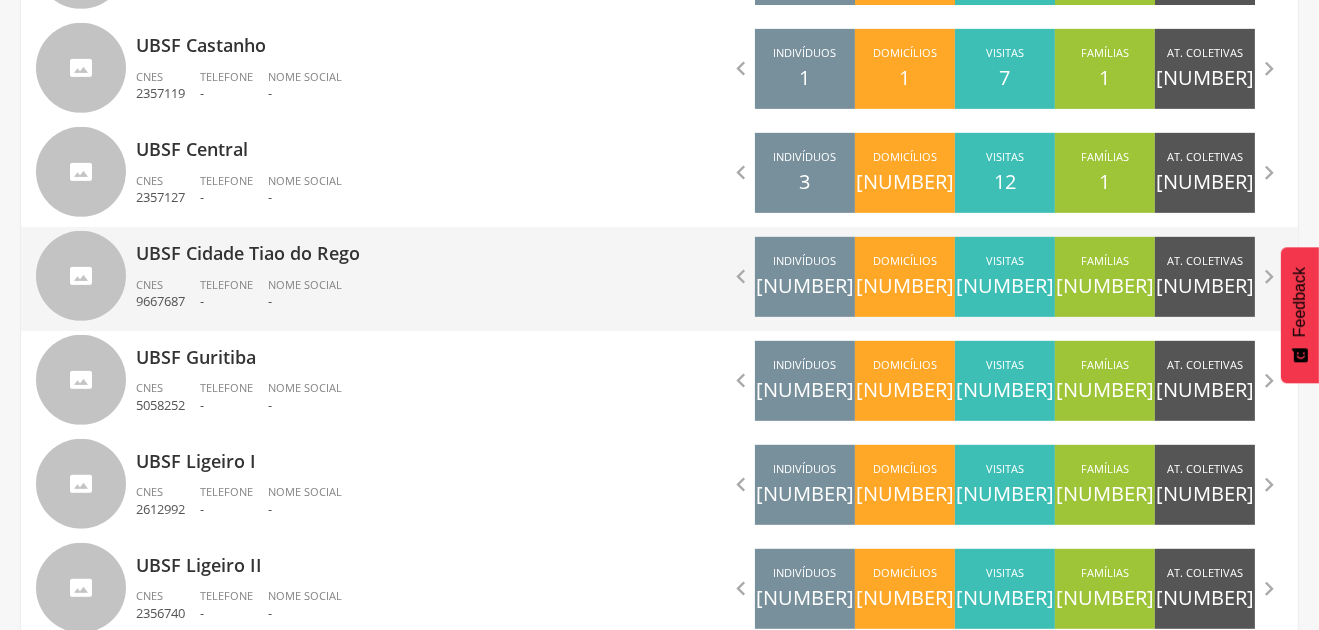 click on "UBSF Cidade Tiao do Rego" at bounding box center (390, 247) 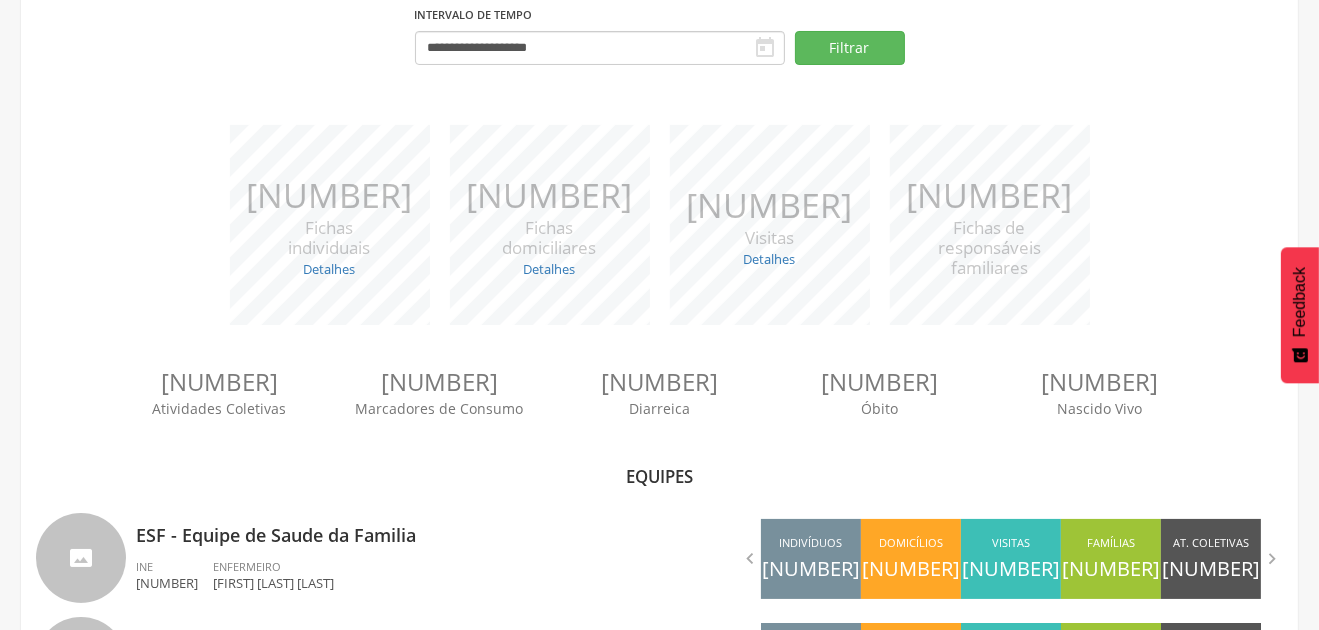 scroll, scrollTop: 312, scrollLeft: 0, axis: vertical 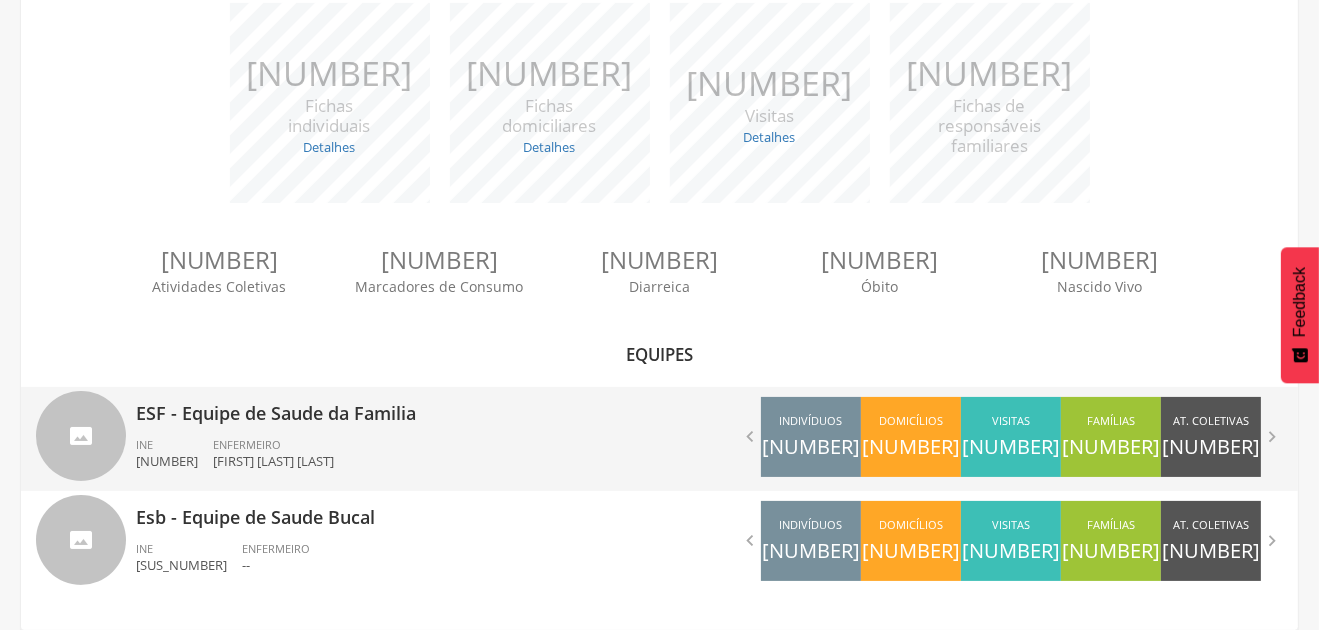 click on "ESF - Equipe de Saude da Familia" at bounding box center [390, 407] 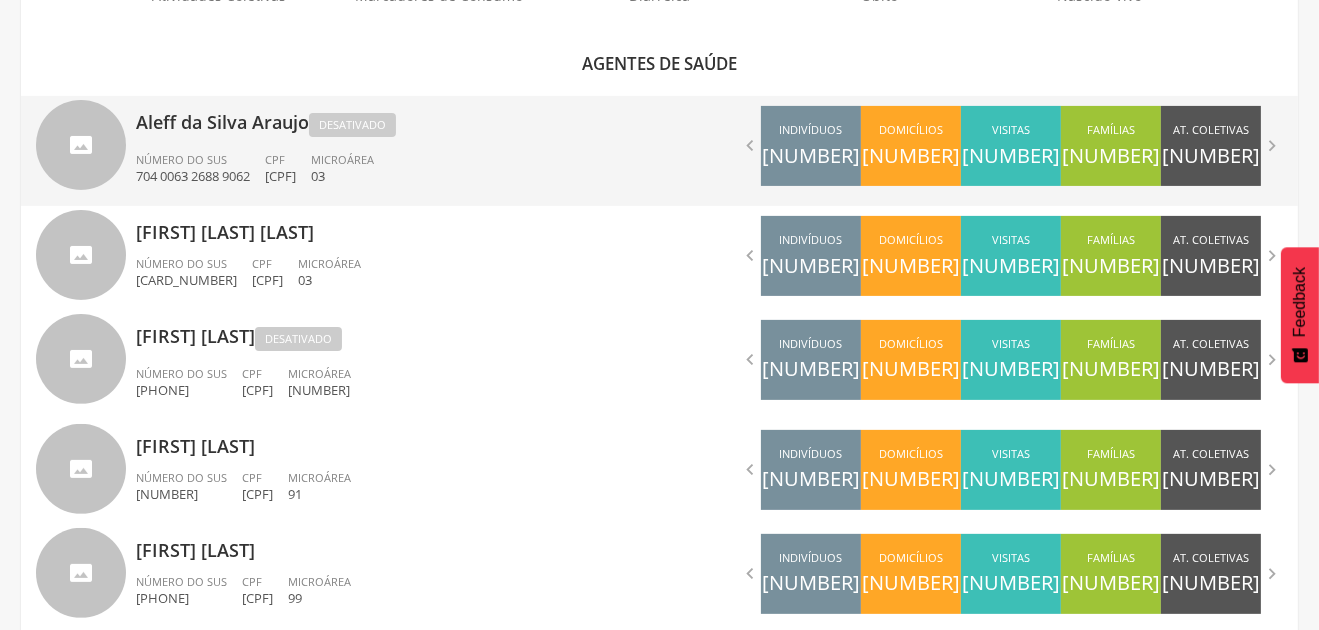 scroll, scrollTop: 690, scrollLeft: 0, axis: vertical 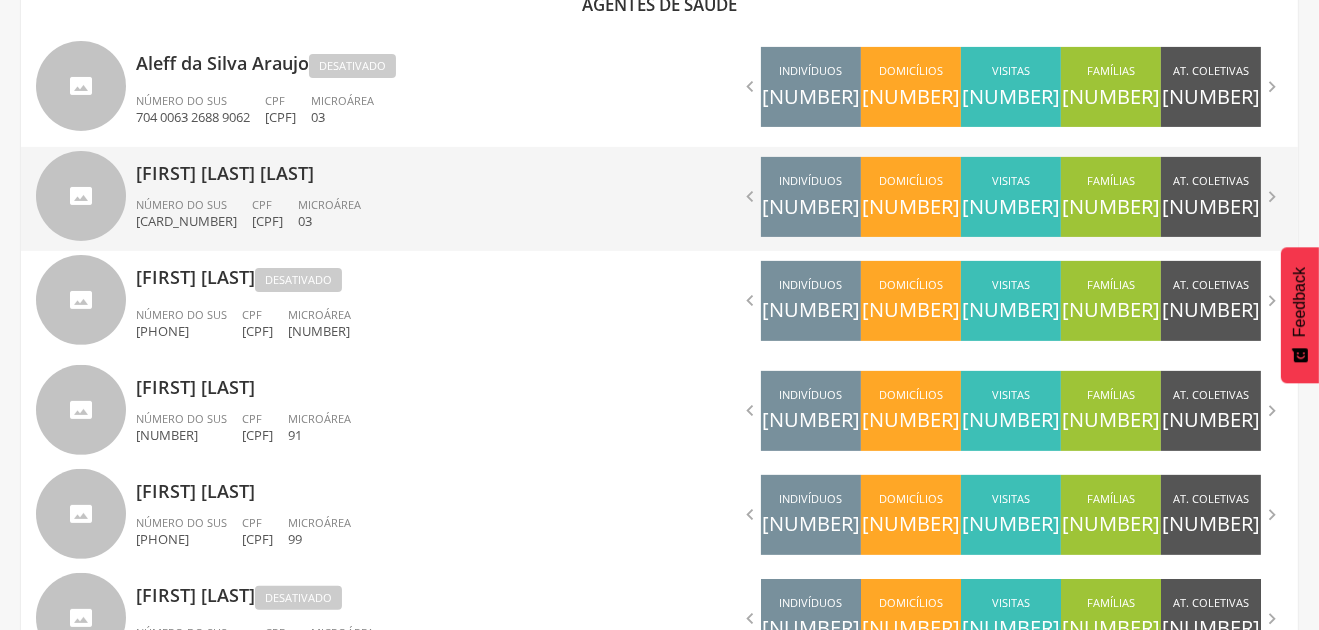 click on "[FIRST] [LAST] Número do SUS [SUS_NUMBER] CPF [CPF] Microárea [MICROAREA]" at bounding box center [390, 199] 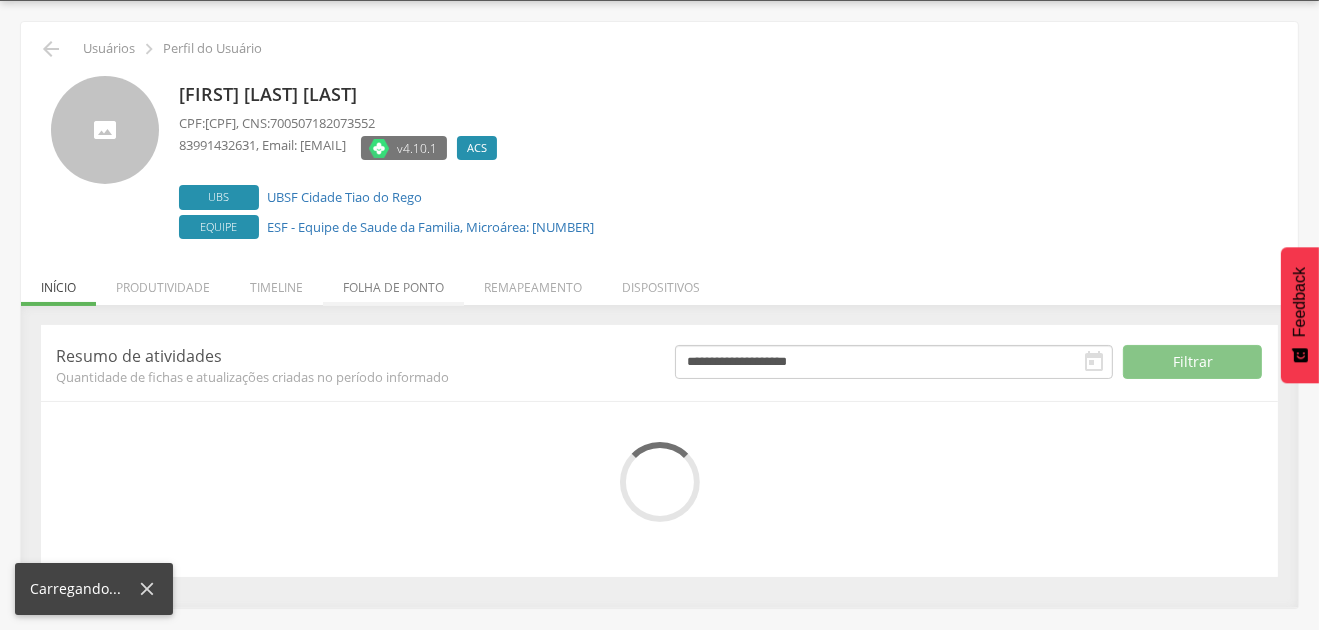 scroll, scrollTop: 221, scrollLeft: 0, axis: vertical 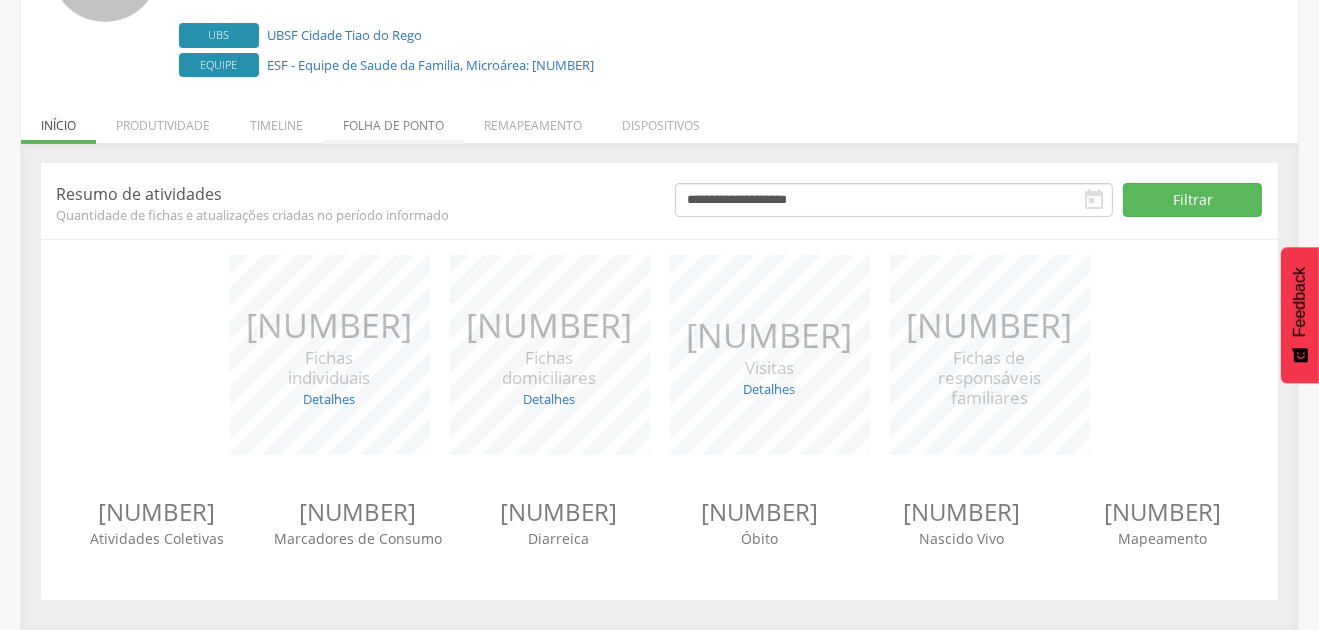 click on "Folha de ponto" at bounding box center [393, 120] 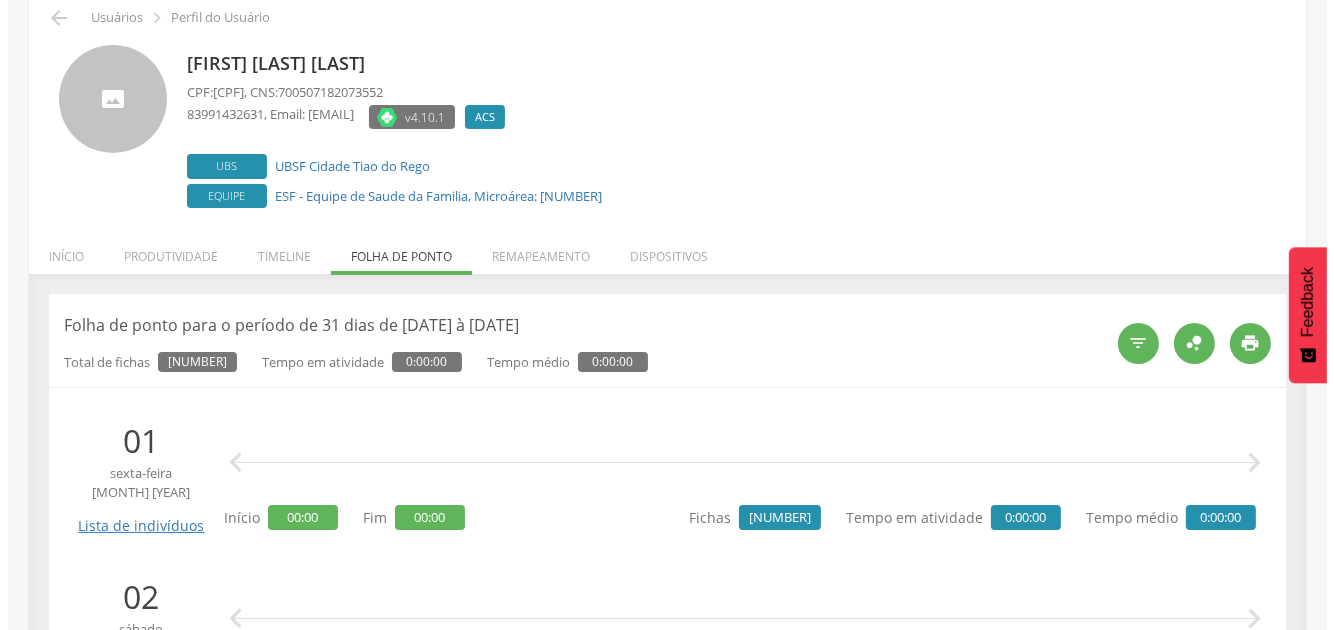 scroll, scrollTop: 199, scrollLeft: 0, axis: vertical 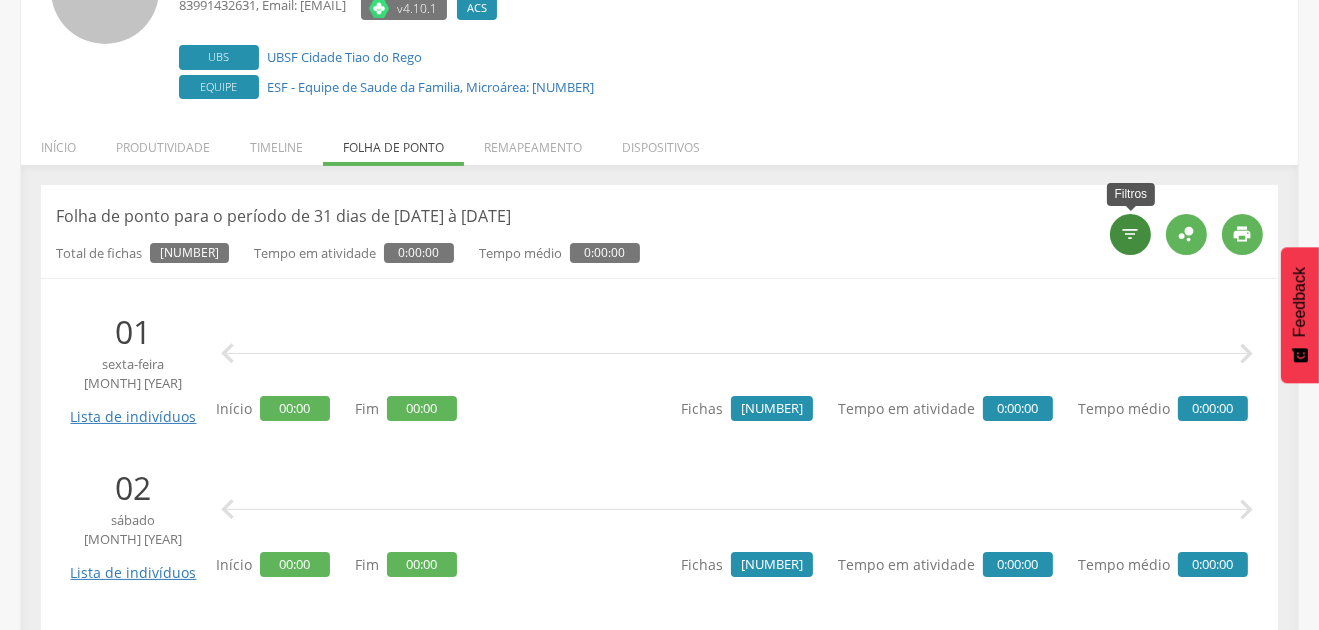click on "" at bounding box center [1131, 234] 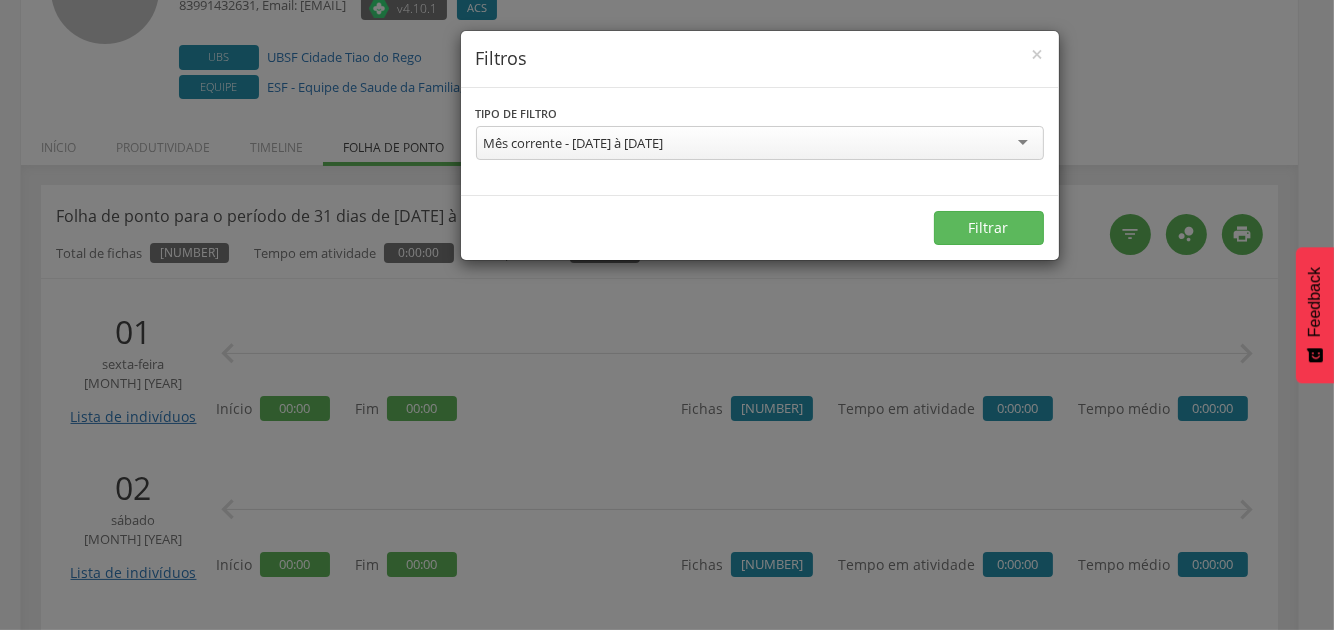 click on "Mês corrente - [DATE] à [DATE]" at bounding box center [760, 143] 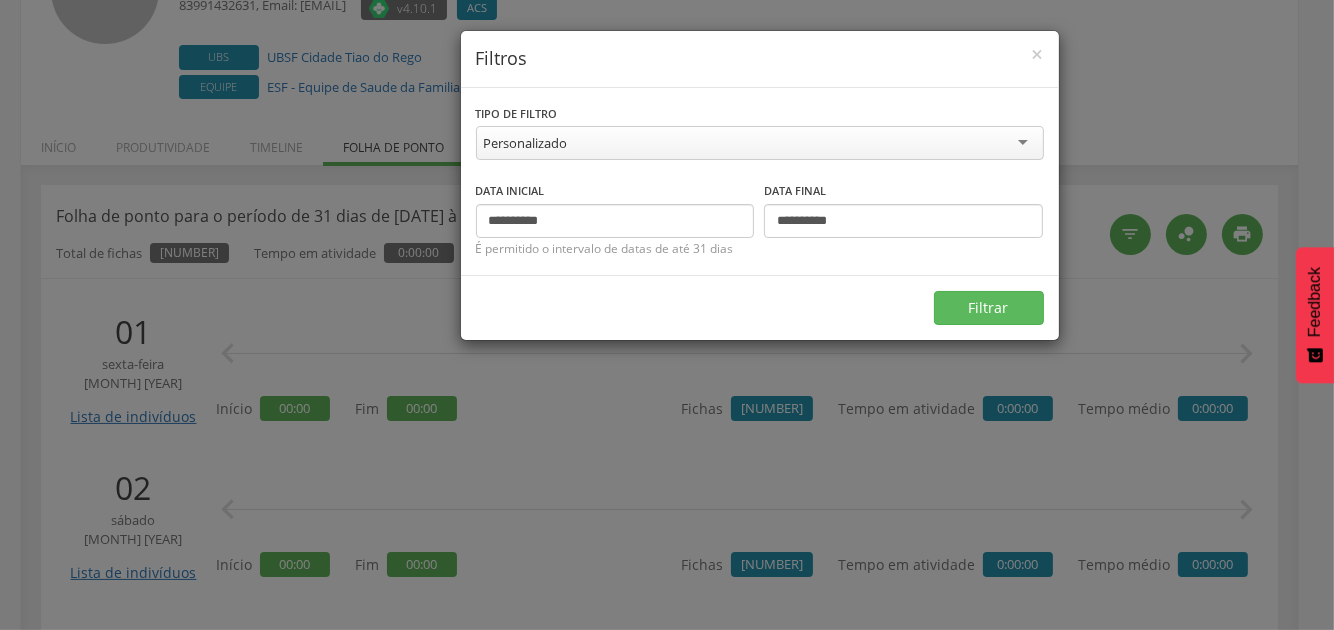 type on "**********" 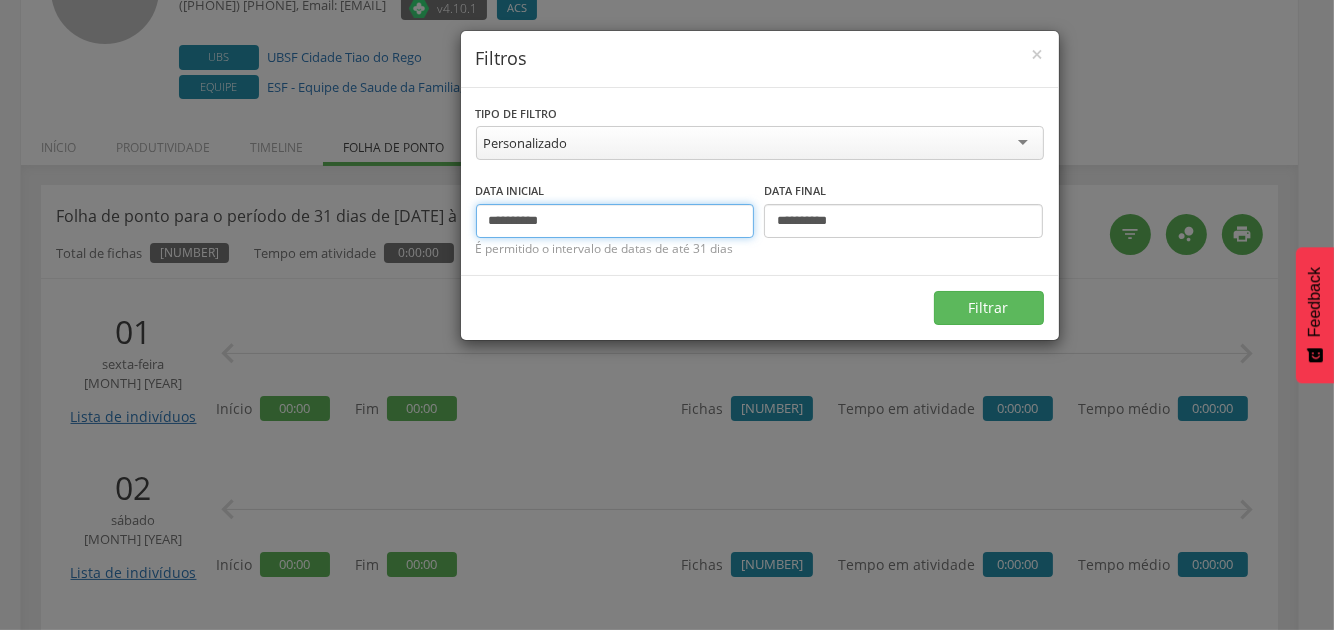click on "**********" at bounding box center [615, 221] 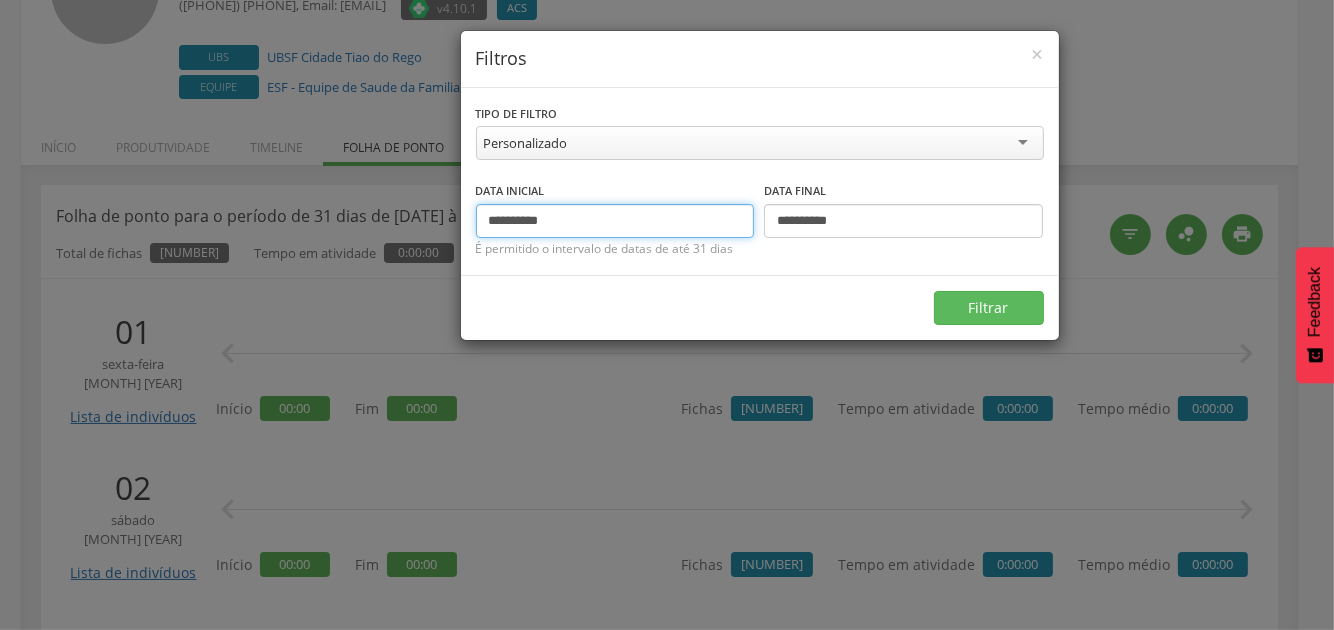 click on "**********" at bounding box center [615, 221] 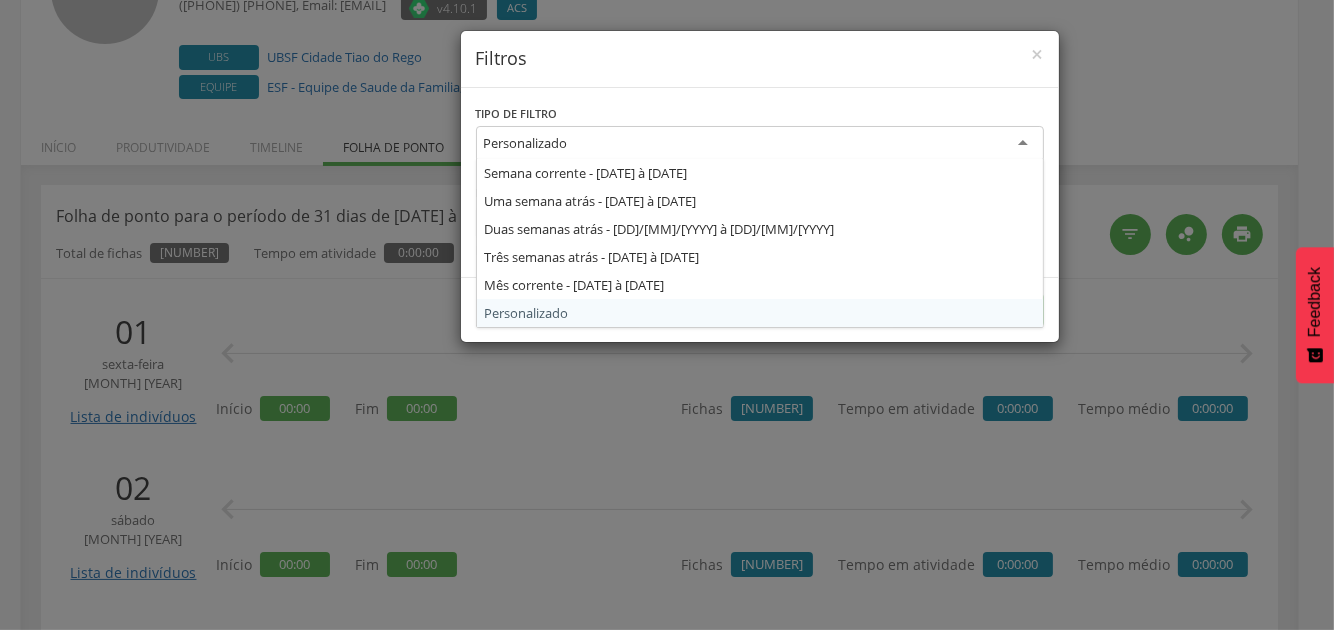 click on "Personalizado" at bounding box center [760, 144] 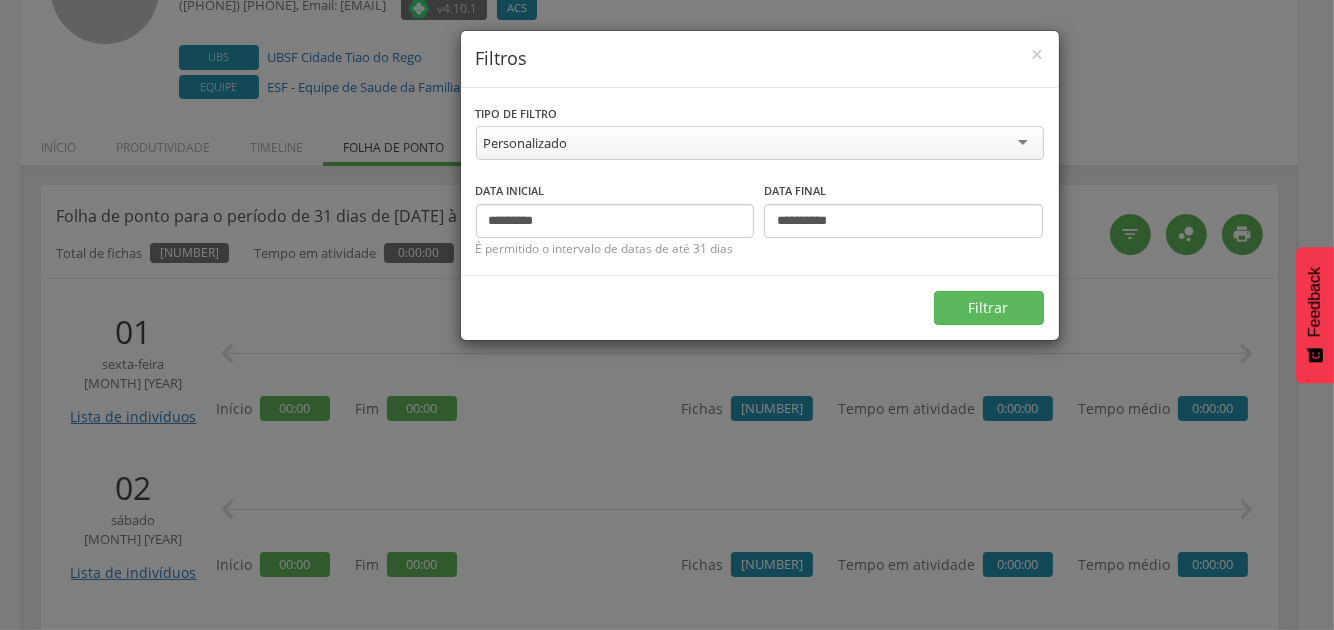 drag, startPoint x: 610, startPoint y: 304, endPoint x: 618, endPoint y: 240, distance: 64.49806 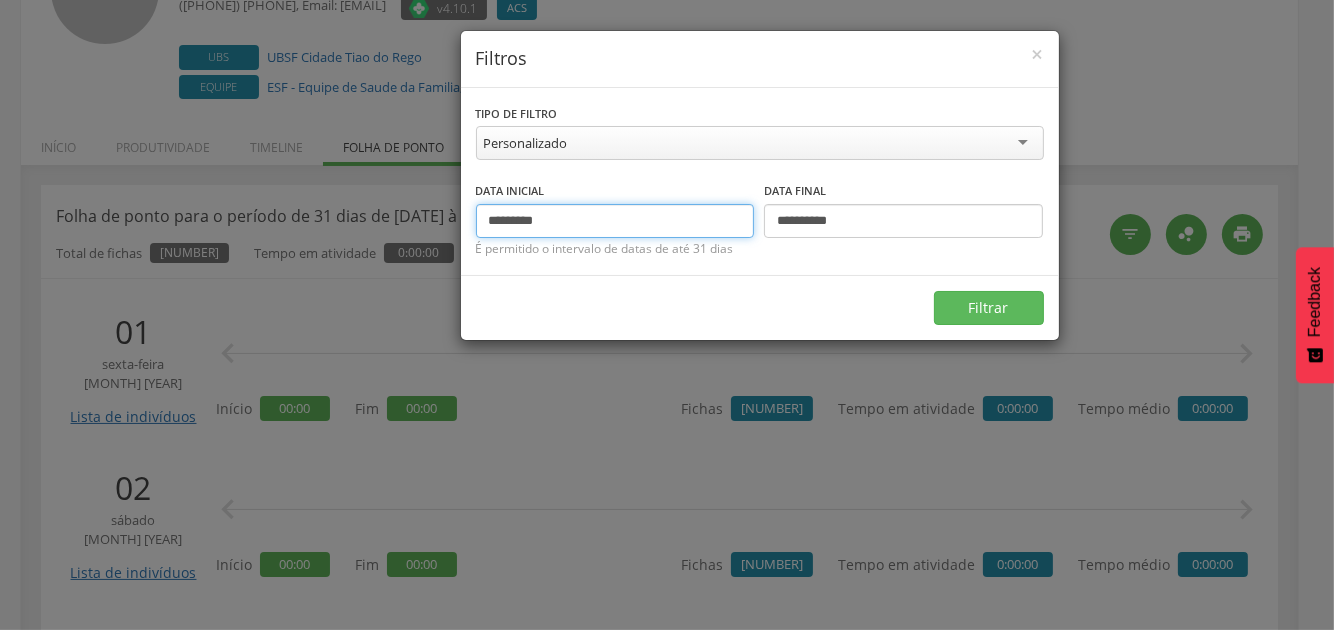 click on "*********" at bounding box center (615, 221) 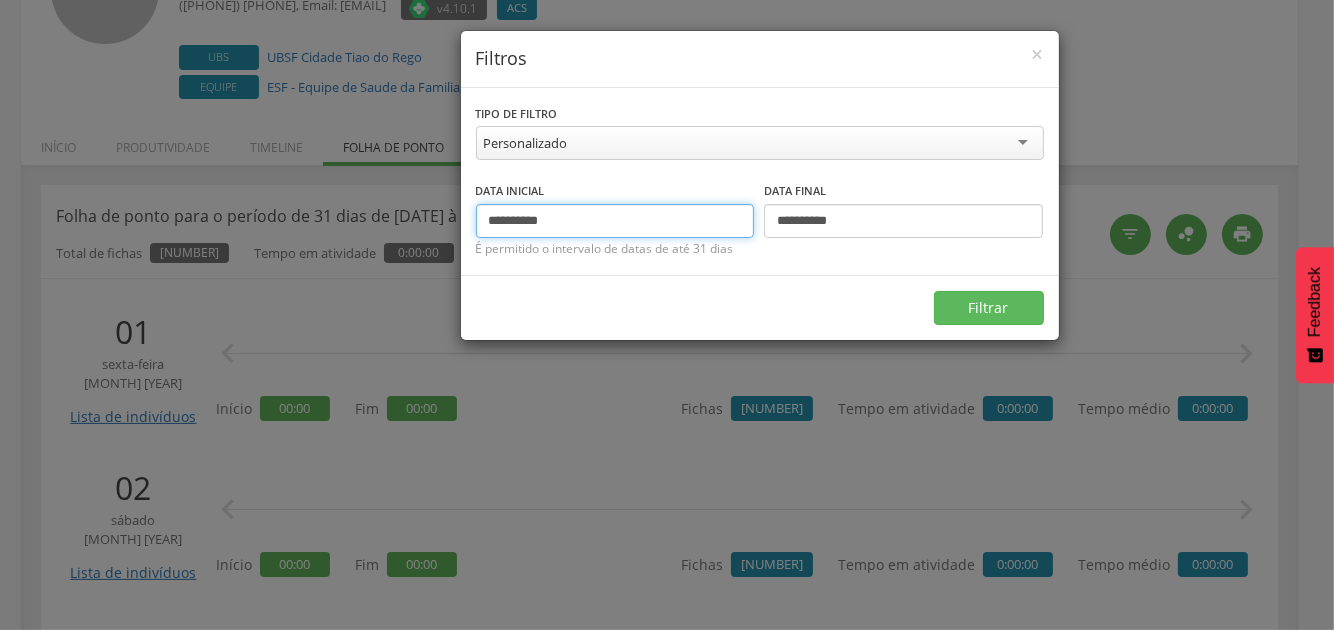 type on "**********" 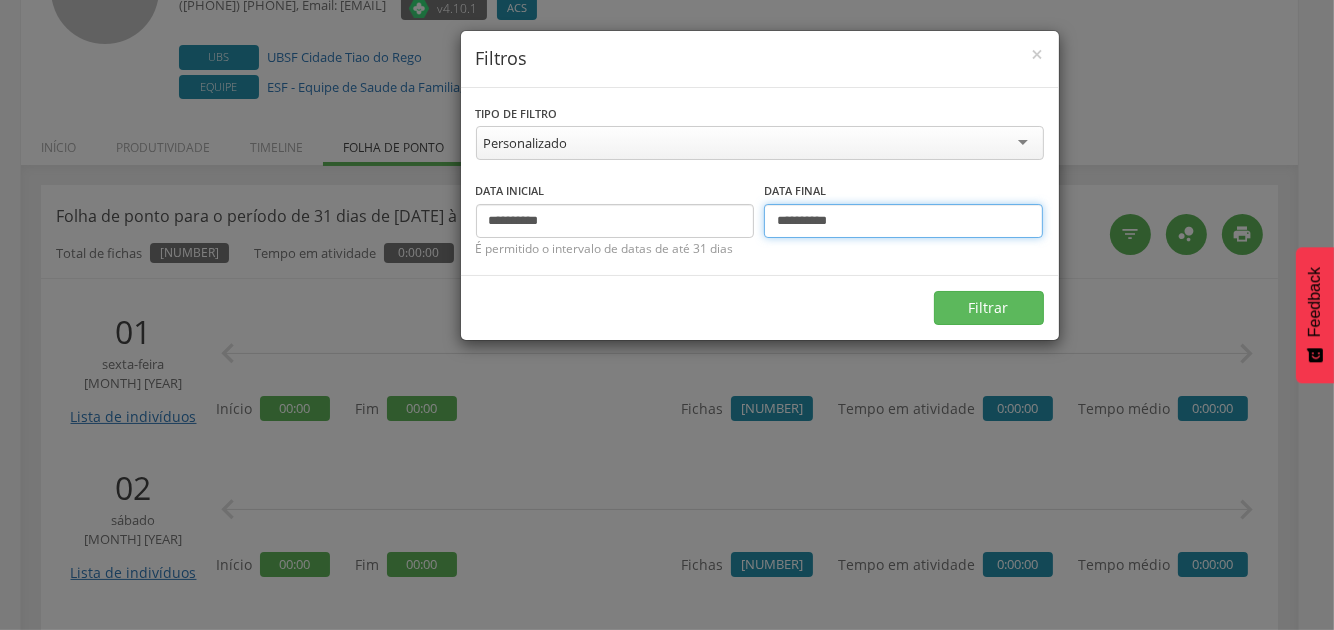 click on "**********" at bounding box center [903, 221] 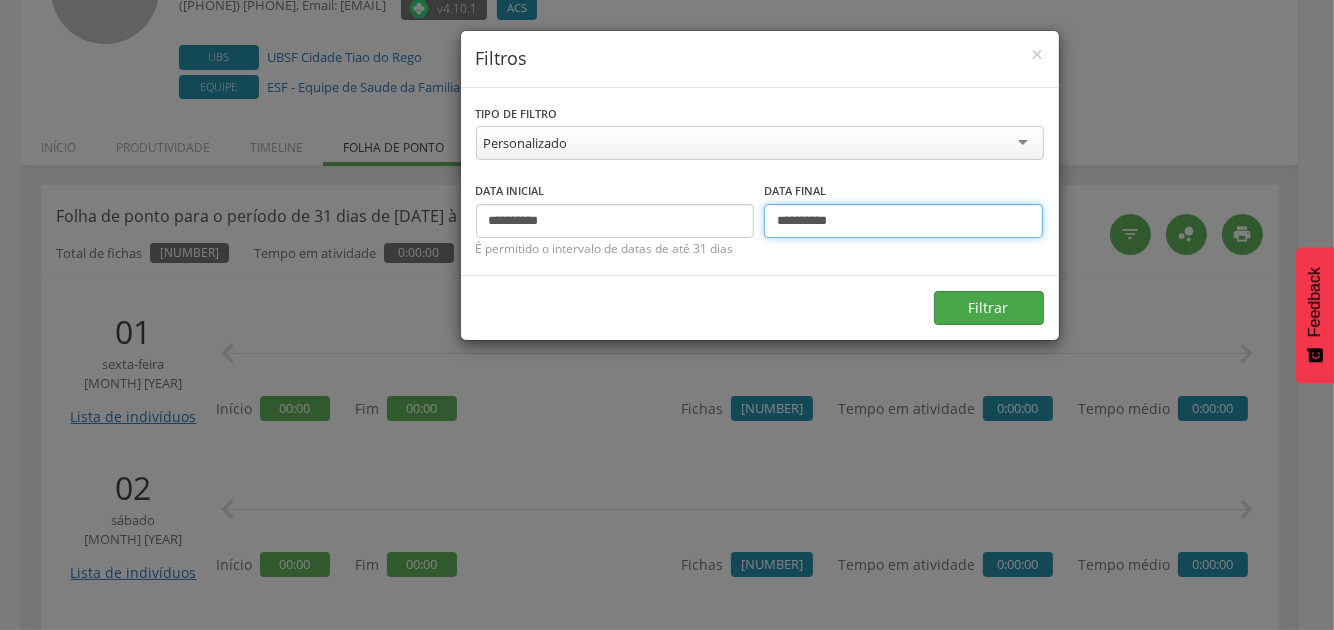 type on "**********" 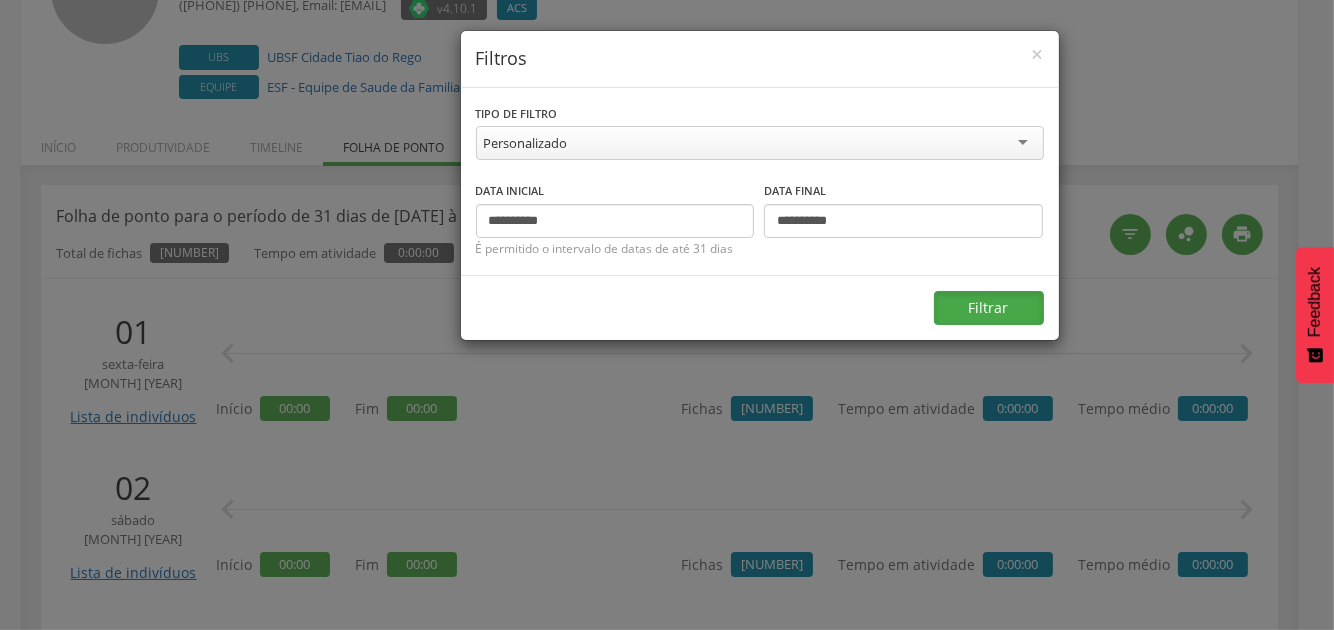 click on "Filtrar" at bounding box center [989, 308] 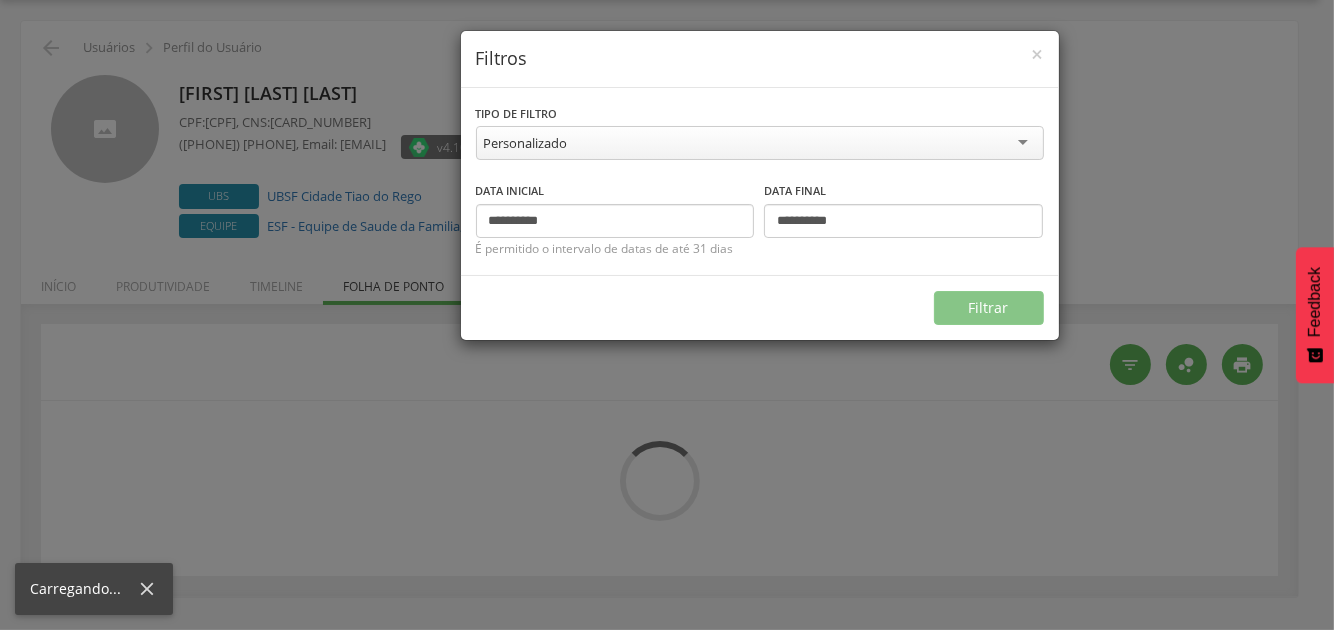 scroll, scrollTop: 59, scrollLeft: 0, axis: vertical 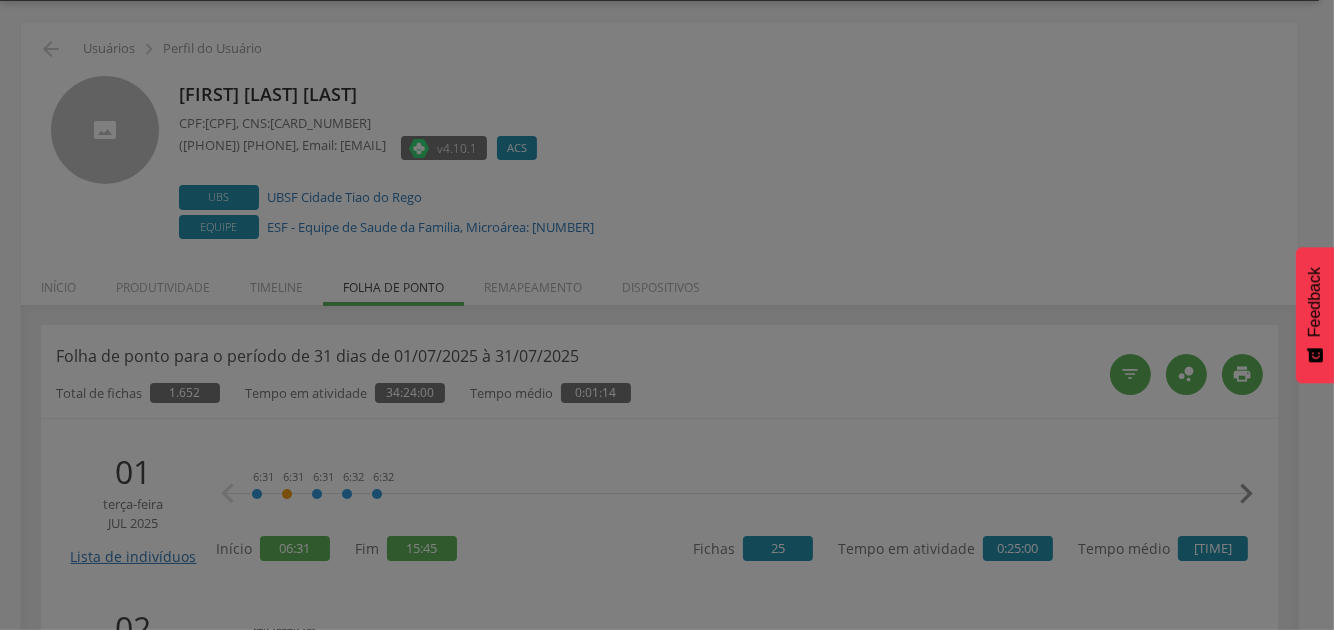 type on "**********" 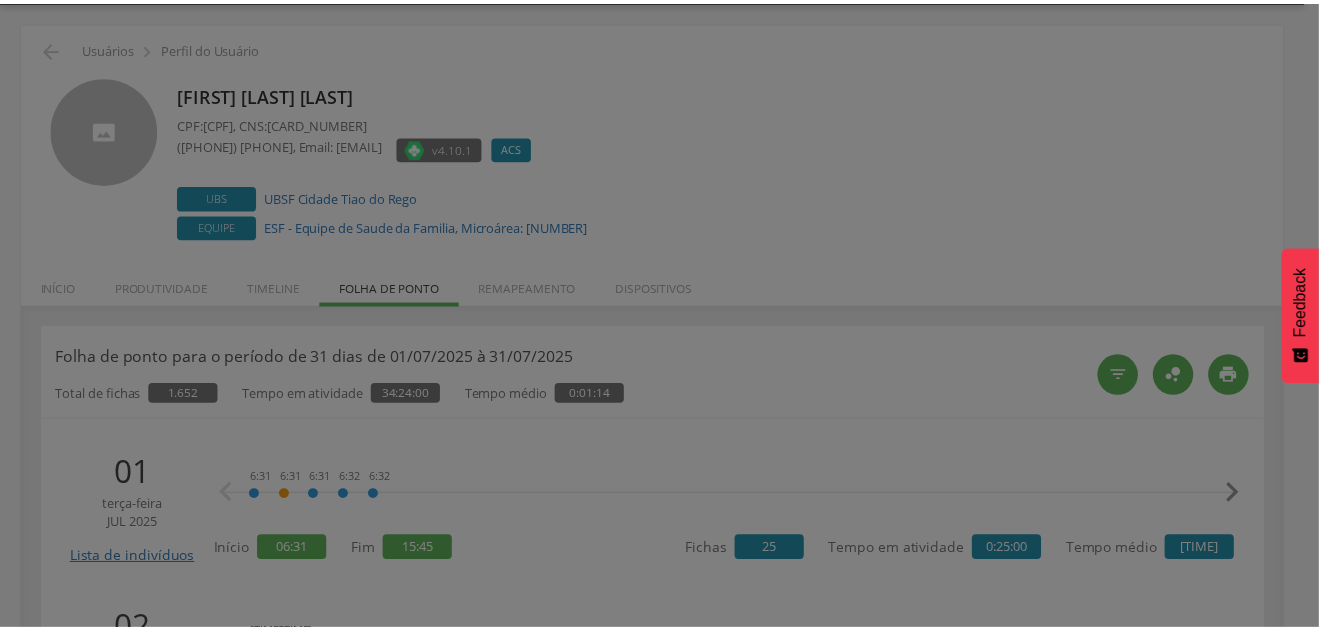 scroll, scrollTop: 199, scrollLeft: 0, axis: vertical 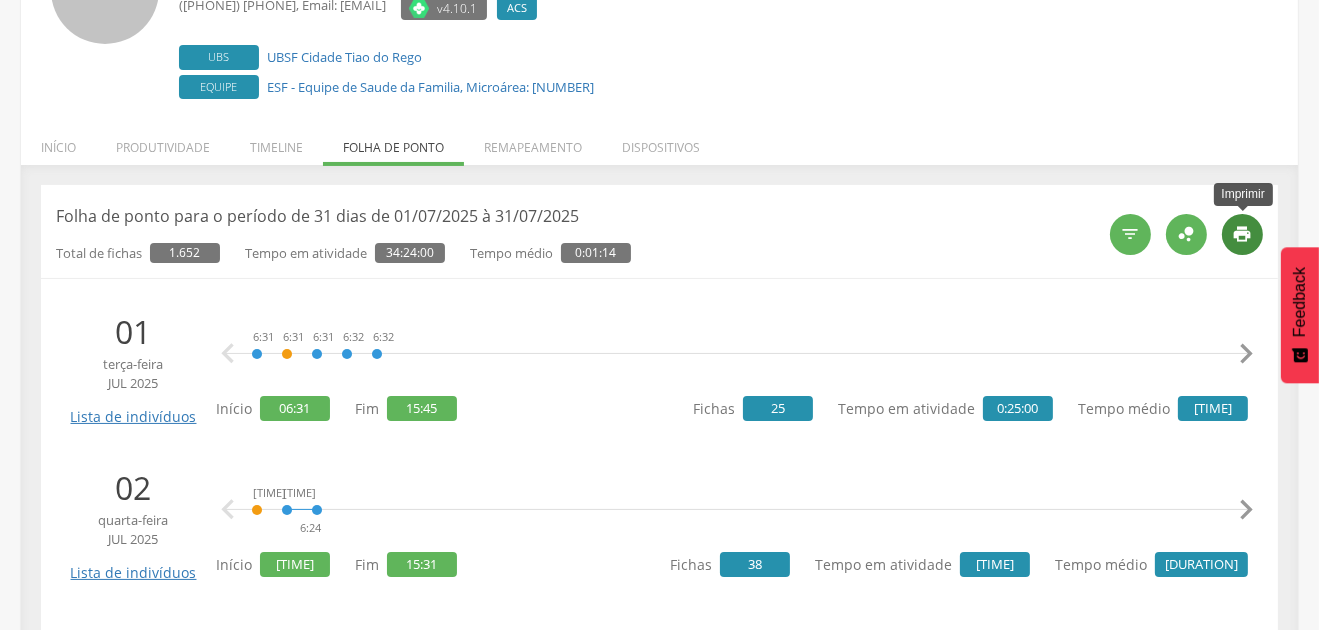 click on "" at bounding box center (1243, 234) 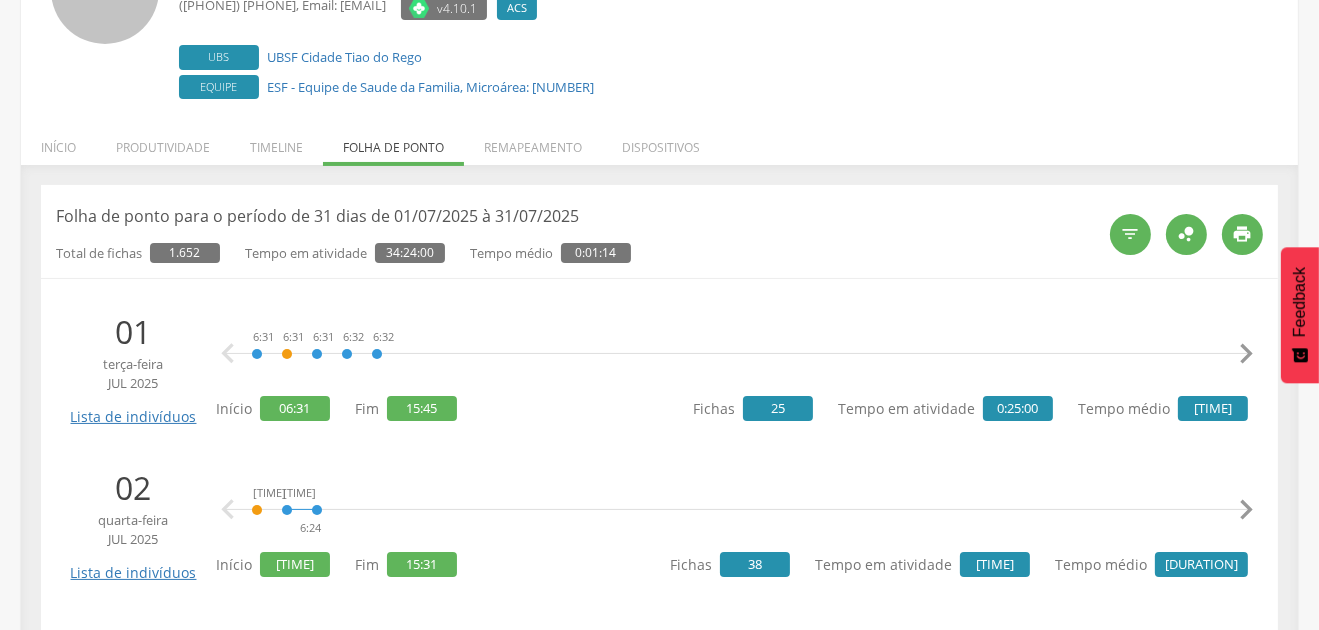 scroll, scrollTop: 0, scrollLeft: 0, axis: both 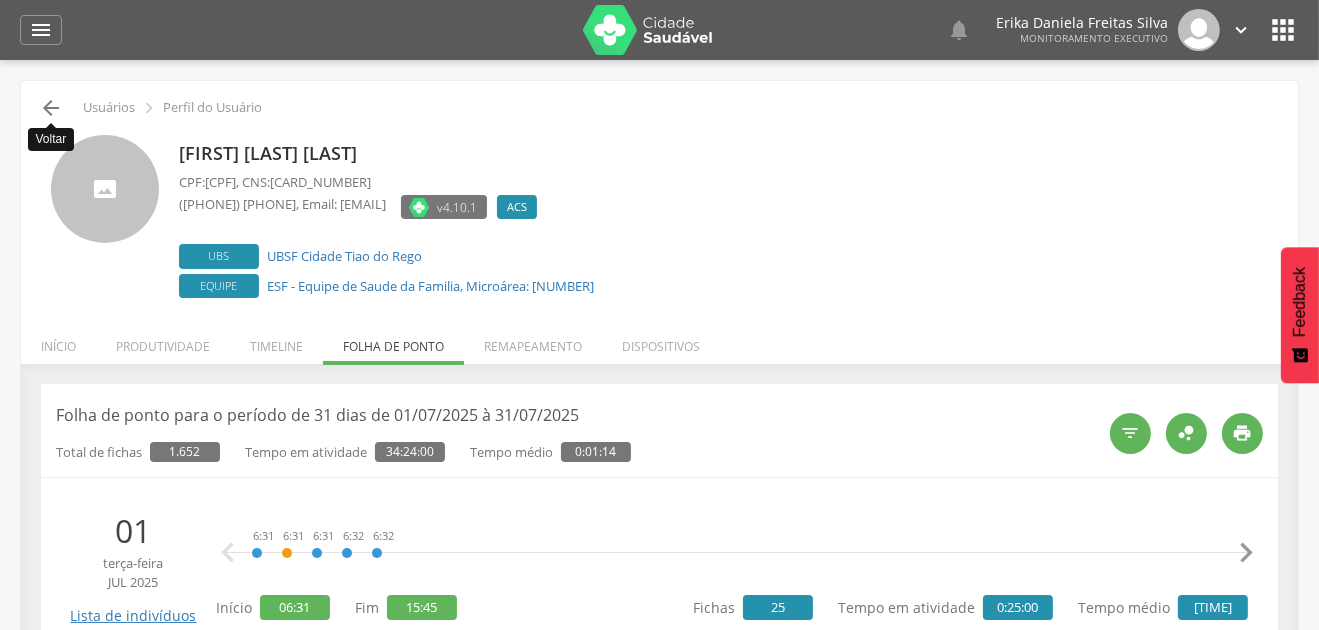 click on "" at bounding box center [51, 108] 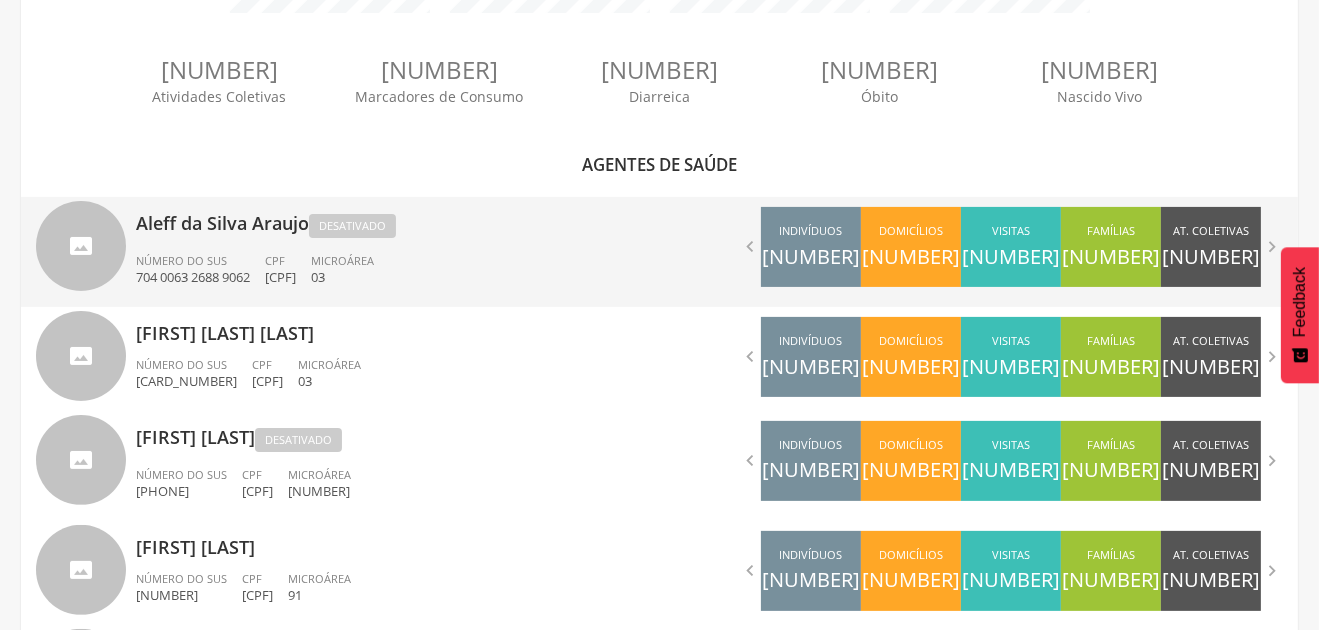 scroll, scrollTop: 660, scrollLeft: 0, axis: vertical 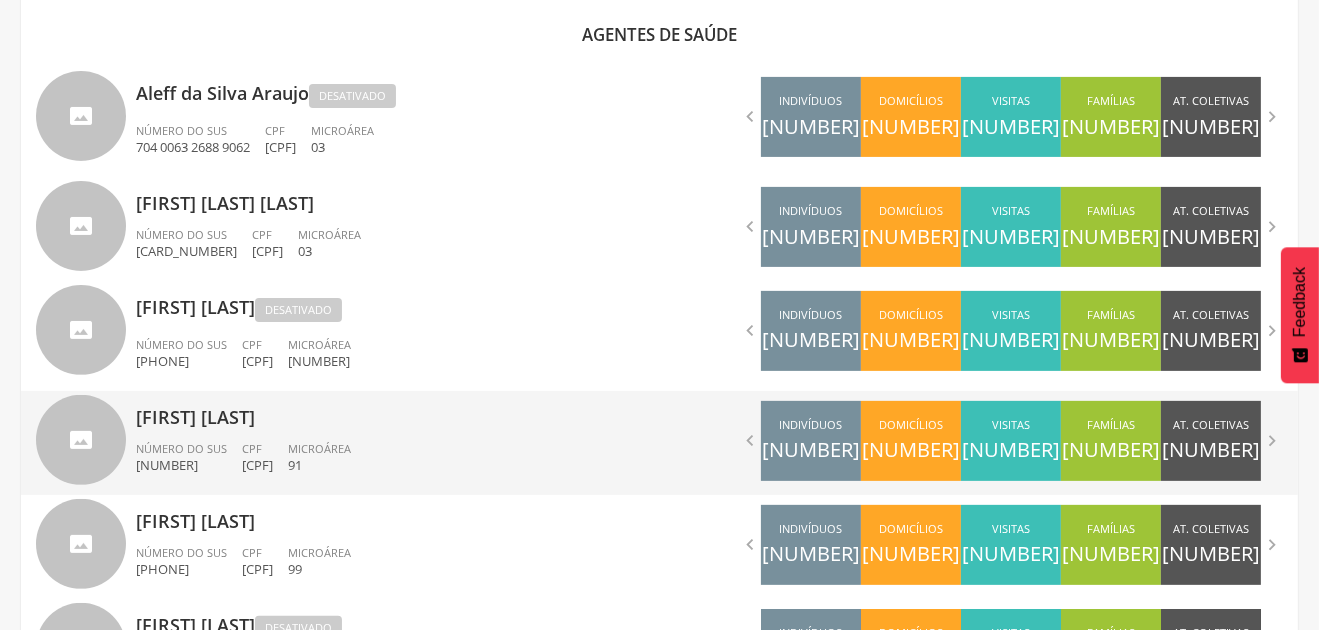 click on "Conceicao Galdino Tenorio Número do SUS [SUS_ID] CPF [CPF] Microárea [MICROAREA]" at bounding box center [390, 443] 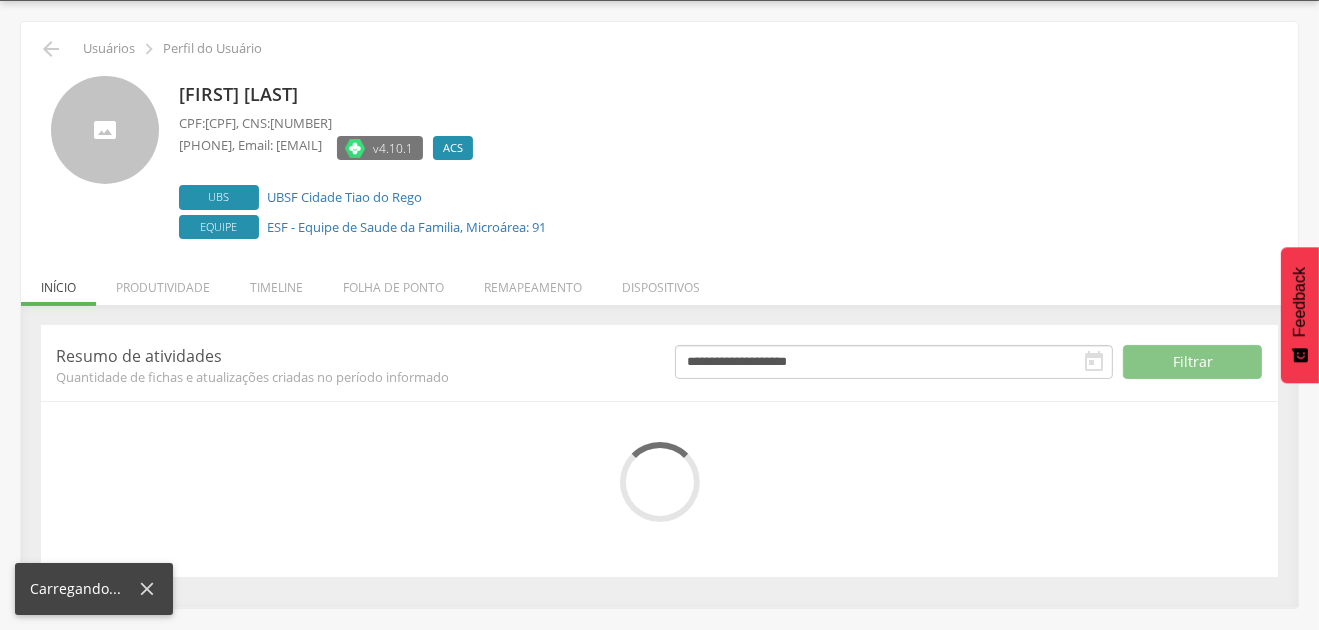 scroll, scrollTop: 221, scrollLeft: 0, axis: vertical 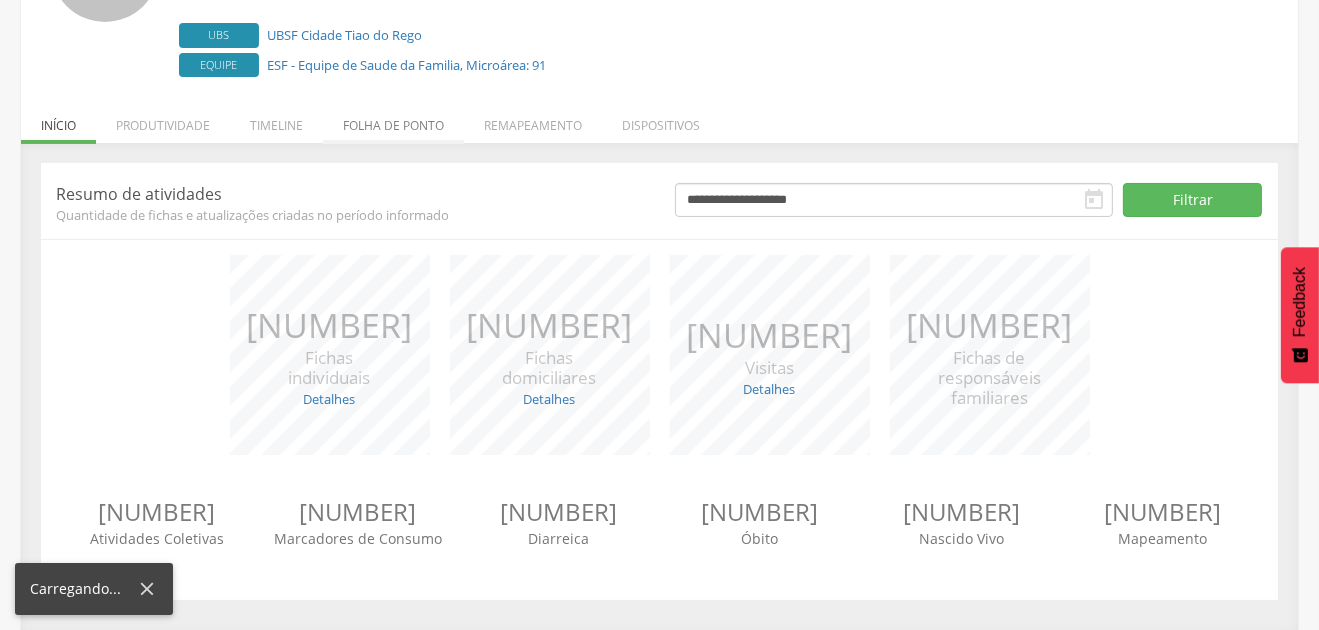 click on "Folha de ponto" at bounding box center (393, 120) 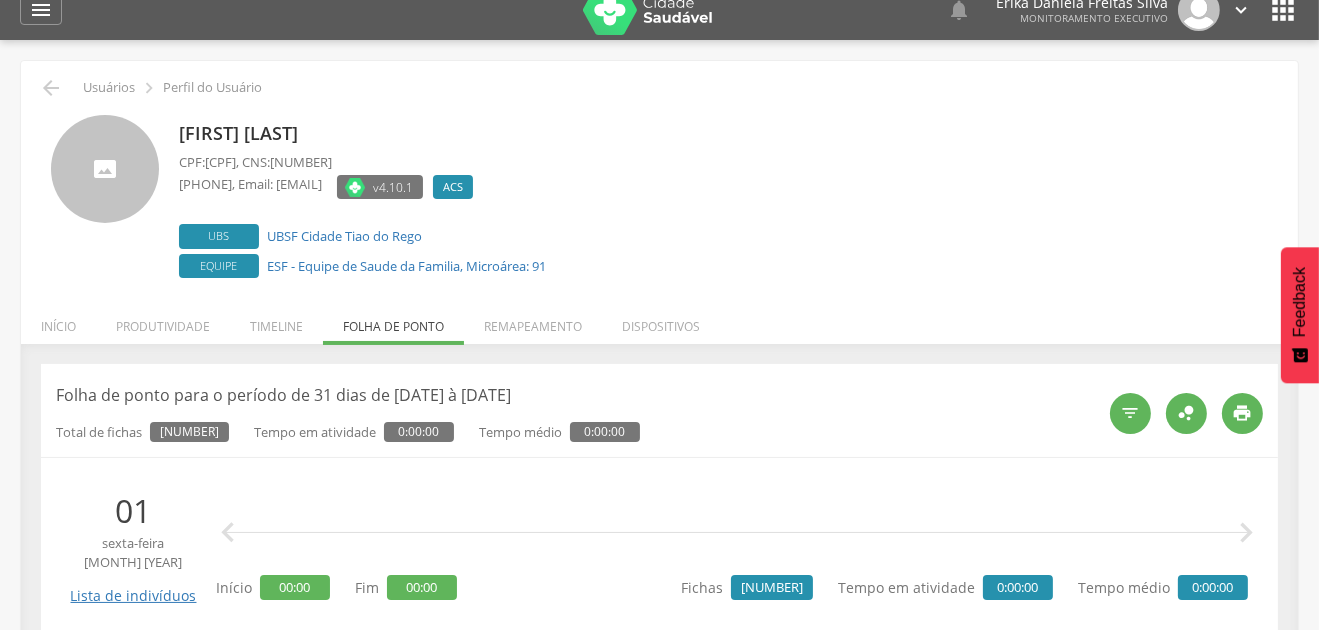 scroll, scrollTop: 0, scrollLeft: 0, axis: both 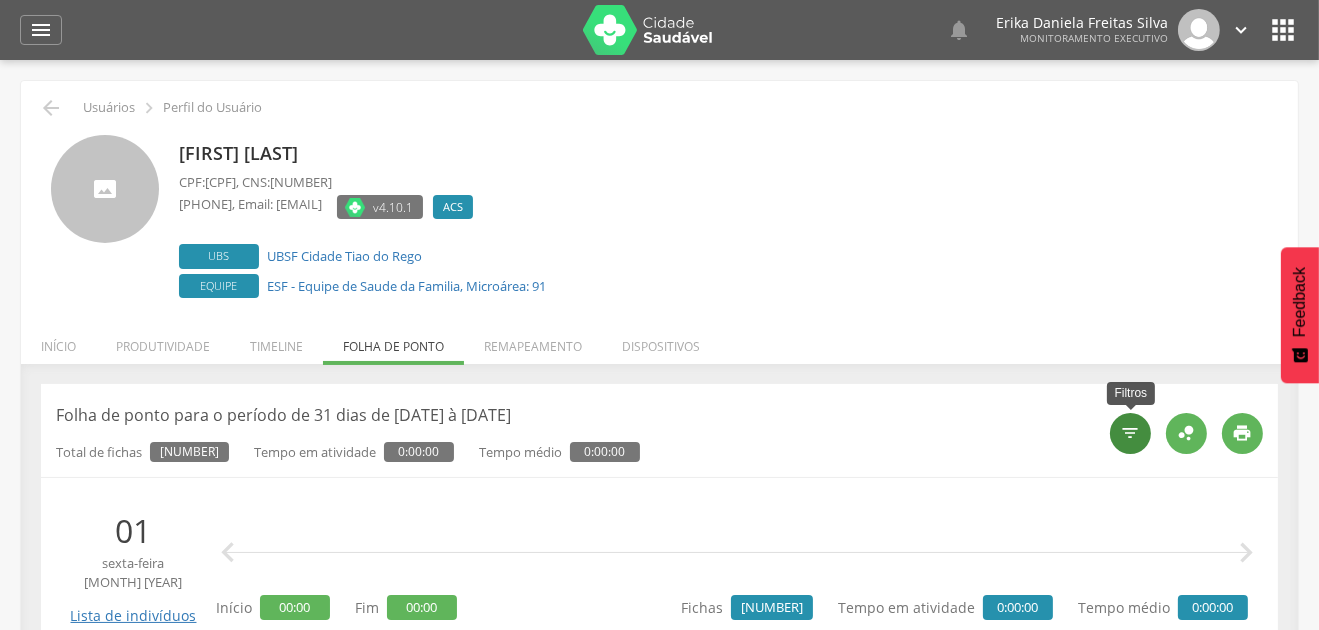 click on "" at bounding box center [1131, 433] 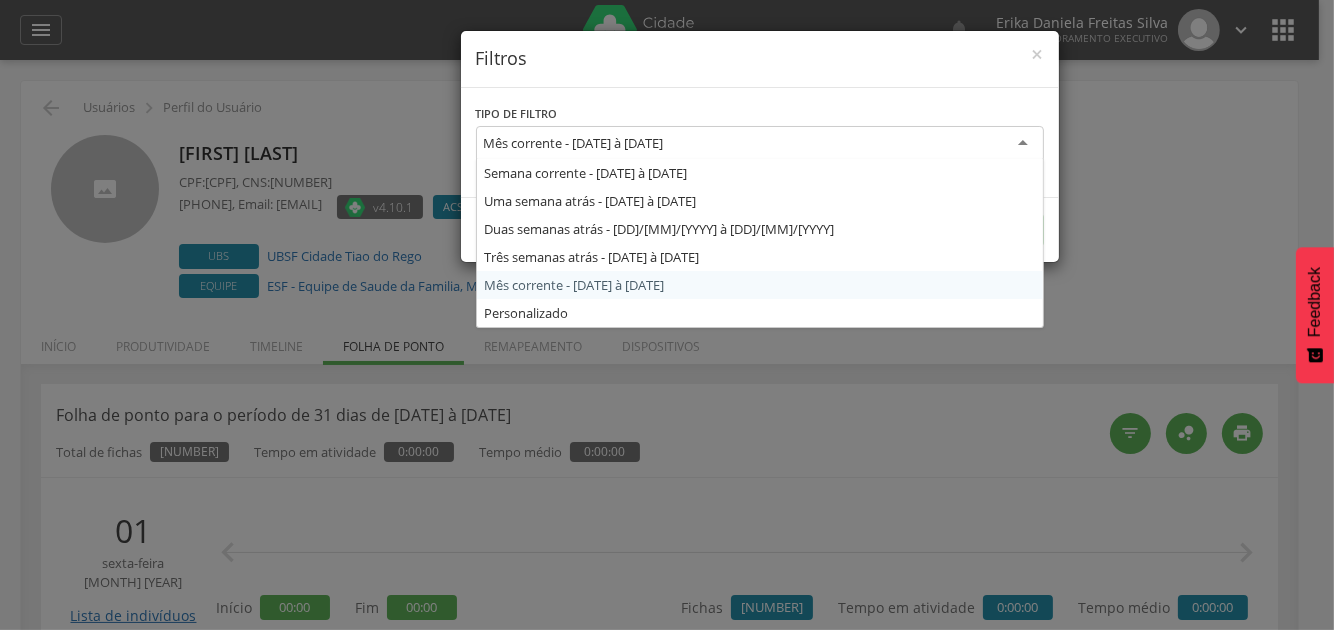 click on "Mês corrente - [DATE] à [DATE]" at bounding box center (574, 143) 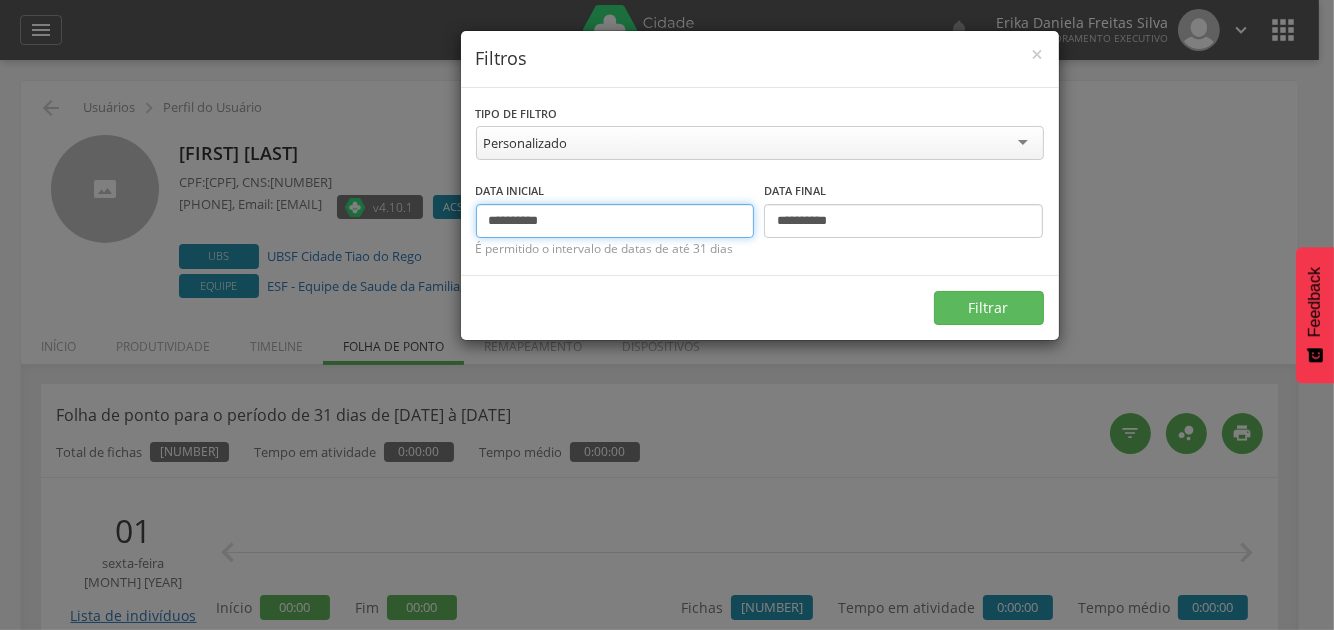 click on "**********" at bounding box center (615, 221) 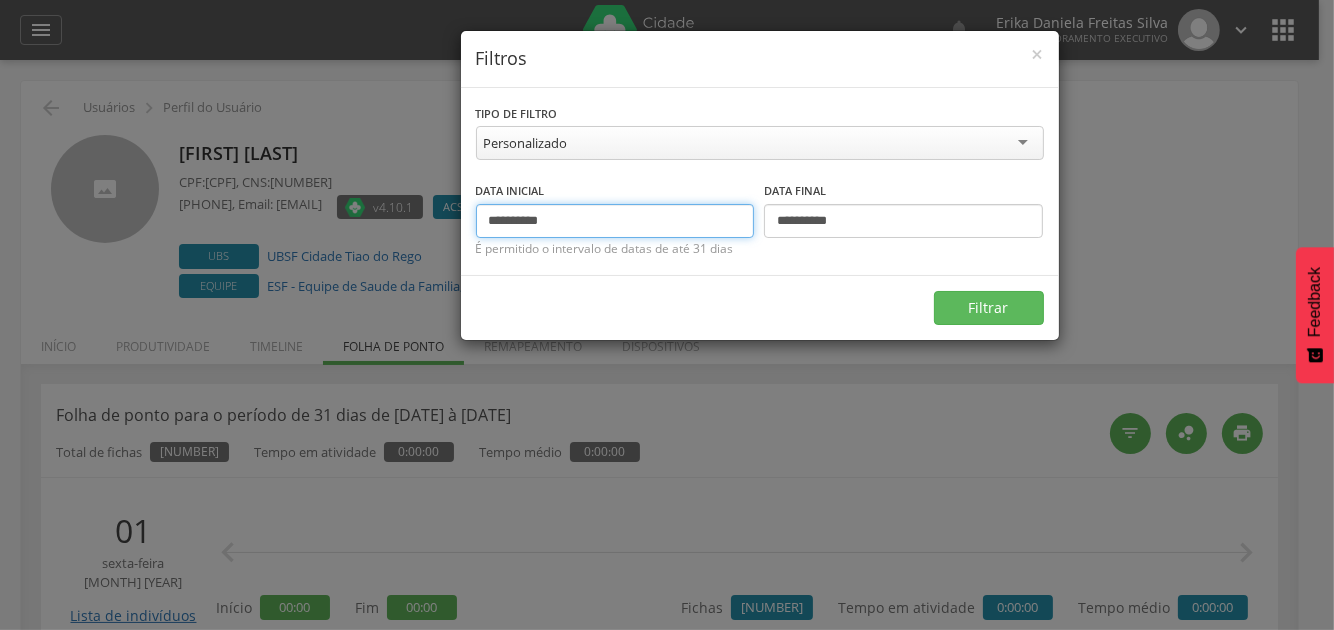 type on "**********" 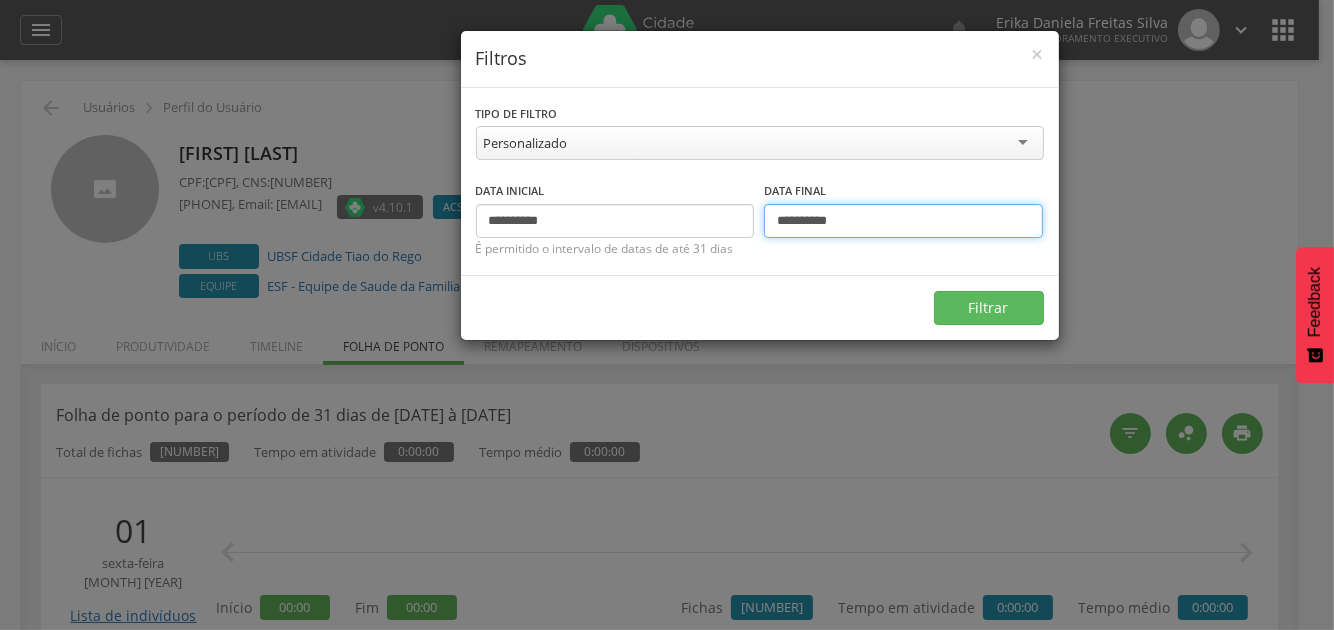 click on "**********" at bounding box center [903, 221] 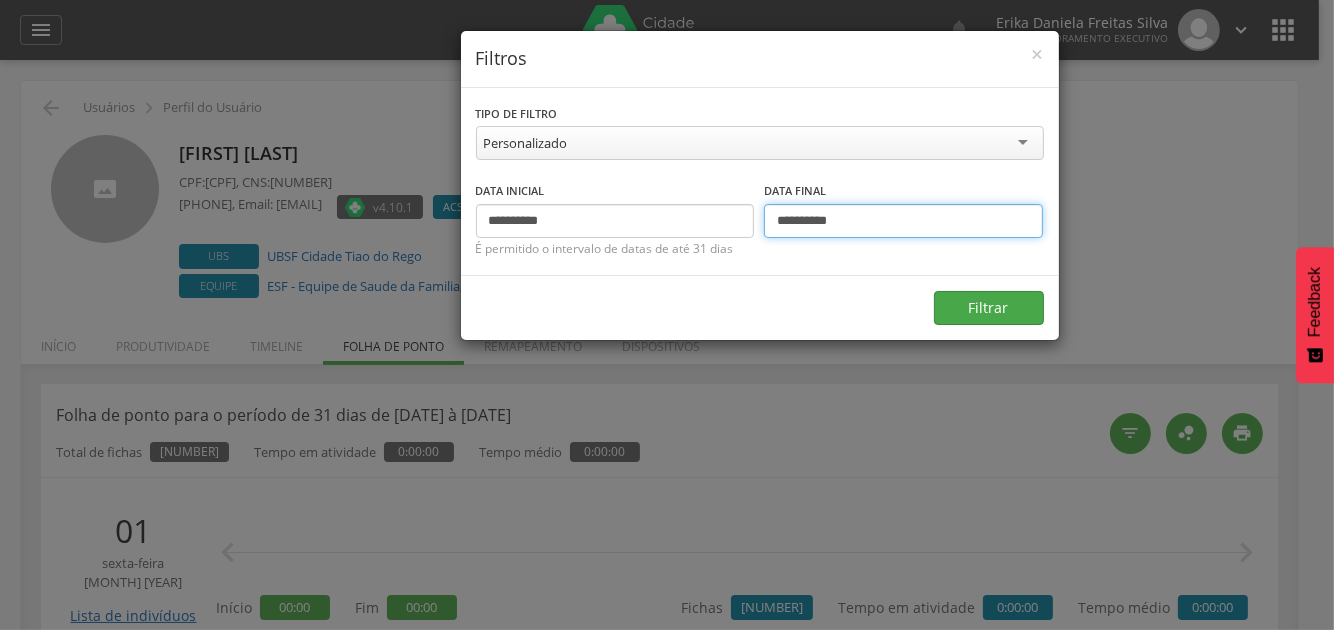 type on "**********" 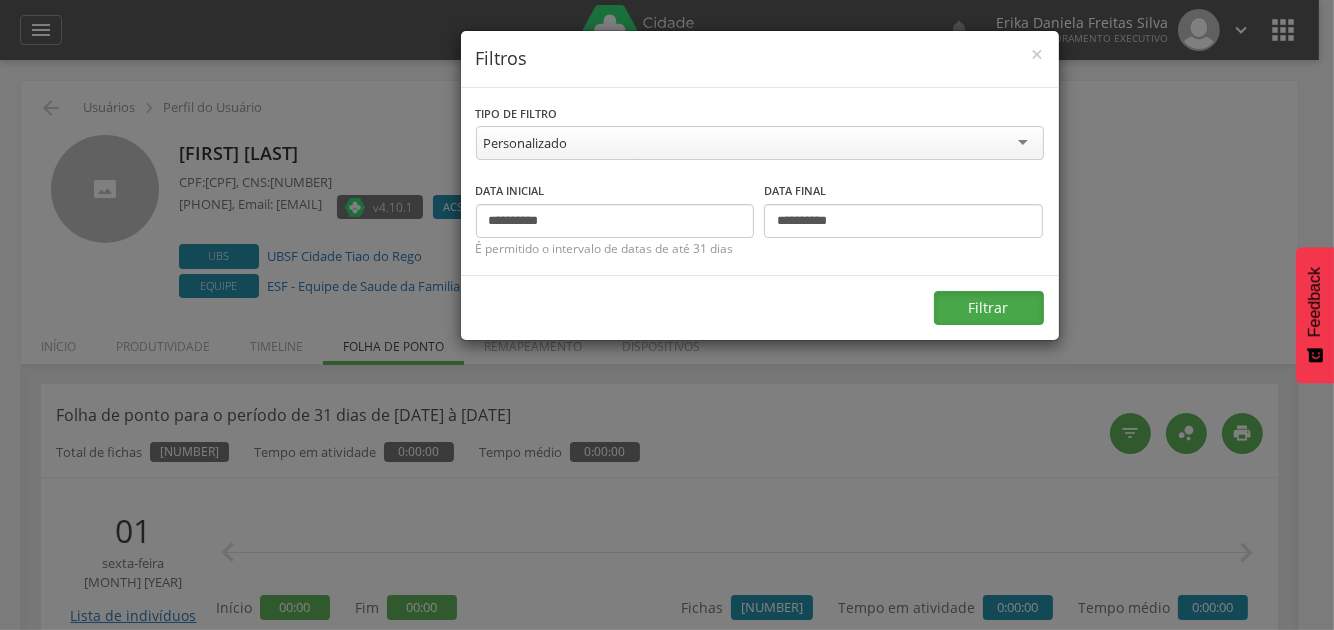click on "Filtrar" at bounding box center (989, 308) 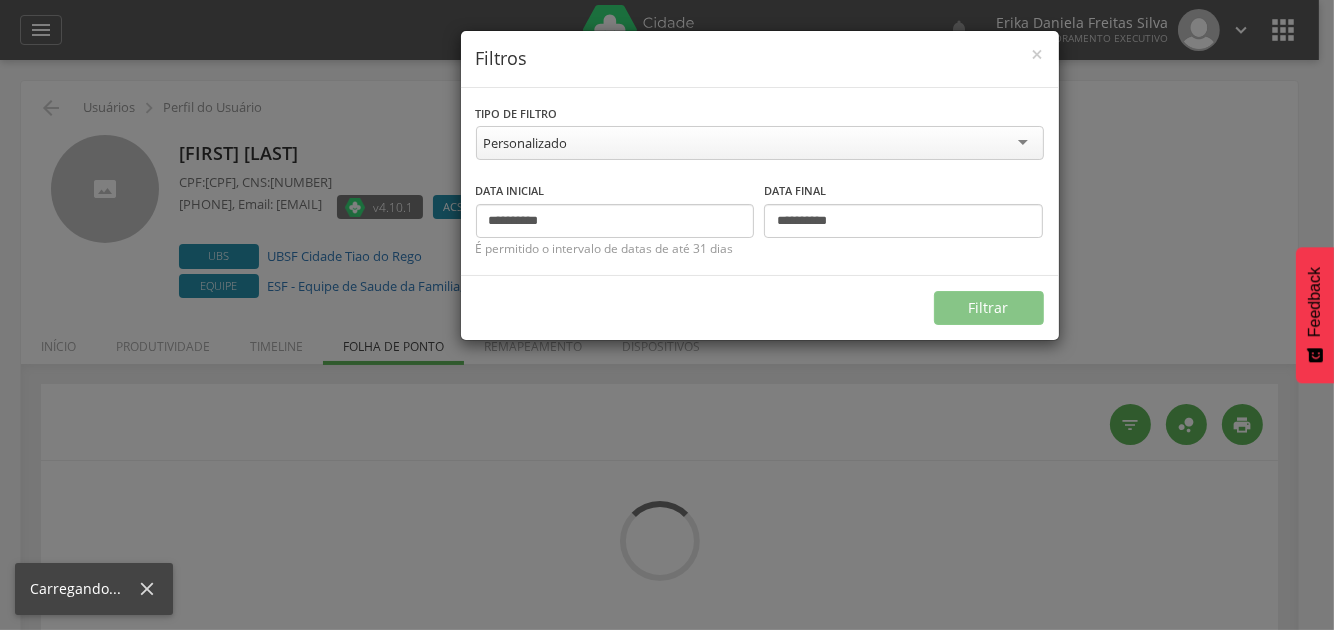 type on "**********" 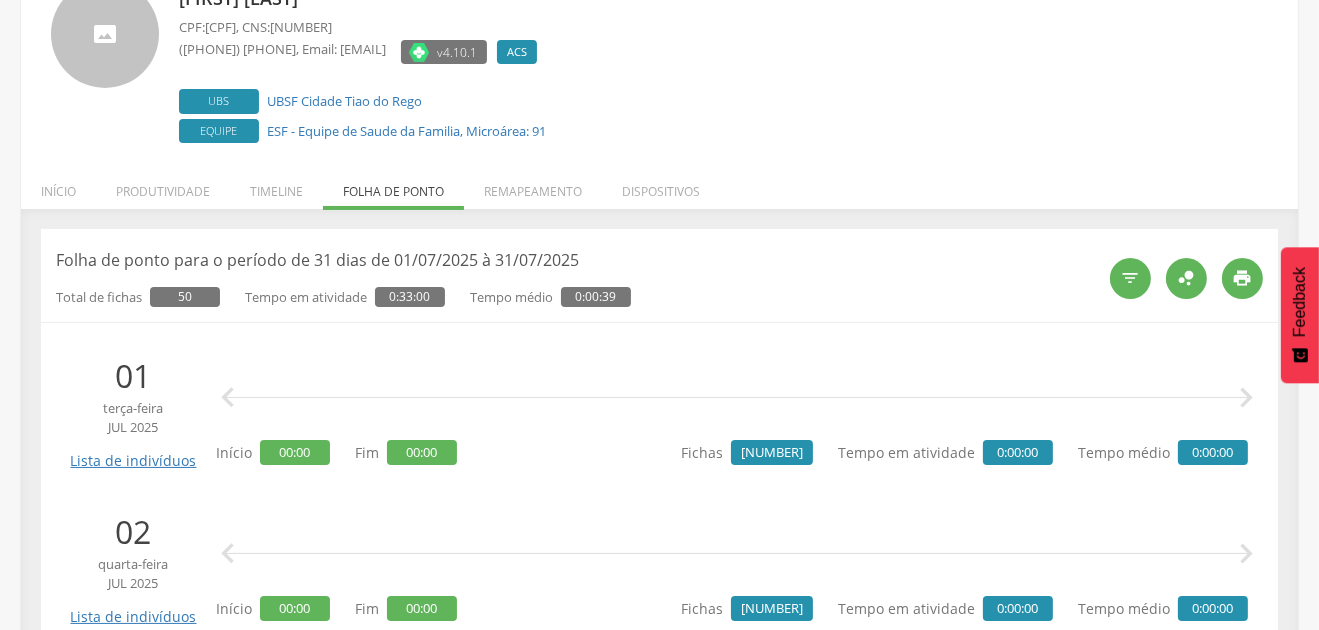 scroll, scrollTop: 199, scrollLeft: 0, axis: vertical 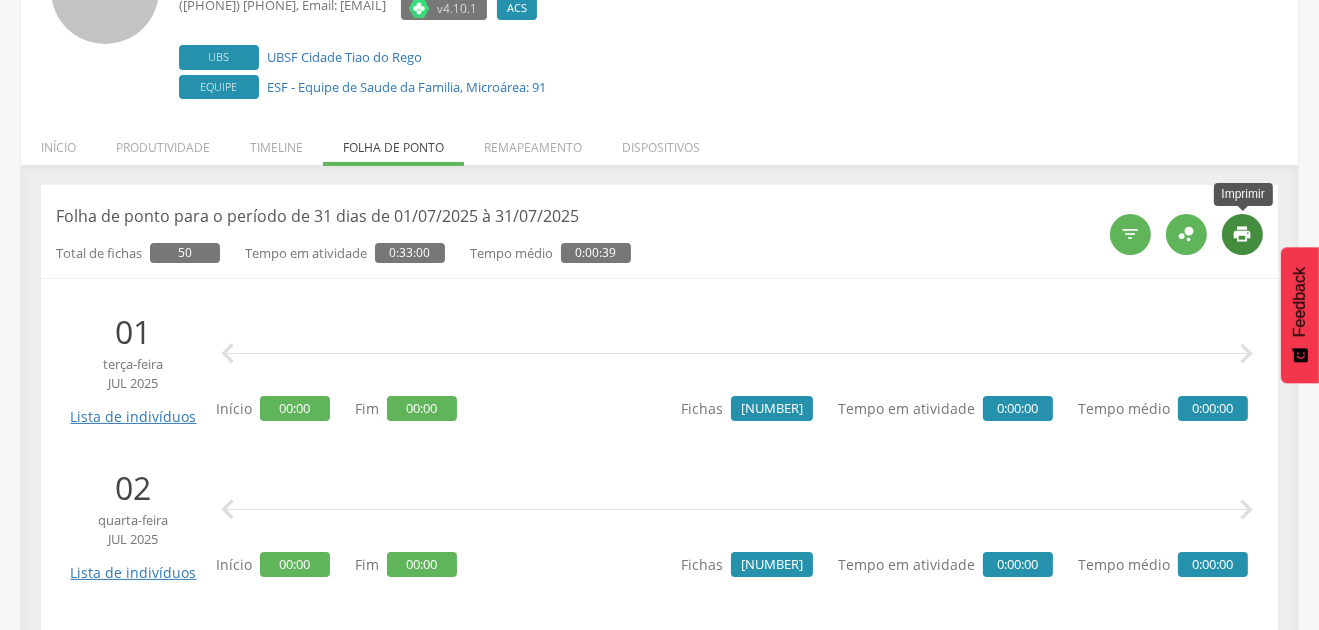 click on "" at bounding box center [1243, 234] 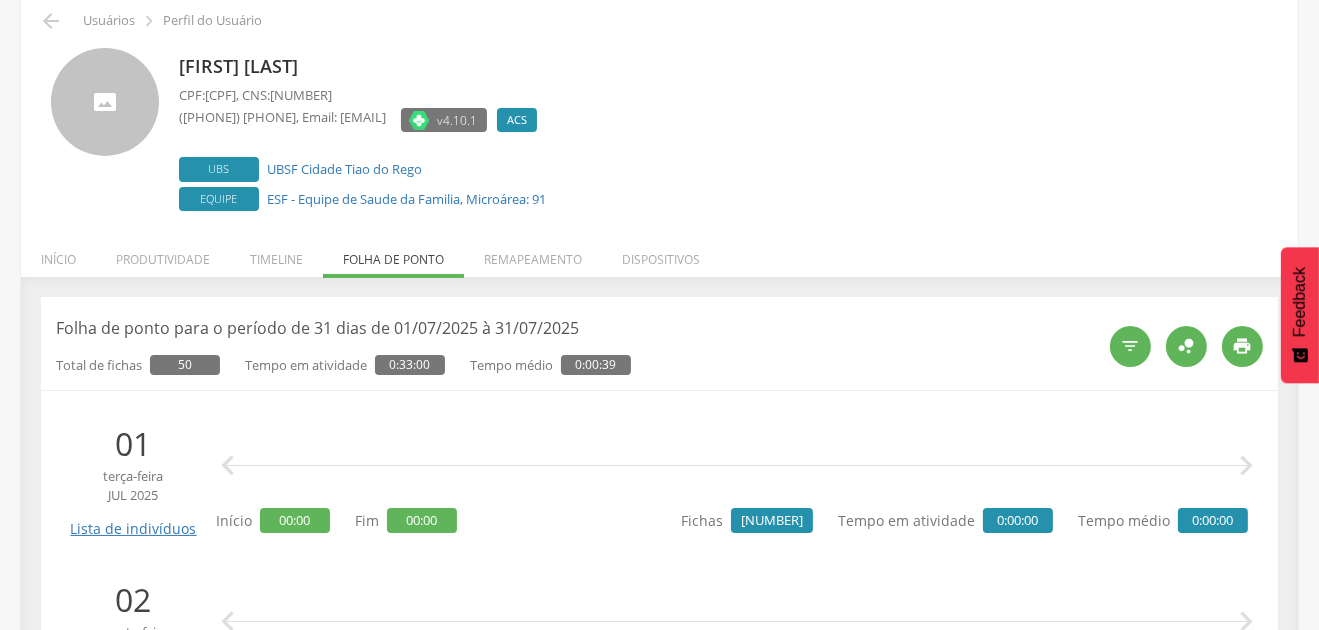 scroll, scrollTop: 0, scrollLeft: 0, axis: both 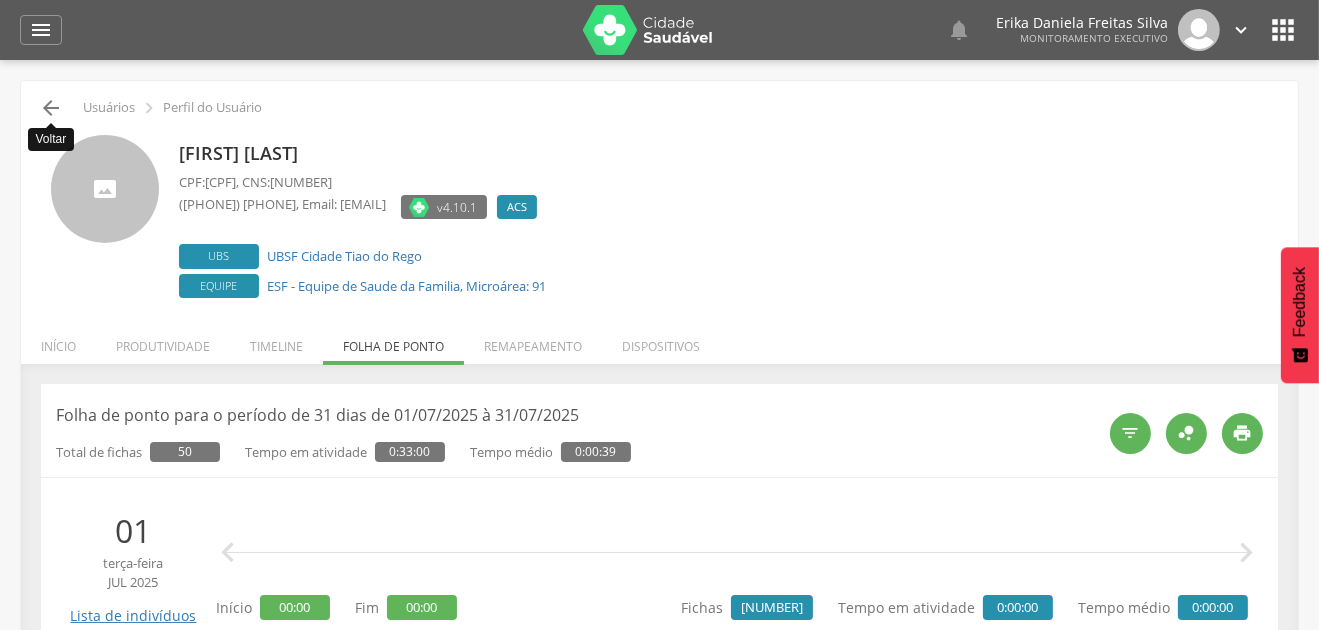 click on "" at bounding box center [51, 108] 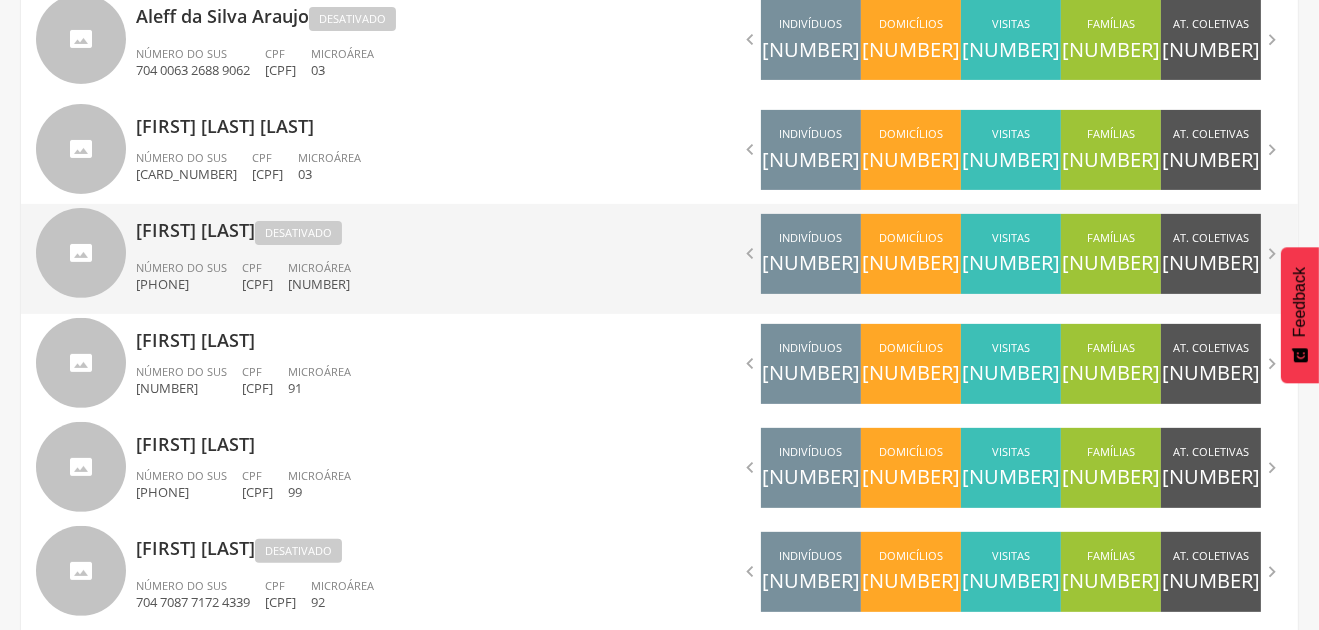 scroll, scrollTop: 760, scrollLeft: 0, axis: vertical 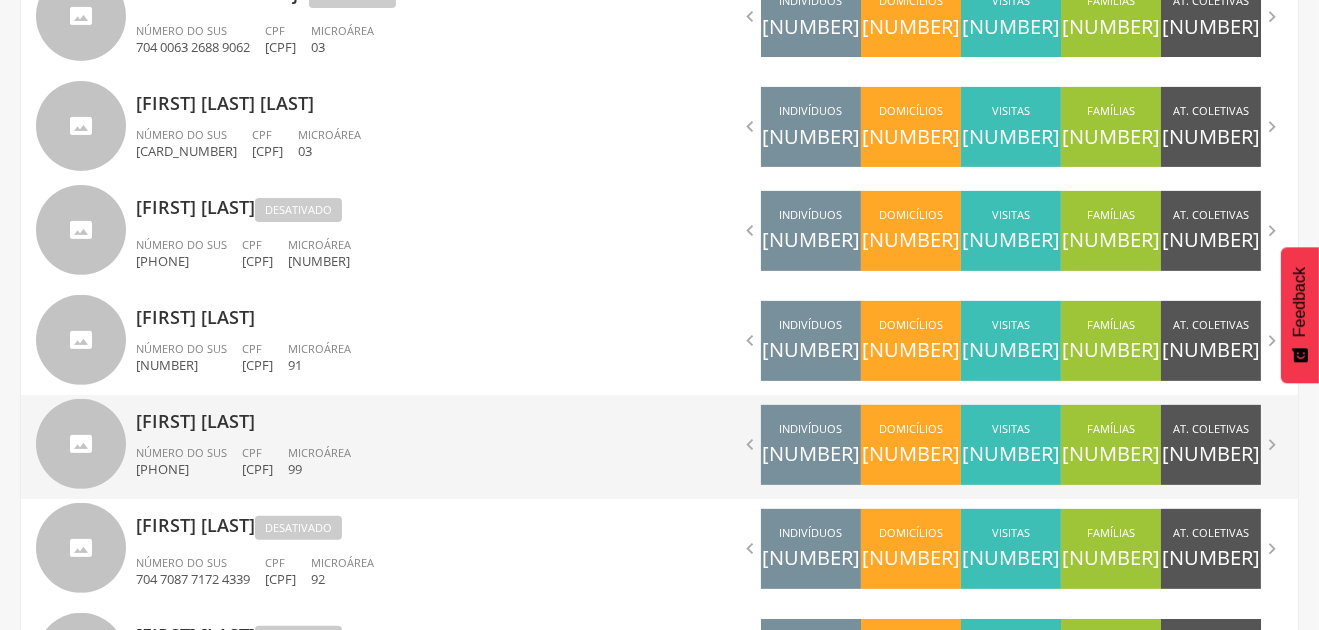 click on "[FIRST] [LAST]" at bounding box center (390, 415) 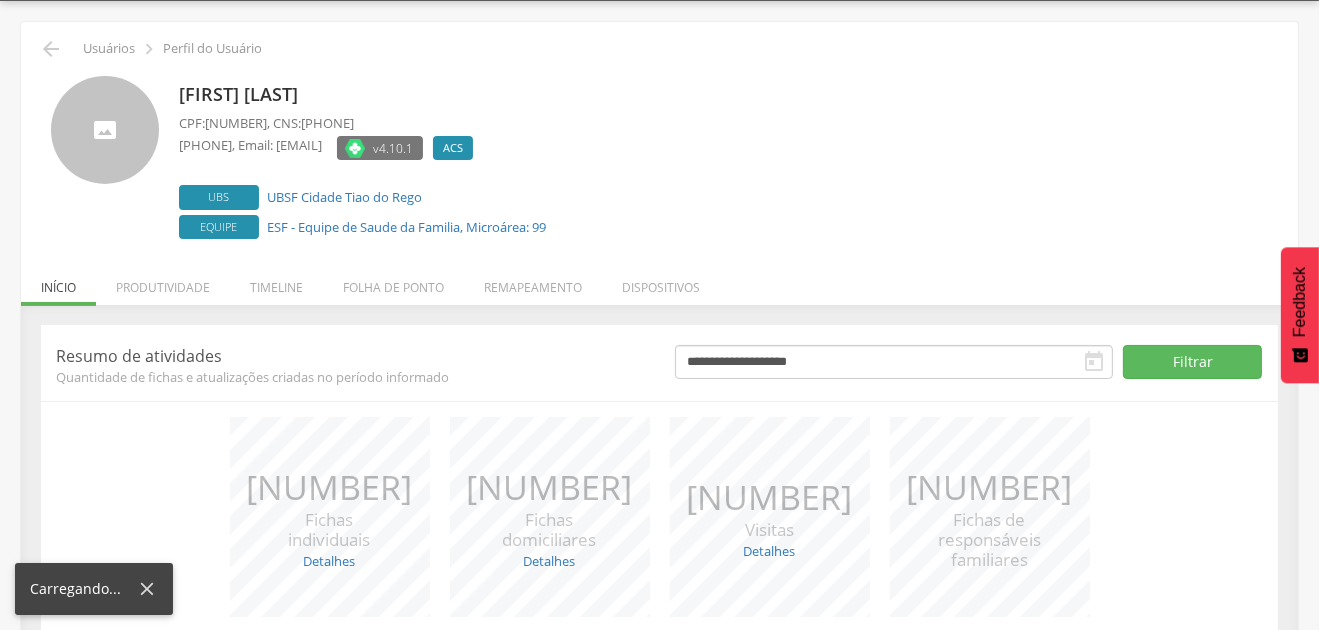 scroll, scrollTop: 221, scrollLeft: 0, axis: vertical 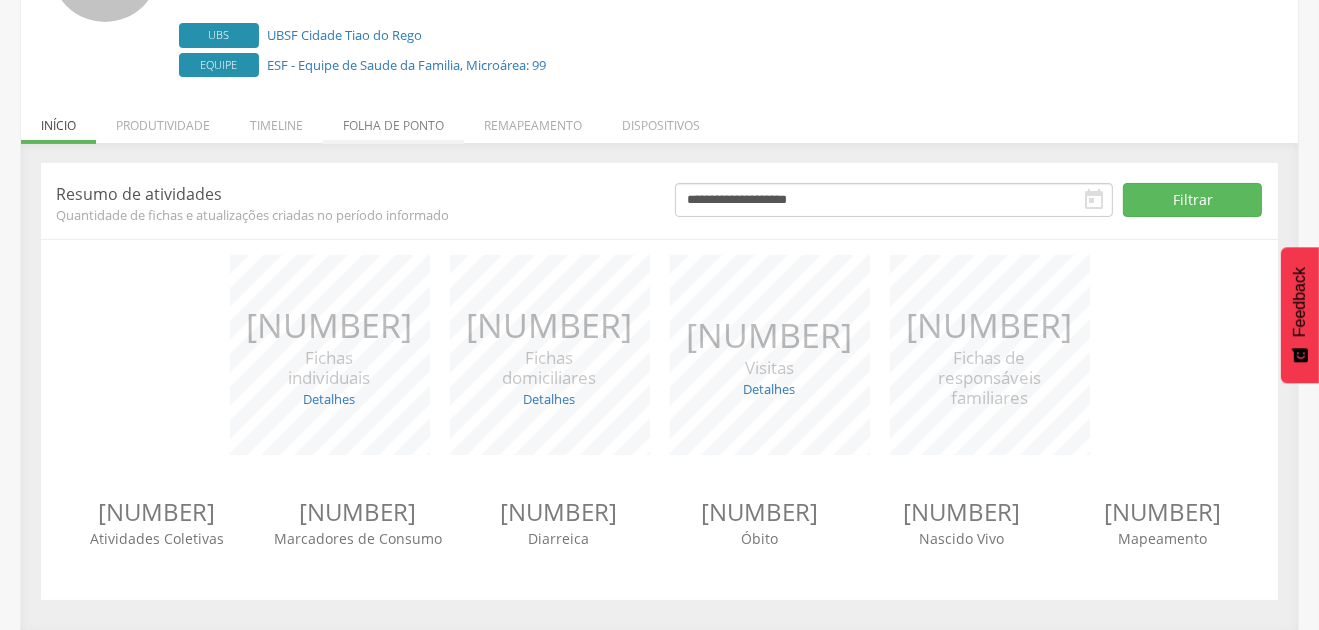click on "Folha de ponto" at bounding box center [393, 120] 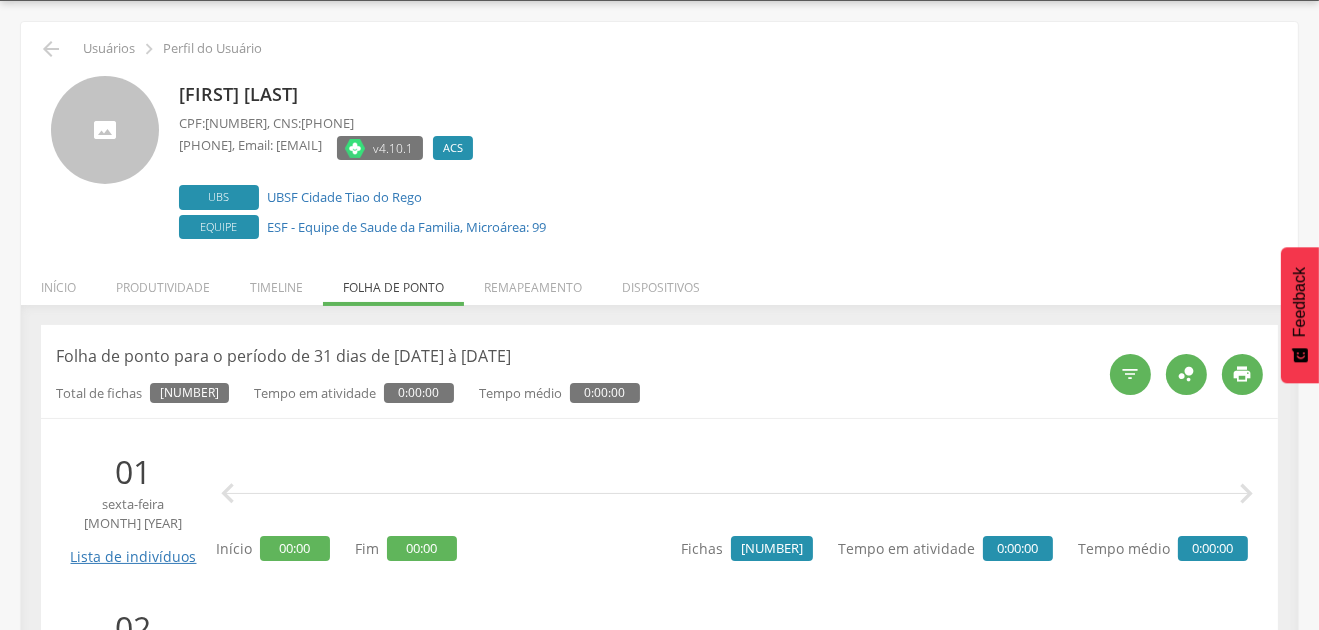scroll, scrollTop: 0, scrollLeft: 0, axis: both 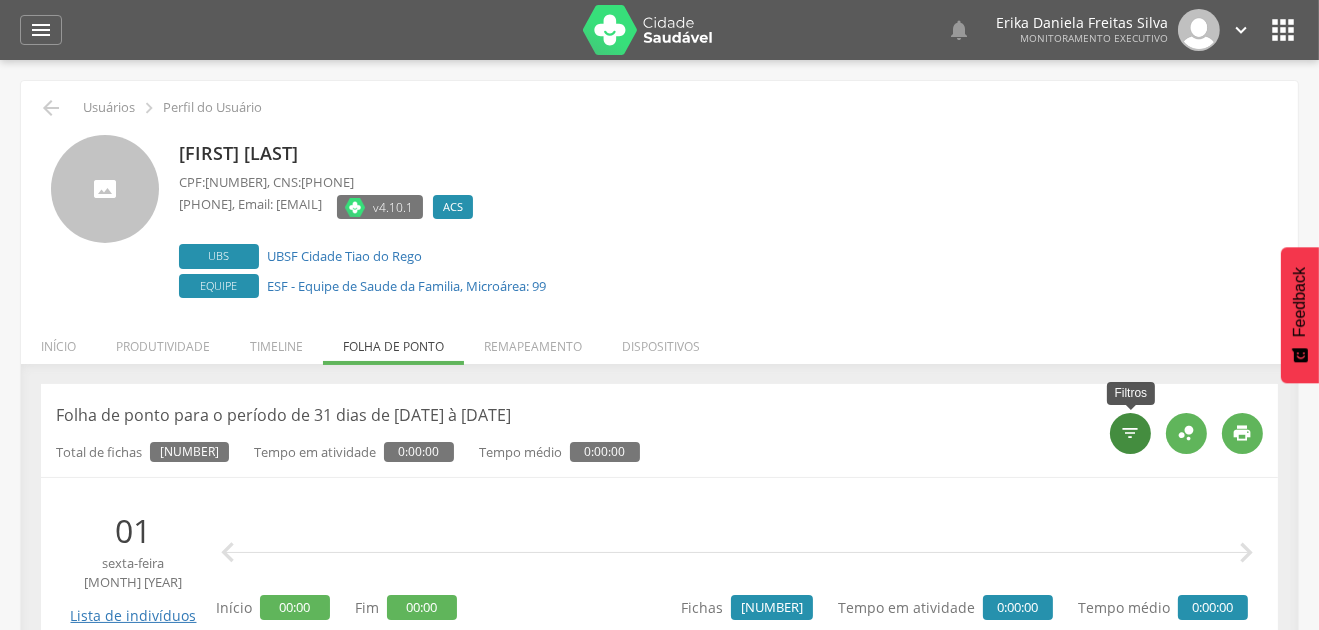 click on "" at bounding box center (1131, 433) 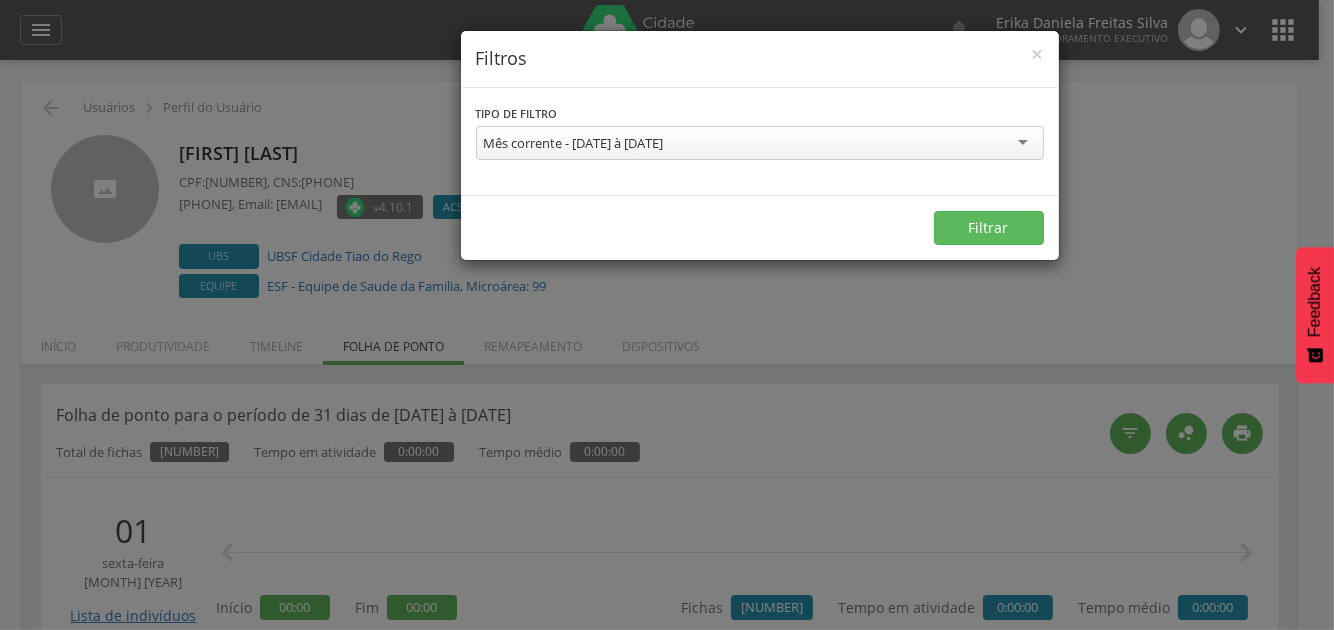 click on "Mês corrente - [DATE] à [DATE]" at bounding box center [760, 143] 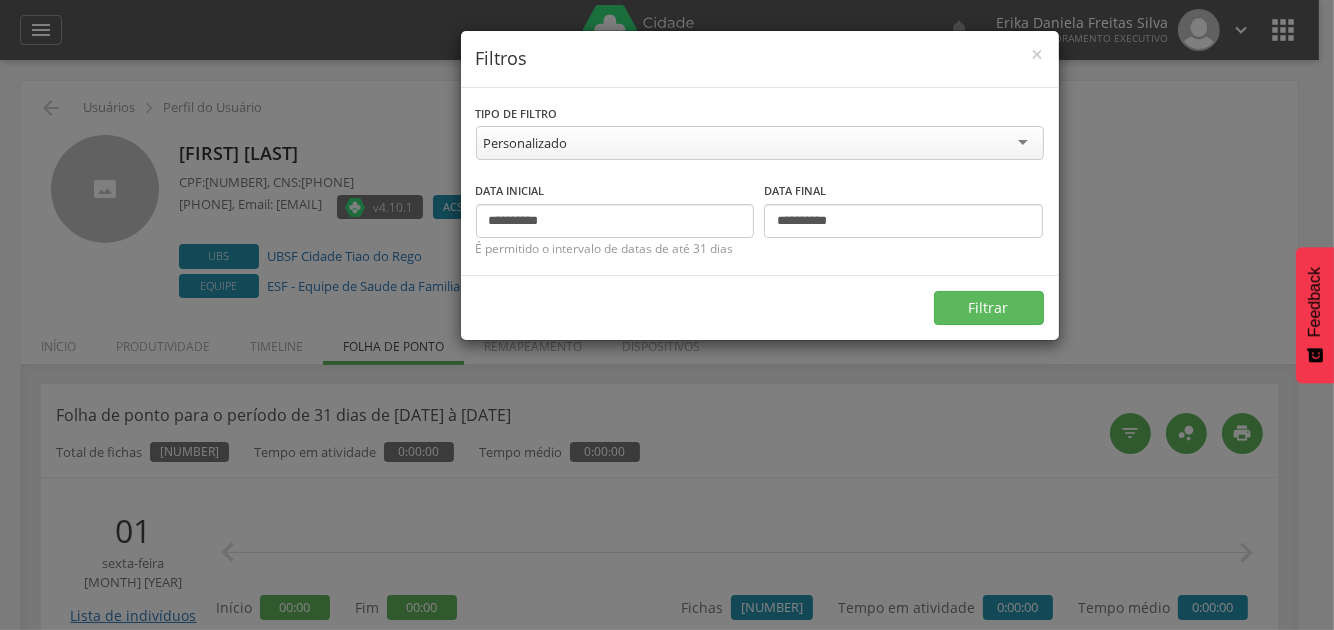 type on "**********" 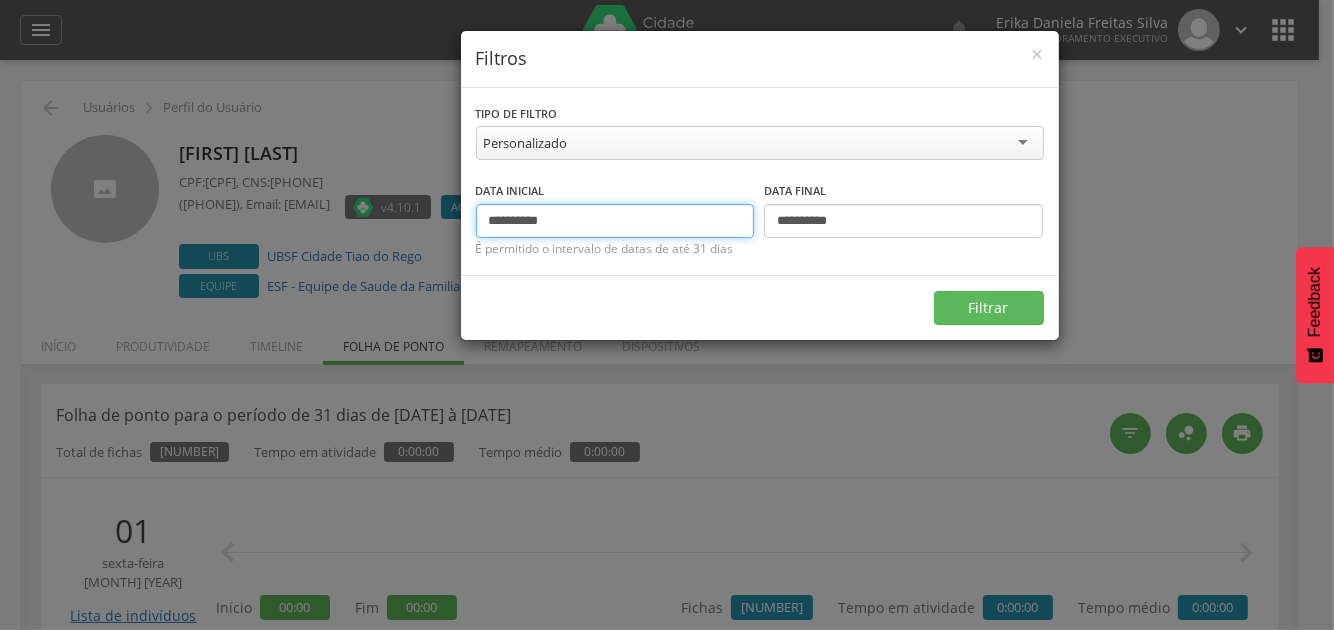 click on "**********" at bounding box center [615, 221] 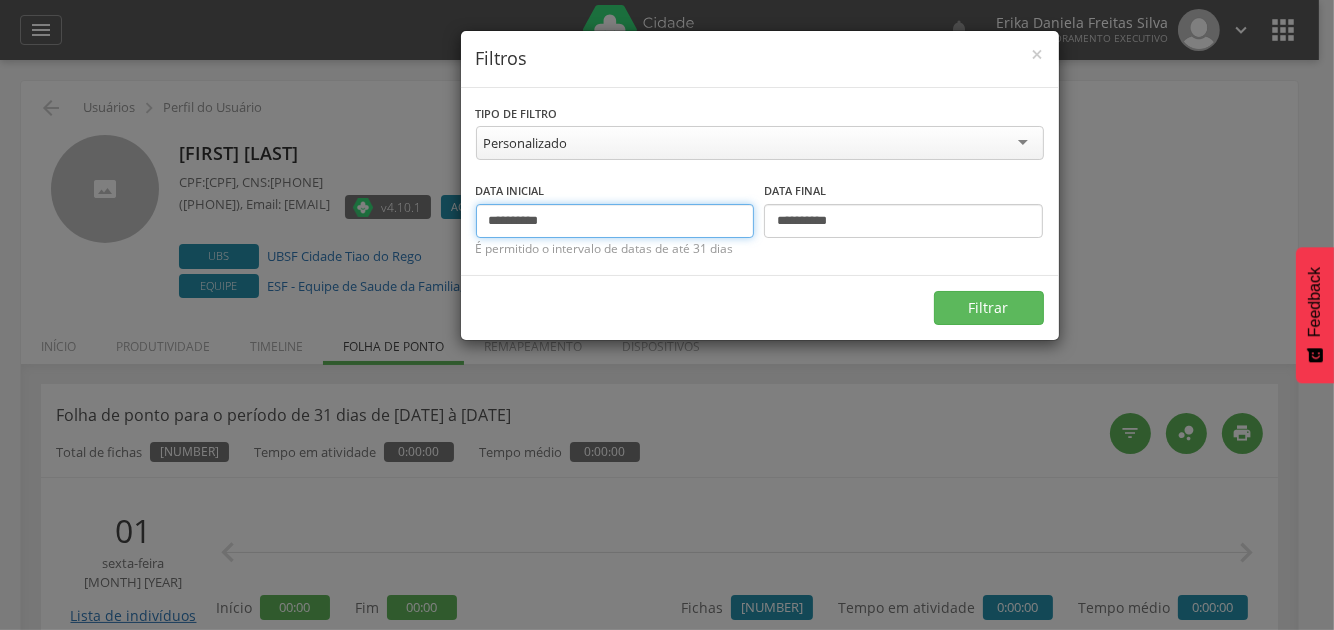 type on "**********" 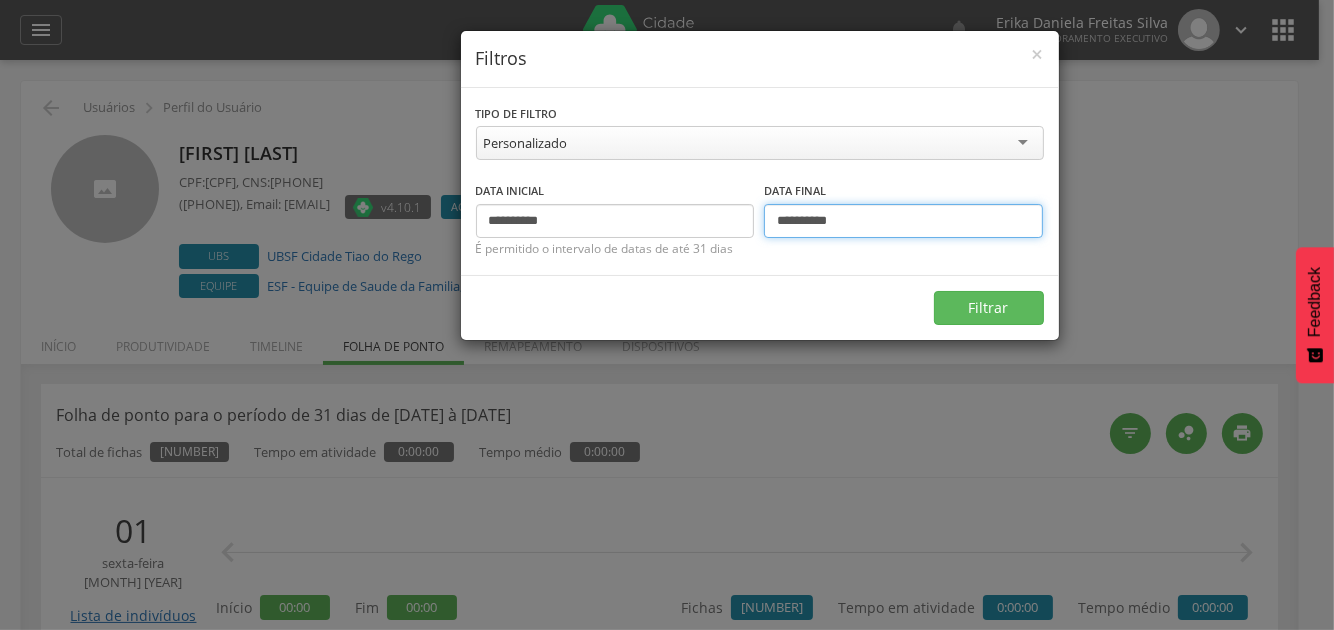 click on "**********" at bounding box center [903, 221] 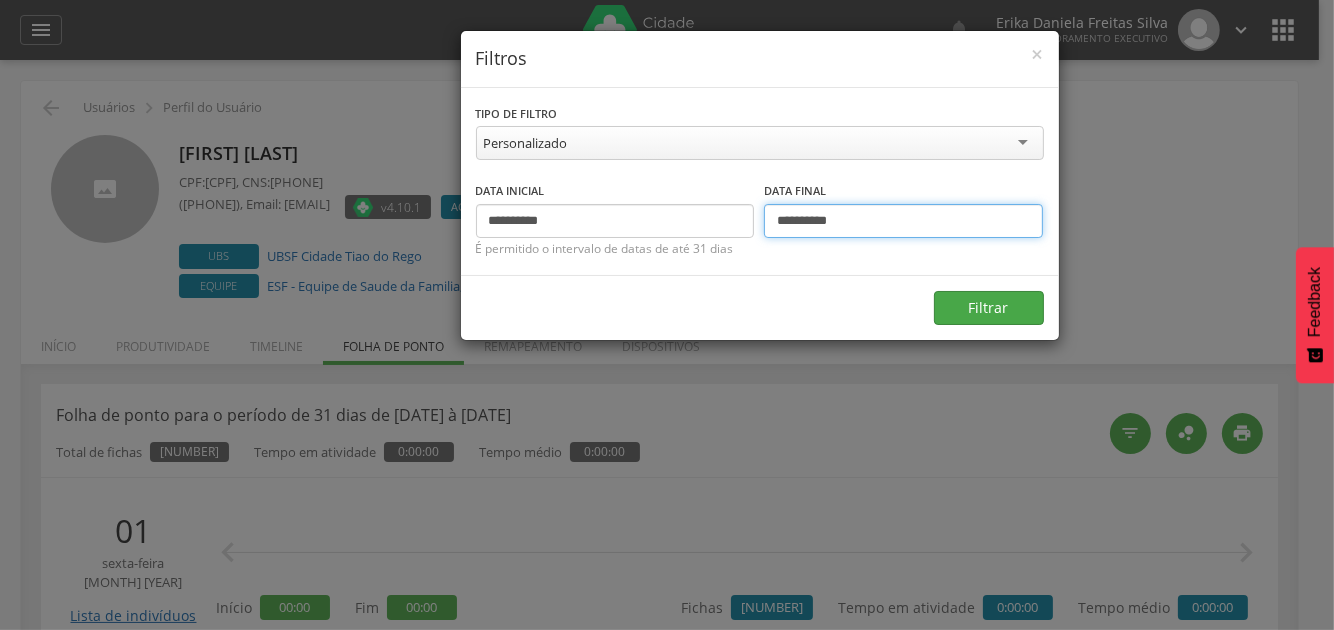 type on "**********" 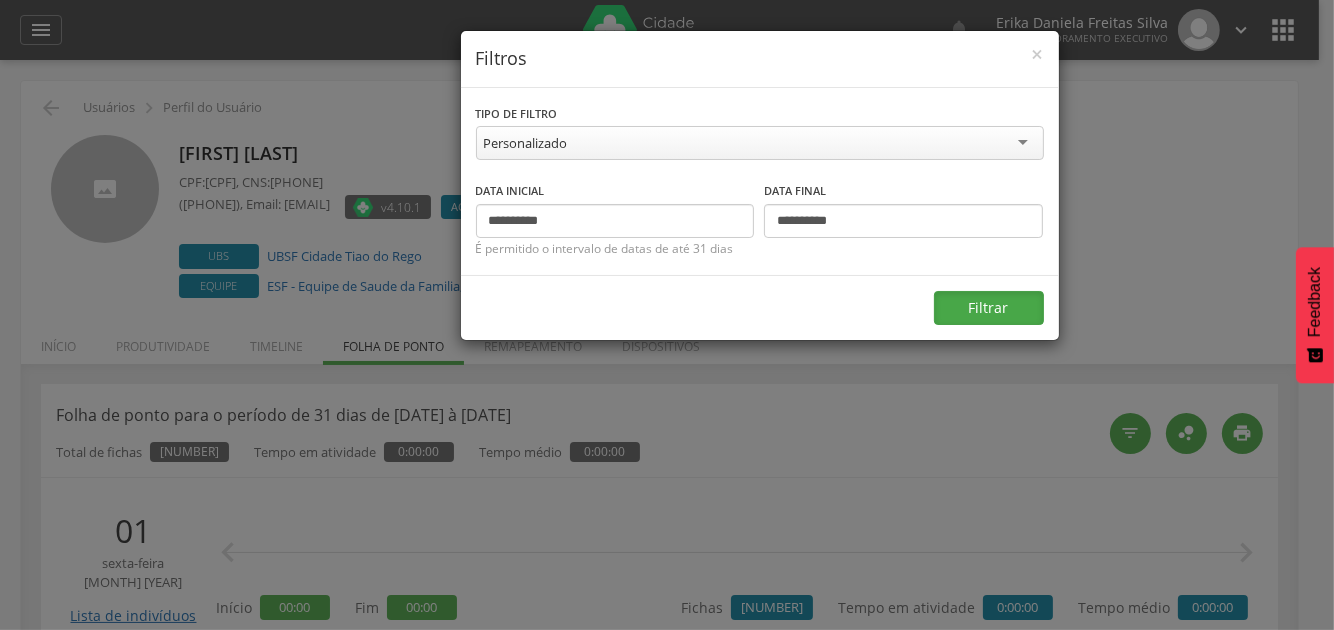 click on "Filtrar" at bounding box center (989, 308) 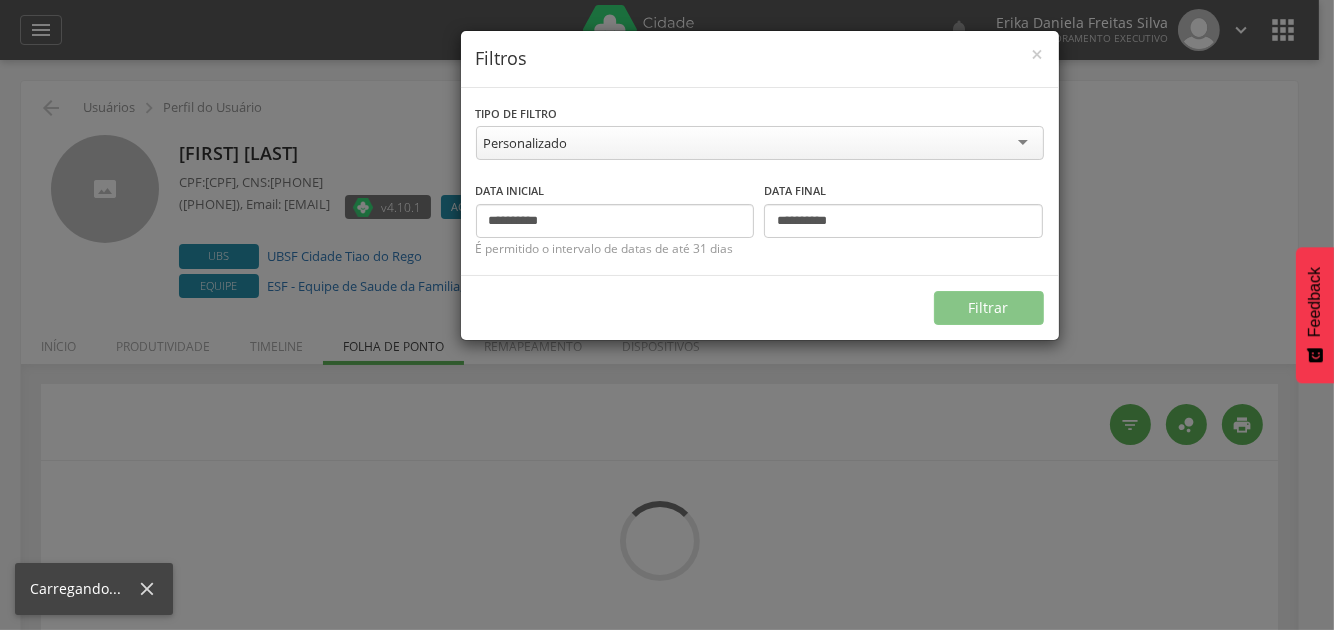 type on "**********" 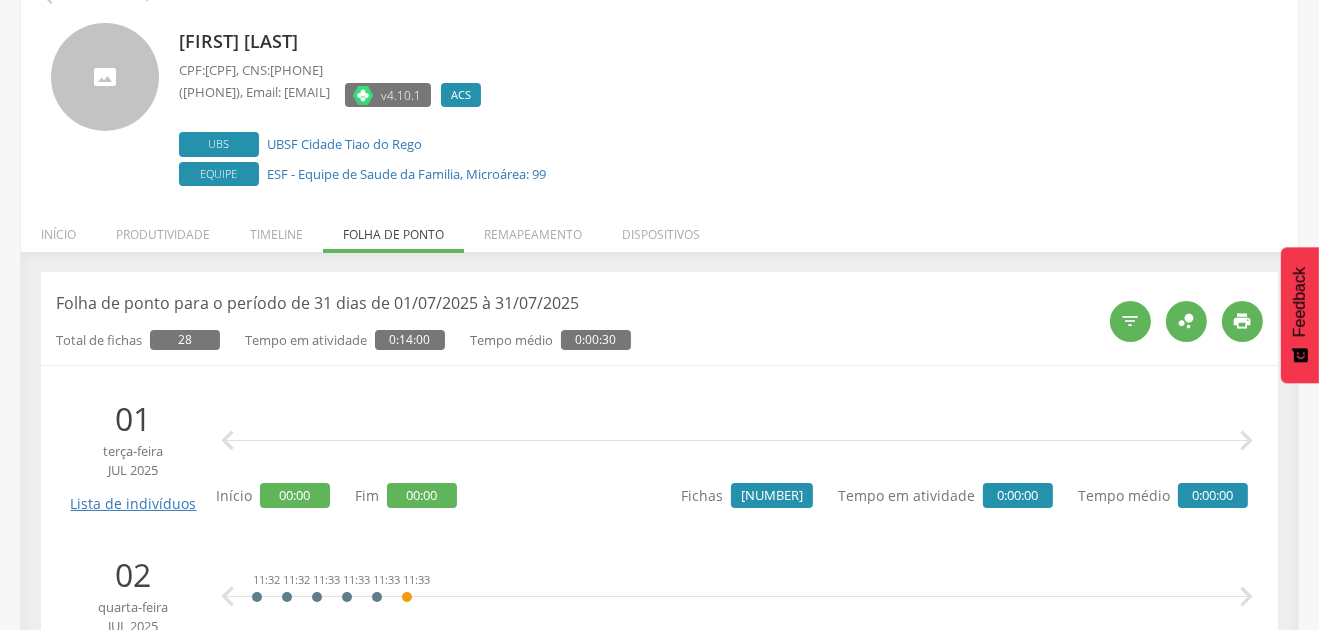 scroll, scrollTop: 99, scrollLeft: 0, axis: vertical 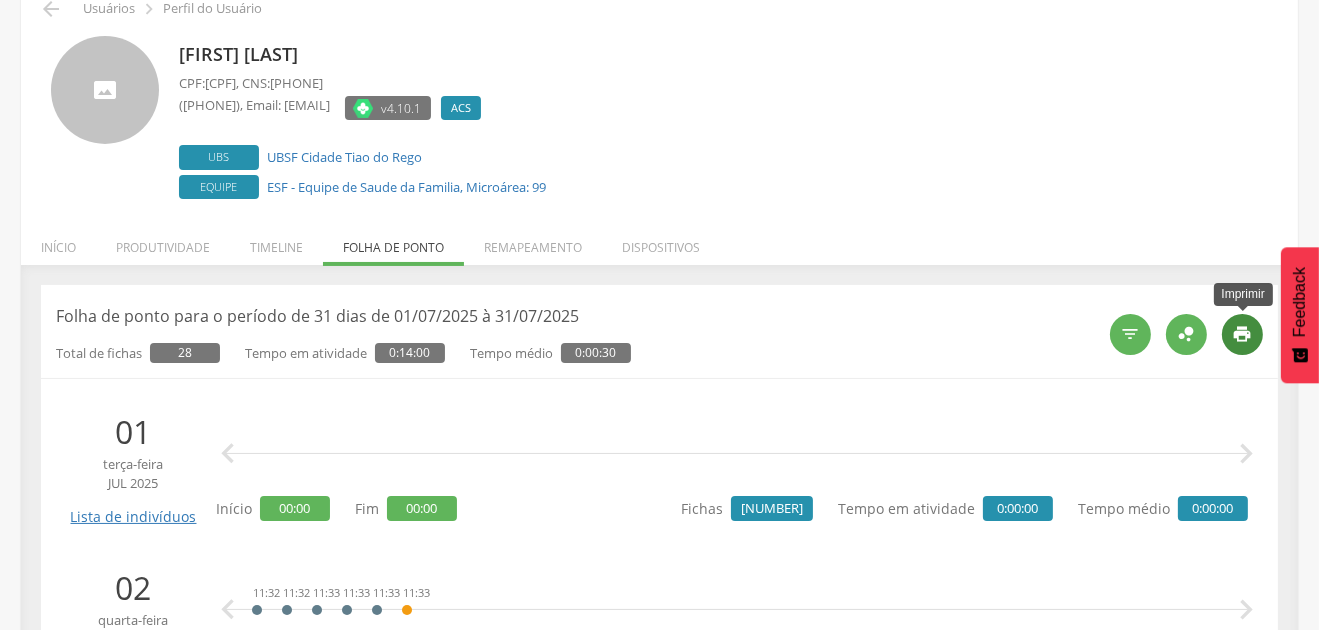 click on "" at bounding box center (1243, 334) 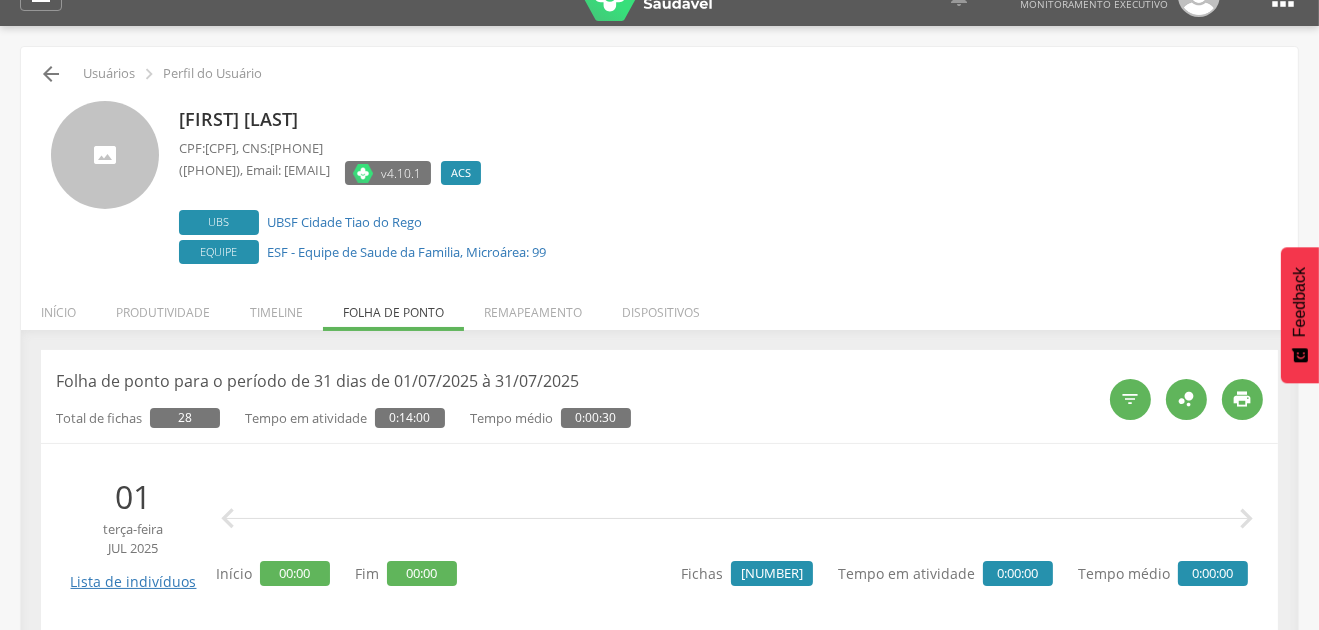 scroll, scrollTop: 0, scrollLeft: 0, axis: both 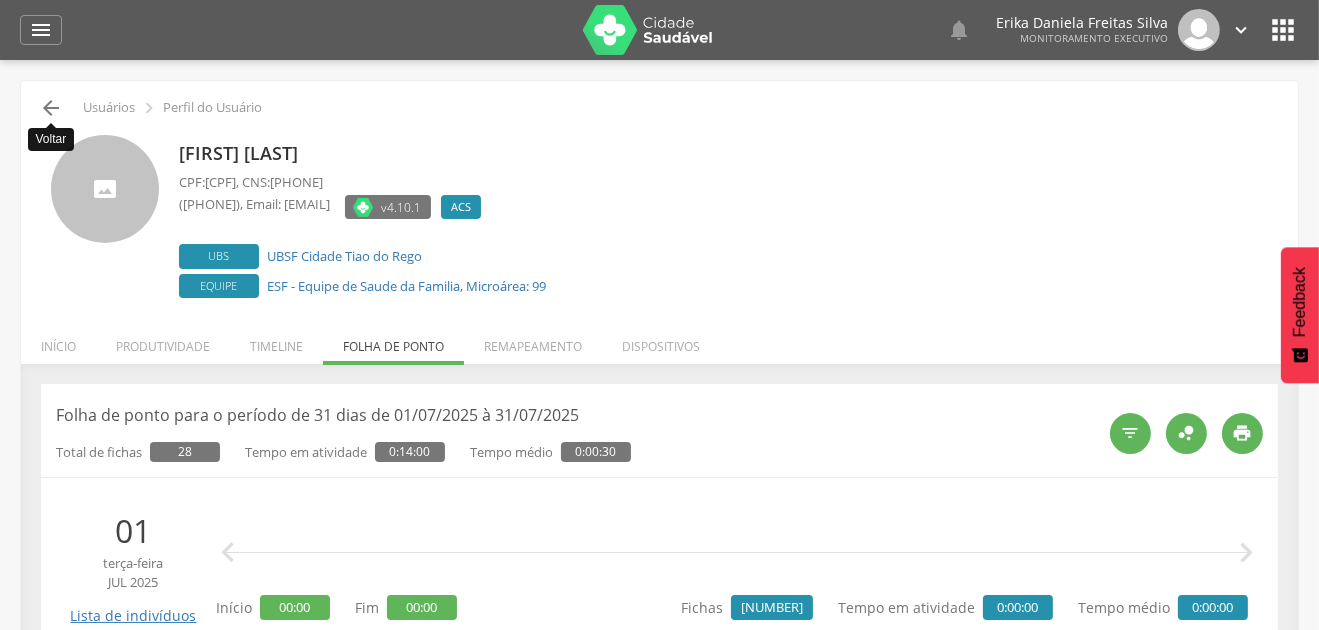 click on "" at bounding box center (51, 108) 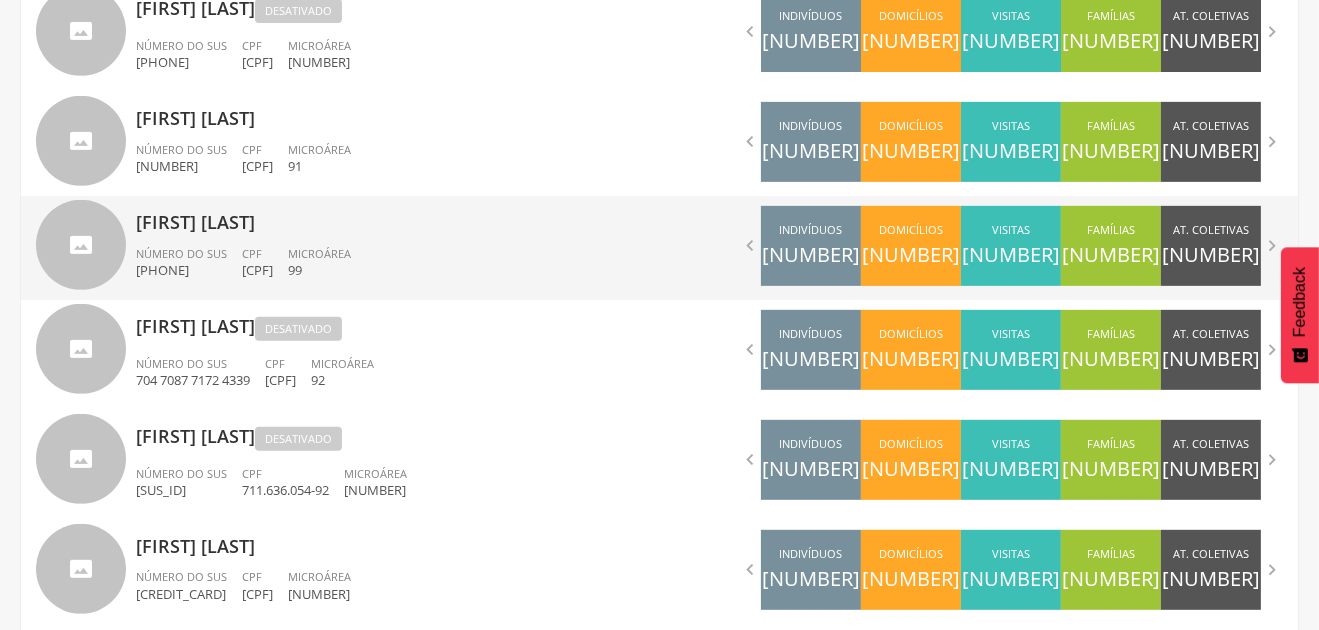 scroll, scrollTop: 990, scrollLeft: 0, axis: vertical 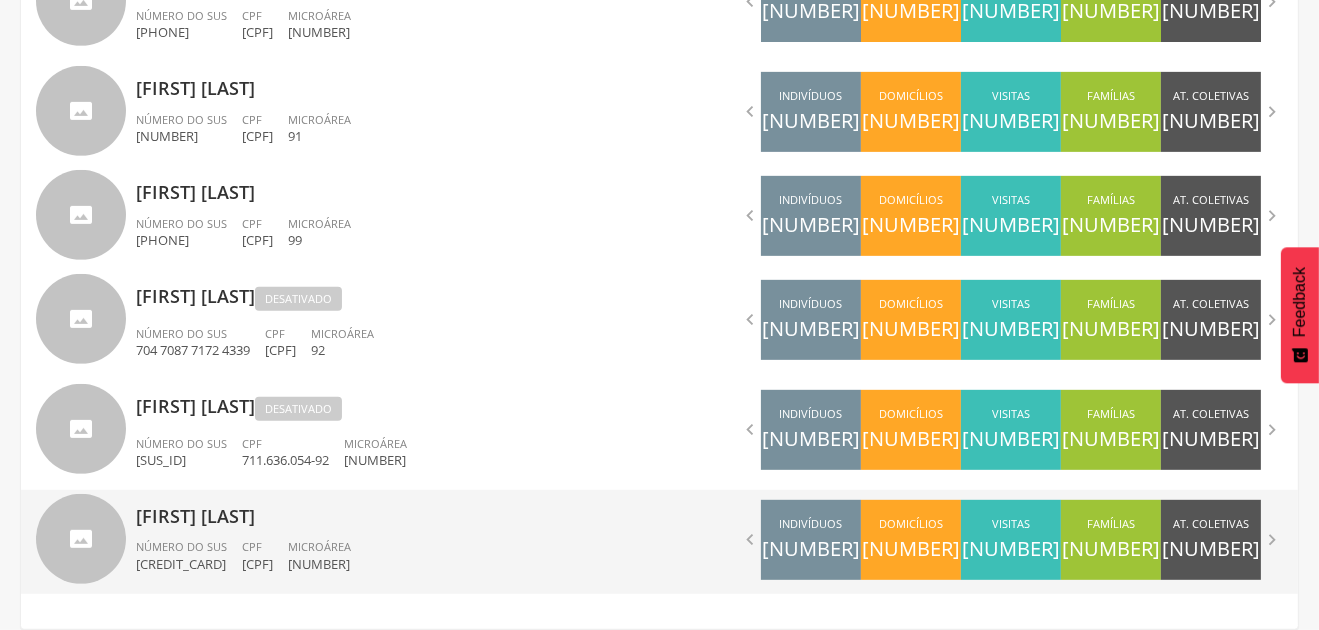 click on "[FIRST] [LAST]" at bounding box center [390, 510] 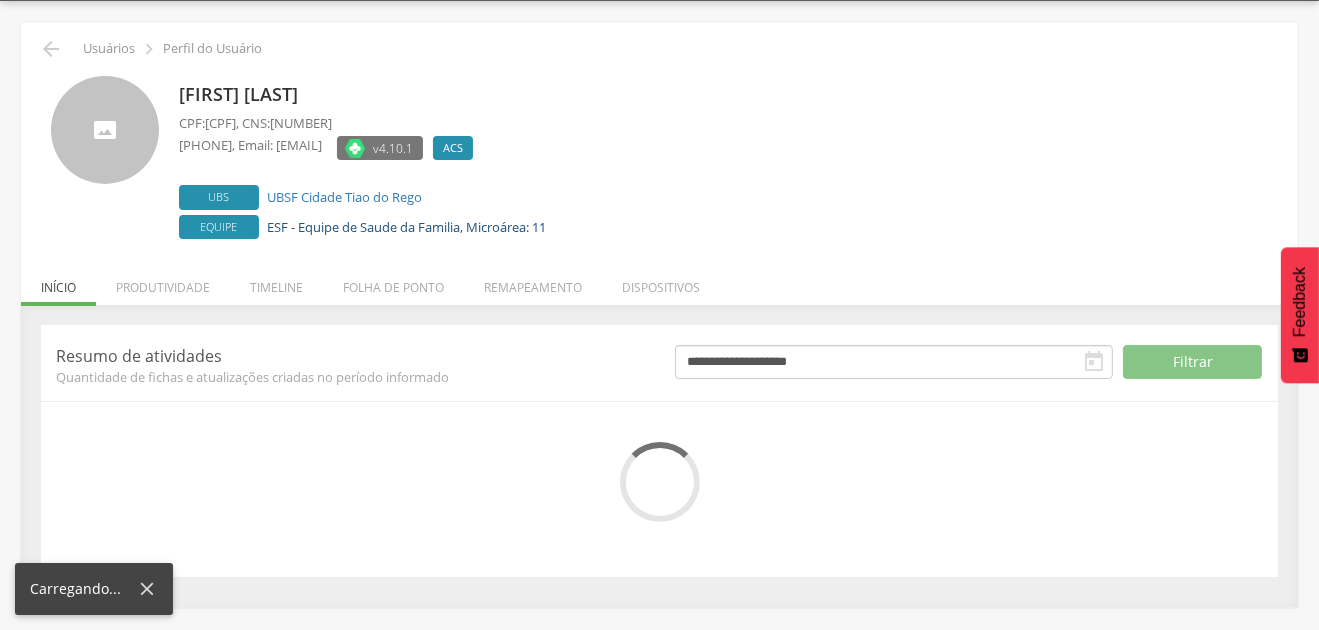scroll, scrollTop: 221, scrollLeft: 0, axis: vertical 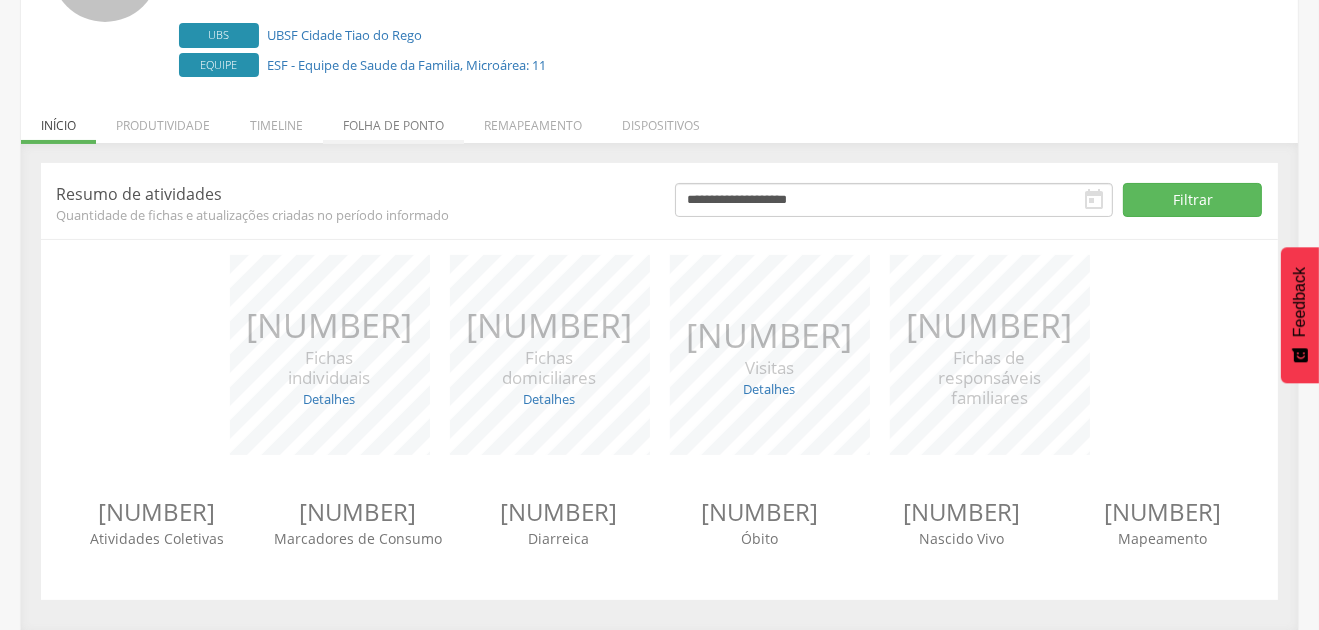 click on "Folha de ponto" at bounding box center [393, 120] 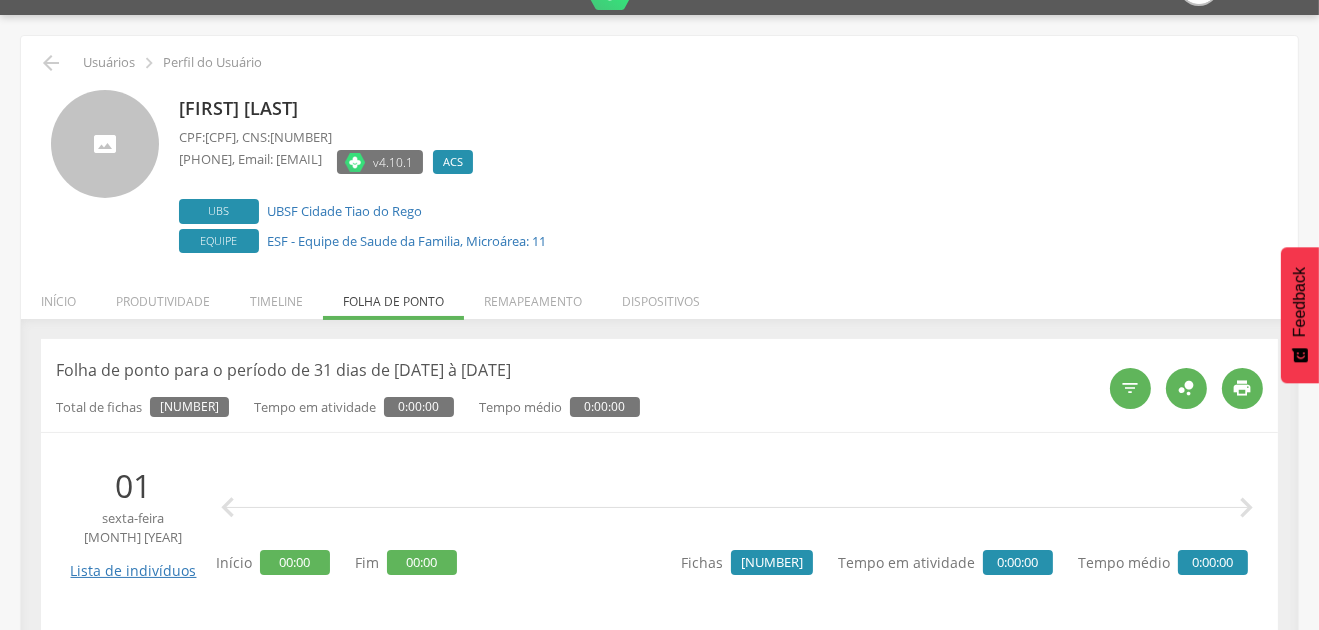 scroll, scrollTop: 0, scrollLeft: 0, axis: both 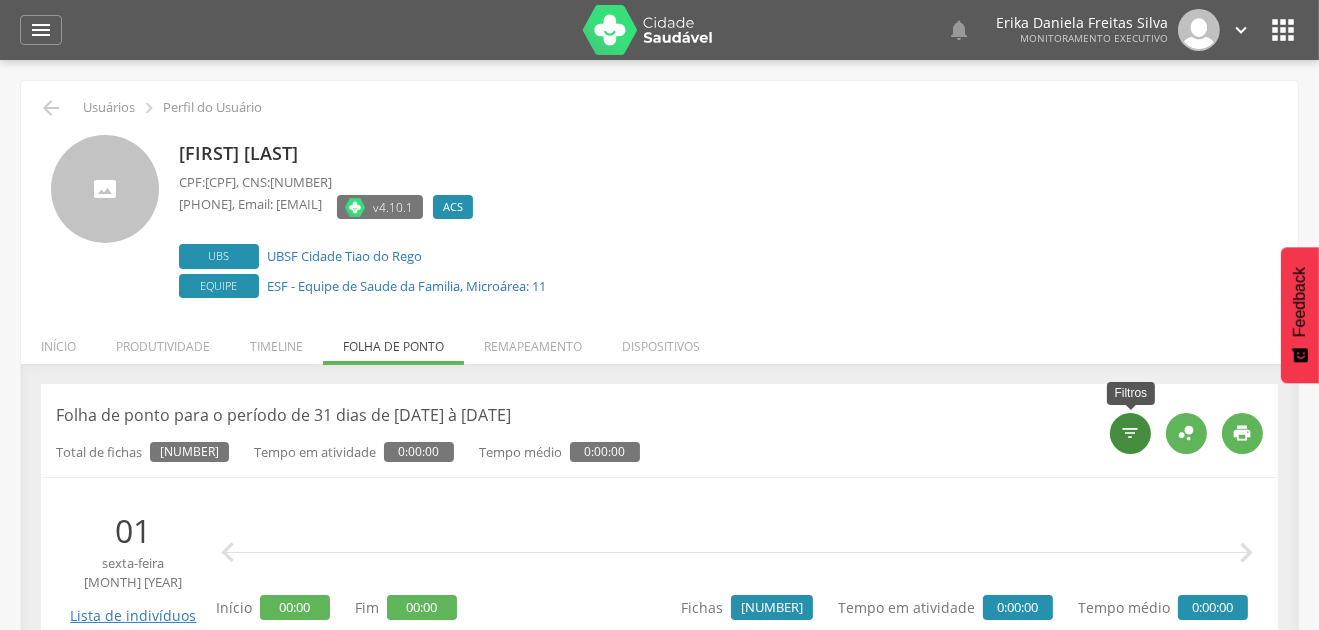 click on "" at bounding box center [1131, 433] 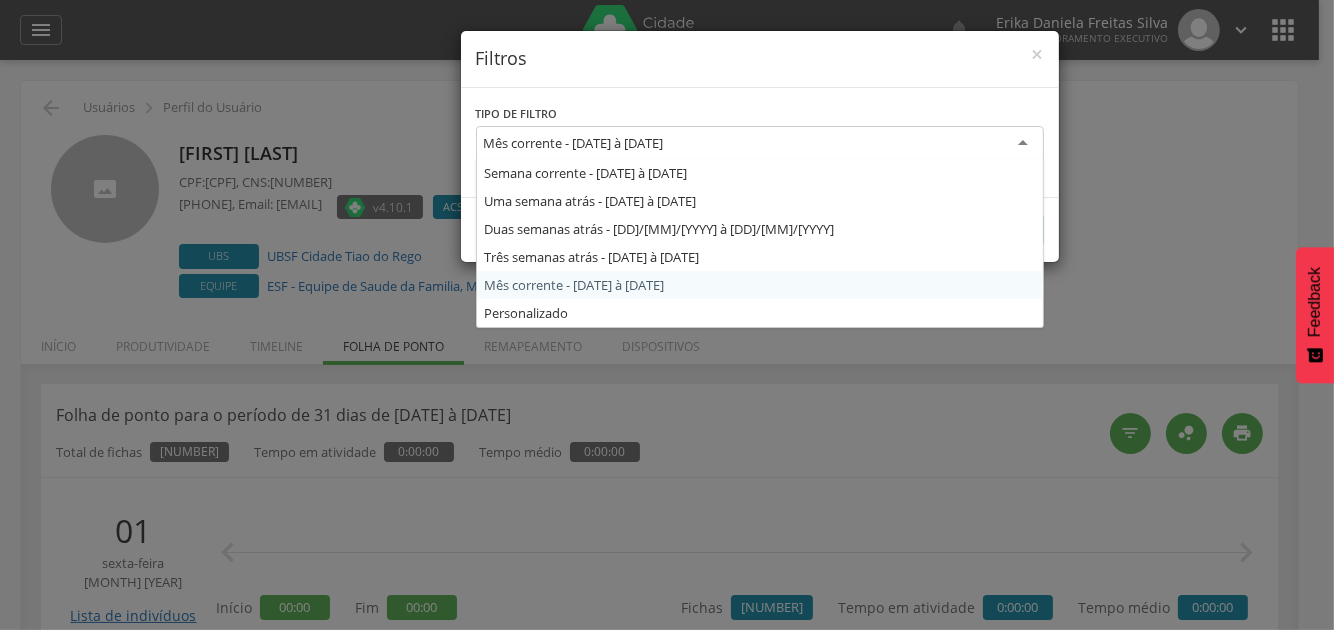 click on "Mês corrente - [DATE] à [DATE]" at bounding box center [574, 143] 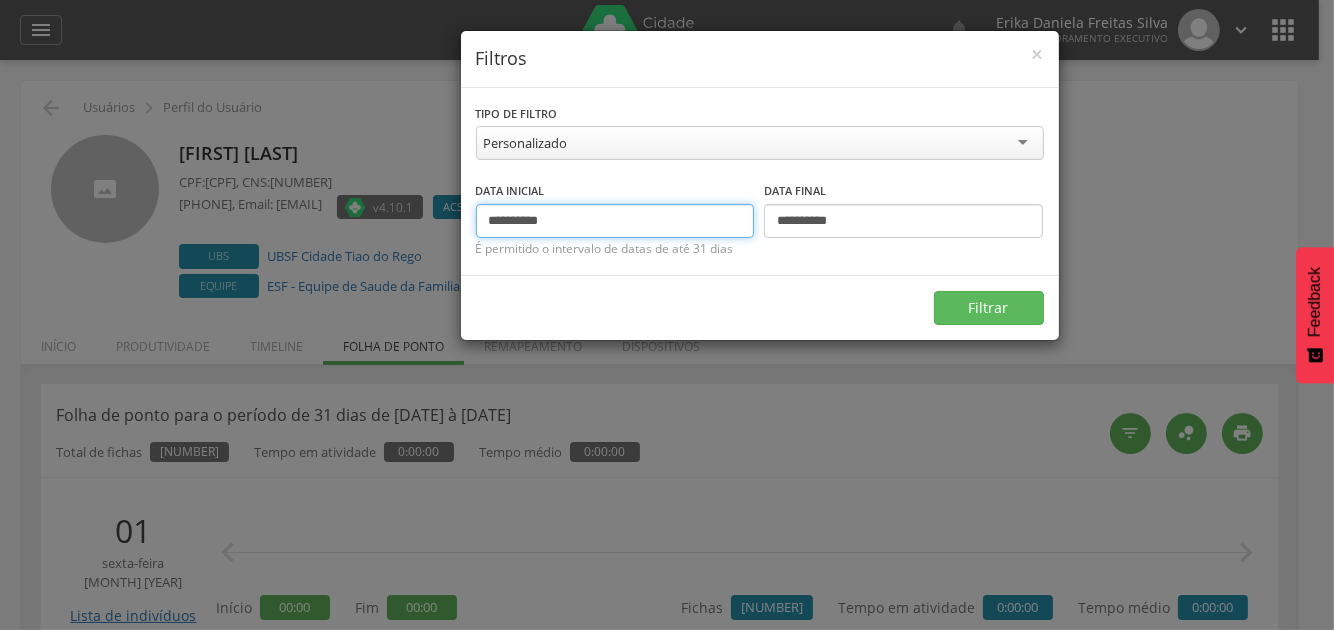 click on "**********" at bounding box center [615, 221] 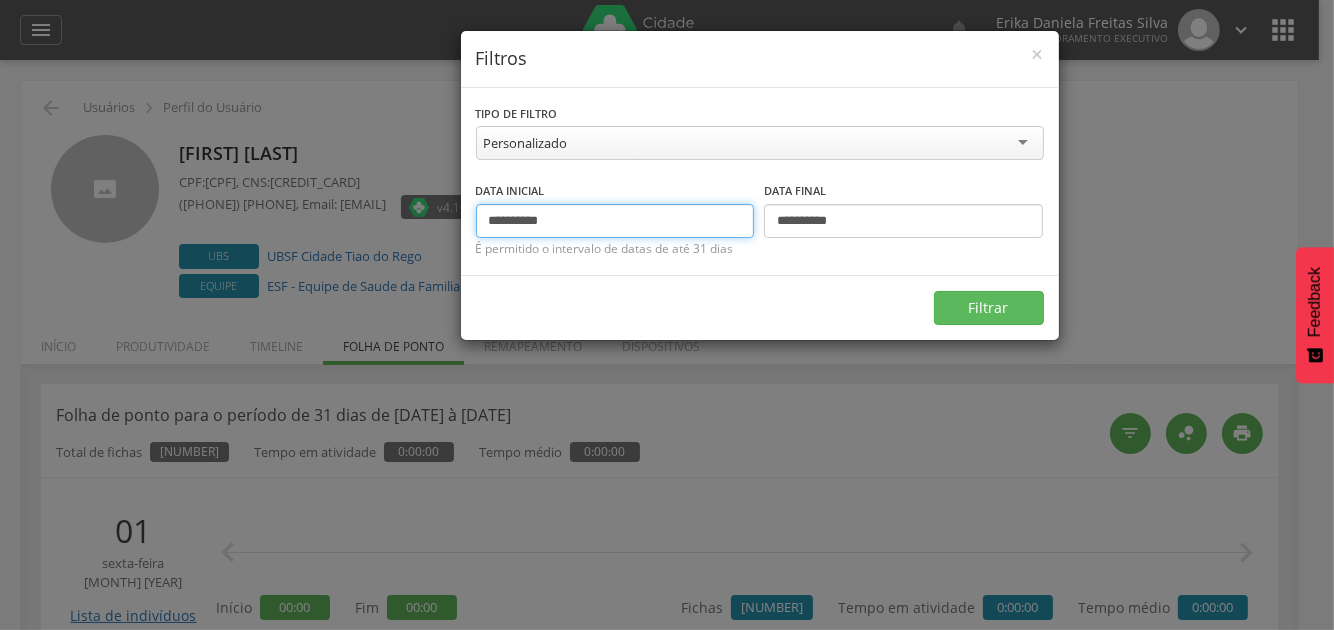 type on "**********" 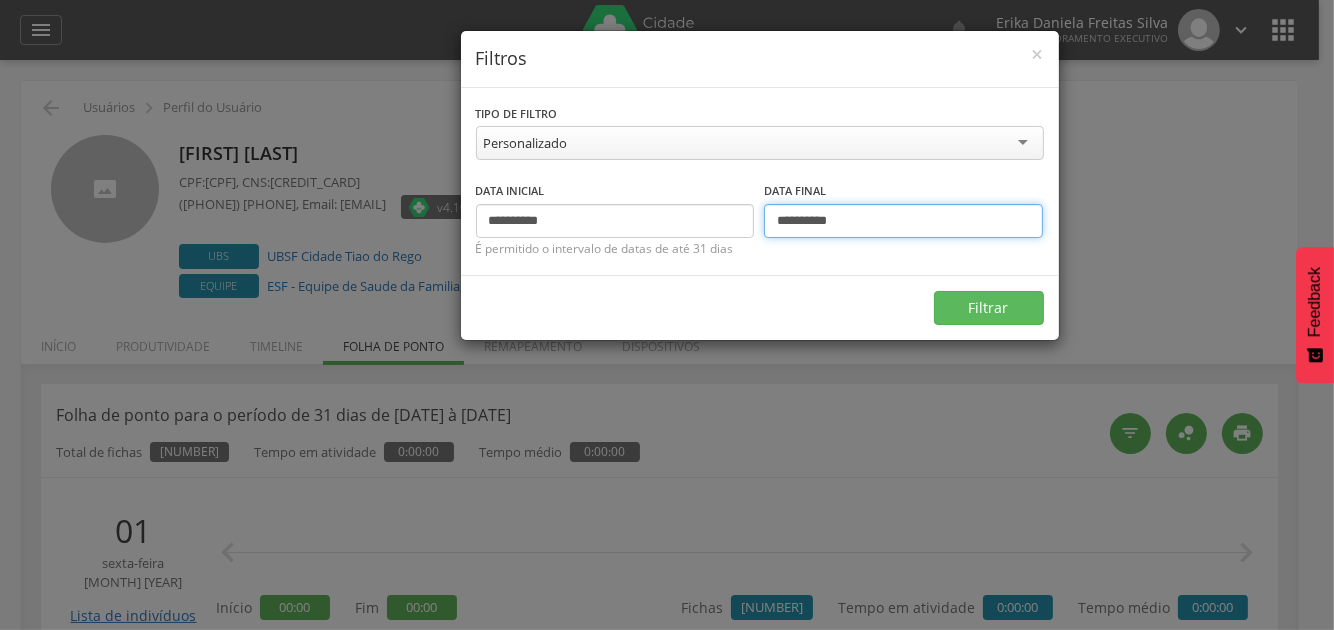 click on "**********" at bounding box center (903, 221) 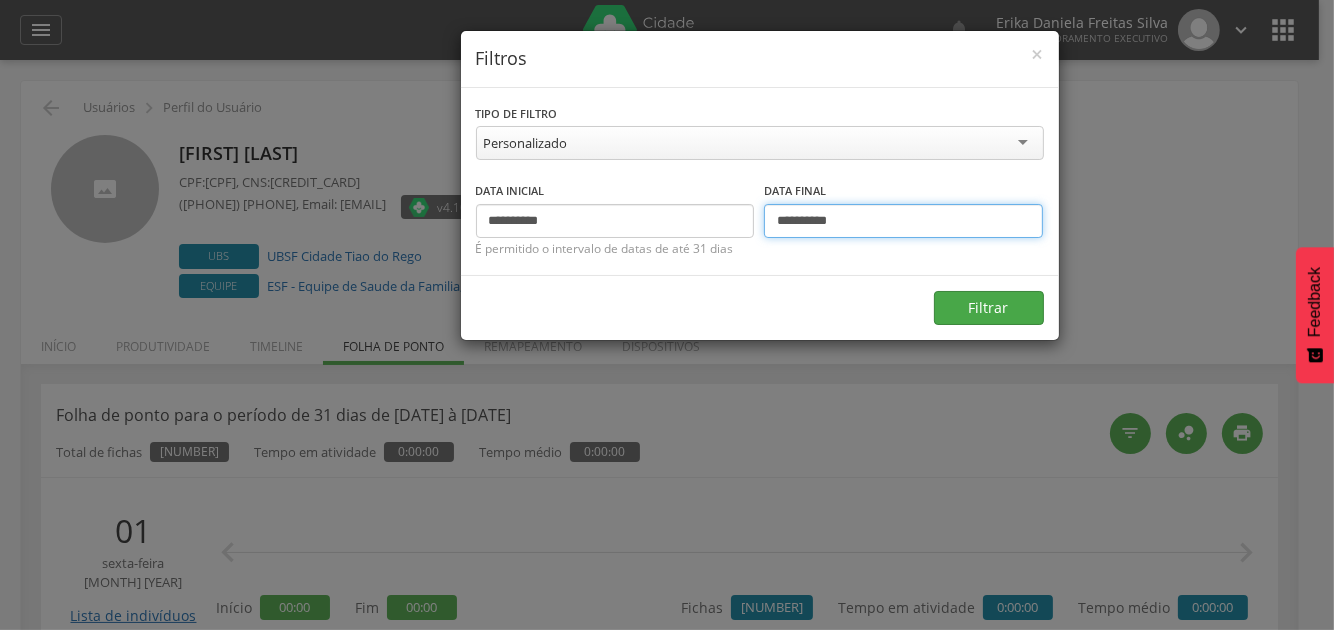type on "**********" 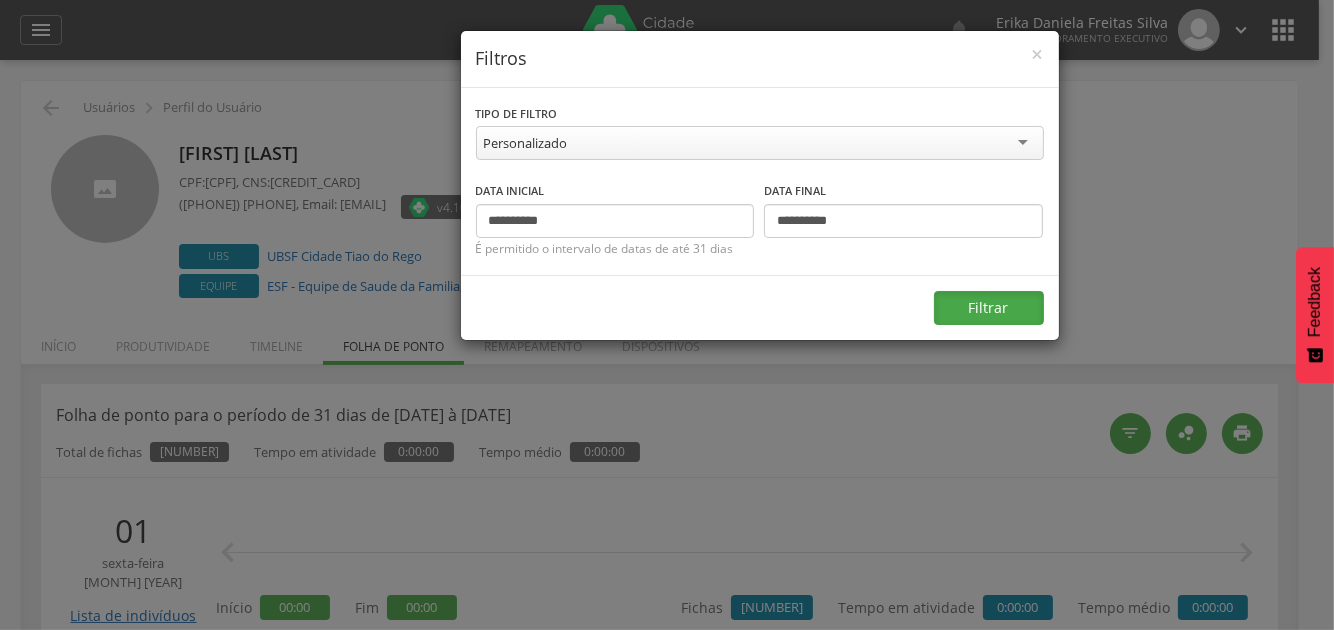 click on "Filtrar" at bounding box center [989, 308] 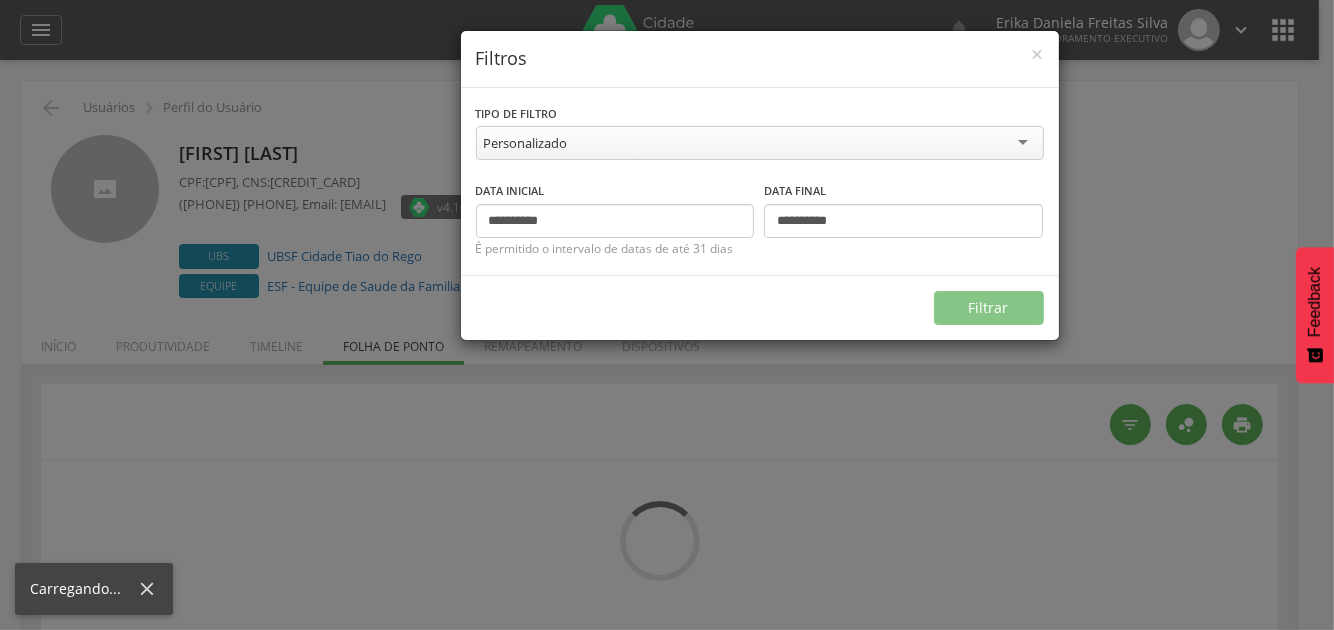 type on "**********" 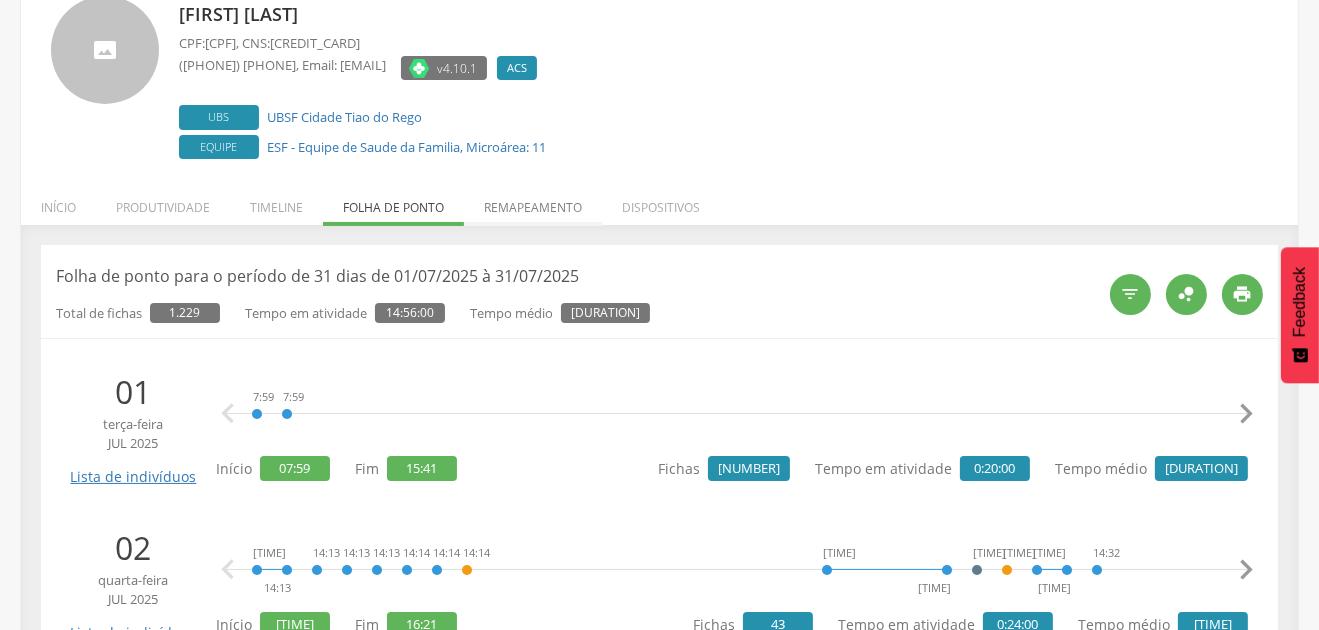 scroll, scrollTop: 99, scrollLeft: 0, axis: vertical 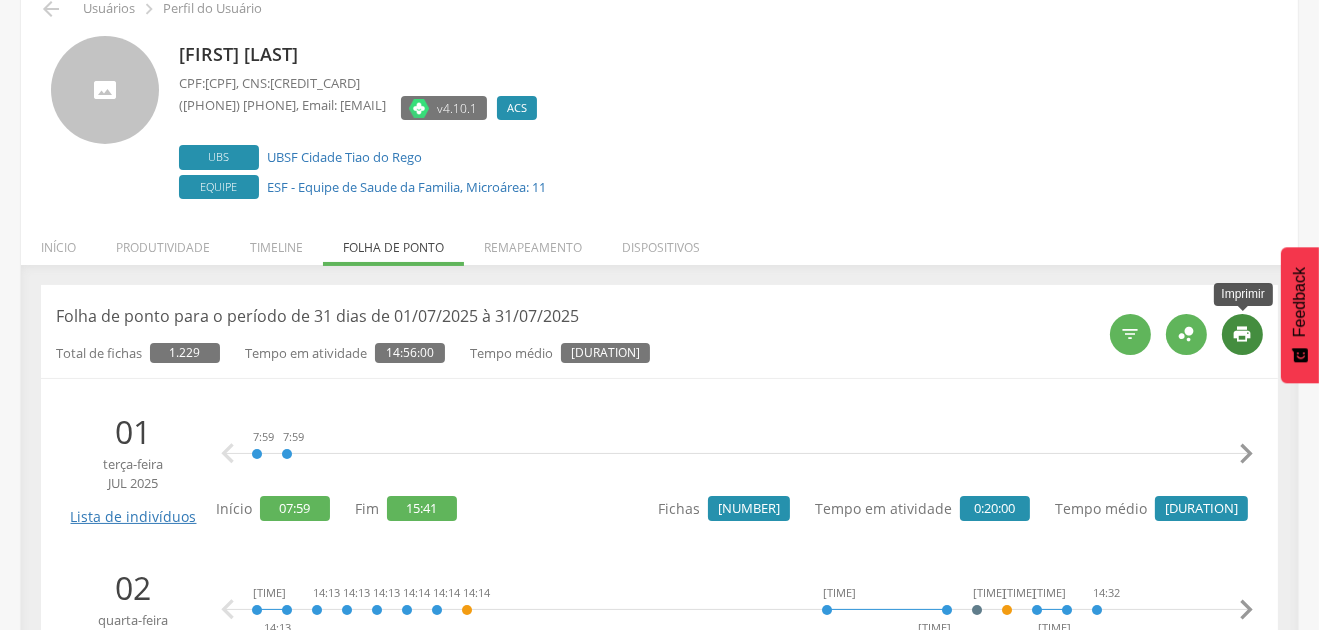 click on "" at bounding box center (1243, 334) 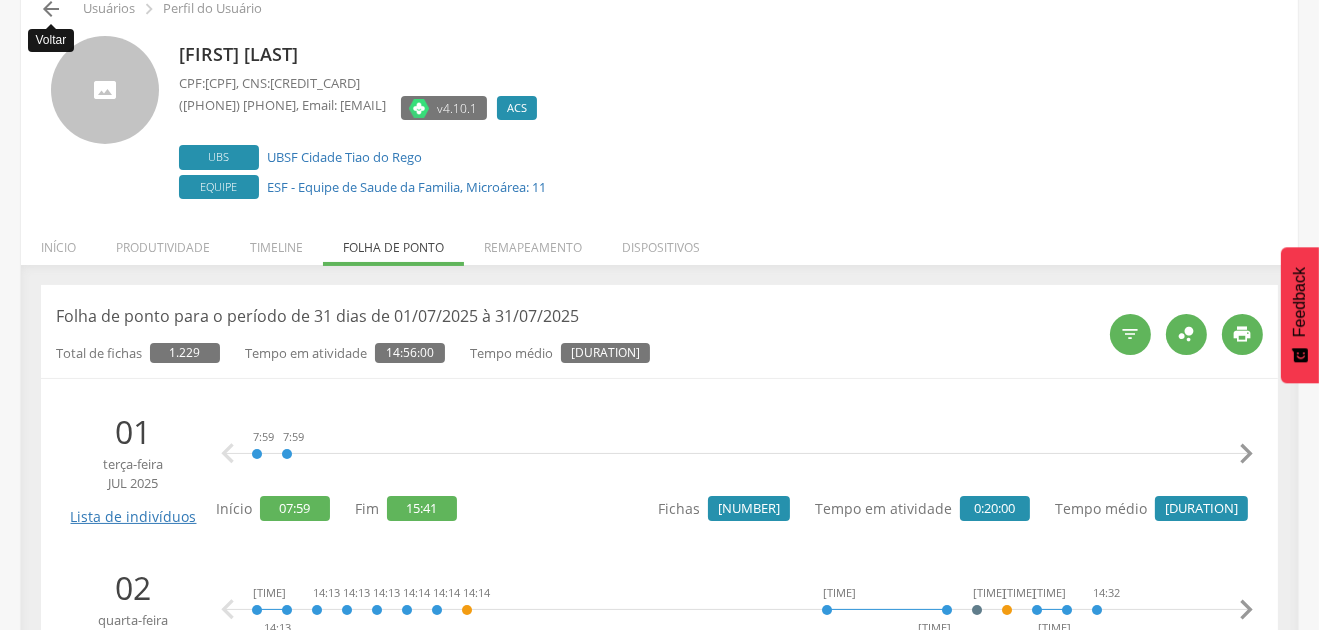 click on "" at bounding box center [51, 9] 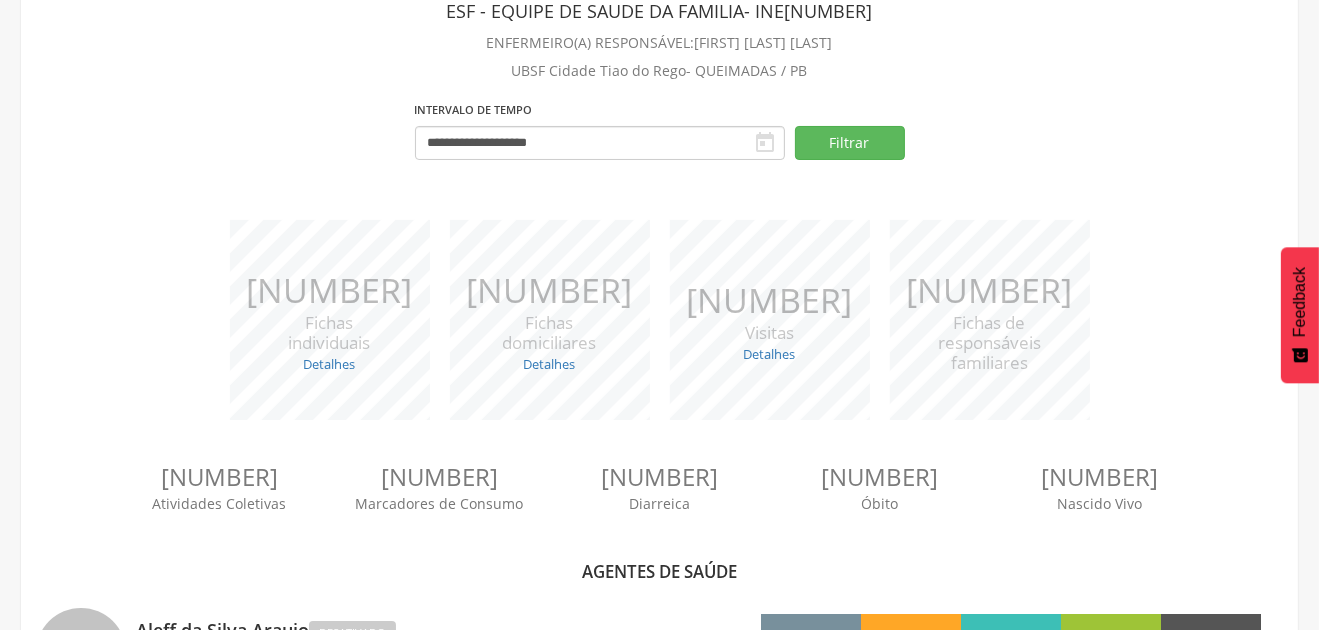 scroll, scrollTop: 0, scrollLeft: 0, axis: both 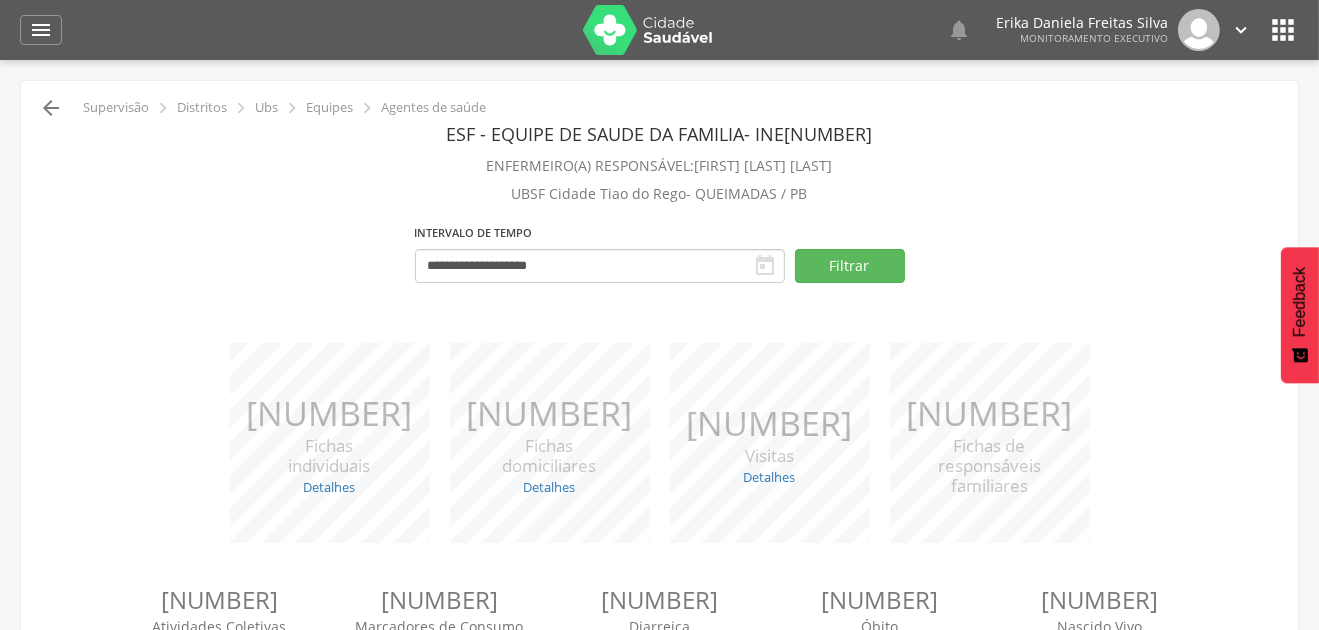 click on "" at bounding box center (51, 108) 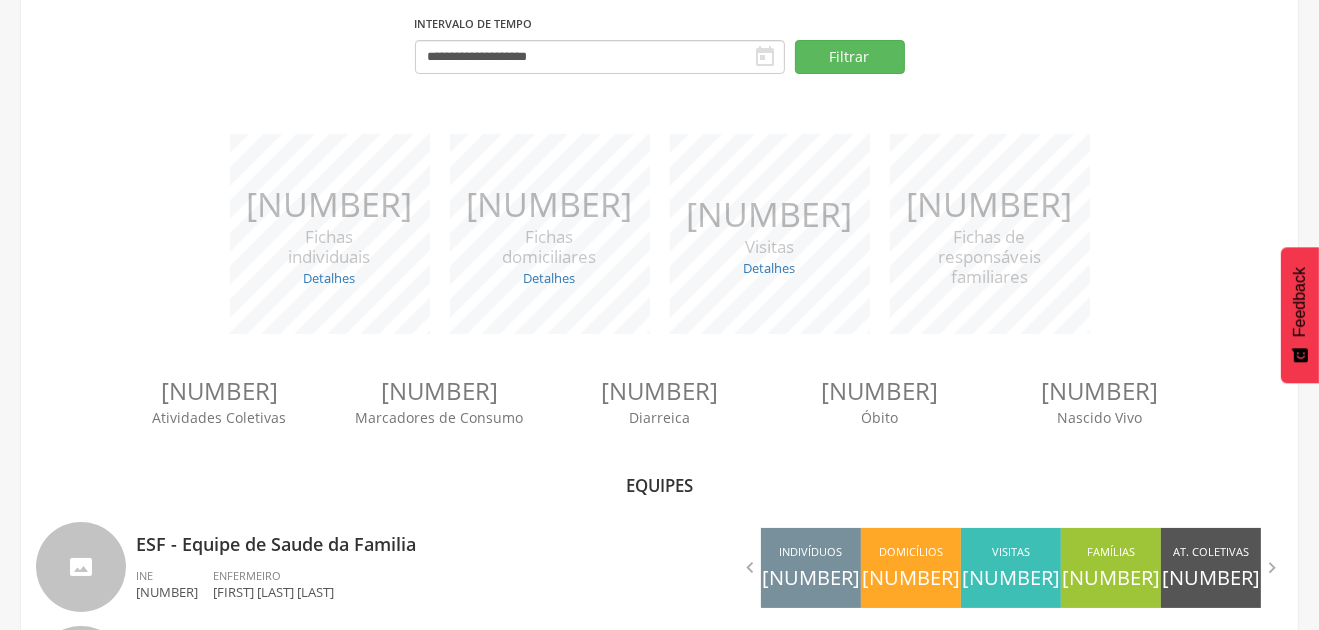 scroll, scrollTop: 312, scrollLeft: 0, axis: vertical 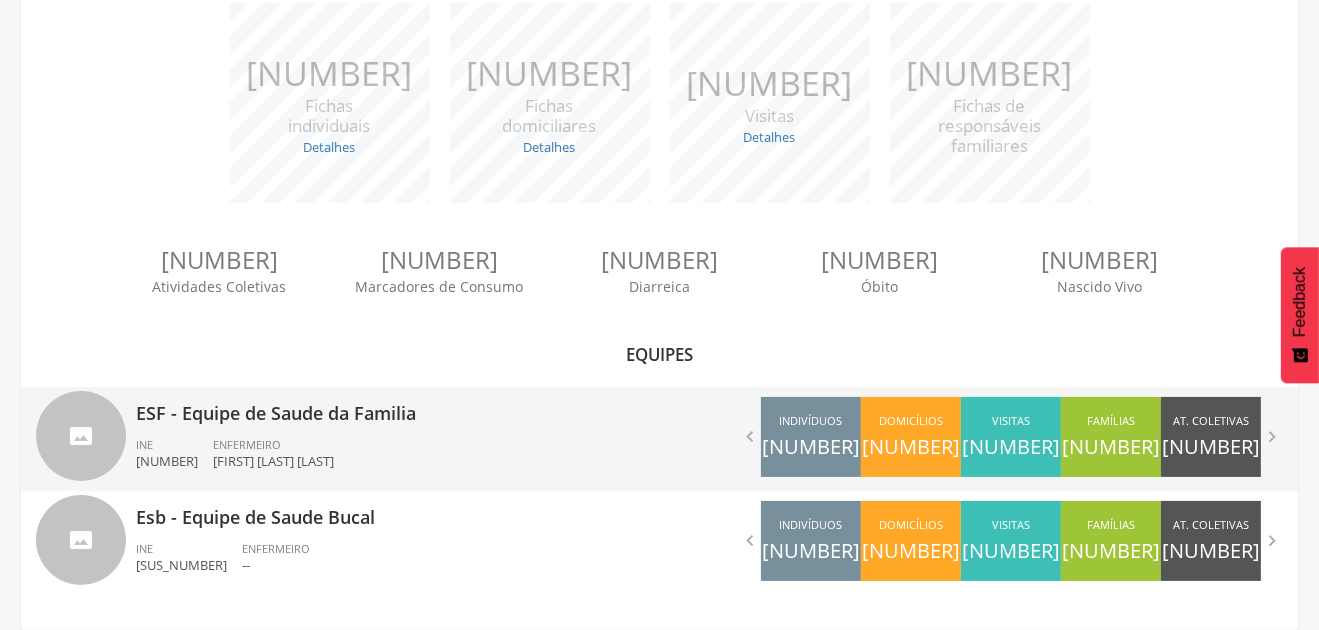 click on "ESF - Equipe de Saude da Familia INE [NUMBER] ENFERMEIRO [FULL_NAME]" at bounding box center [390, 439] 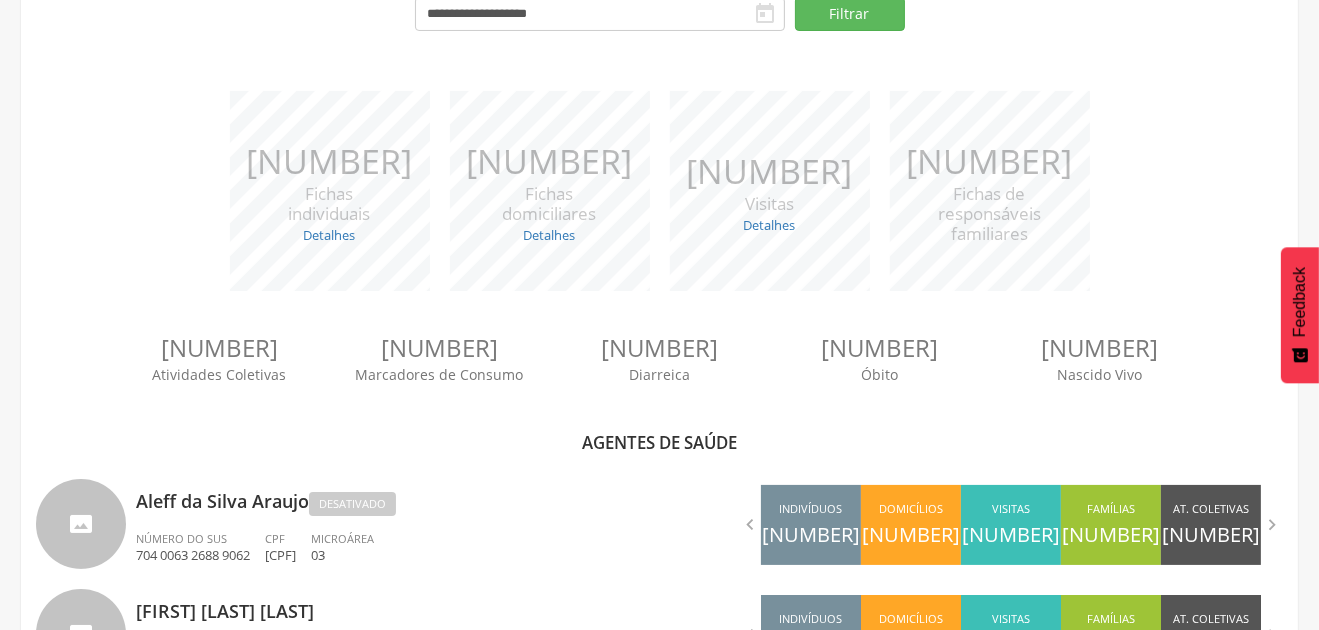 scroll, scrollTop: 312, scrollLeft: 0, axis: vertical 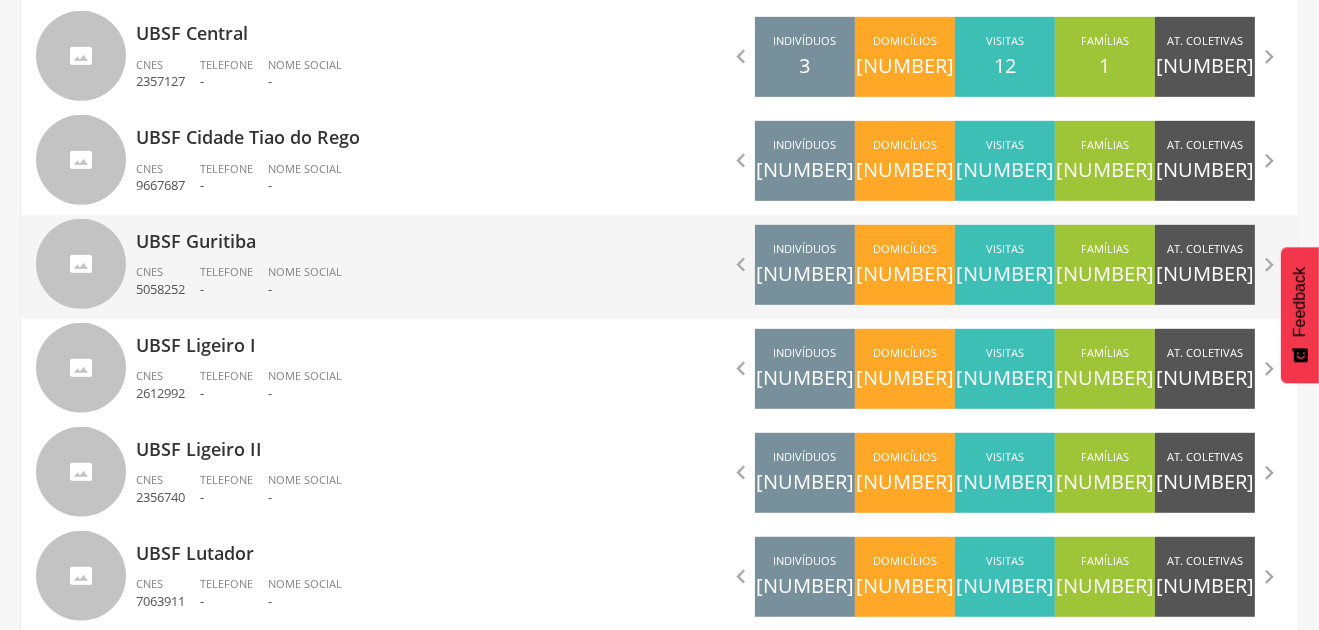 click on "CNES [NUMBER] Telefone - Nome Social -" at bounding box center [390, 286] 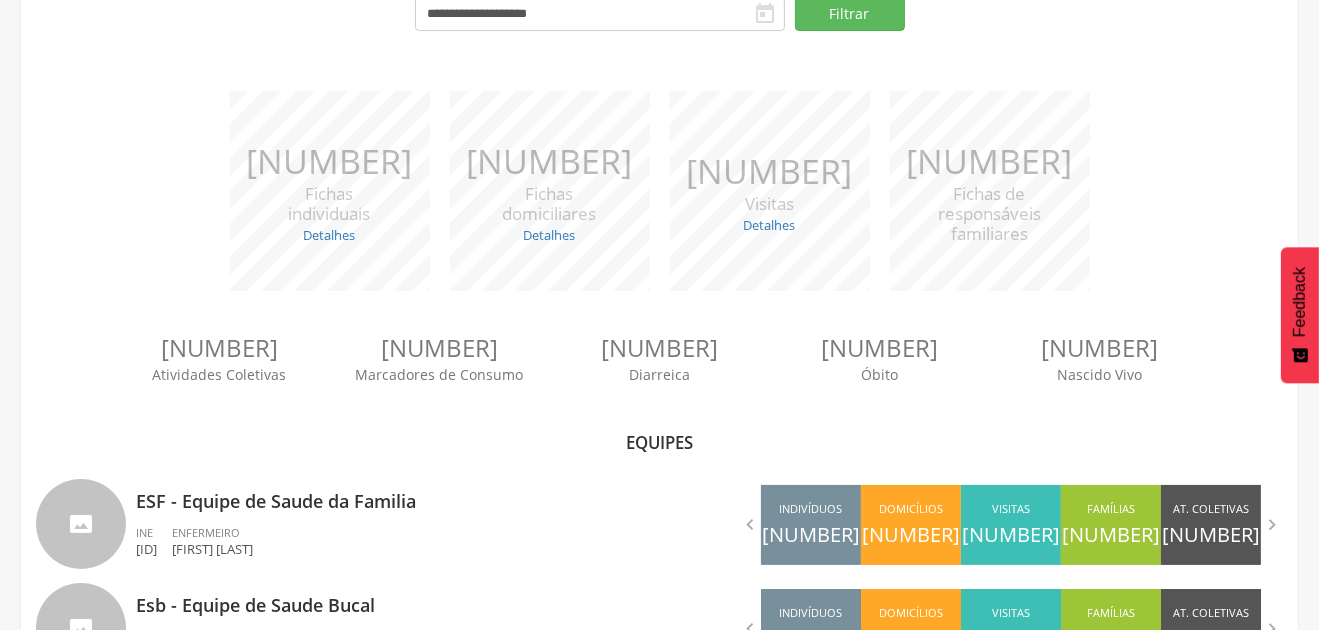 scroll, scrollTop: 312, scrollLeft: 0, axis: vertical 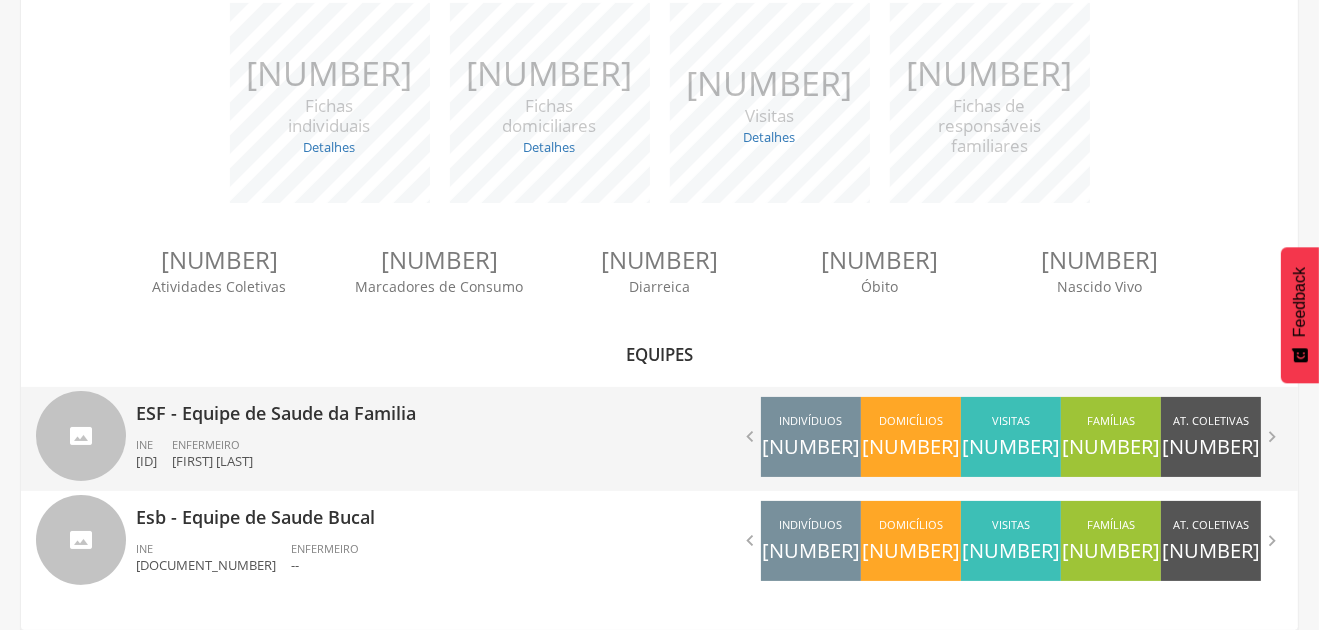 click on "ESF - Equipe de Saude da Familia INE [NUMBER] ENFERMEIRO [NAME]" at bounding box center [390, 439] 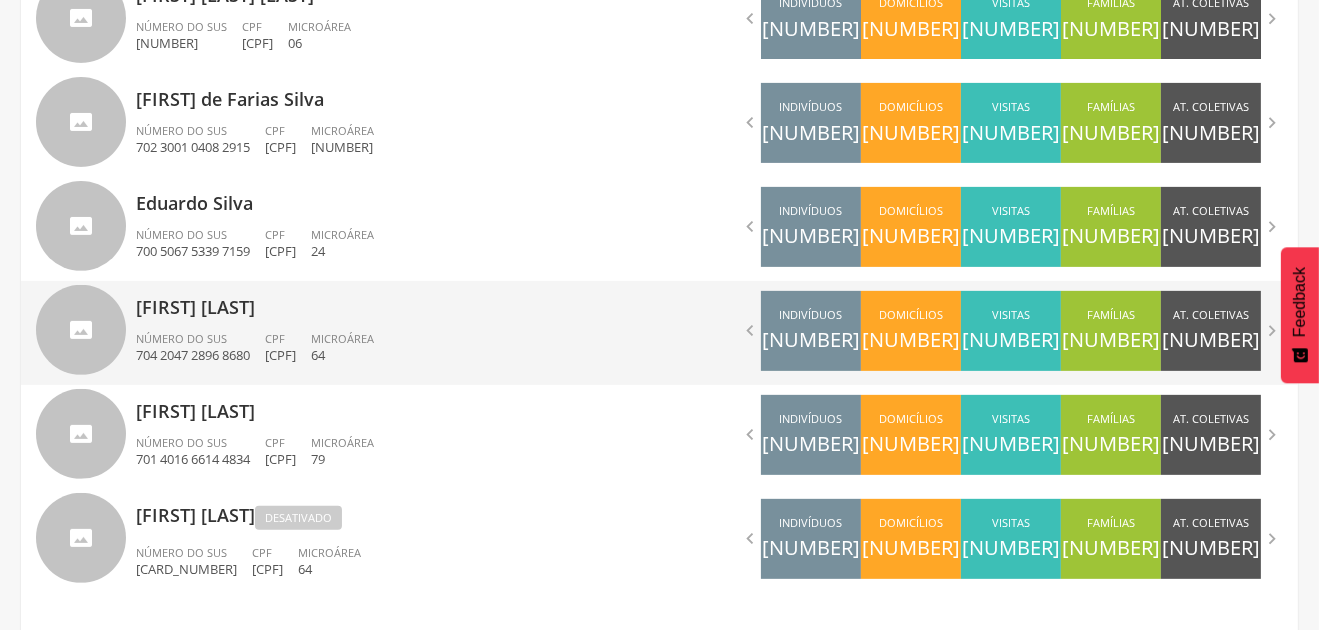 scroll, scrollTop: 763, scrollLeft: 0, axis: vertical 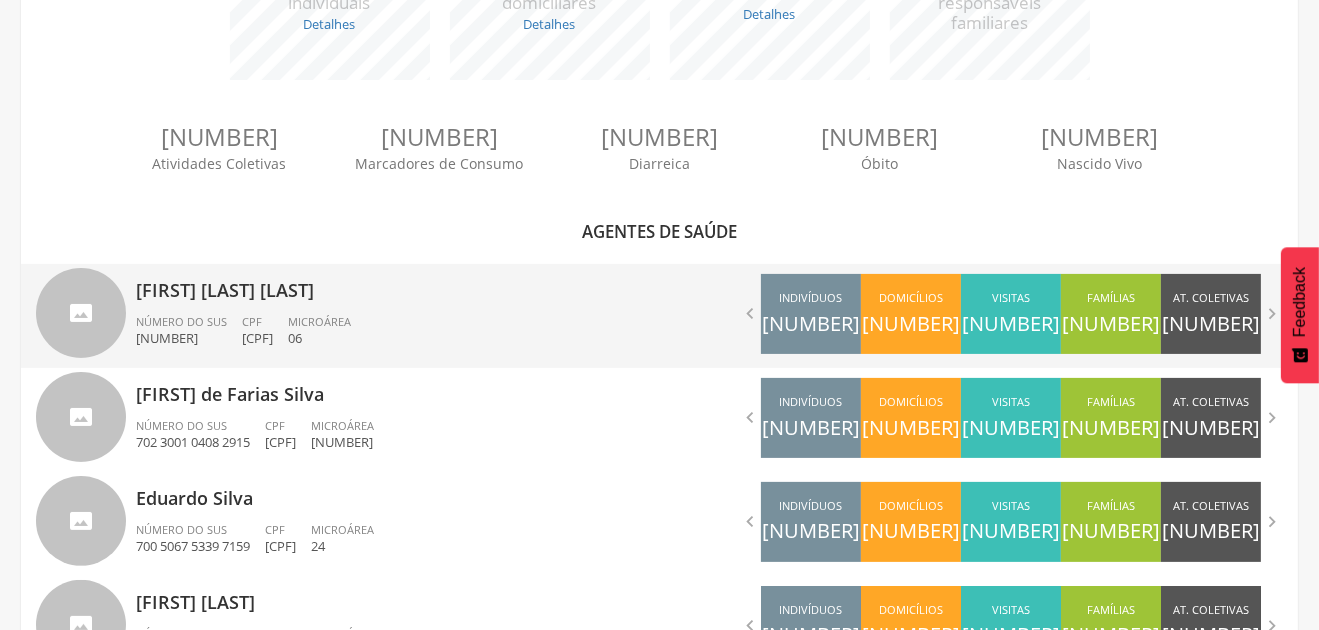 click on "[FIRST] [LAST] [LAST]" at bounding box center [390, 284] 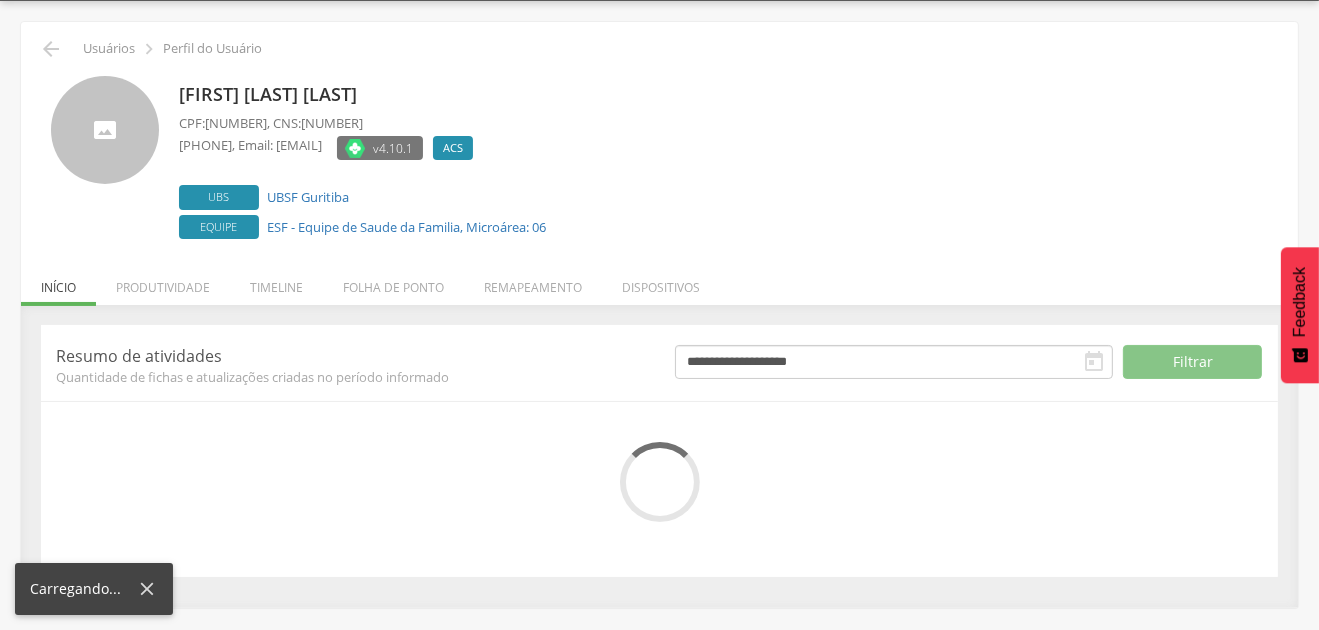 scroll, scrollTop: 221, scrollLeft: 0, axis: vertical 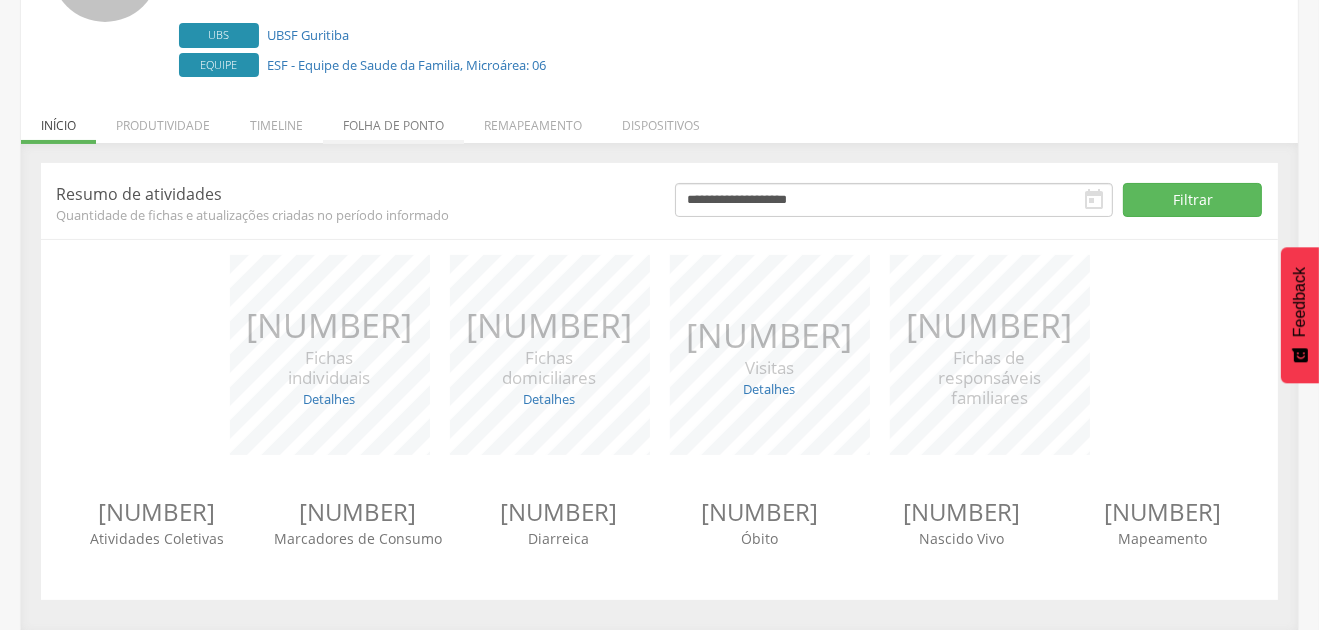 click on "Folha de ponto" at bounding box center [393, 120] 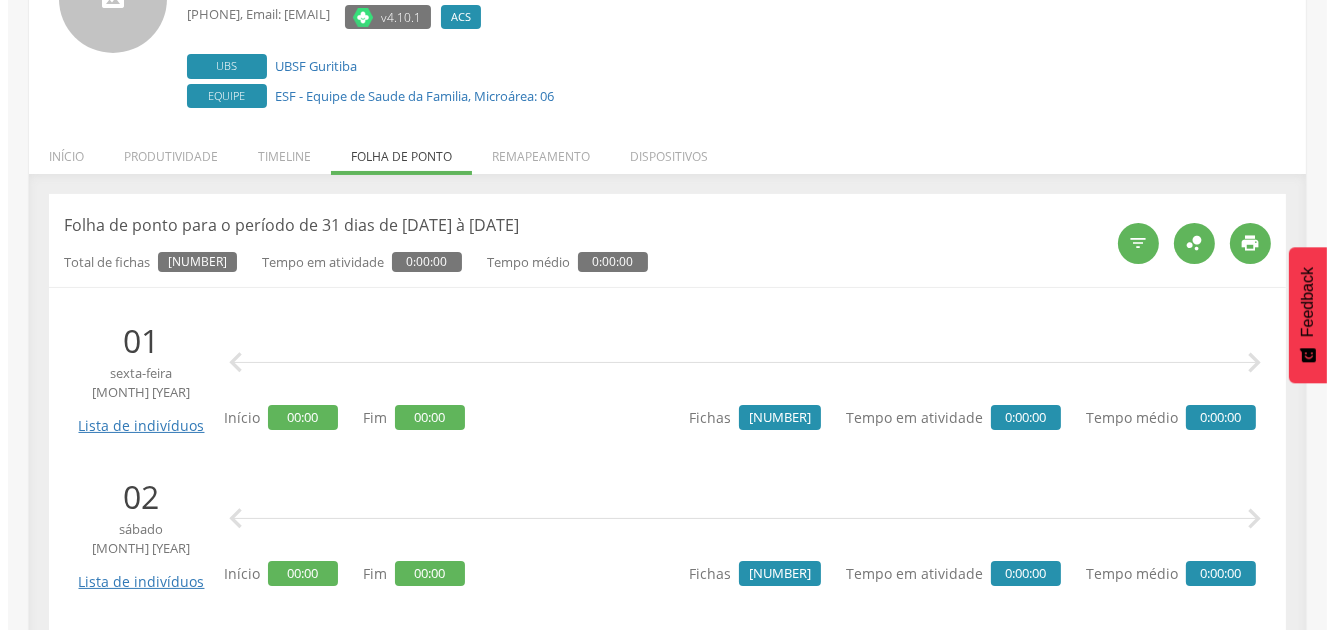 scroll, scrollTop: 199, scrollLeft: 0, axis: vertical 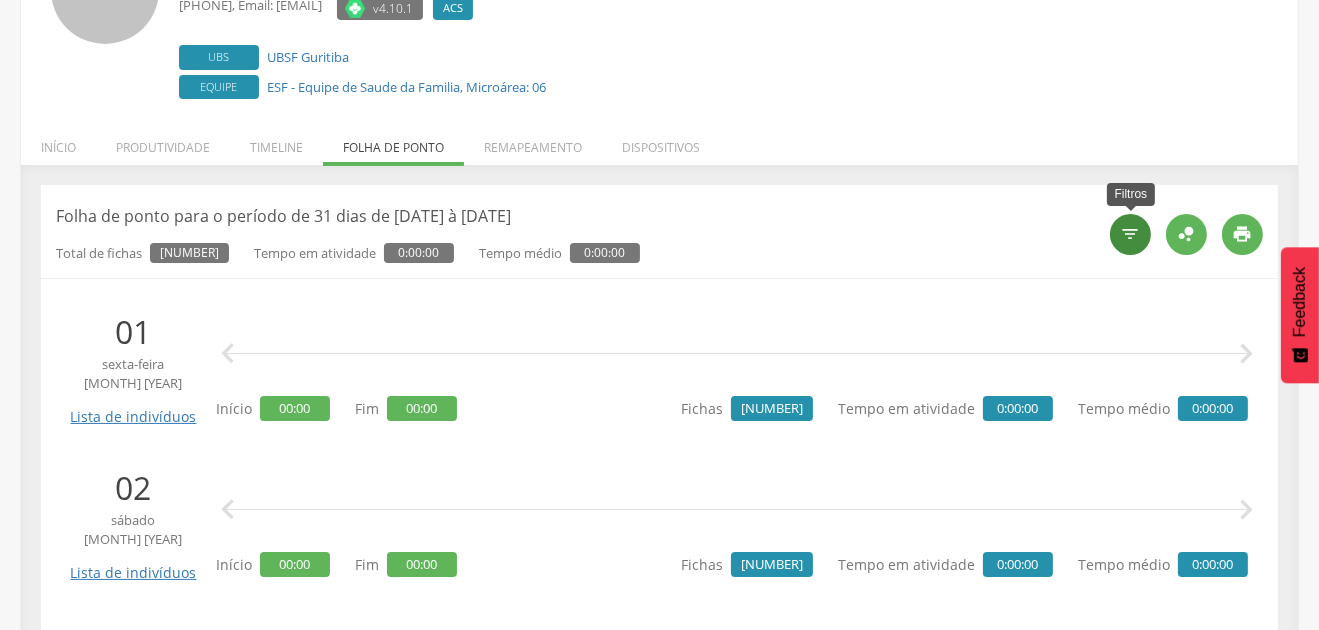 click on "" at bounding box center (1131, 234) 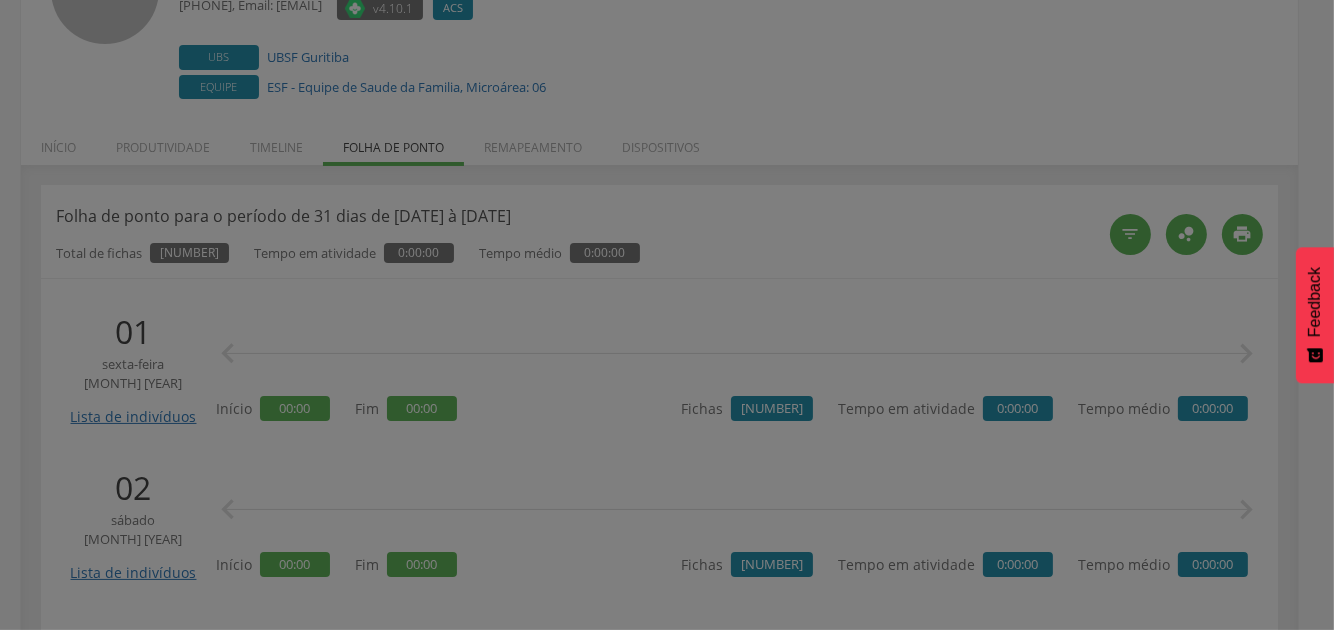 type on "**********" 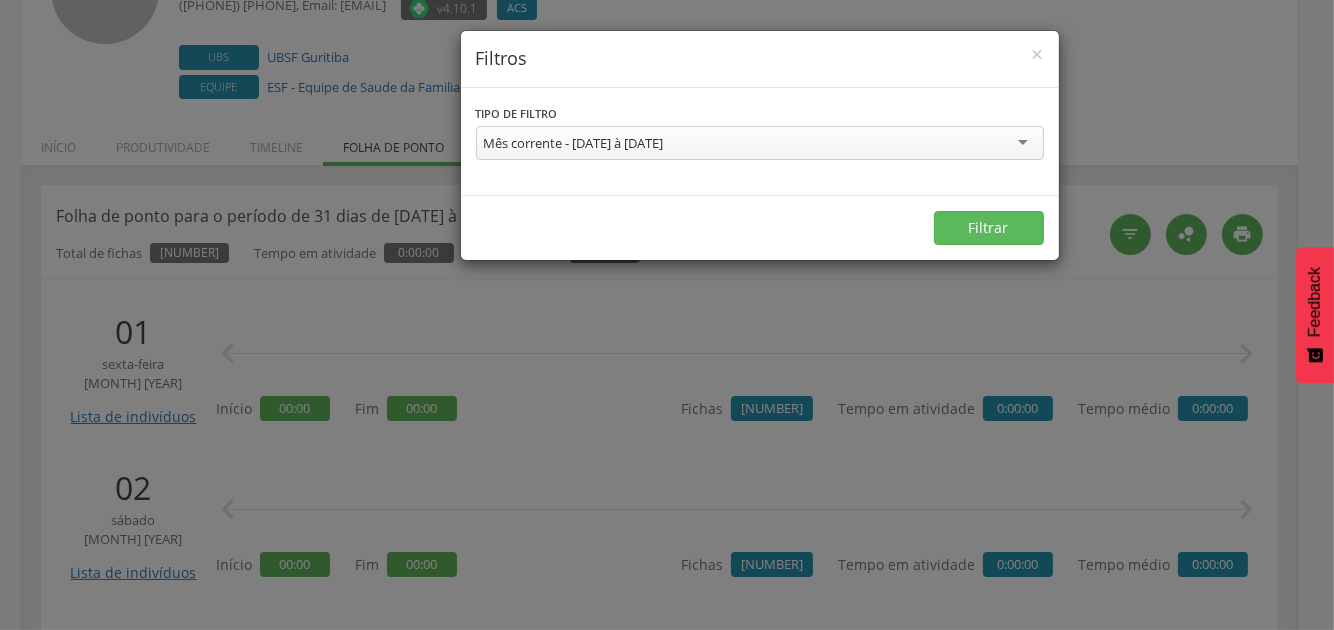 click on "Mês corrente - [DATE] à [DATE]" at bounding box center (574, 143) 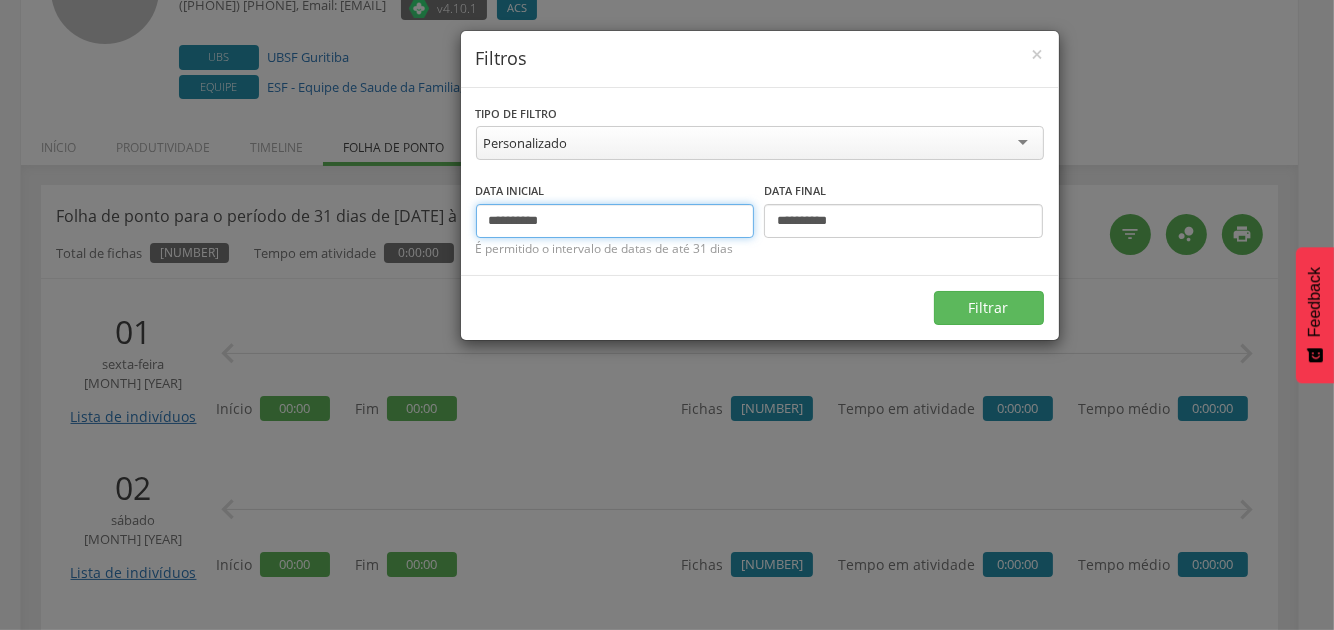 click on "**********" at bounding box center (615, 221) 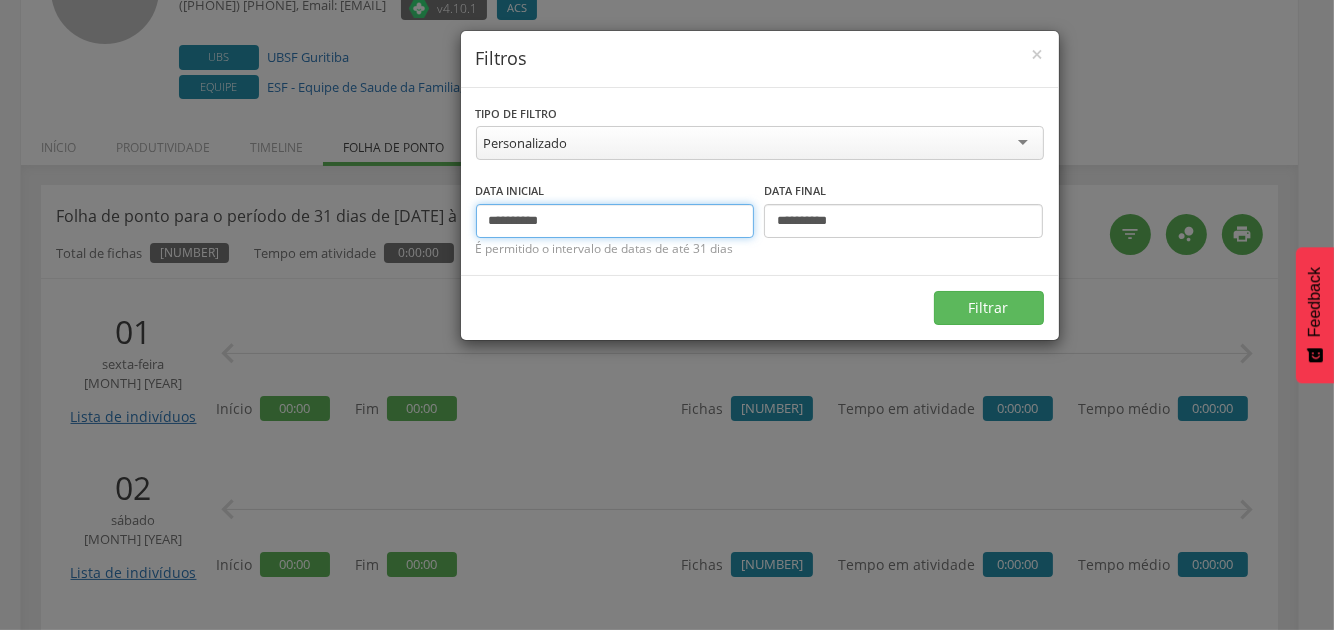 type on "**********" 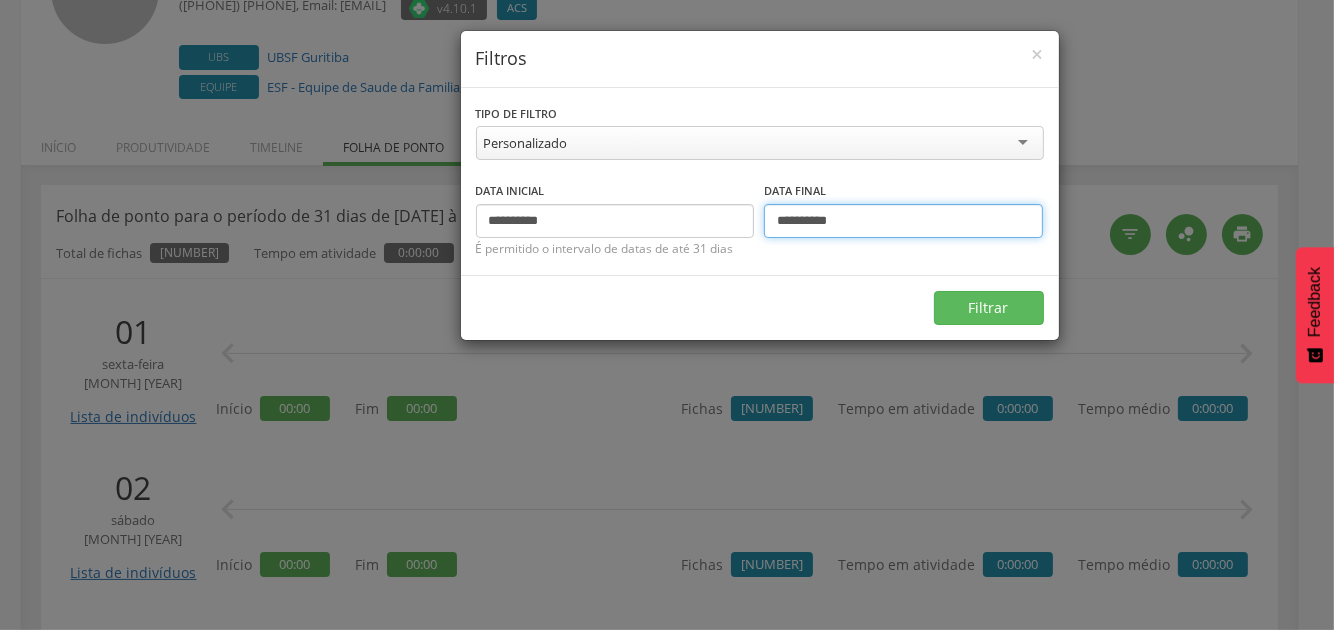 click on "**********" at bounding box center [903, 221] 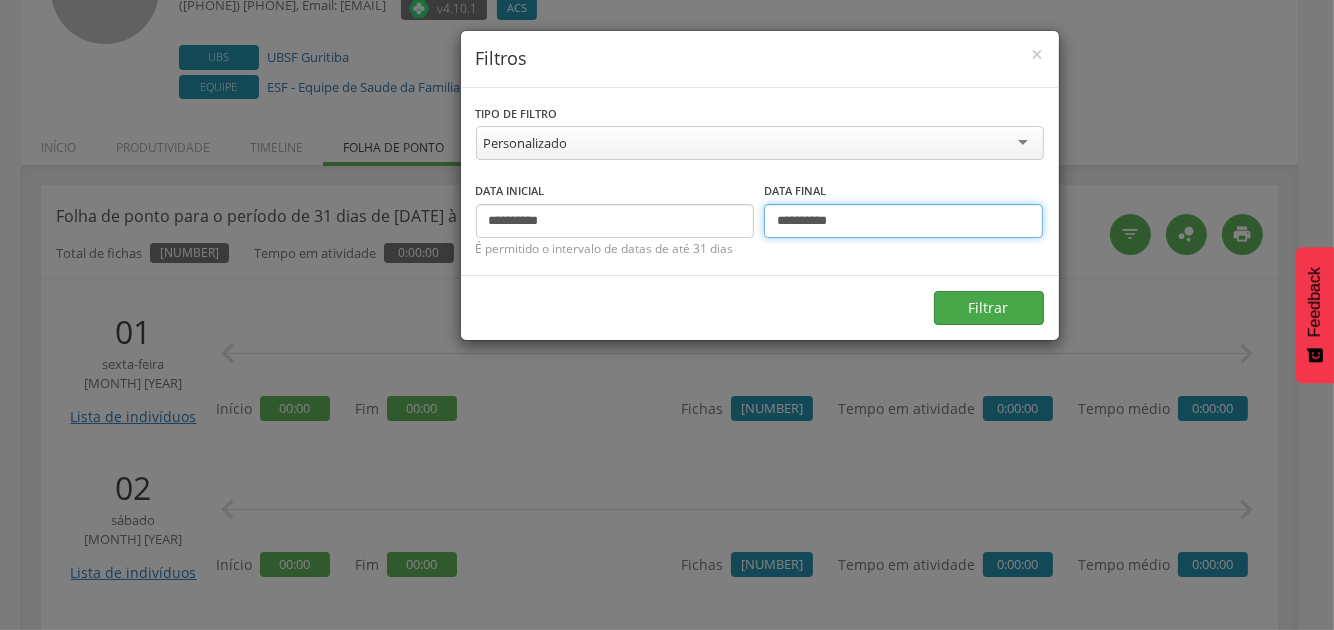 type on "**********" 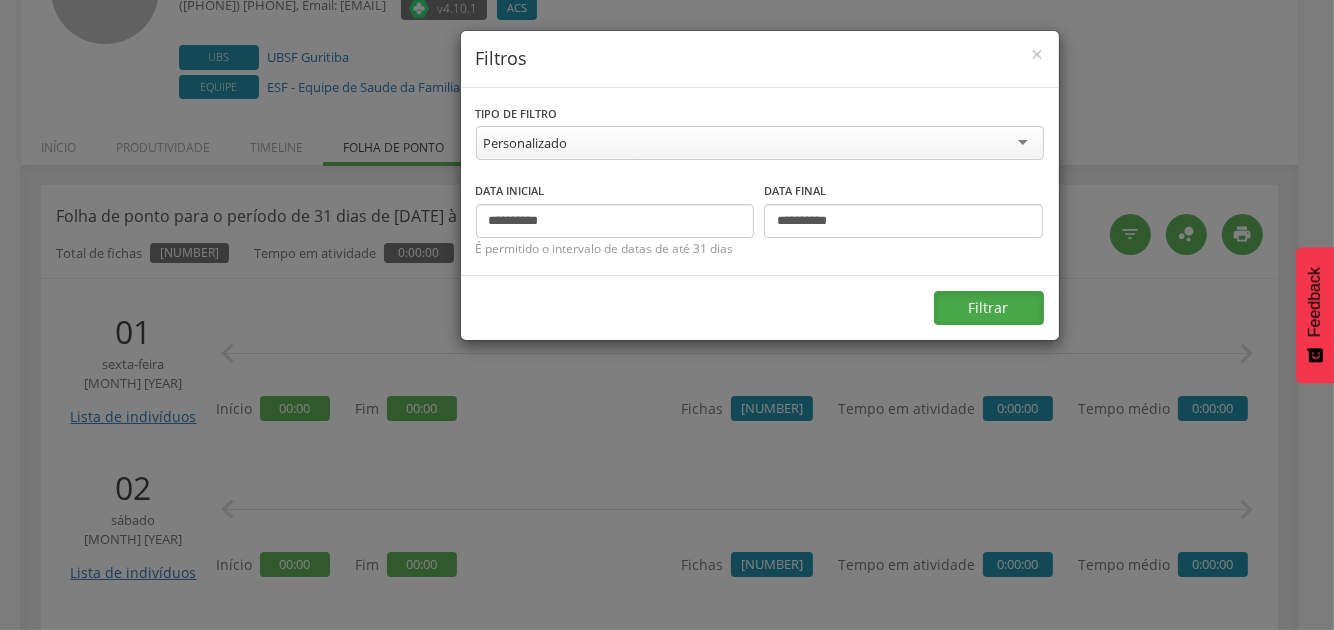 drag, startPoint x: 967, startPoint y: 321, endPoint x: 973, endPoint y: 303, distance: 18.973665 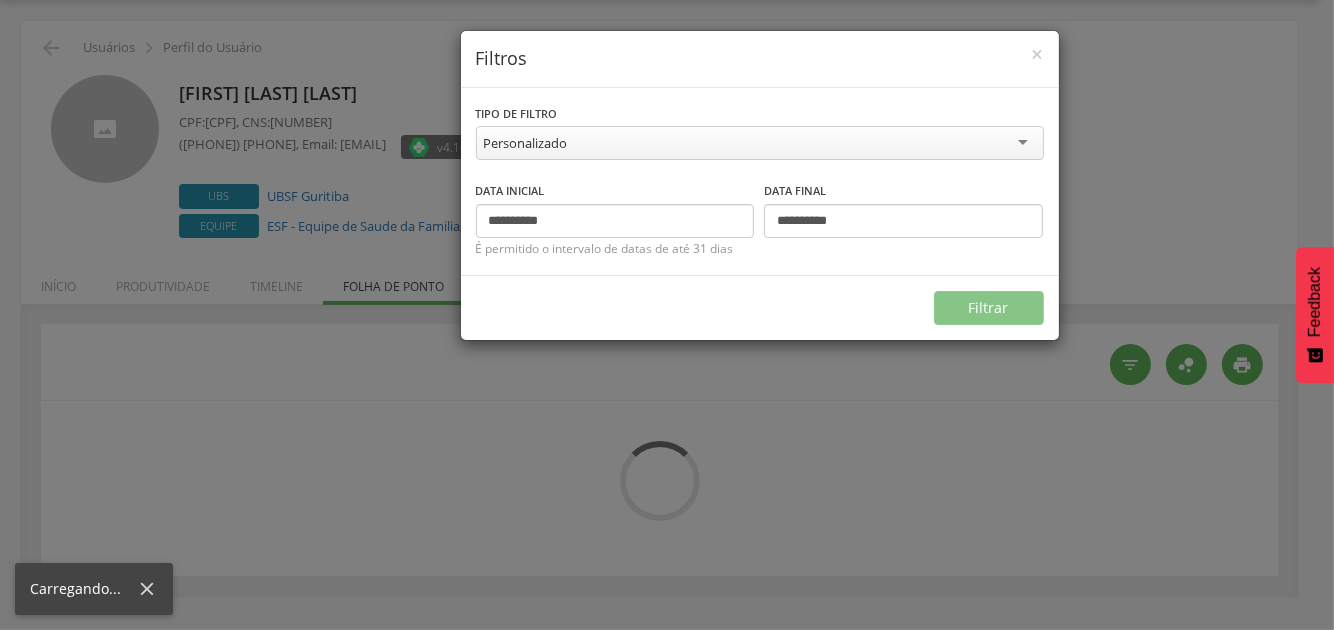 scroll, scrollTop: 59, scrollLeft: 0, axis: vertical 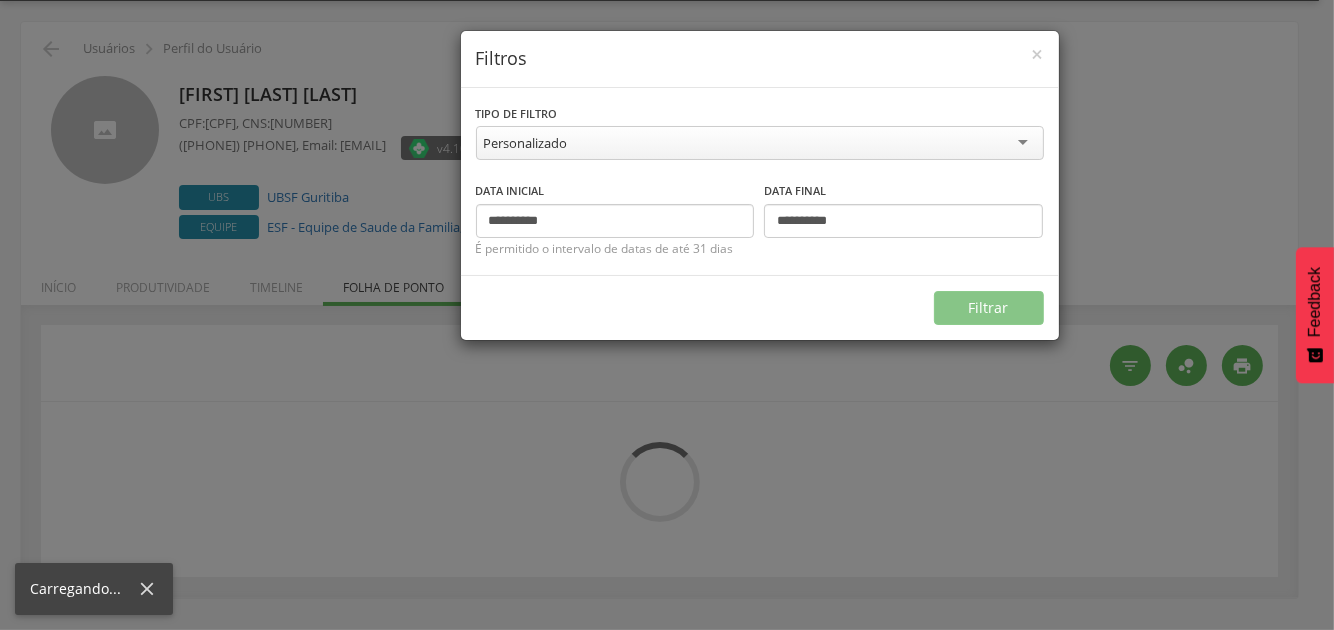 type on "**********" 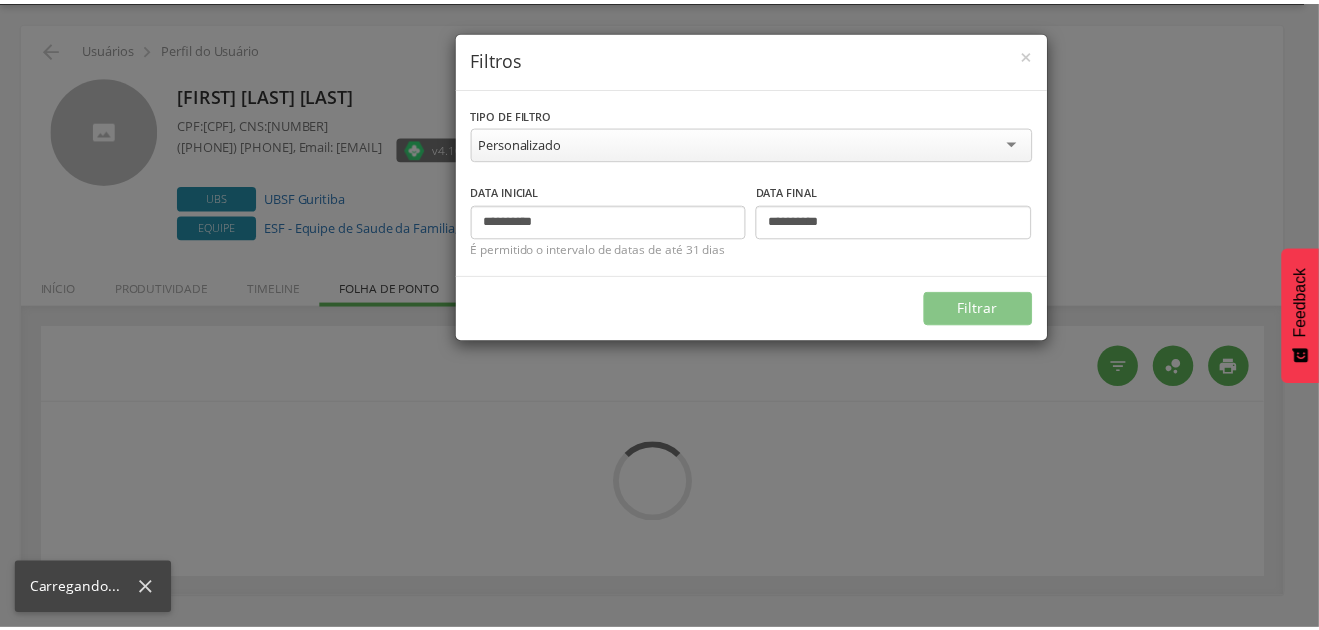 scroll, scrollTop: 199, scrollLeft: 0, axis: vertical 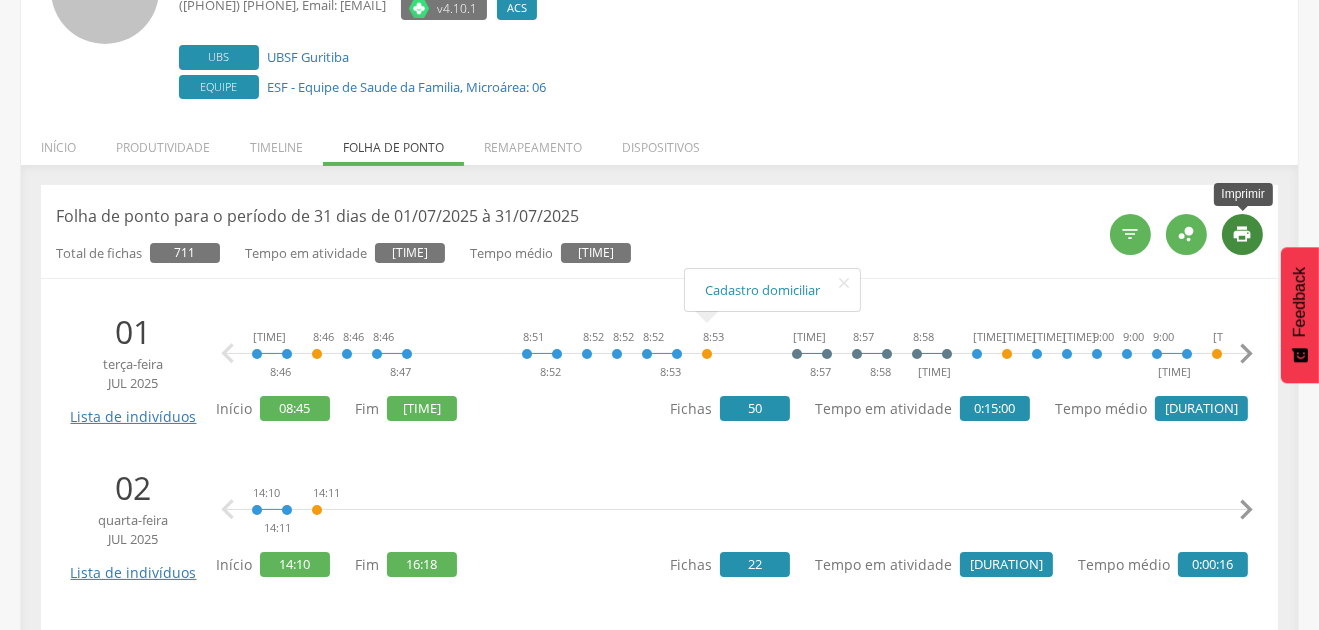 click on "" at bounding box center (1243, 234) 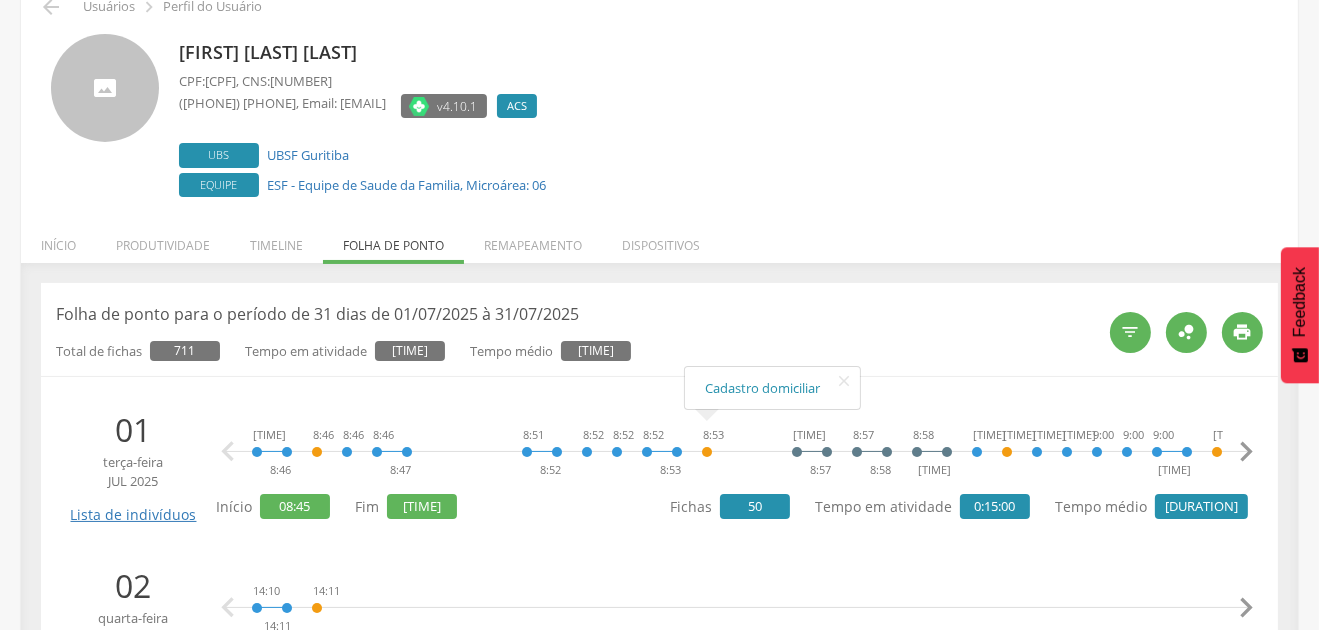 scroll, scrollTop: 0, scrollLeft: 0, axis: both 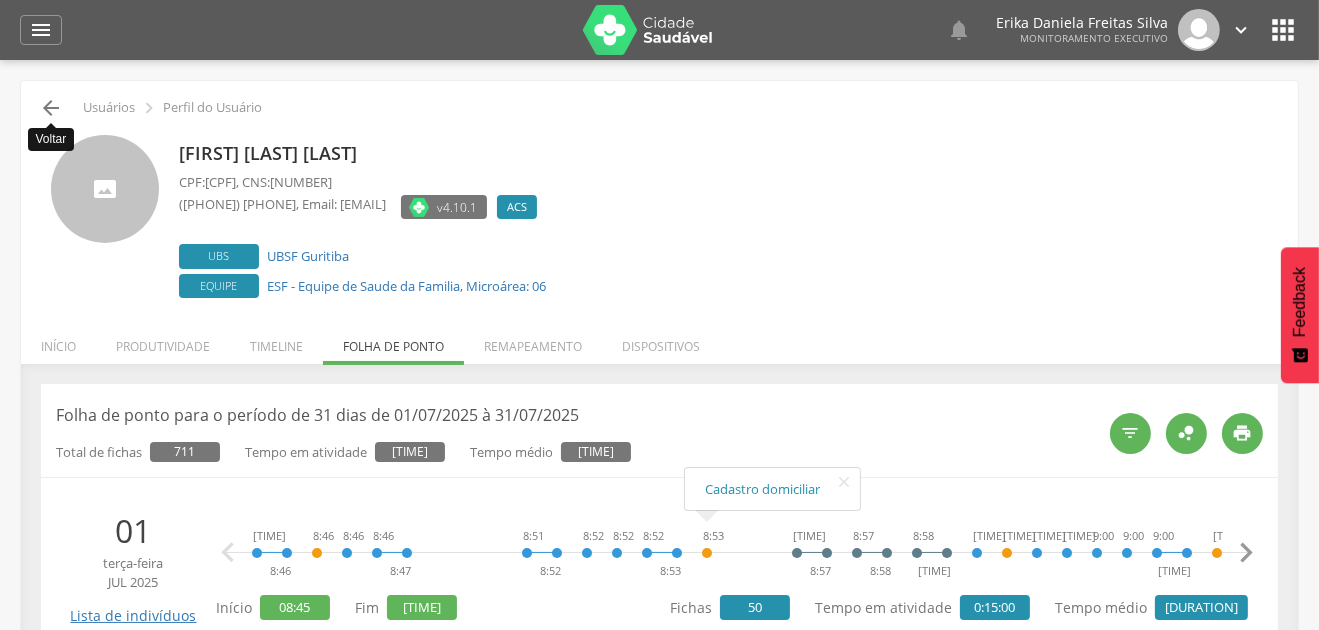 click on "" at bounding box center [51, 108] 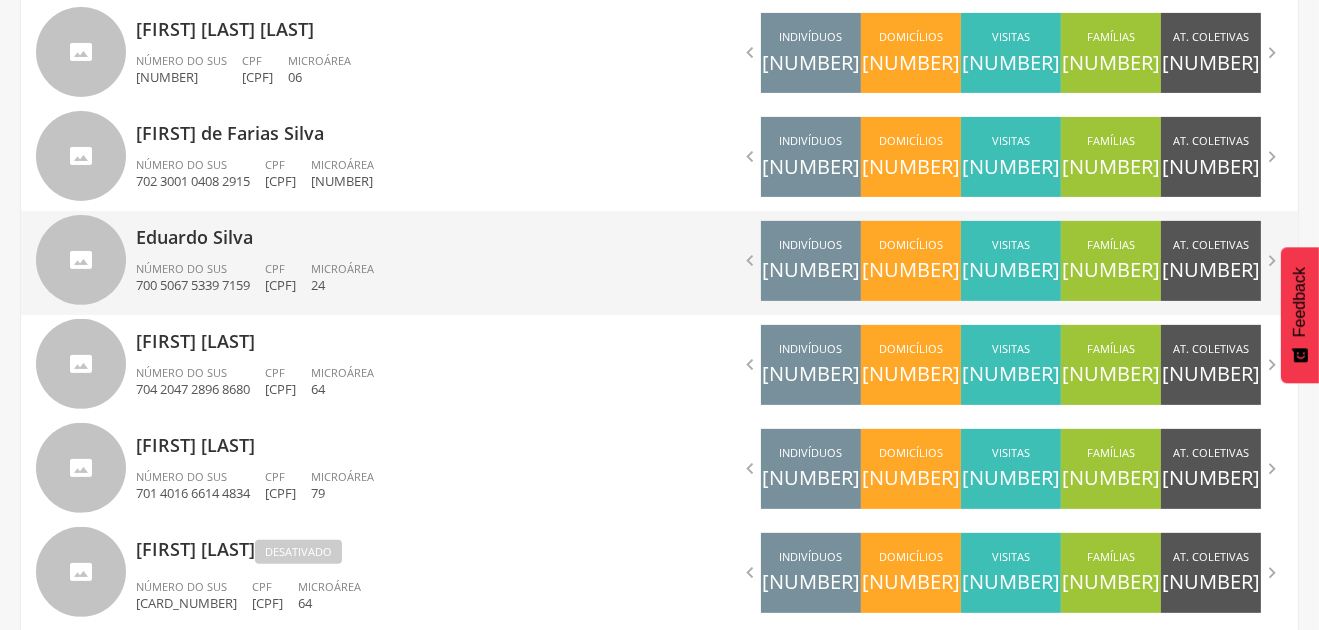 scroll, scrollTop: 760, scrollLeft: 0, axis: vertical 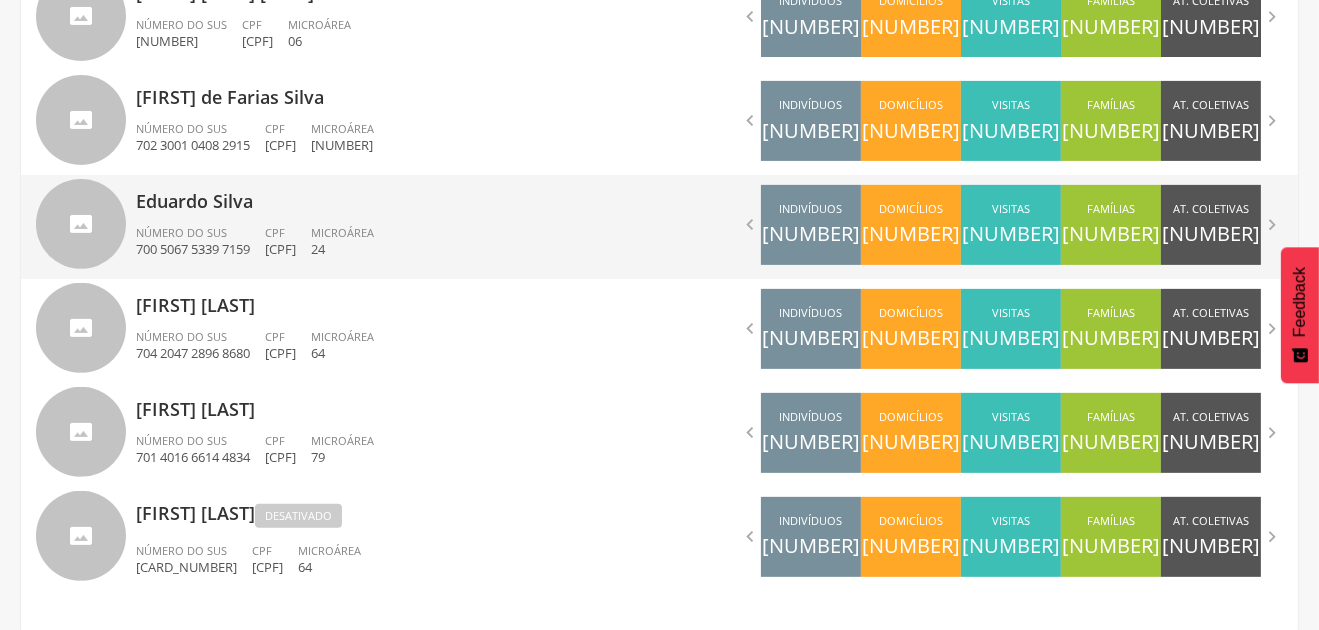 click on "Eduardo Silva" at bounding box center [390, 195] 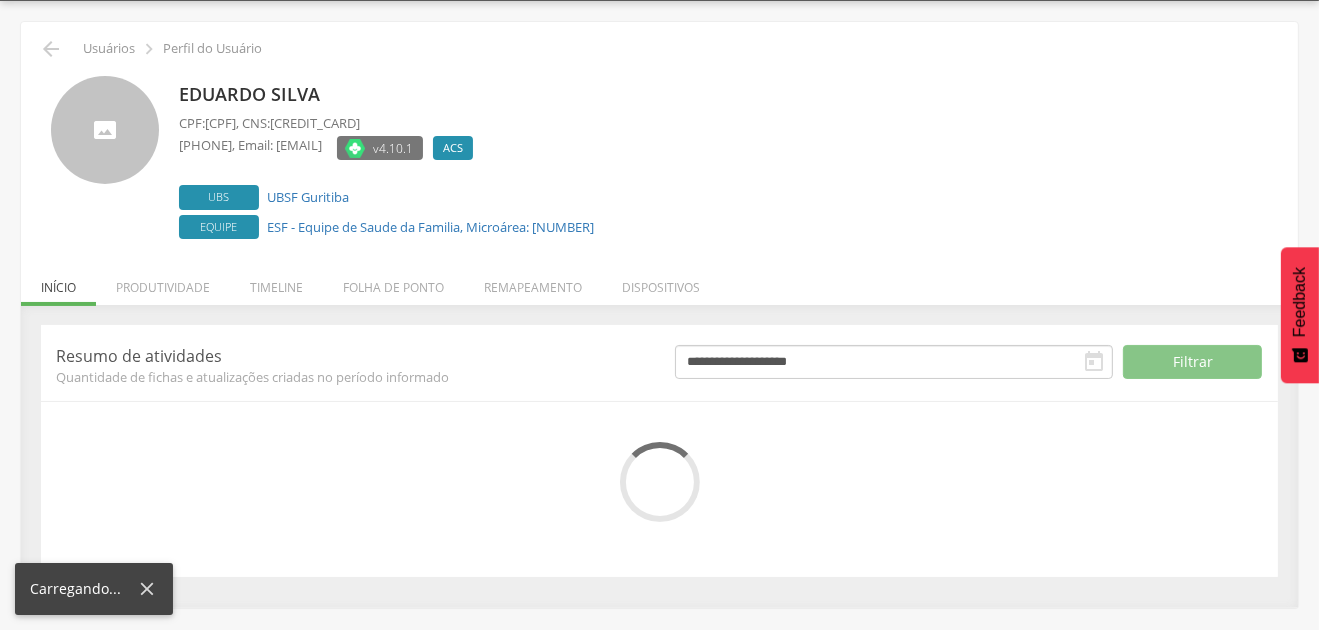 scroll, scrollTop: 221, scrollLeft: 0, axis: vertical 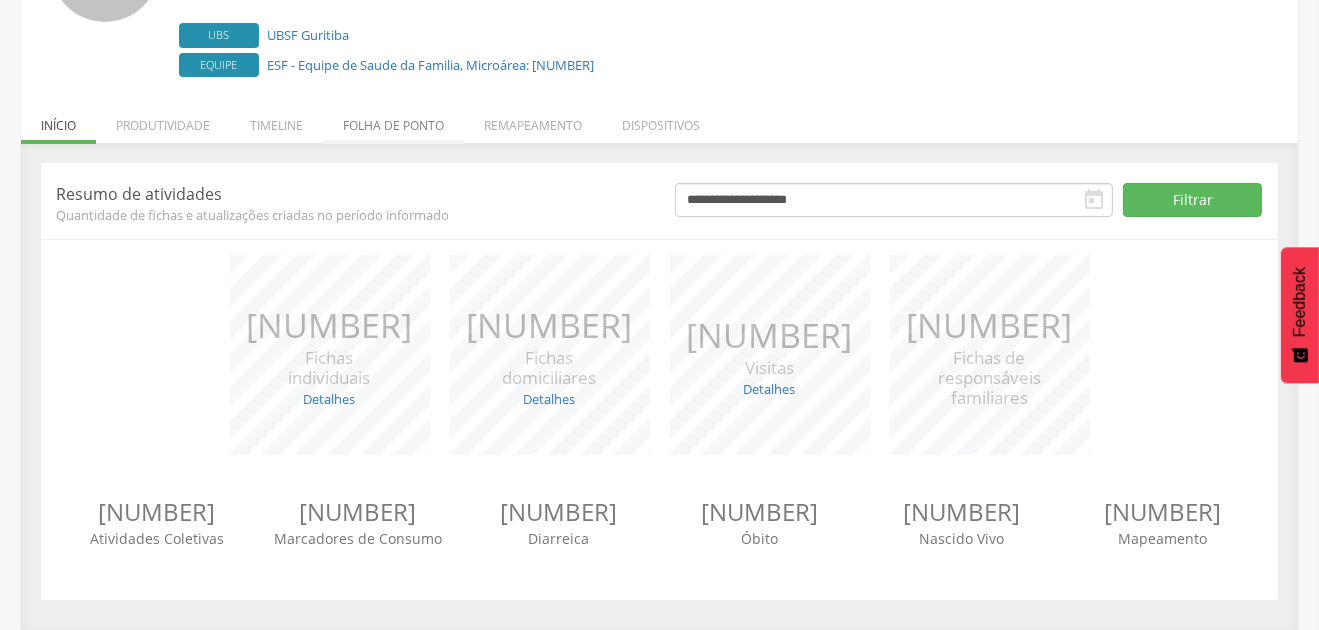 click on "Folha de ponto" at bounding box center (393, 120) 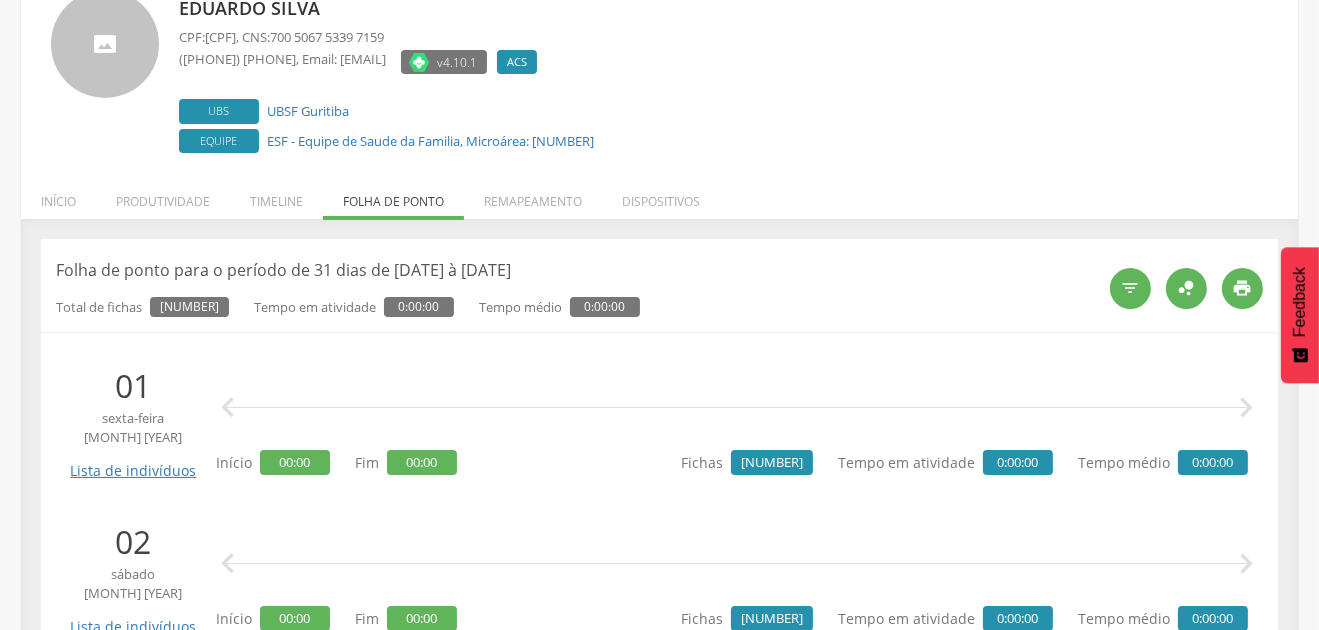 scroll, scrollTop: 0, scrollLeft: 0, axis: both 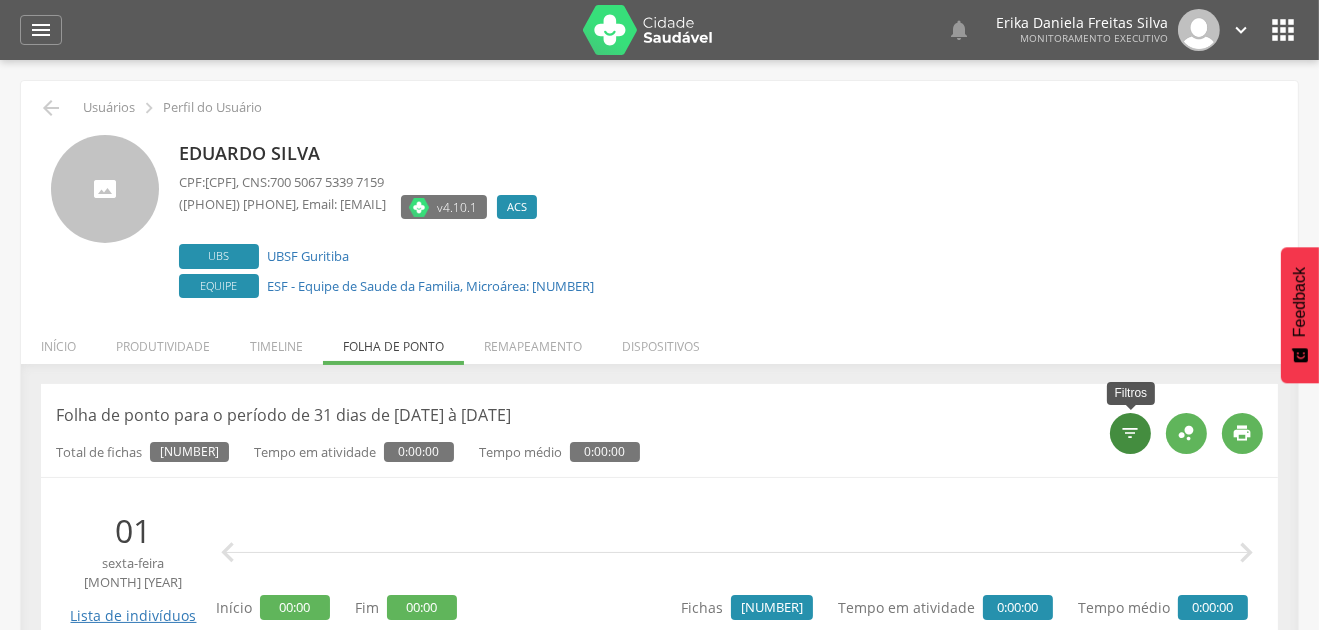 click on "" at bounding box center (1131, 433) 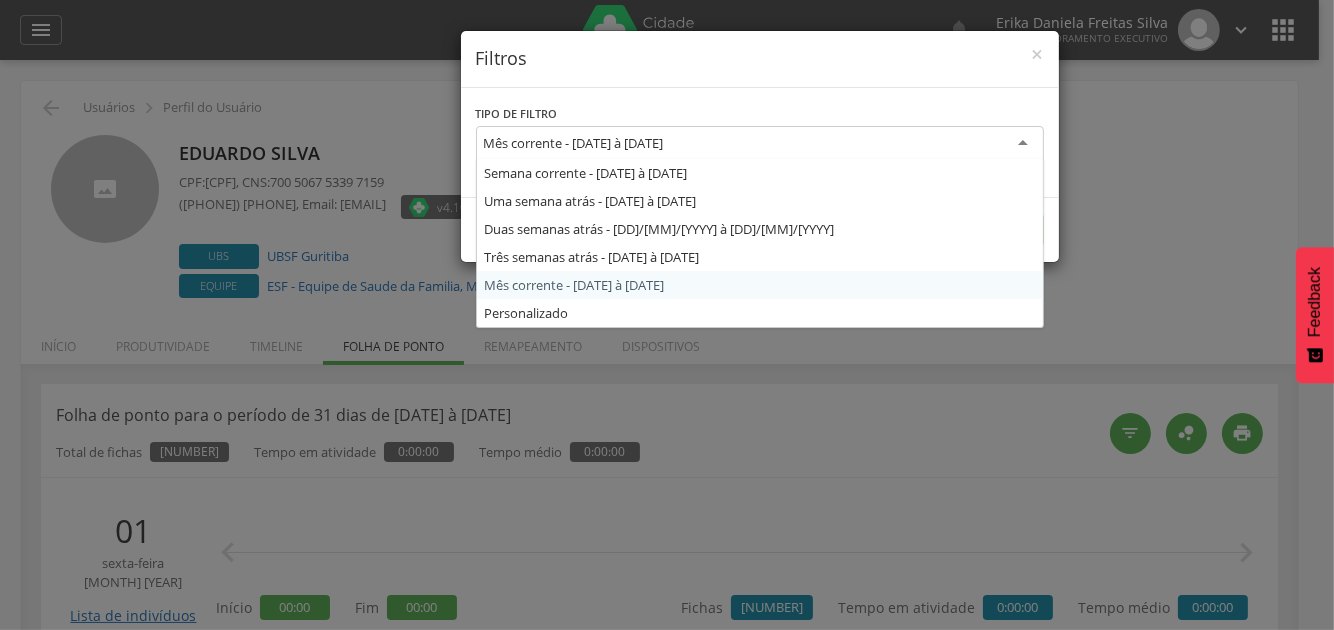 click on "Mês corrente - [DATE] à [DATE]" at bounding box center (760, 144) 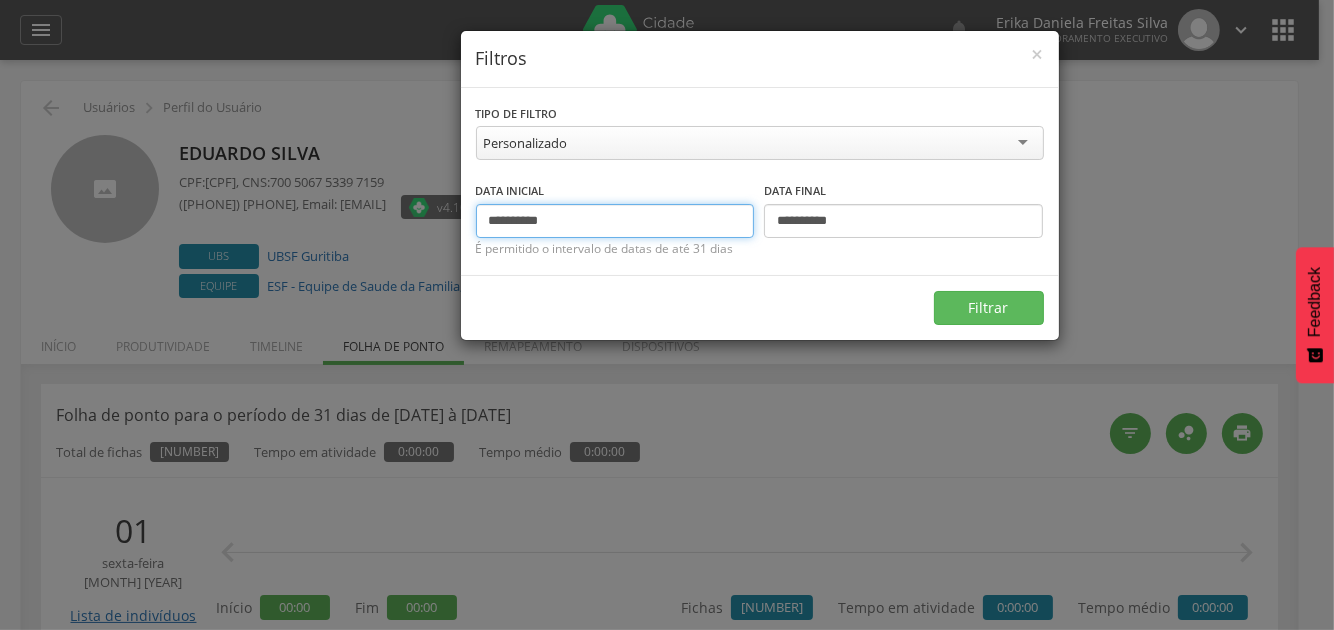click on "**********" at bounding box center (615, 221) 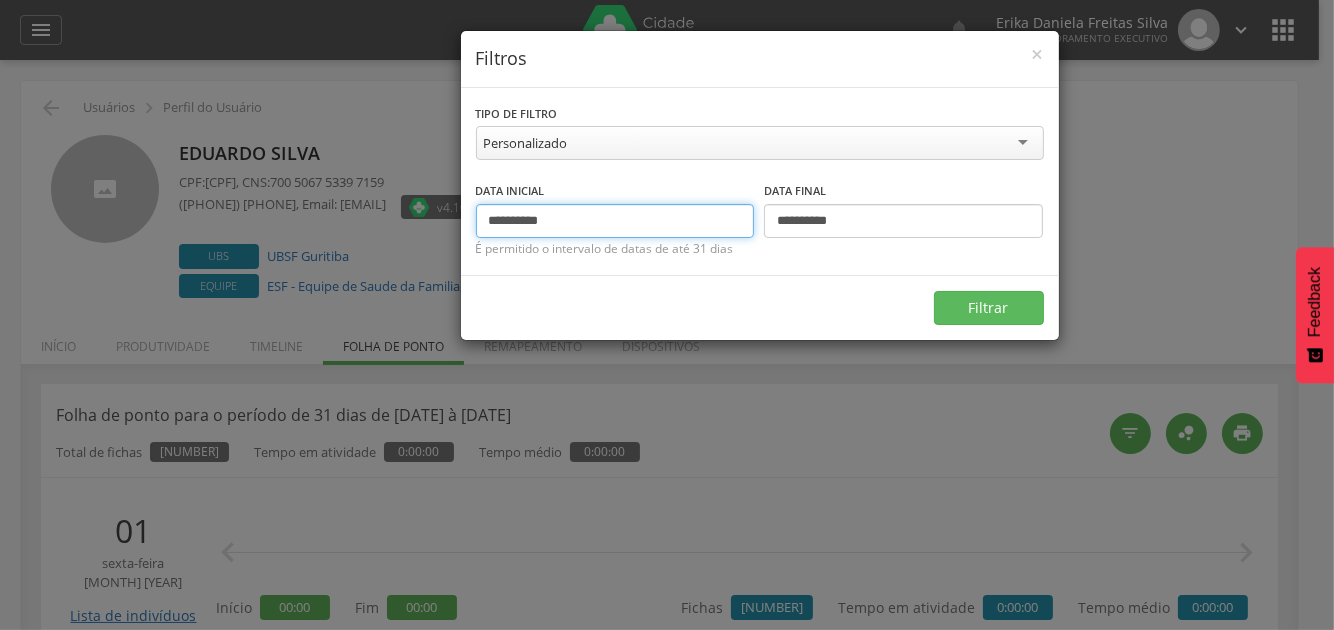 type on "**********" 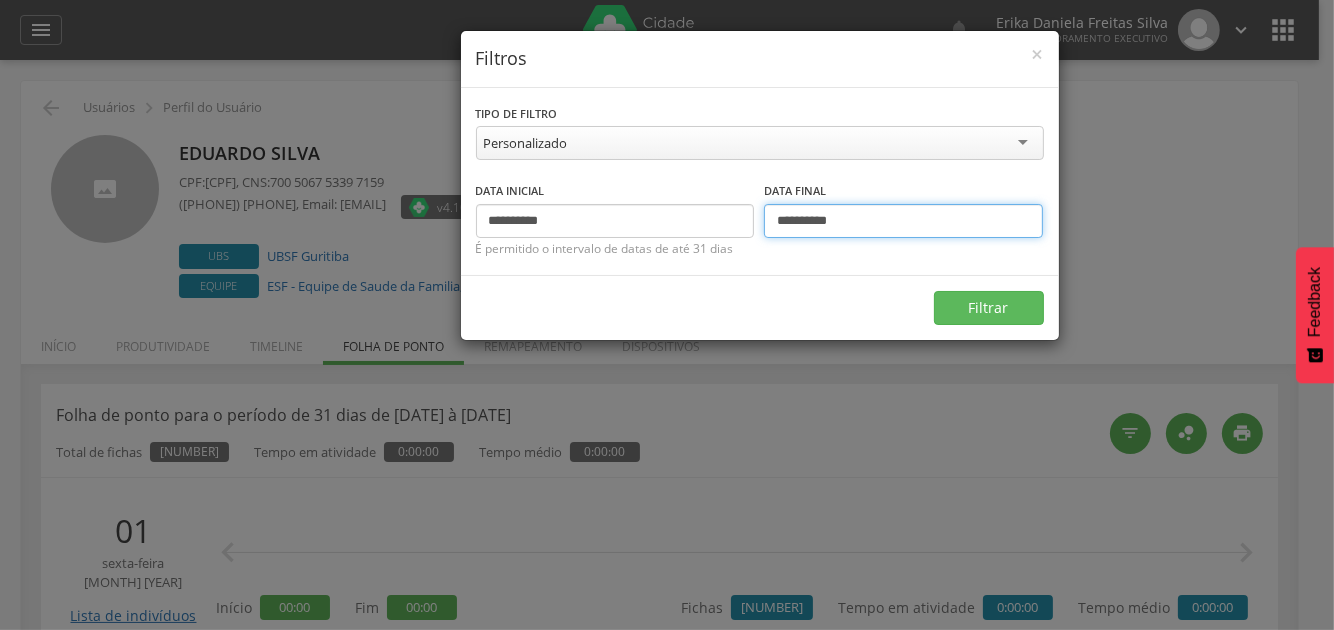 click on "**********" at bounding box center (903, 221) 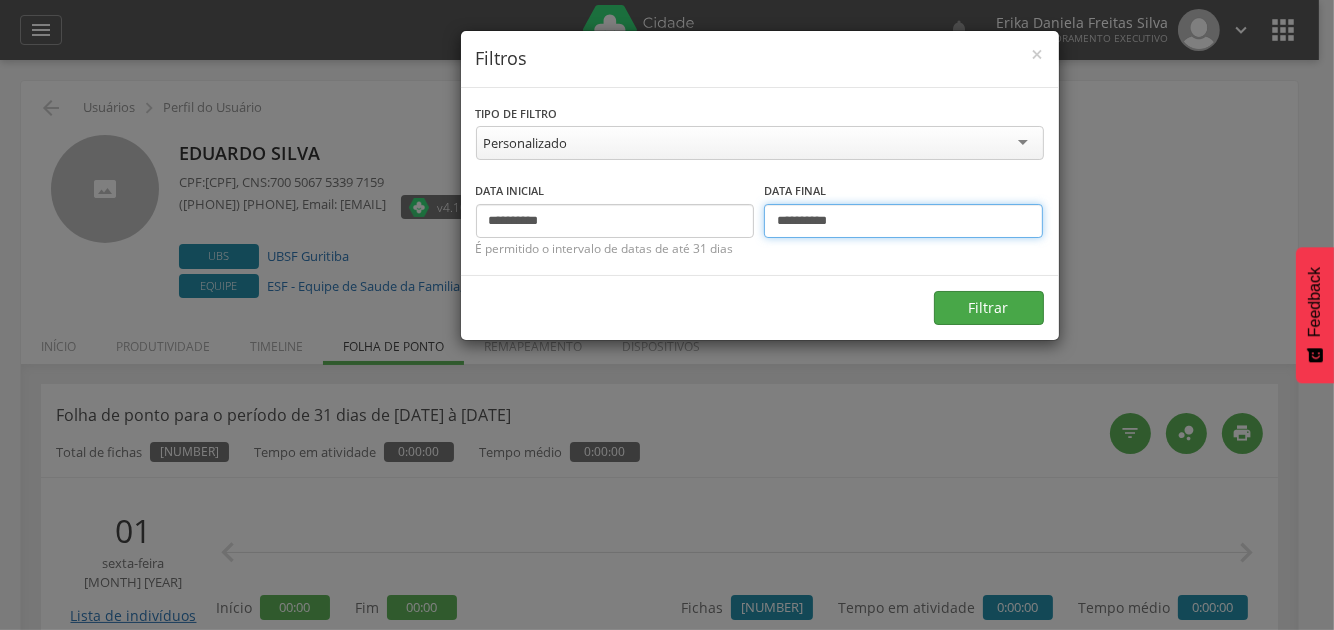 type on "**********" 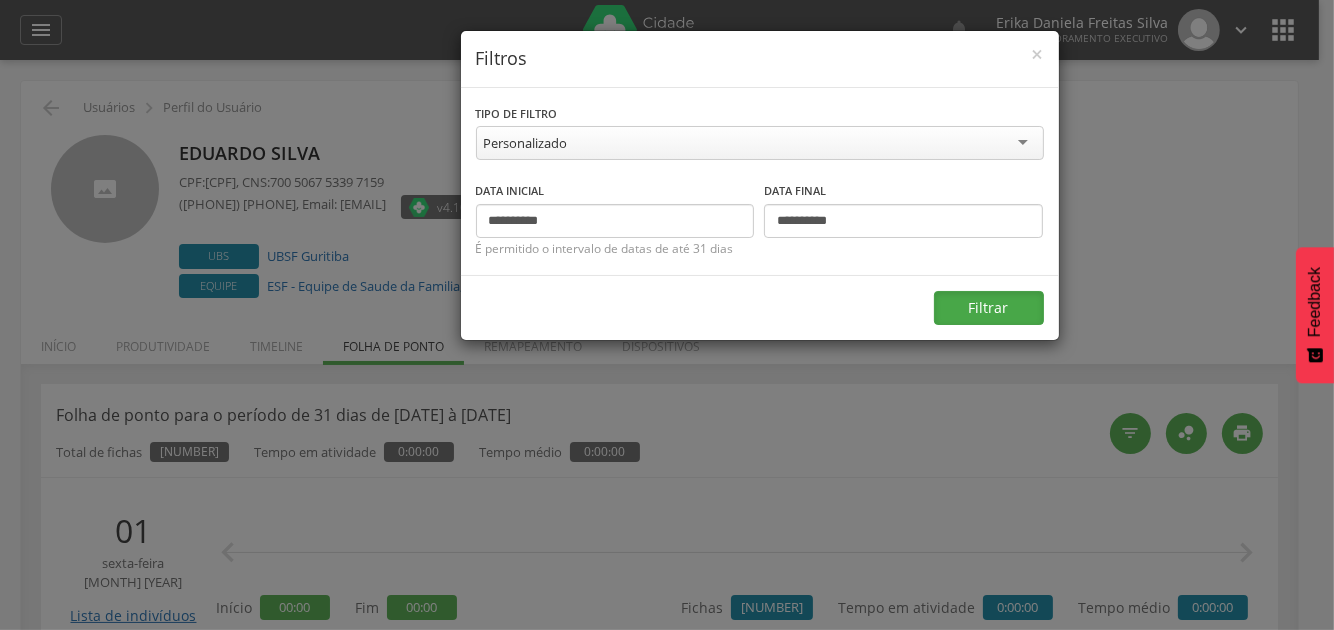 drag, startPoint x: 983, startPoint y: 298, endPoint x: 945, endPoint y: 298, distance: 38 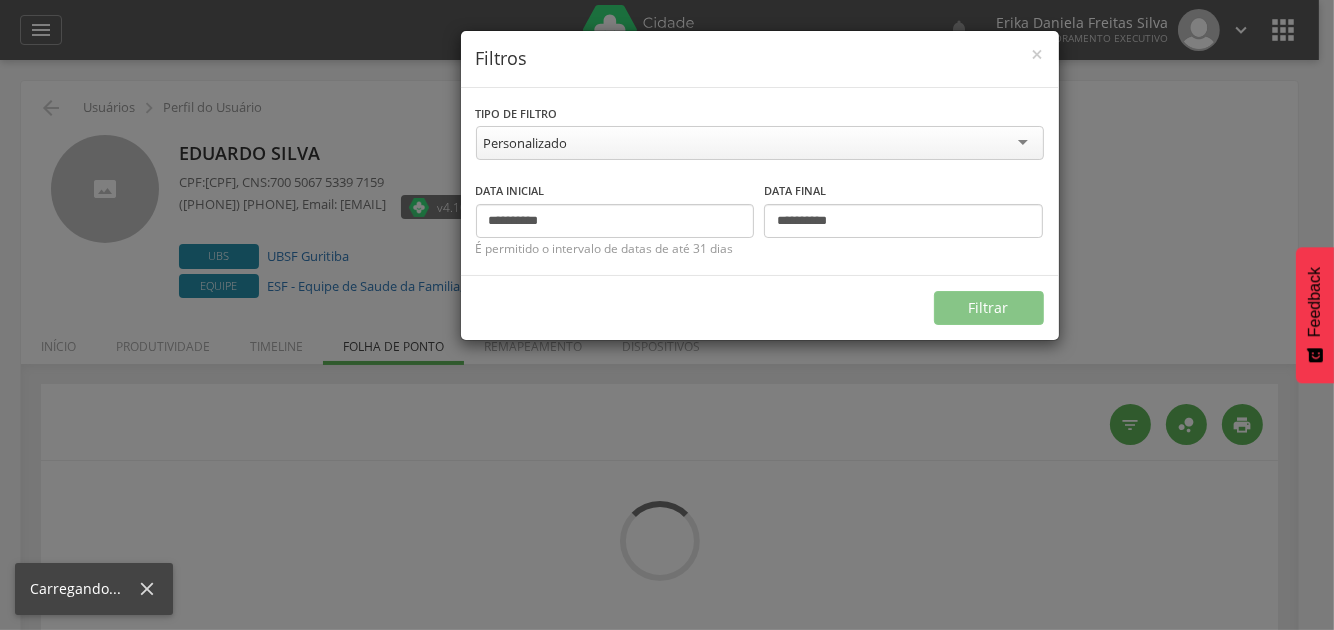 type on "**********" 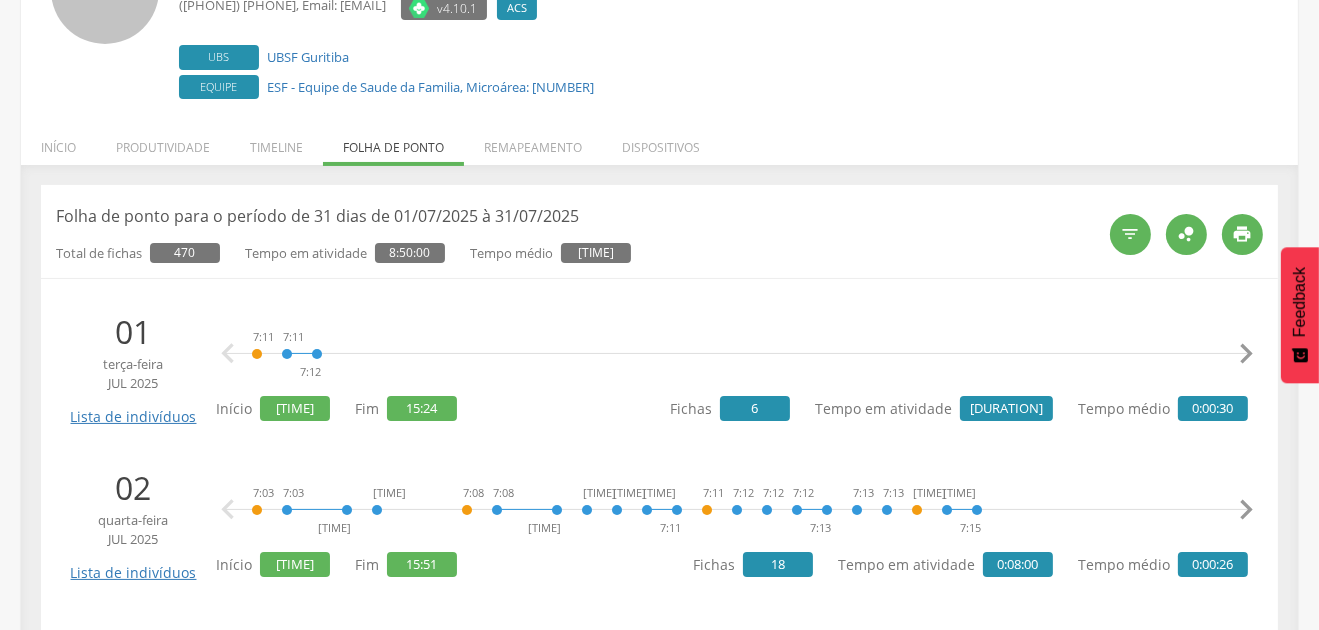 scroll, scrollTop: 300, scrollLeft: 0, axis: vertical 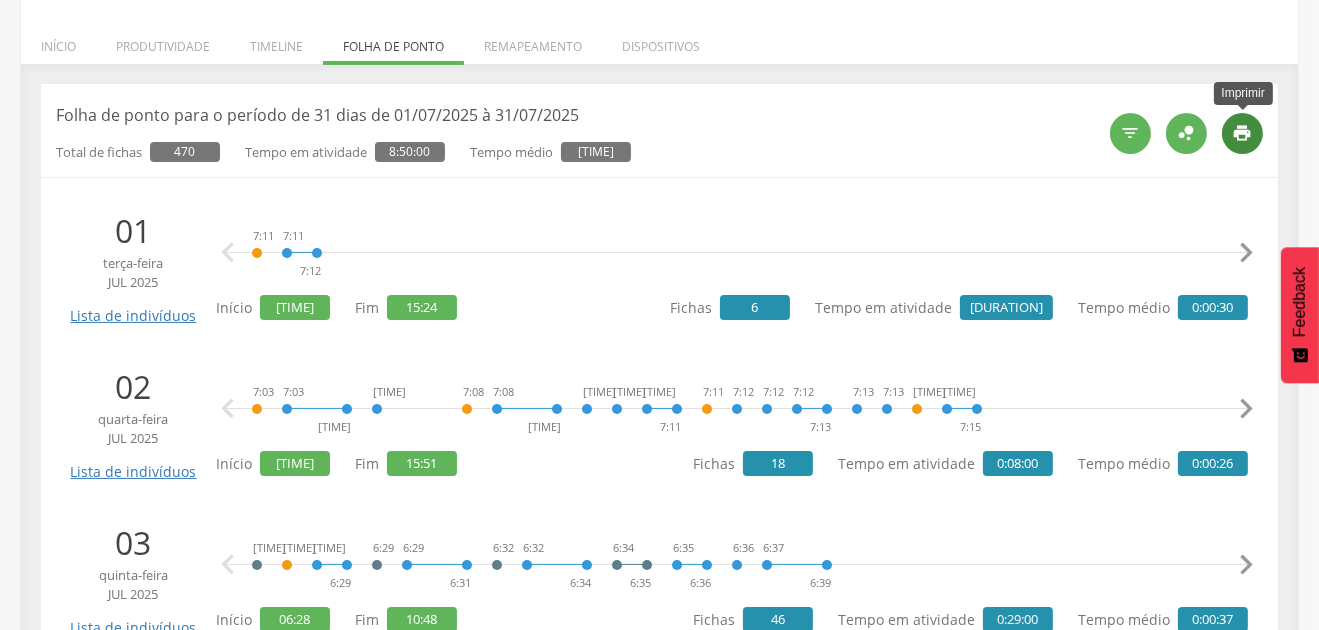 click on "" at bounding box center [1243, 133] 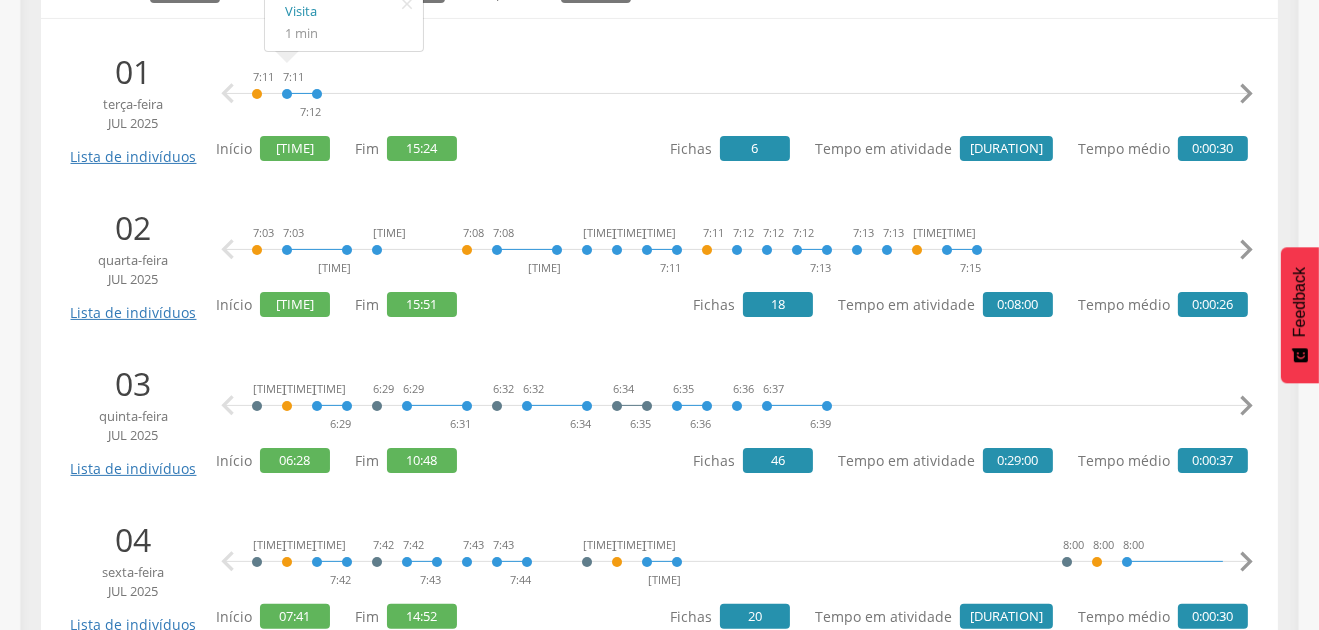 scroll, scrollTop: 0, scrollLeft: 0, axis: both 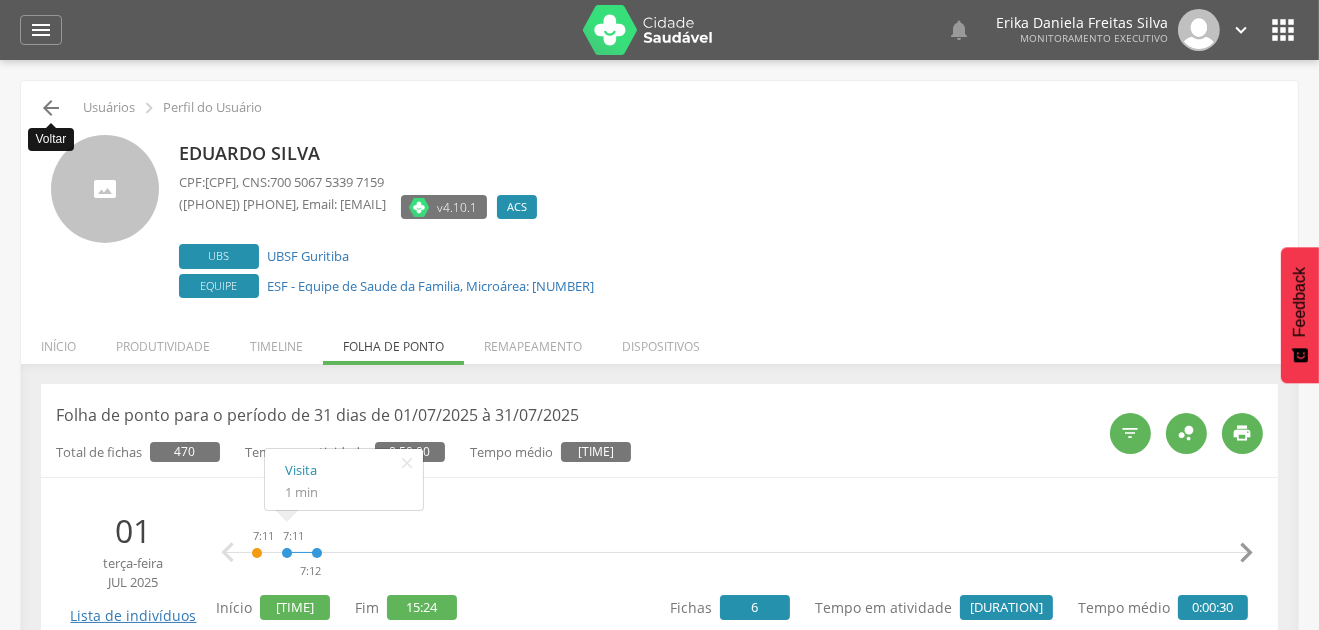 click on "" at bounding box center [51, 108] 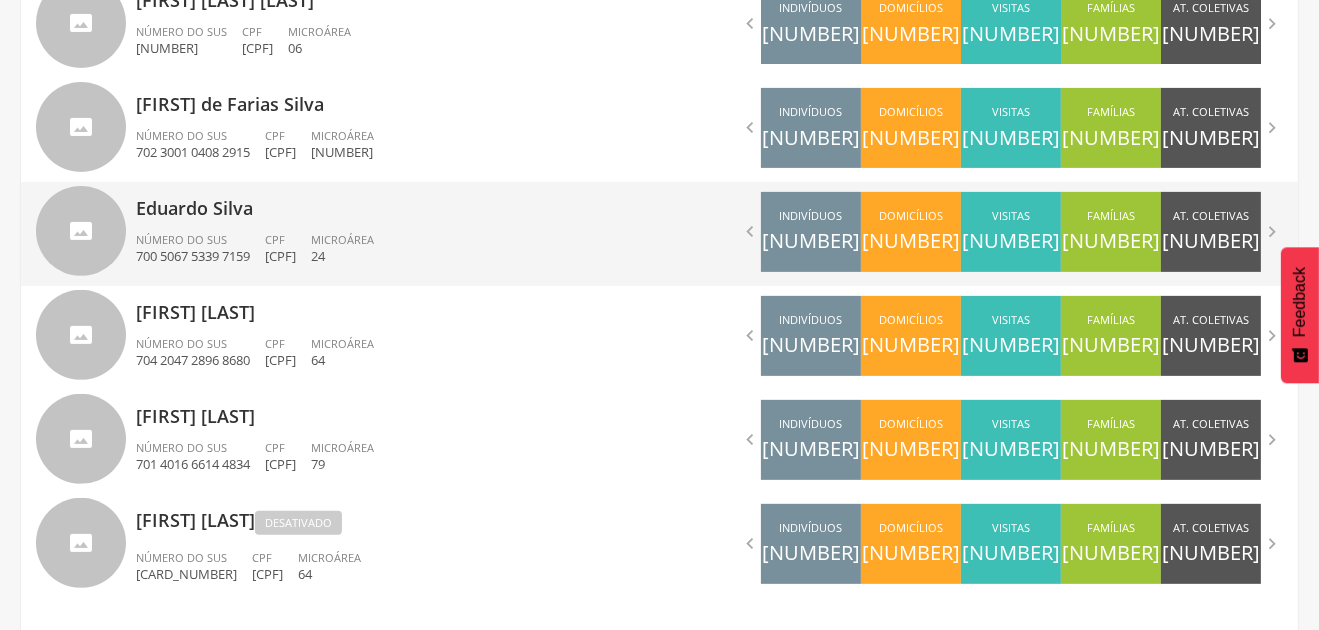 scroll, scrollTop: 760, scrollLeft: 0, axis: vertical 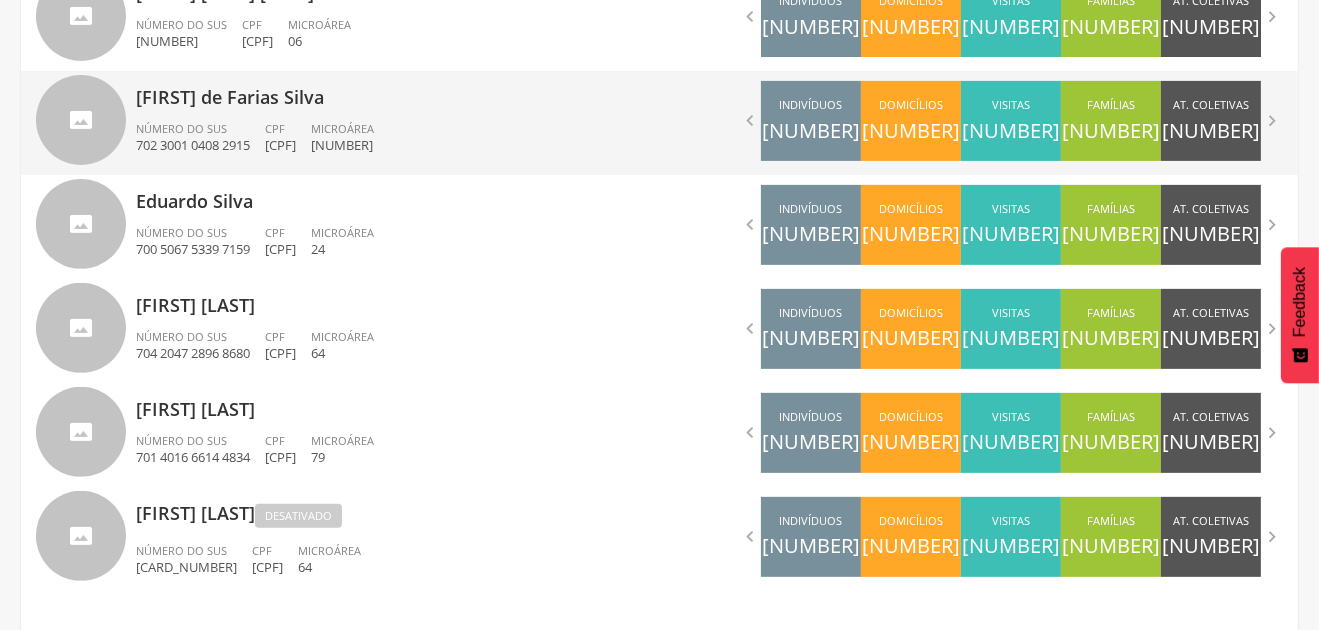 click on "[FIRST] [LAST] Número do SUS [SUS_NUMBER] CPF [CPF] Microárea [MICROAREA]" at bounding box center [390, 123] 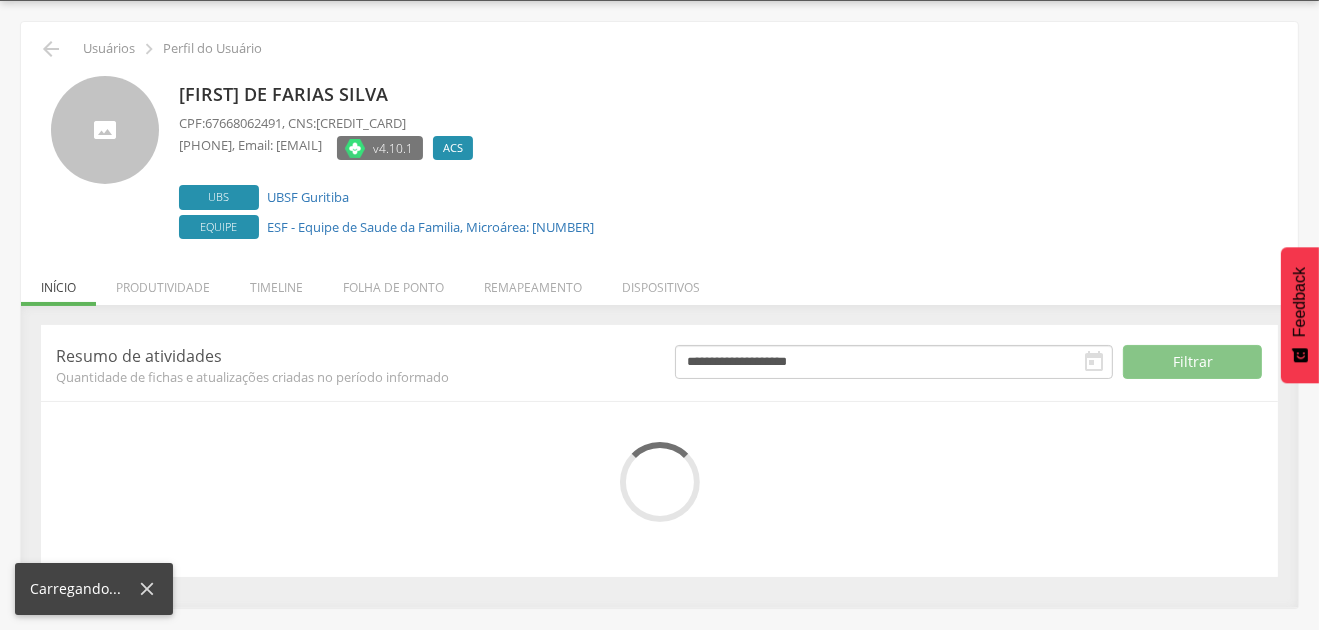 scroll, scrollTop: 221, scrollLeft: 0, axis: vertical 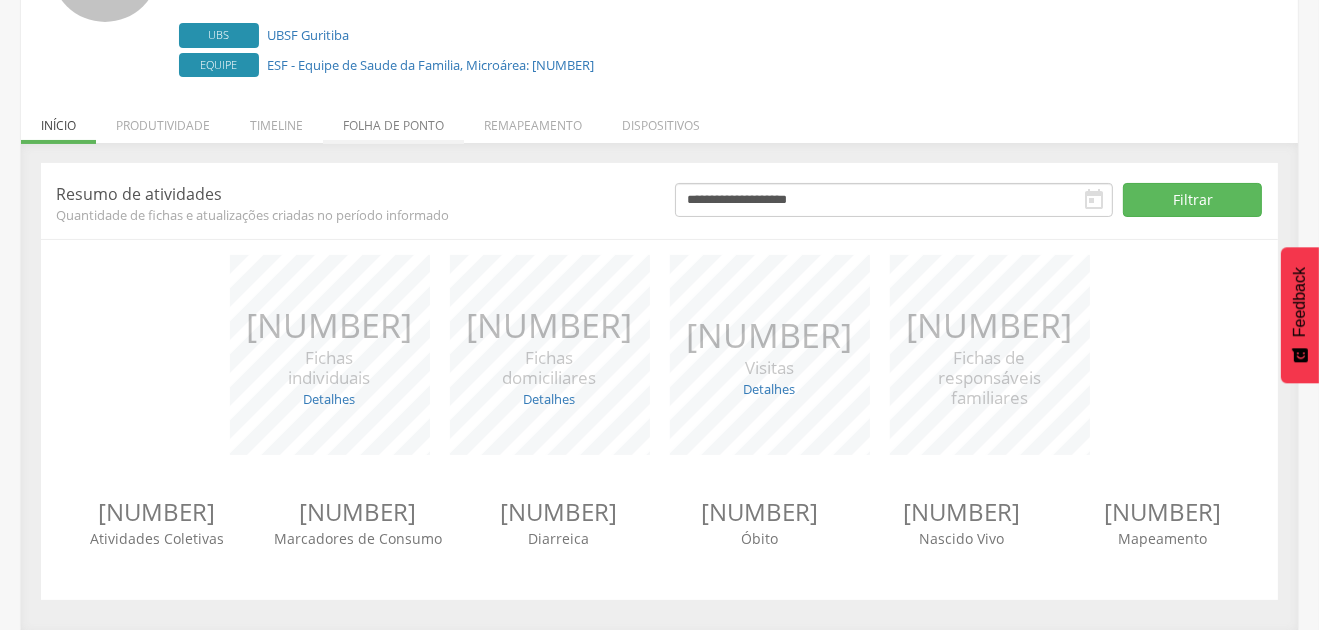 click on "Folha de ponto" at bounding box center [393, 120] 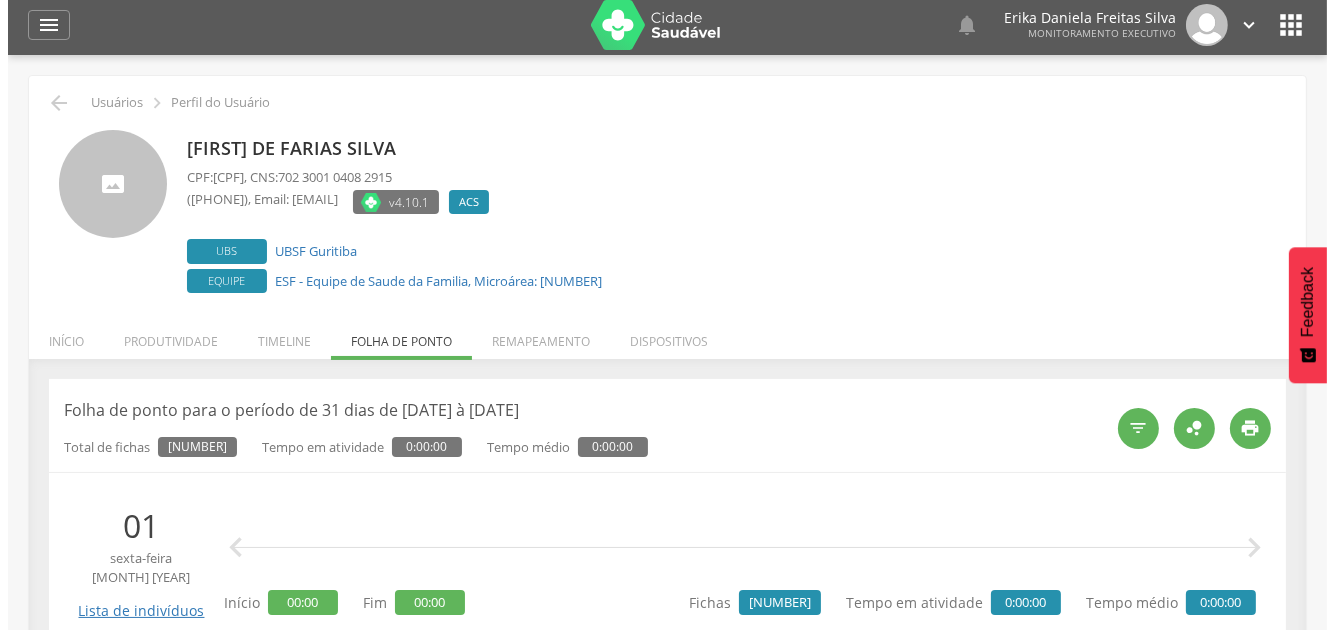 scroll, scrollTop: 199, scrollLeft: 0, axis: vertical 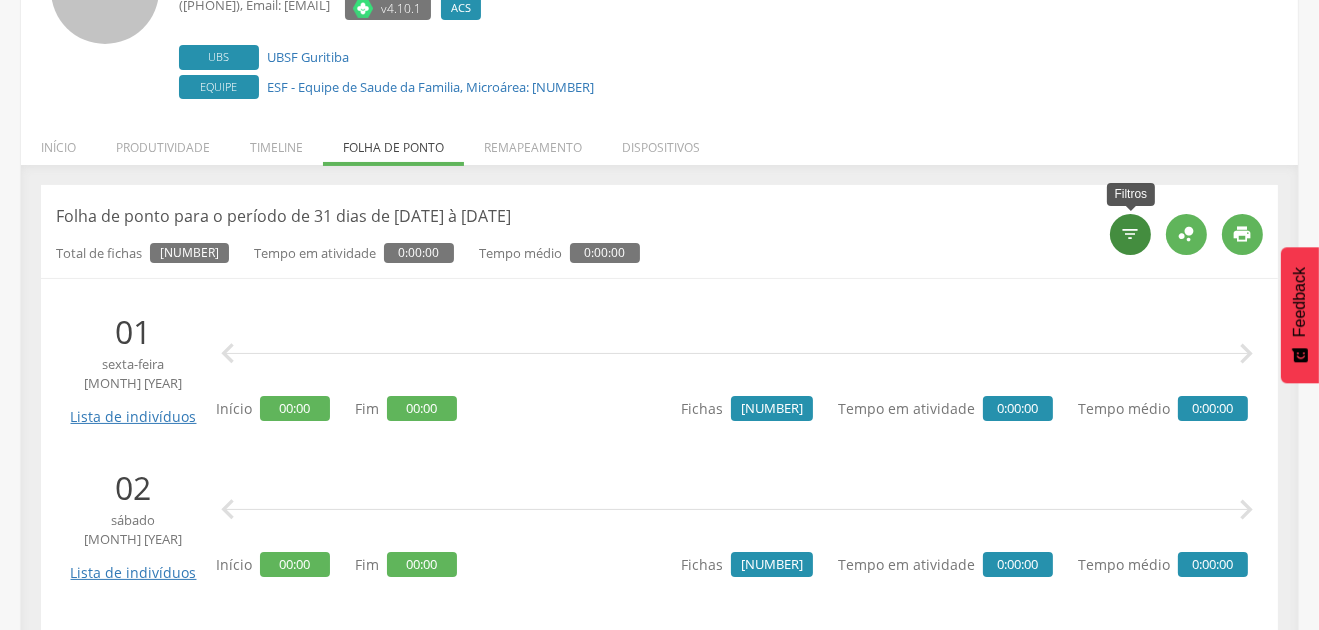 click on "" at bounding box center (1131, 234) 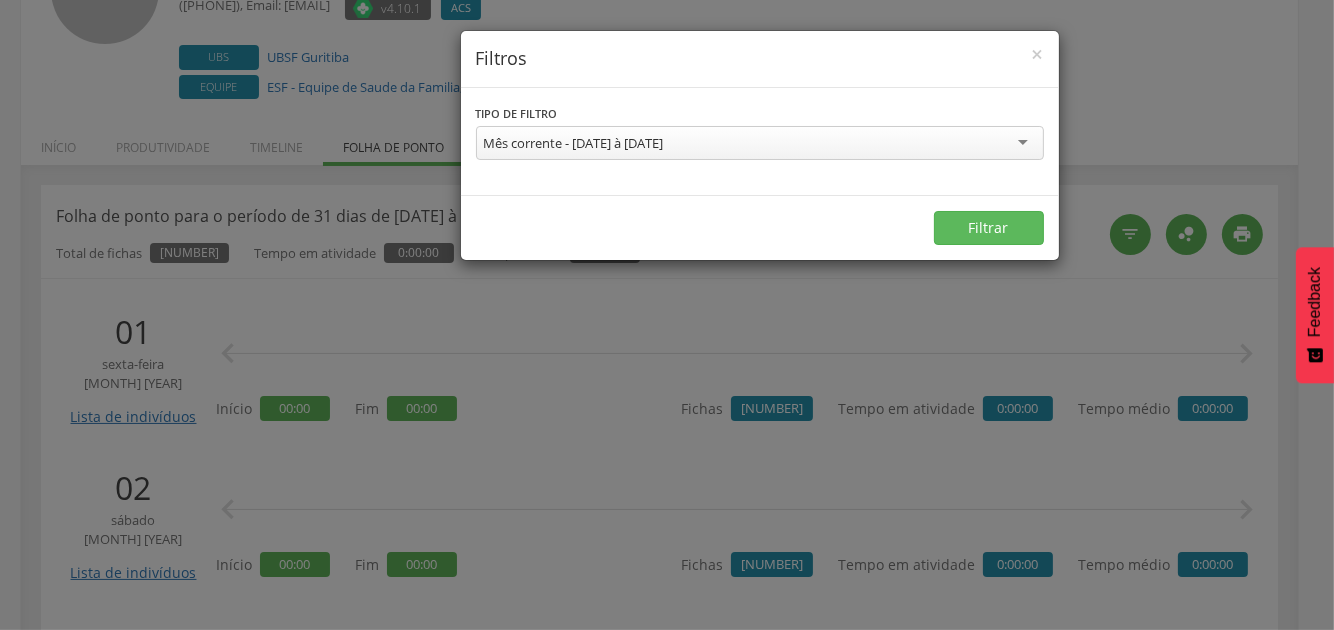 click on "Mês corrente - [DATE] à [DATE]" at bounding box center (760, 143) 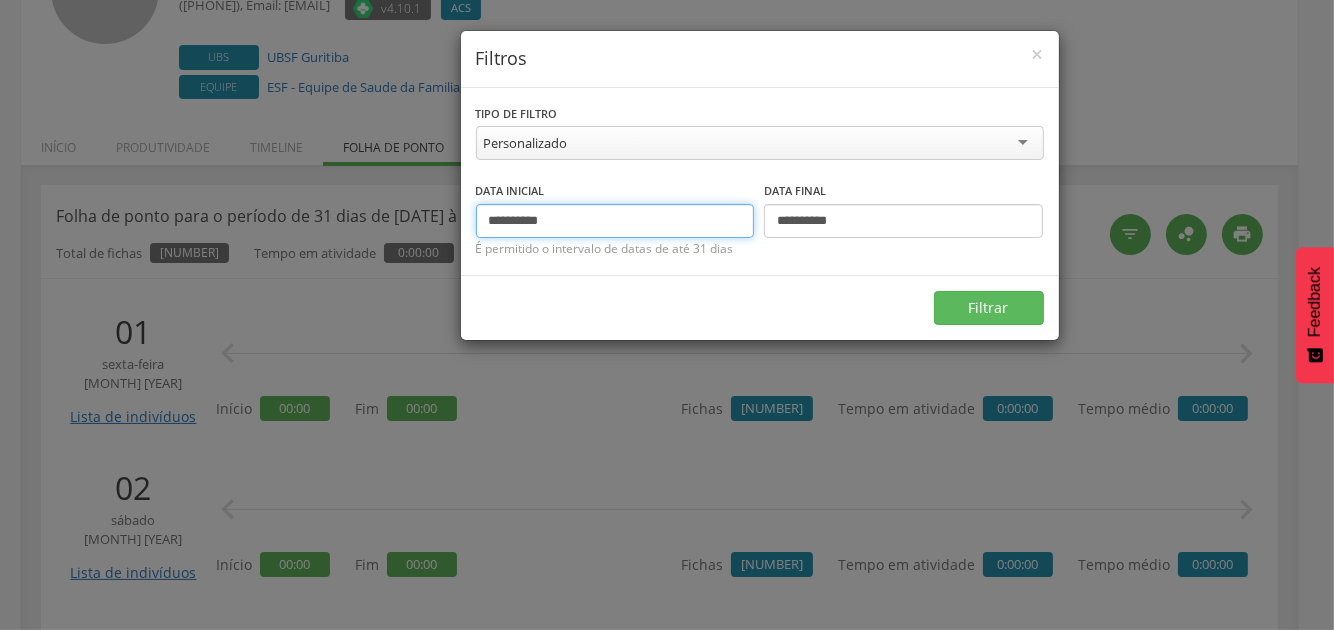click on "**********" at bounding box center (615, 221) 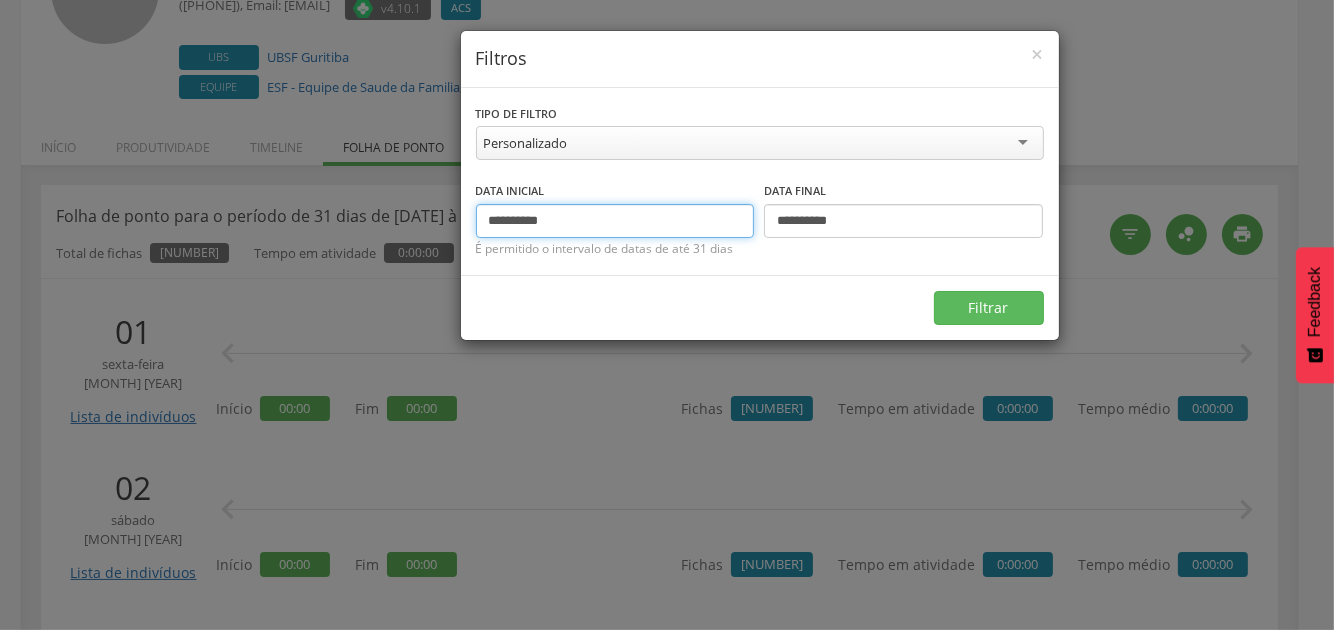 type on "**********" 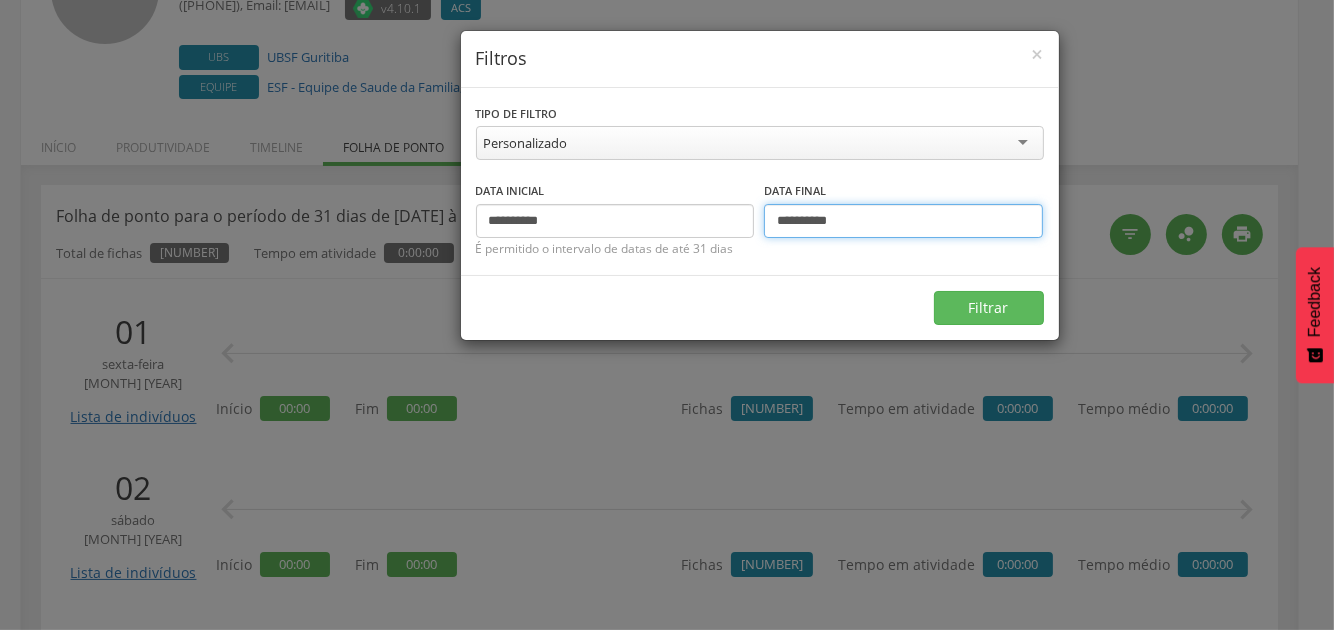 click on "**********" at bounding box center (903, 221) 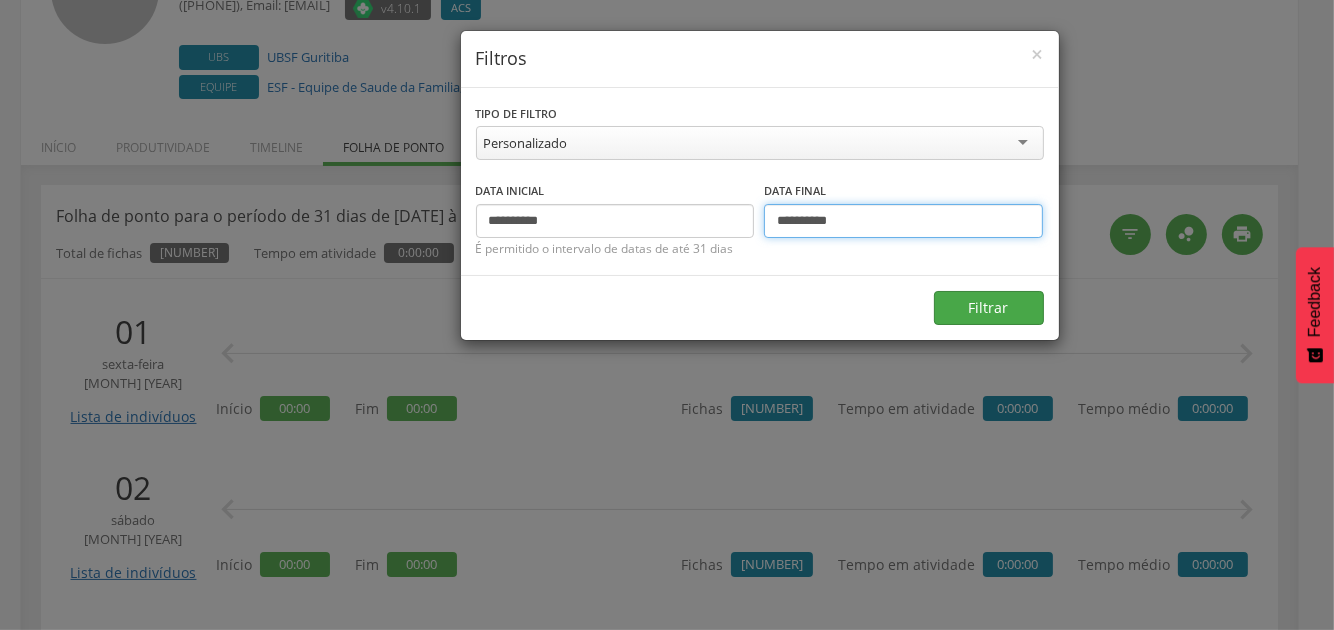 type on "**********" 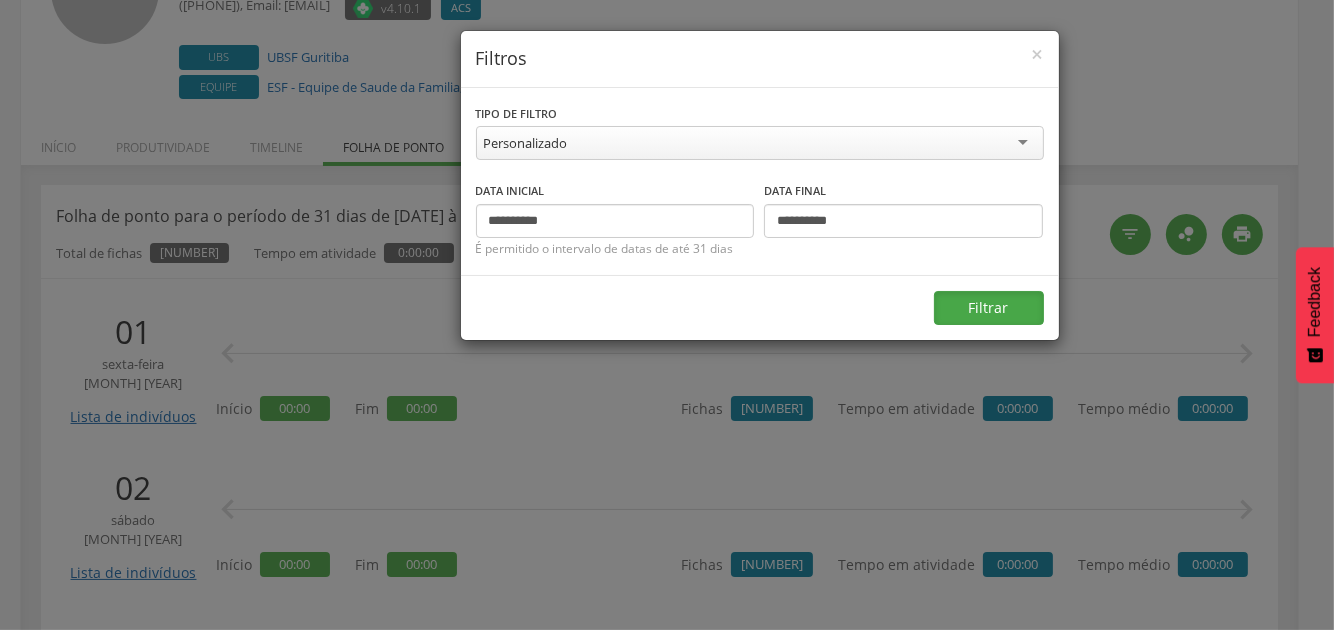 click on "Filtrar" at bounding box center (989, 308) 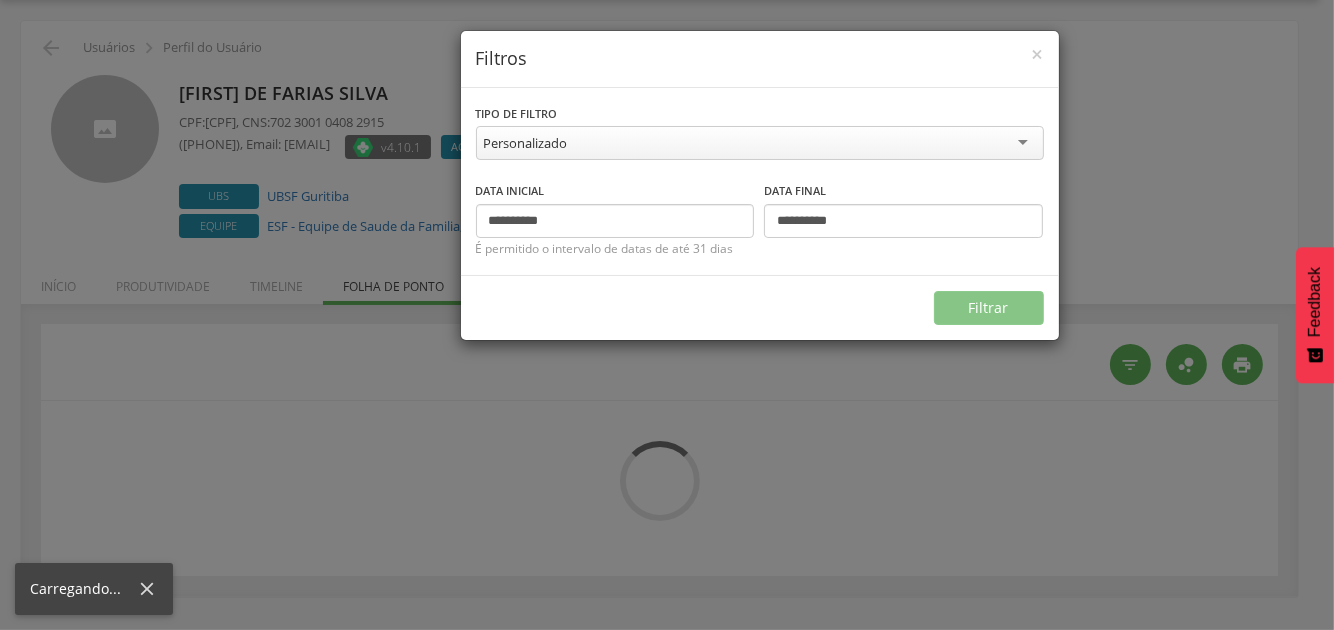 scroll, scrollTop: 59, scrollLeft: 0, axis: vertical 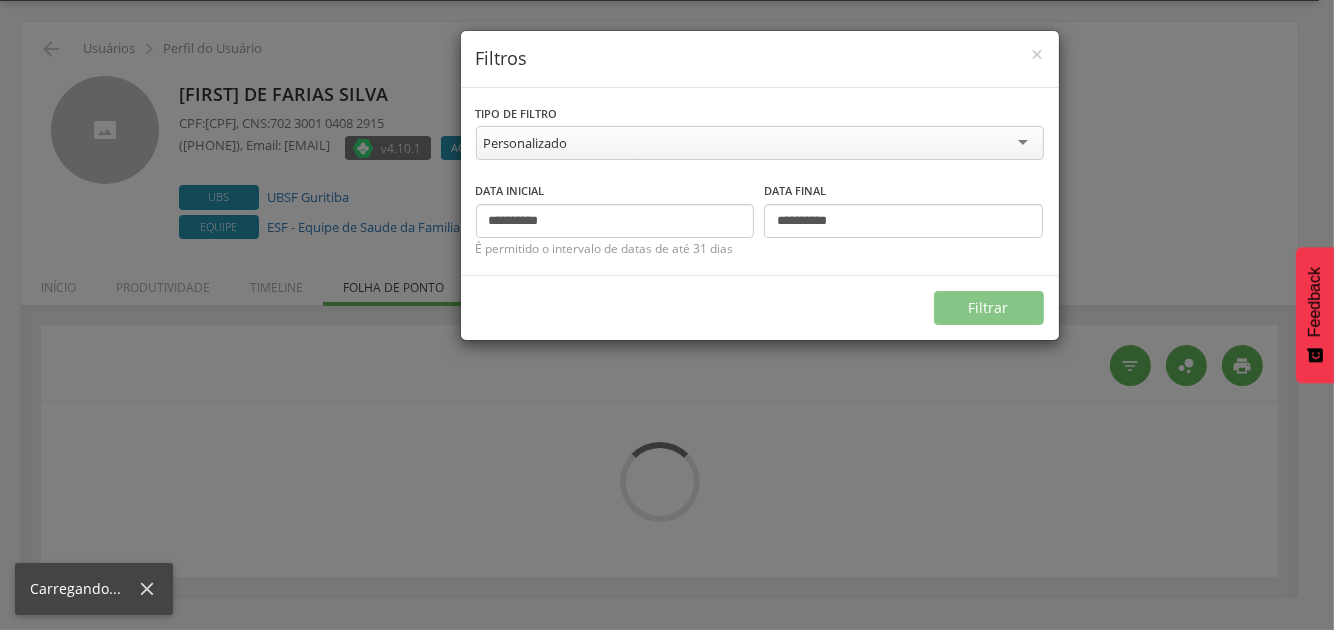 type on "**********" 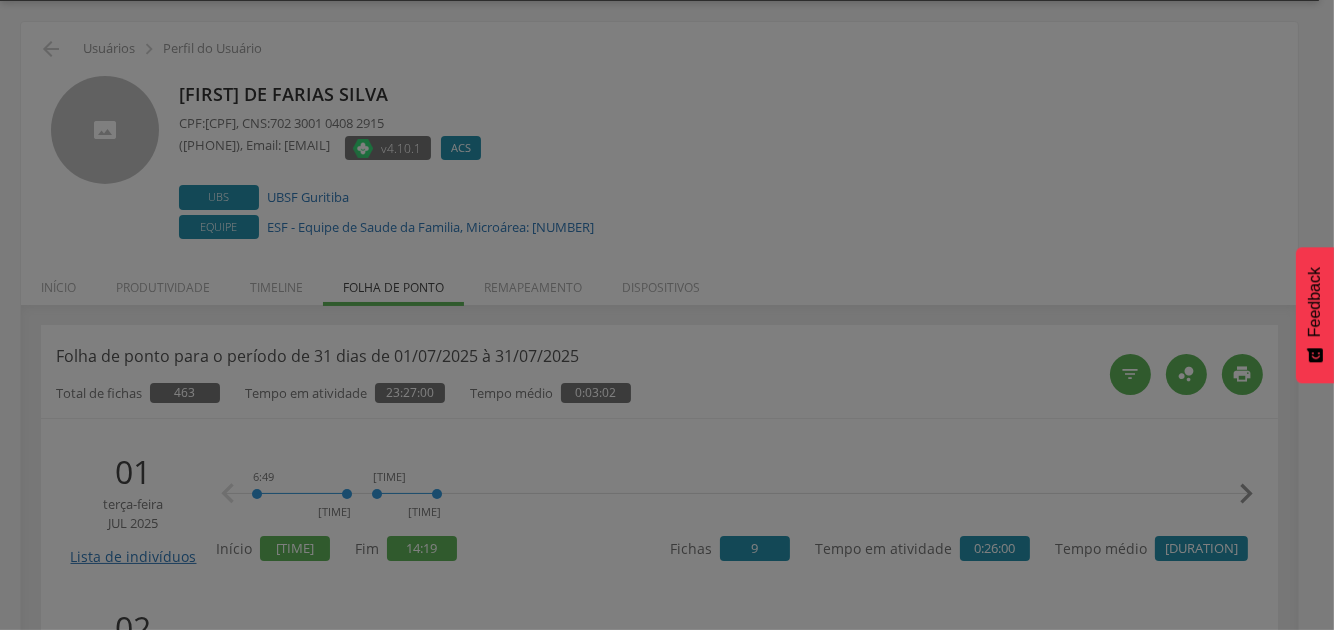 scroll, scrollTop: 199, scrollLeft: 0, axis: vertical 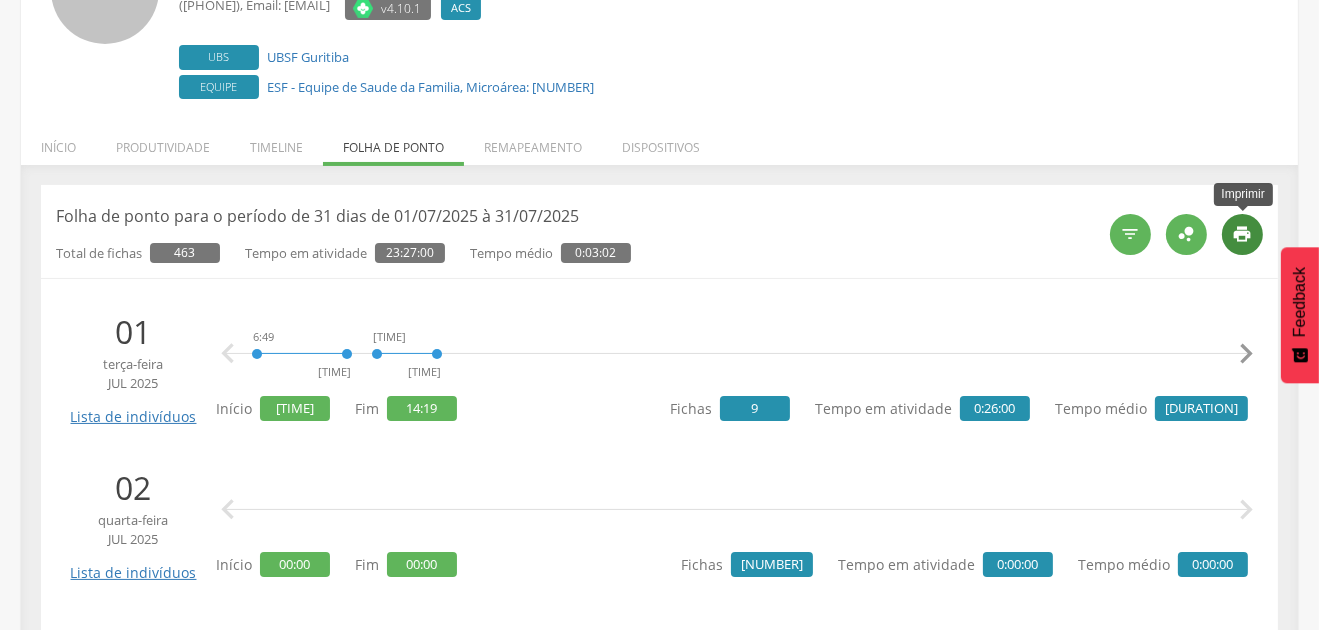 click on "" at bounding box center [1243, 234] 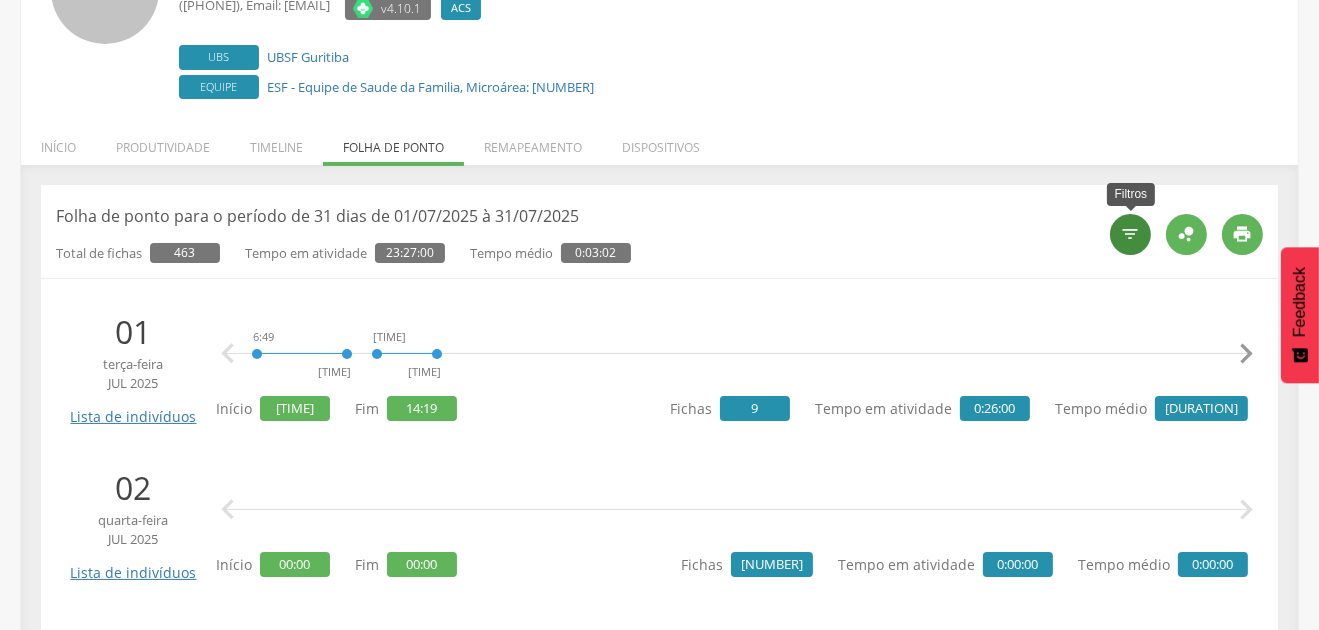 click on "" at bounding box center (1131, 234) 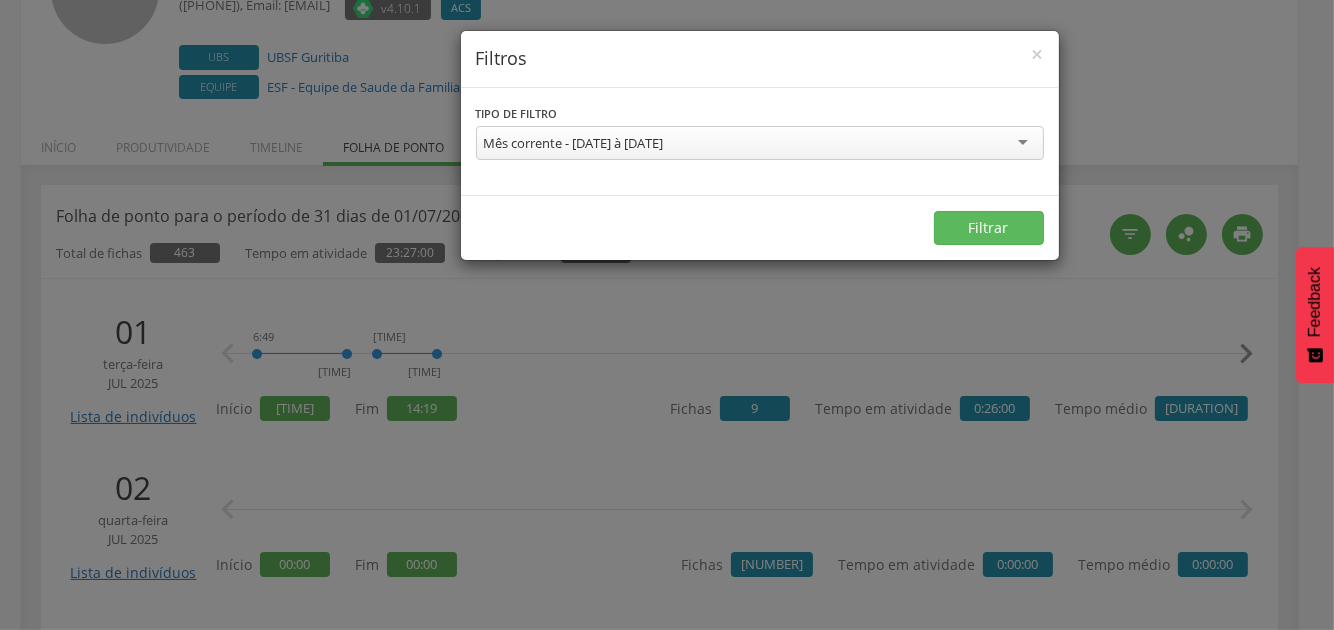 click on "Mês corrente - [DATE] à [DATE]" at bounding box center (574, 143) 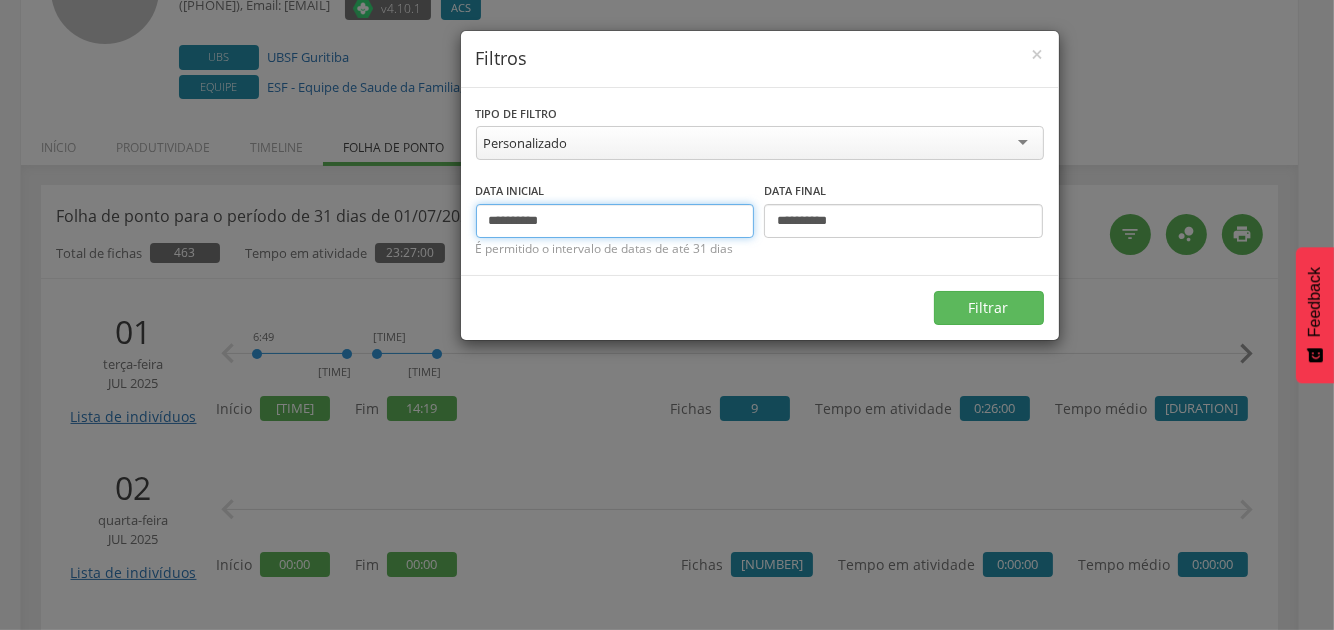 click on "**********" at bounding box center [615, 221] 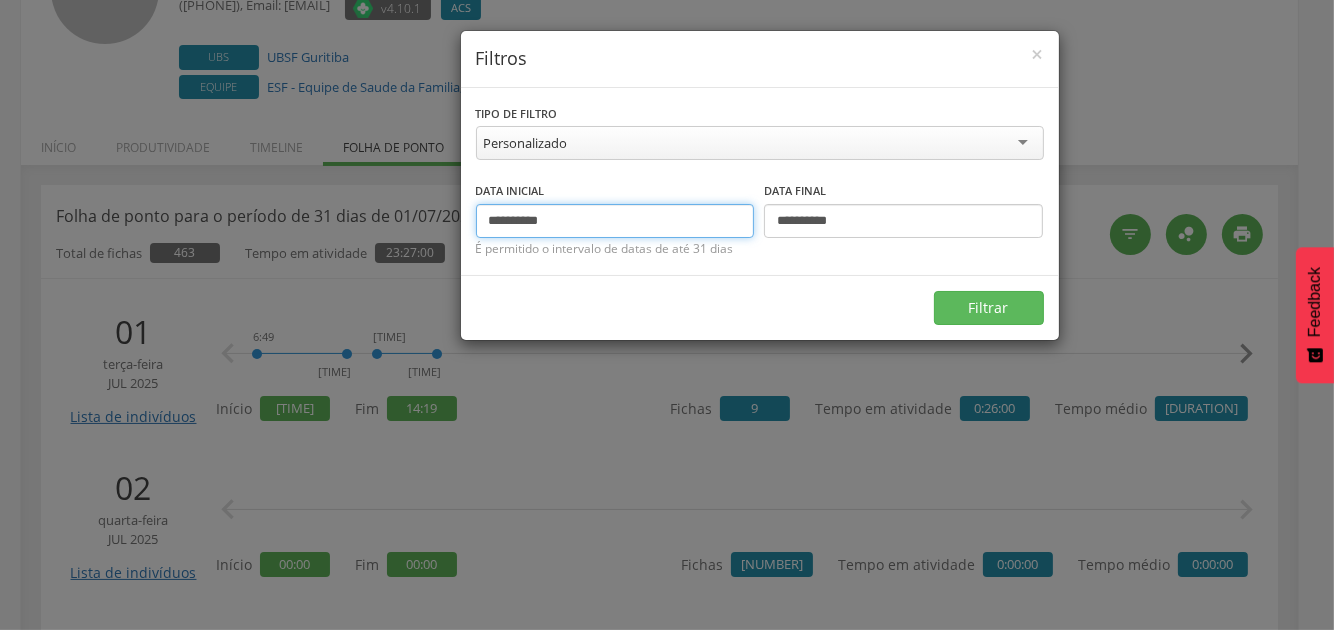 type on "**********" 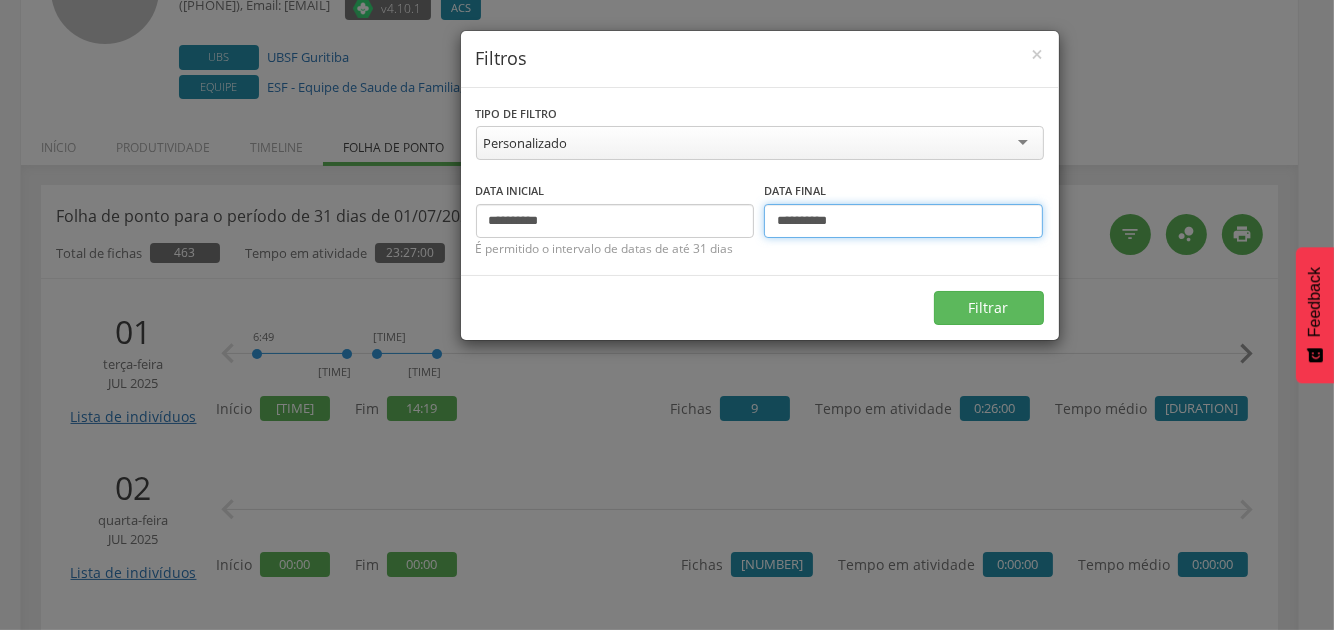 click on "**********" at bounding box center [903, 221] 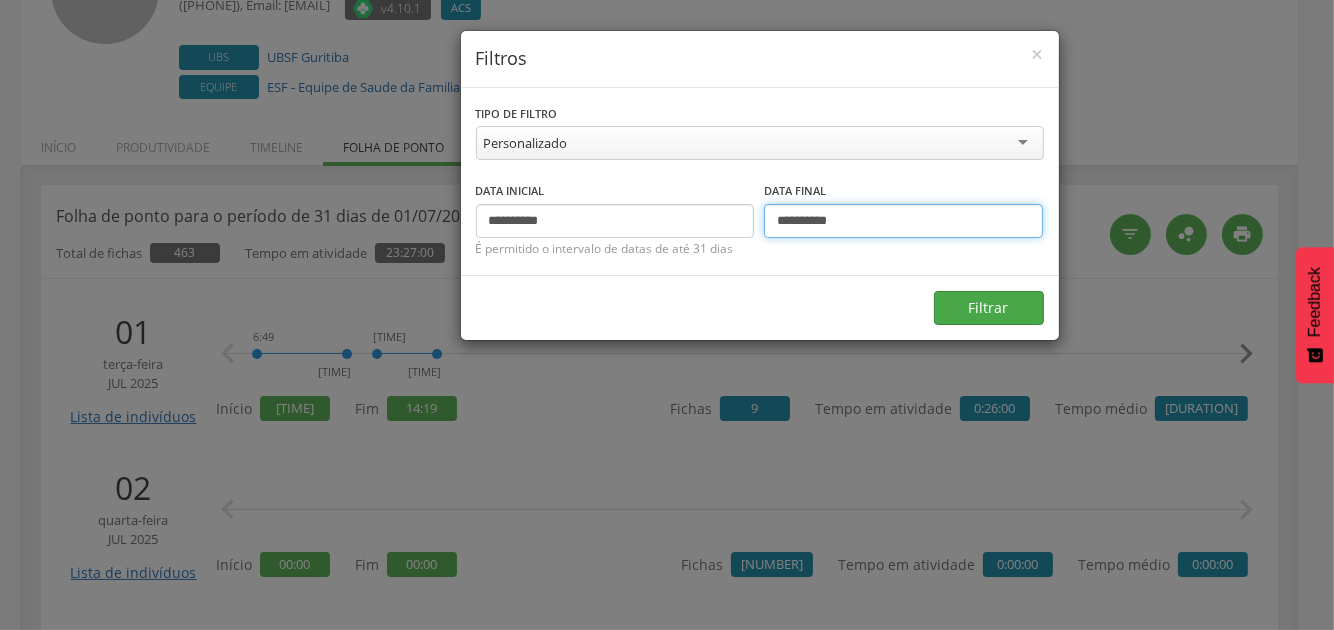 type on "**********" 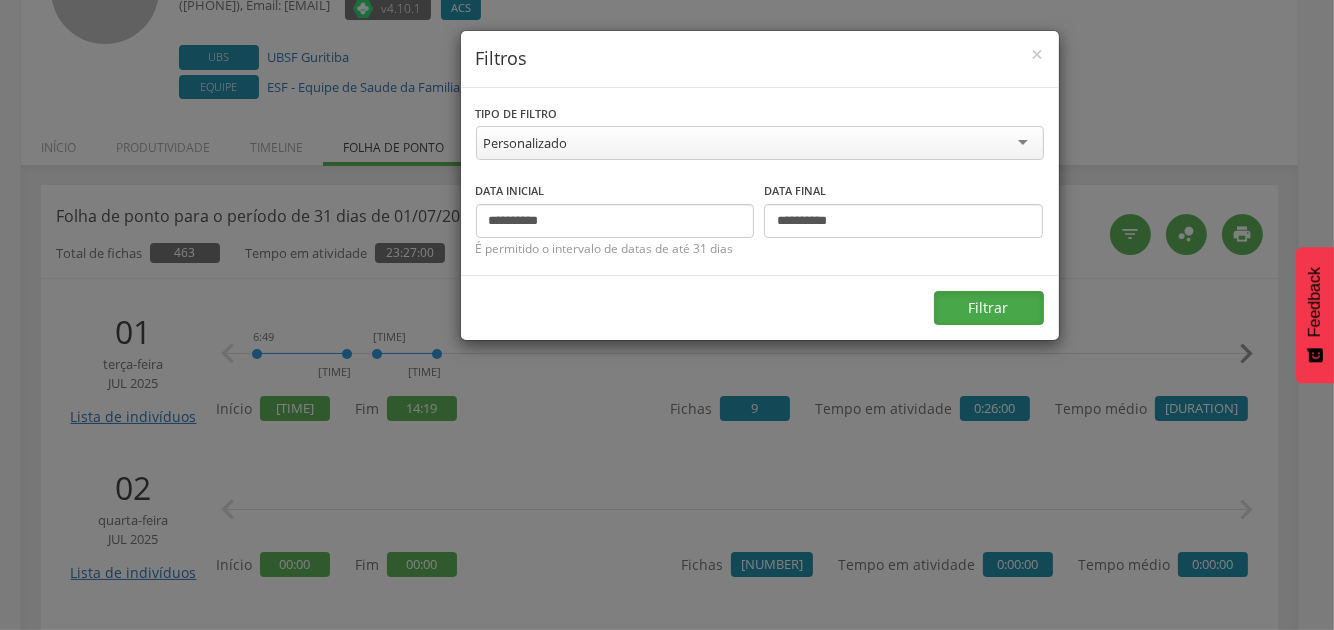 click on "Filtrar" at bounding box center [989, 308] 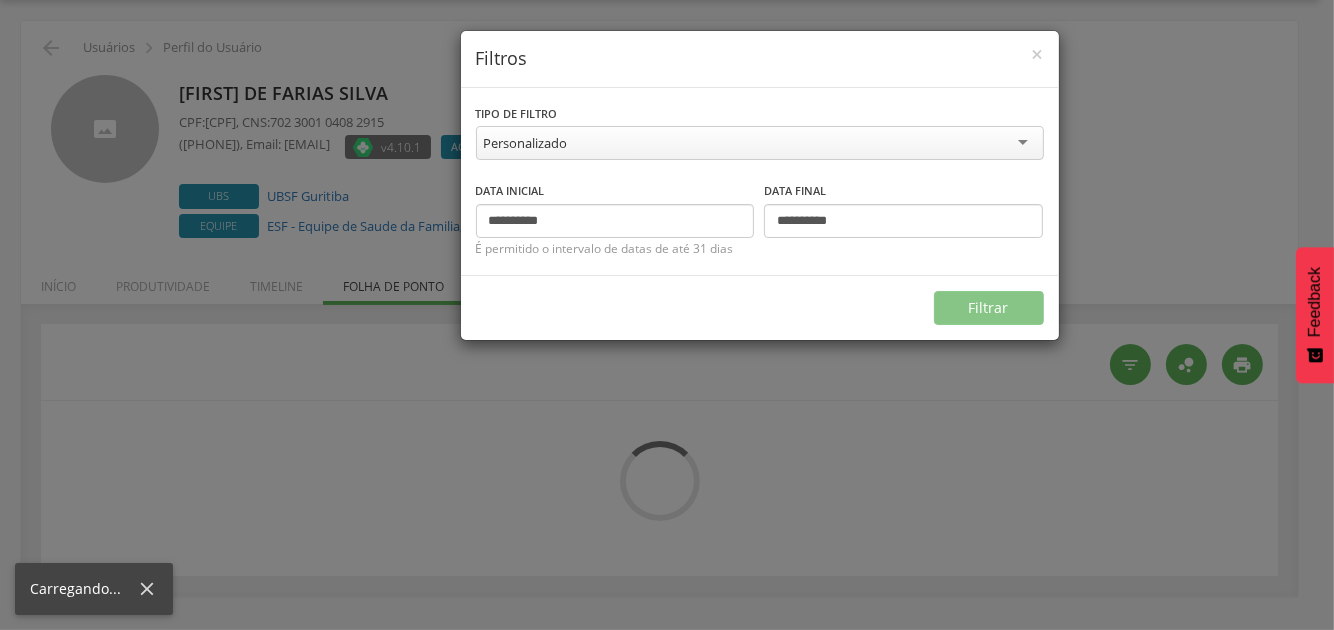 scroll, scrollTop: 59, scrollLeft: 0, axis: vertical 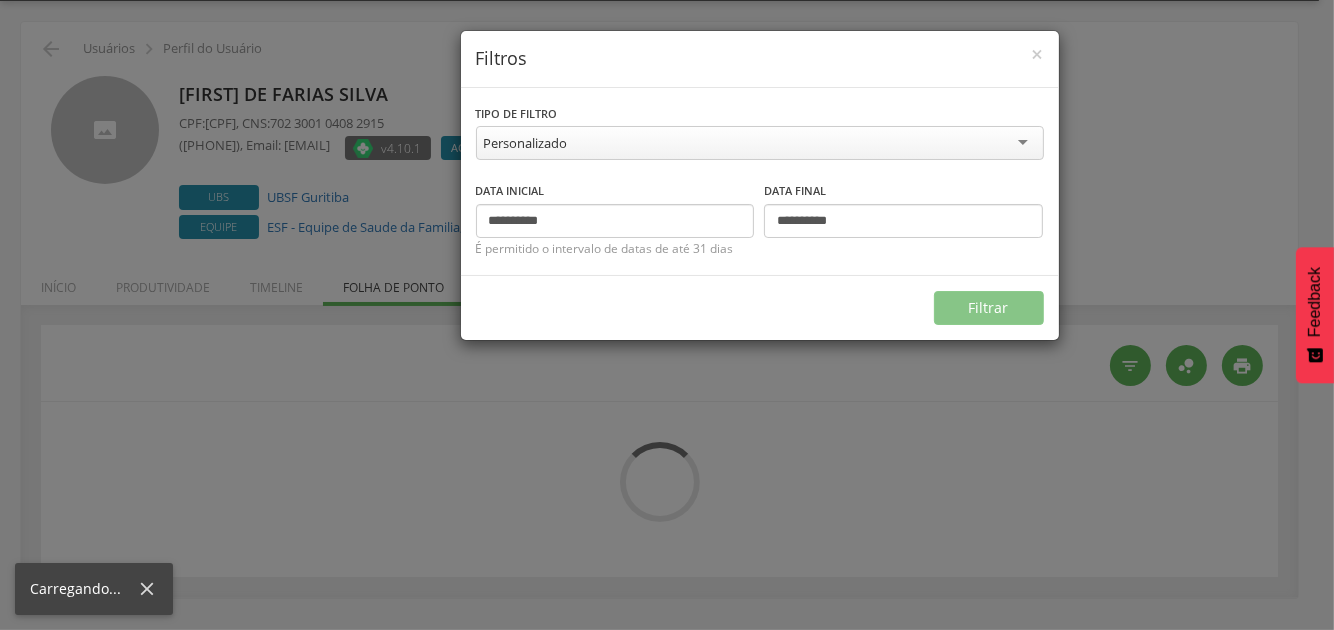 type on "**********" 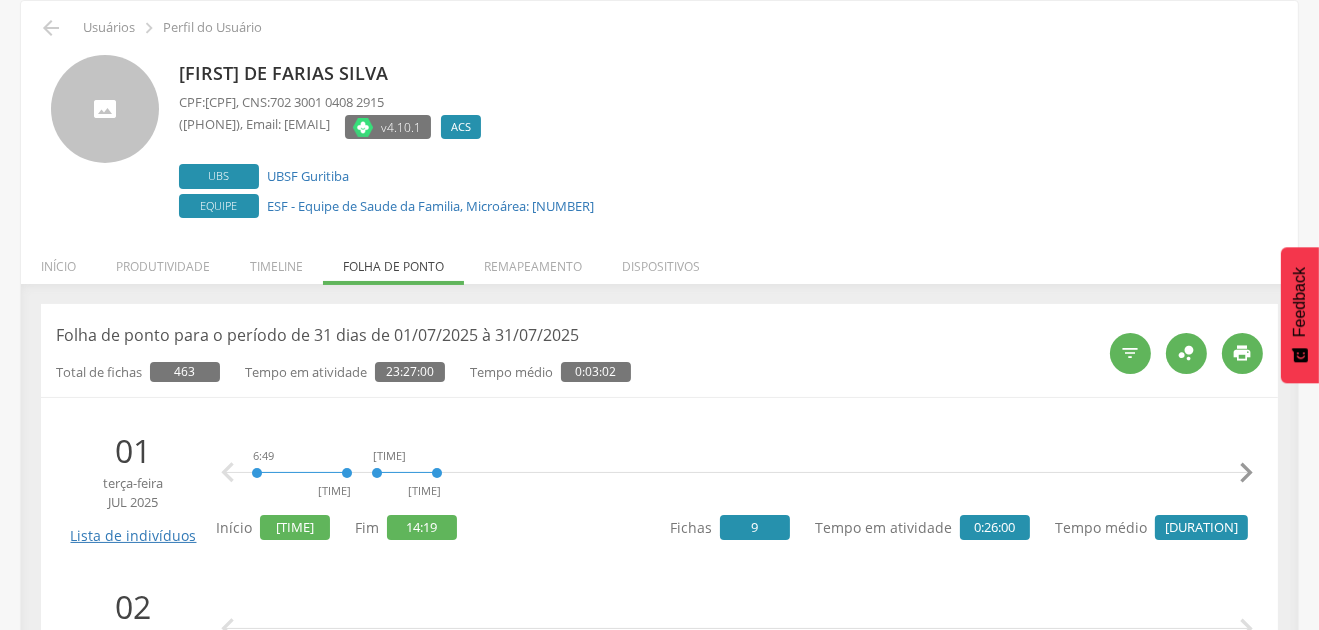 scroll, scrollTop: 0, scrollLeft: 0, axis: both 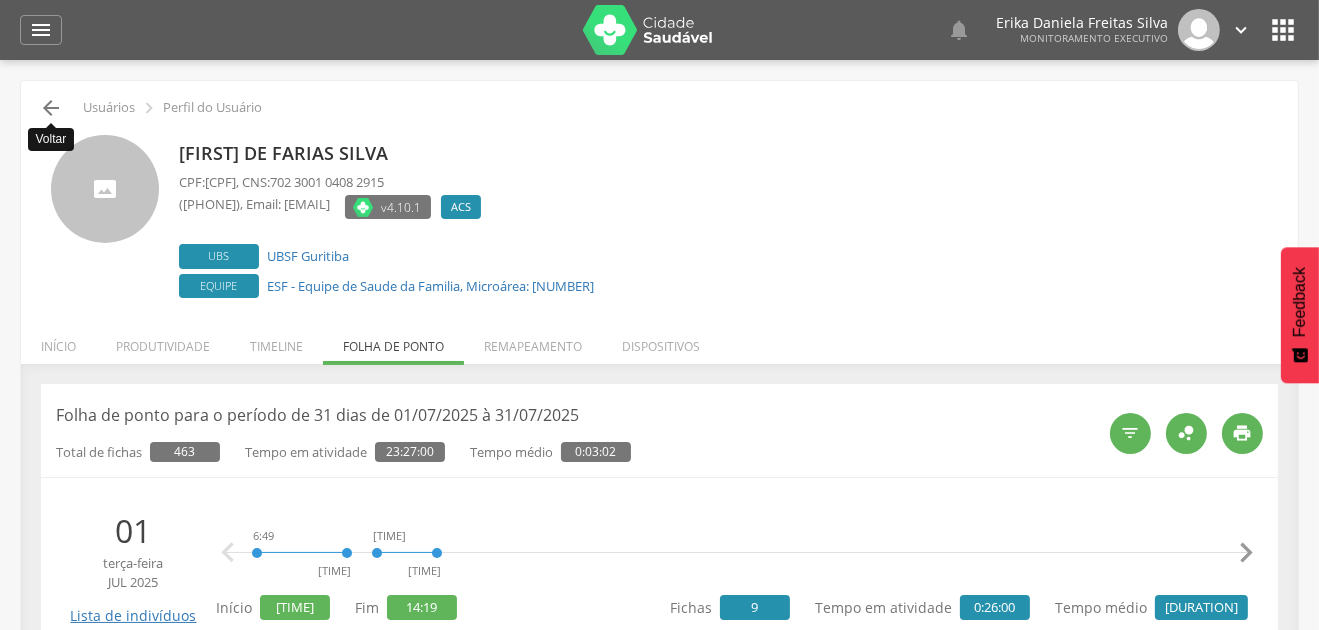 click on "" at bounding box center (51, 108) 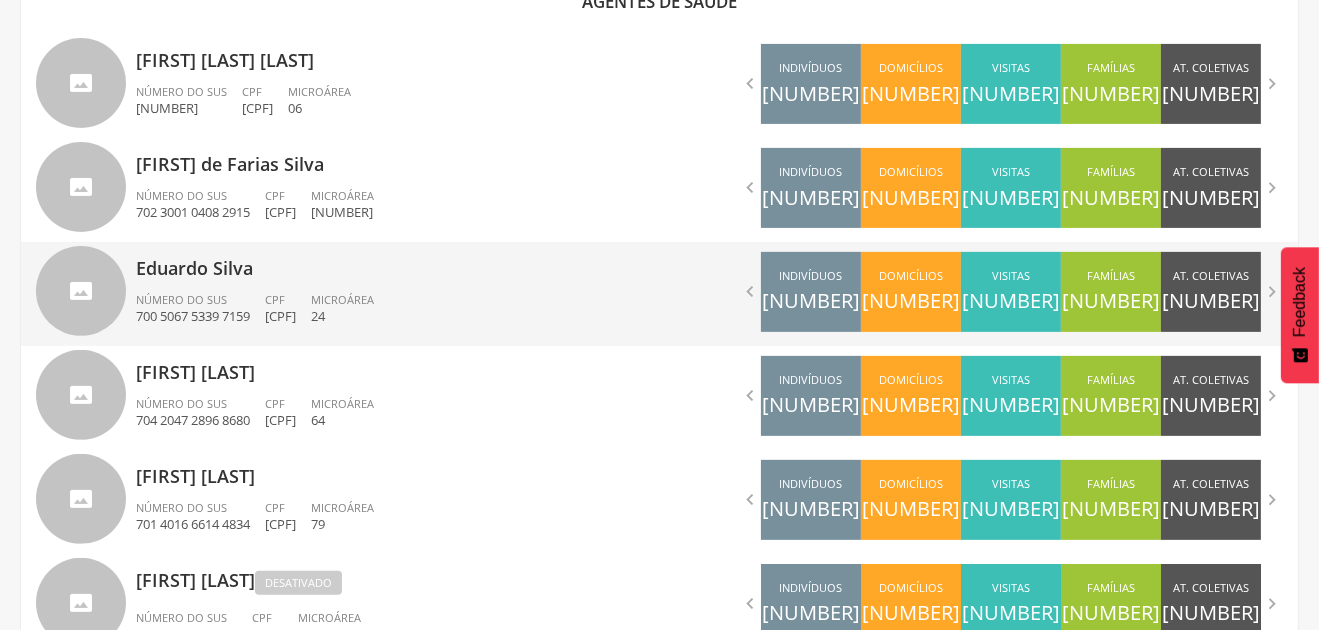 scroll, scrollTop: 760, scrollLeft: 0, axis: vertical 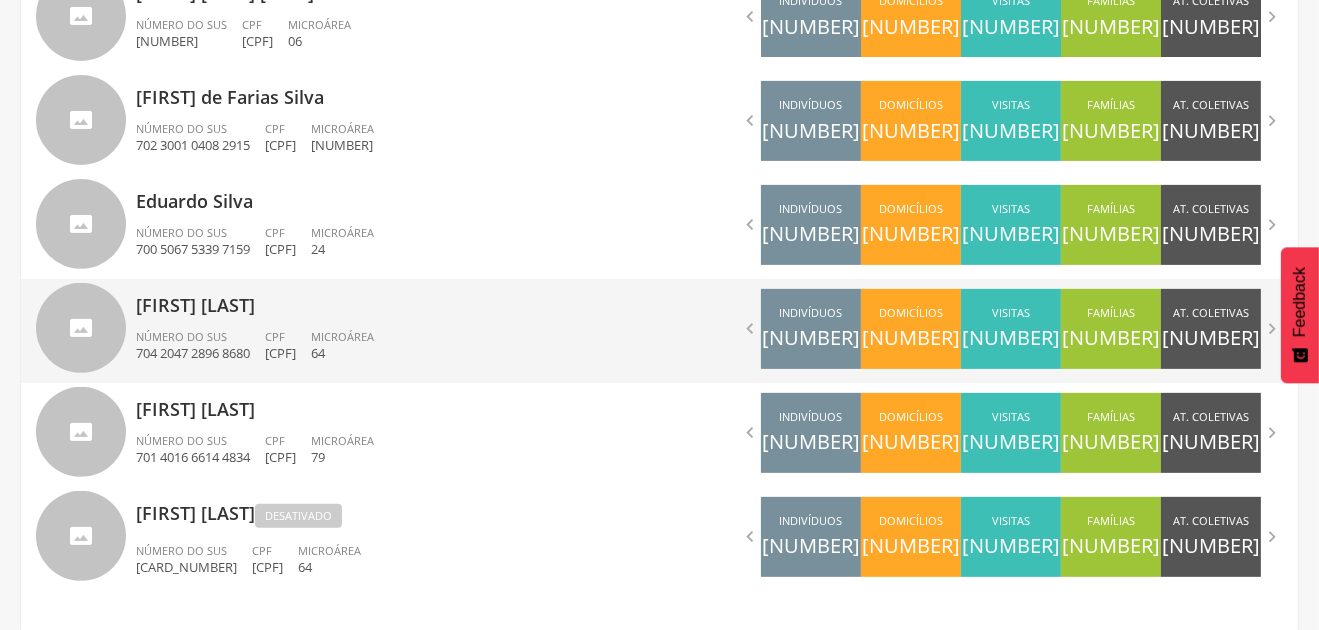click on "[FIRST] [LAST]" at bounding box center [390, 299] 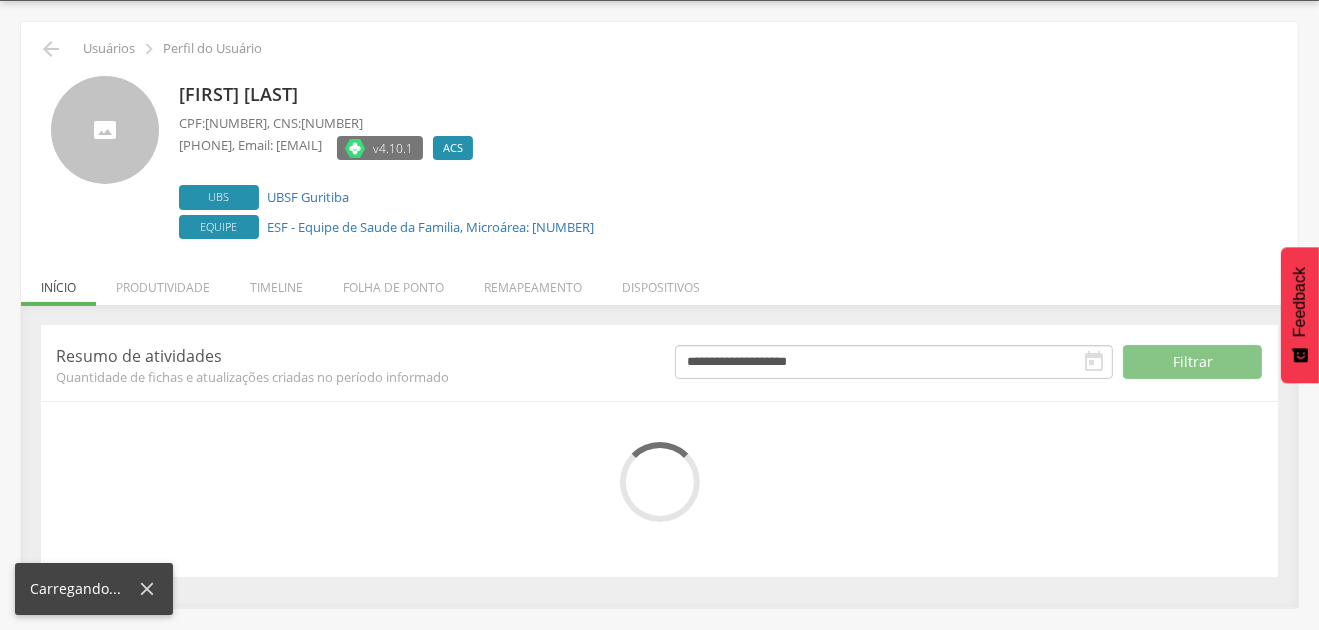 scroll, scrollTop: 221, scrollLeft: 0, axis: vertical 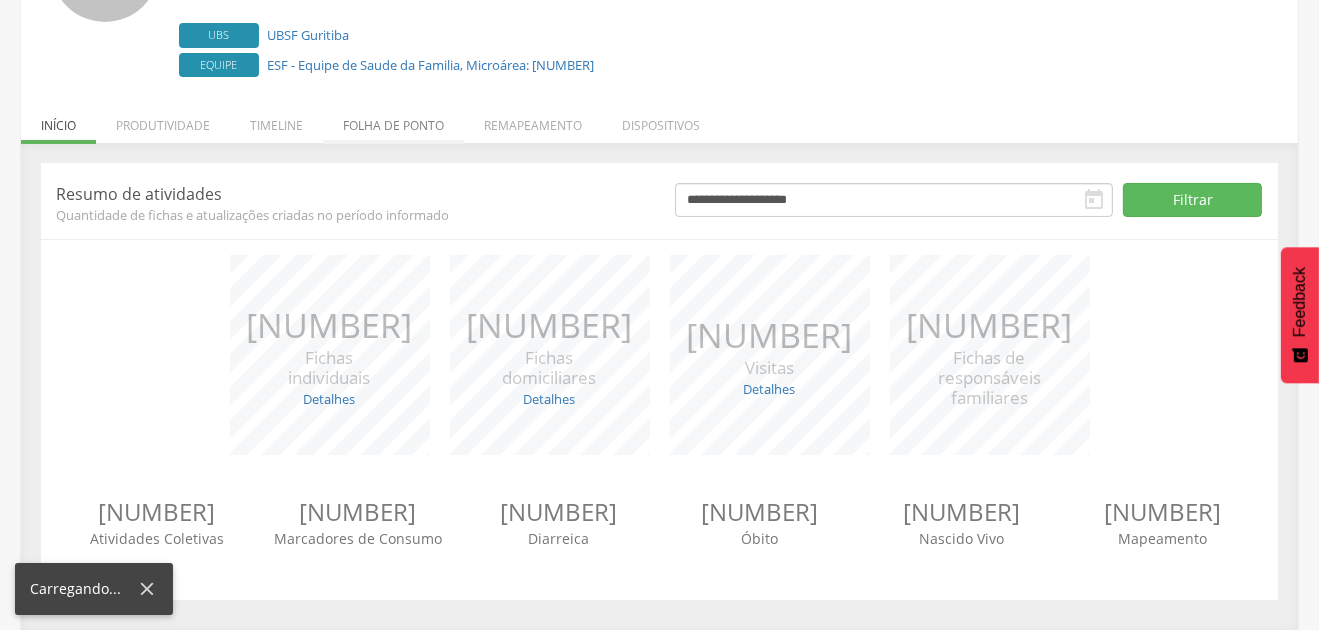 click on "Folha de ponto" at bounding box center [393, 120] 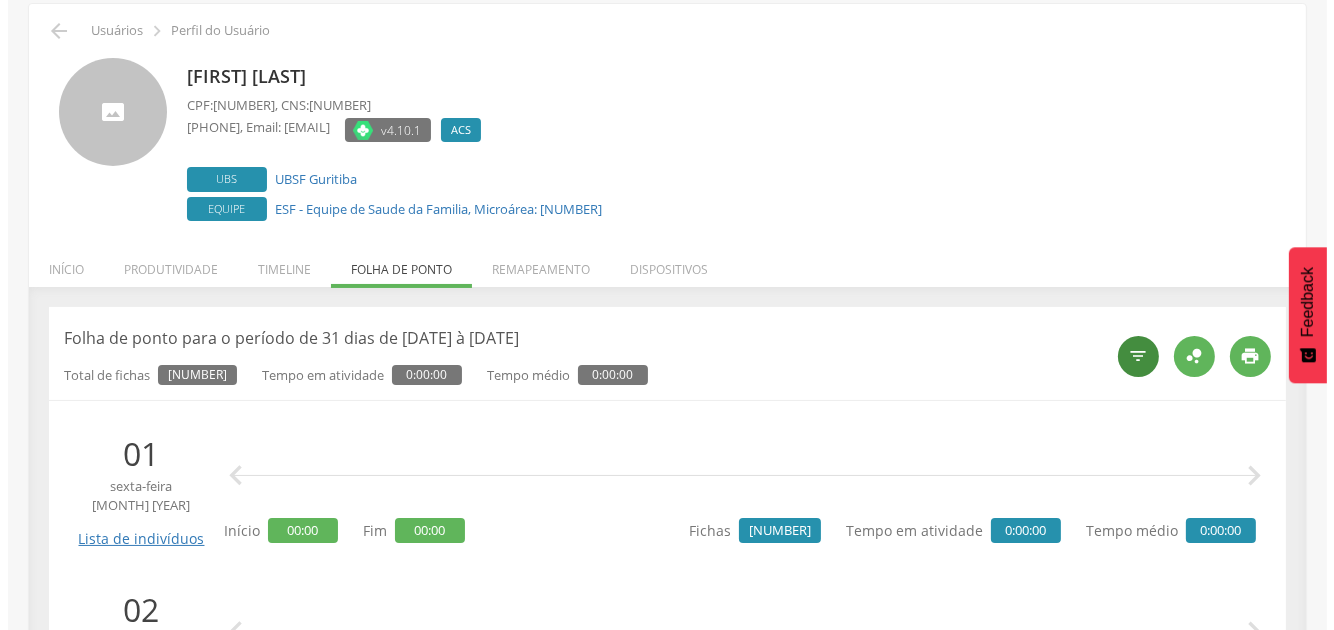 scroll, scrollTop: 199, scrollLeft: 0, axis: vertical 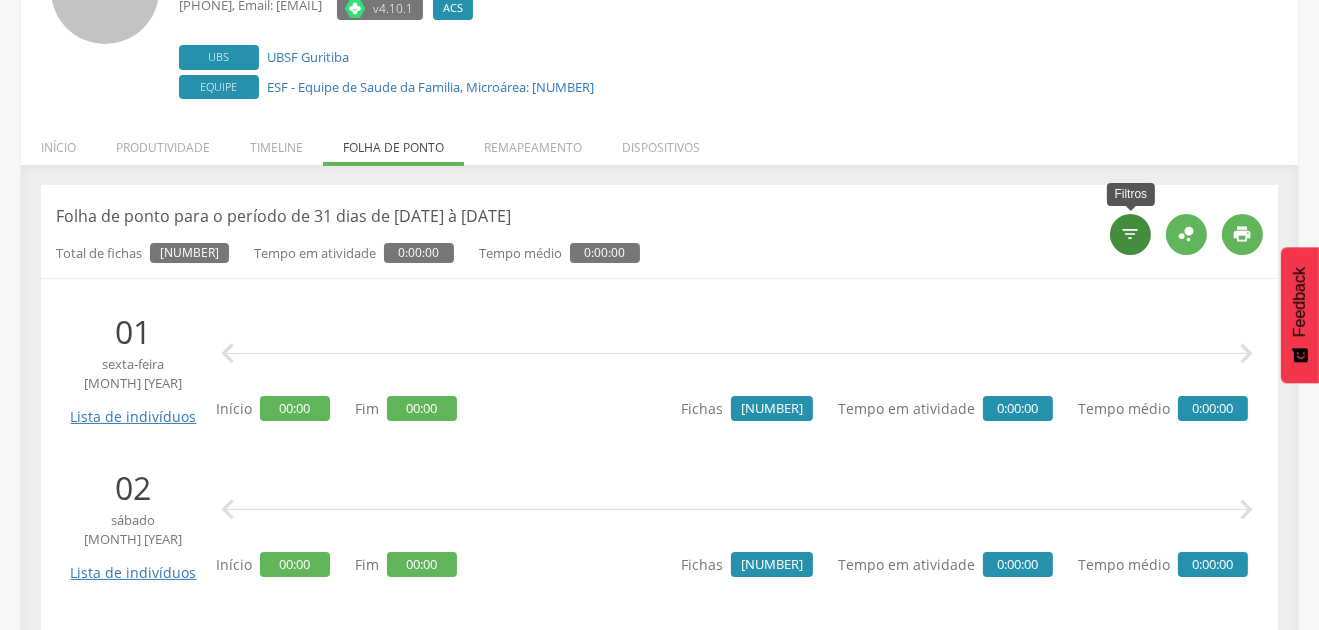 click on "" at bounding box center [1130, 234] 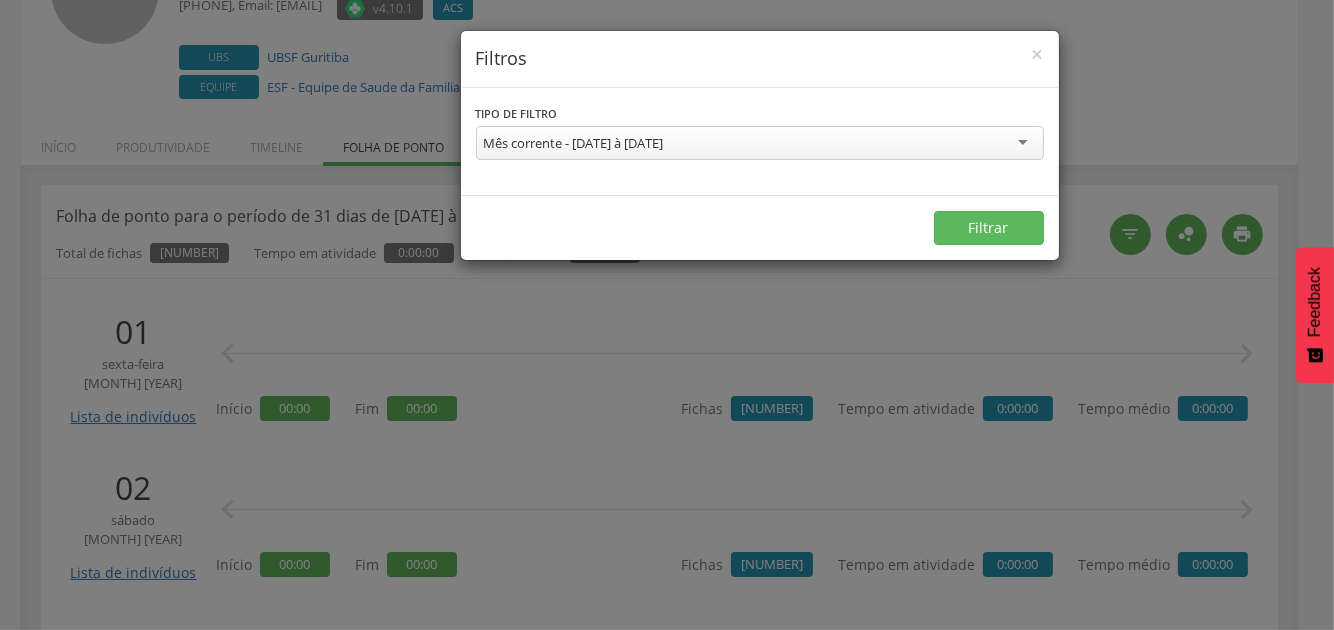 drag, startPoint x: 546, startPoint y: 126, endPoint x: 559, endPoint y: 130, distance: 13.601471 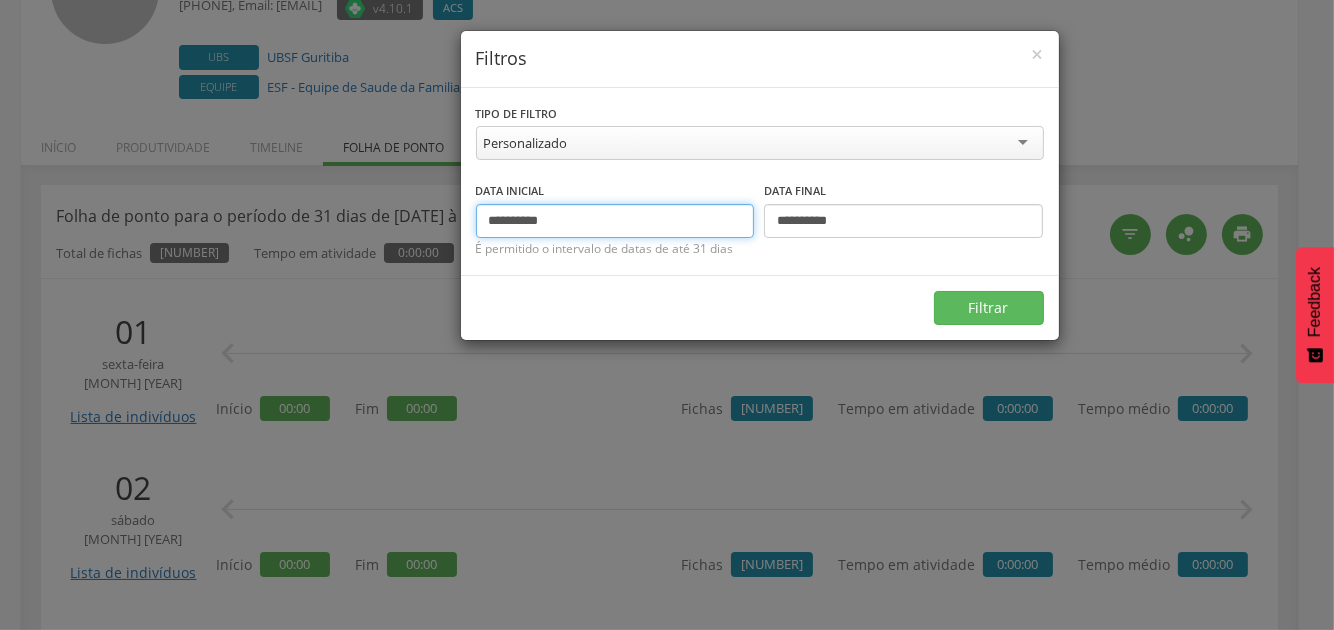 click on "**********" at bounding box center [615, 221] 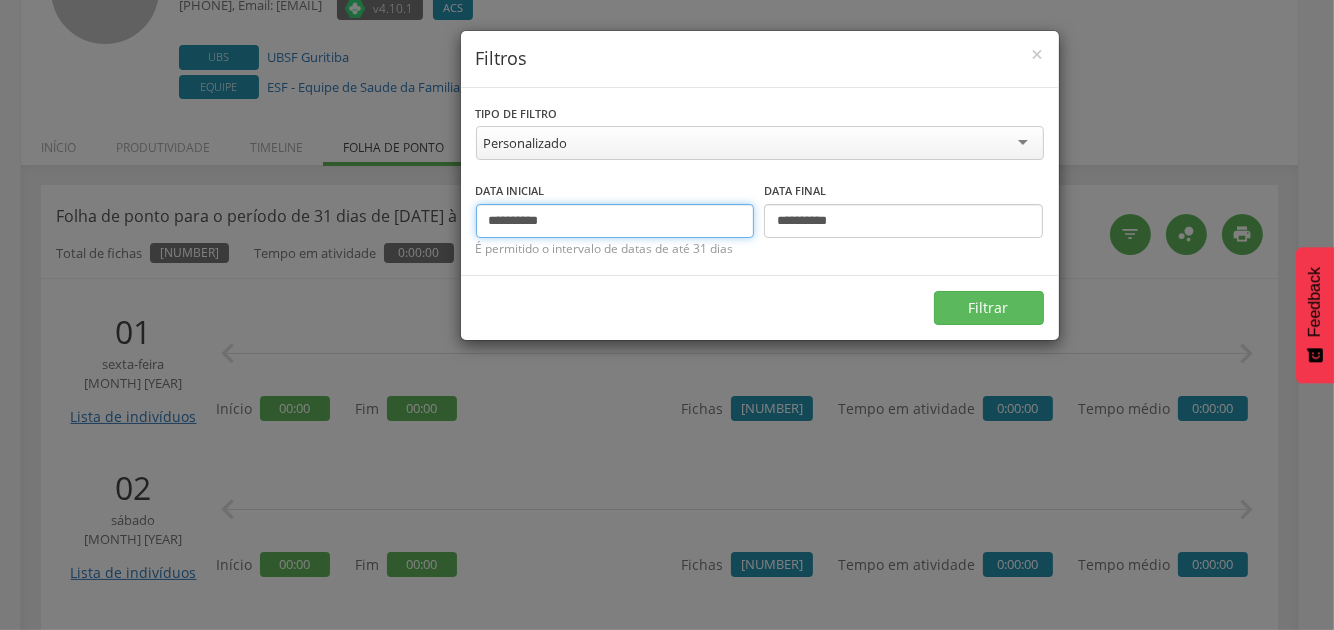 type on "**********" 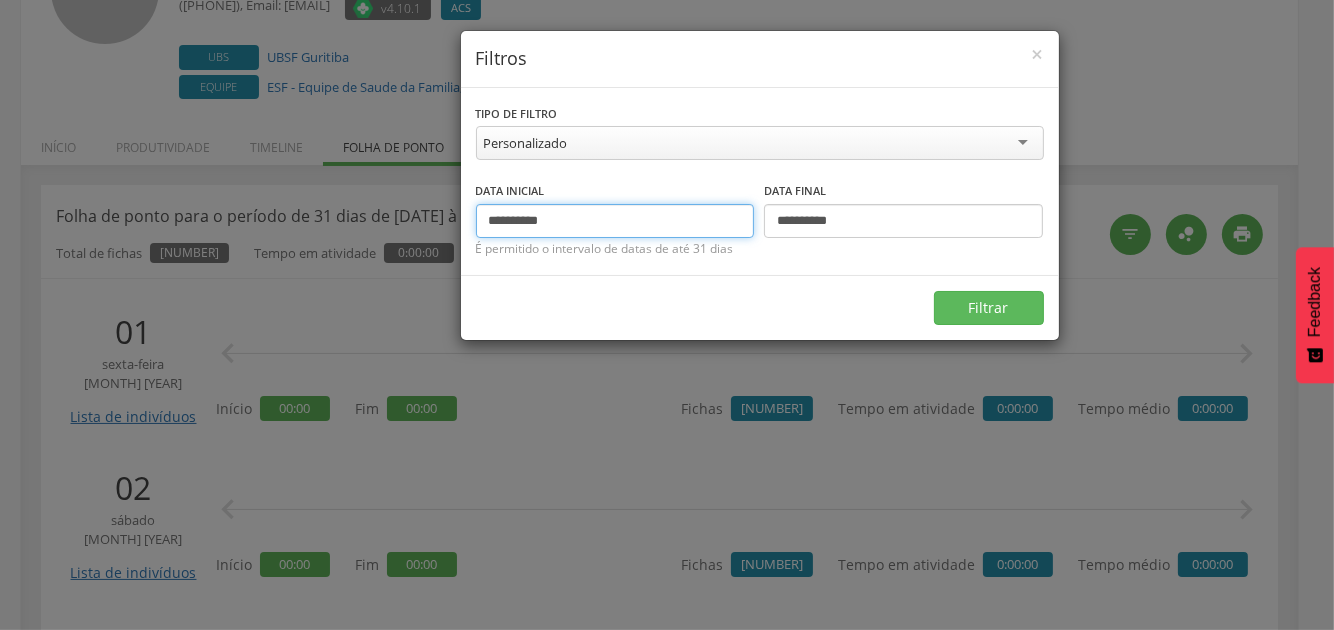 type on "**********" 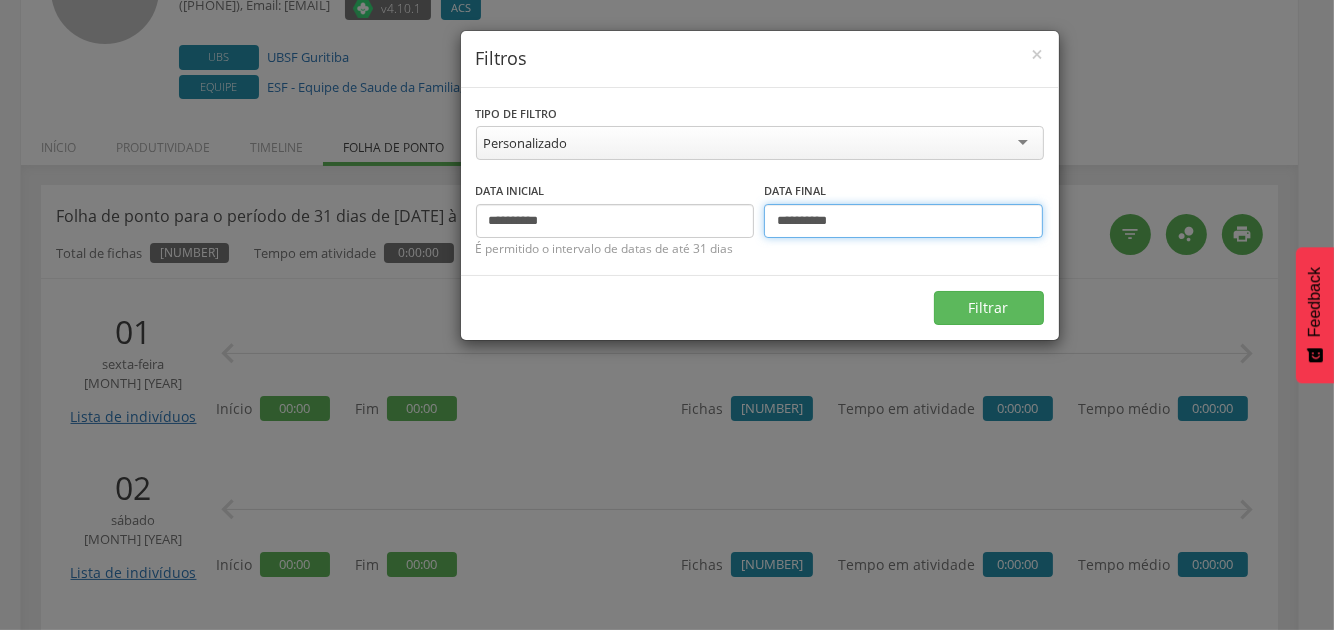 click on "**********" at bounding box center (903, 221) 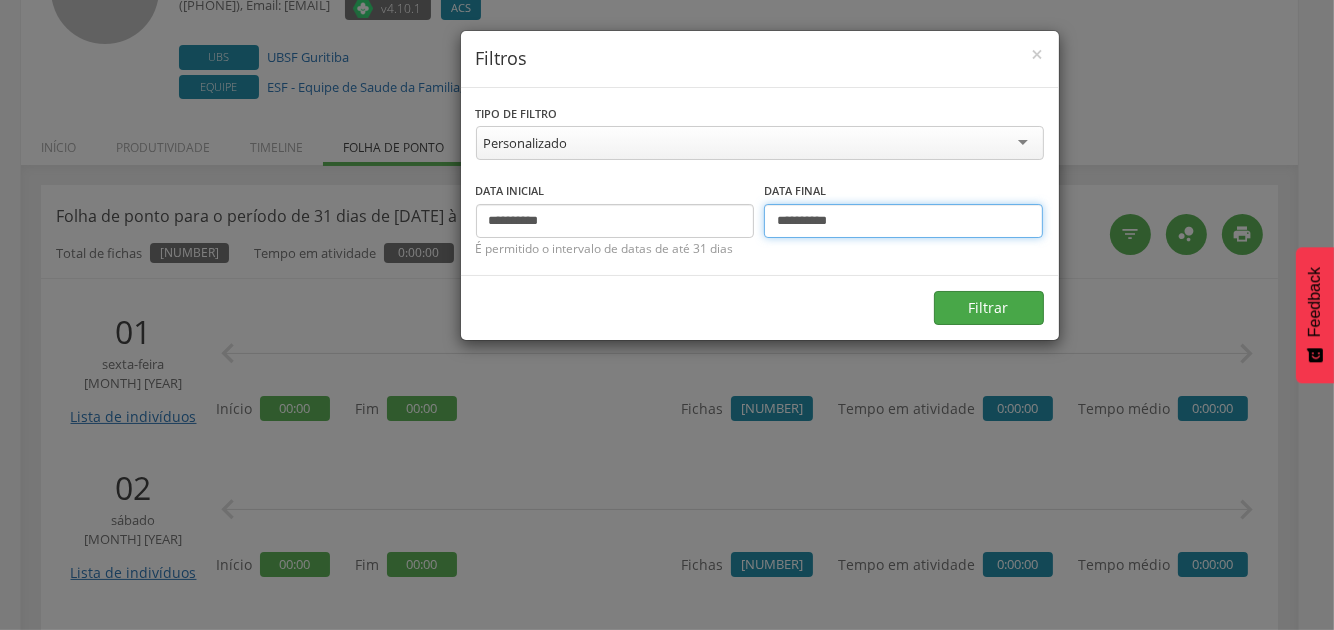type on "**********" 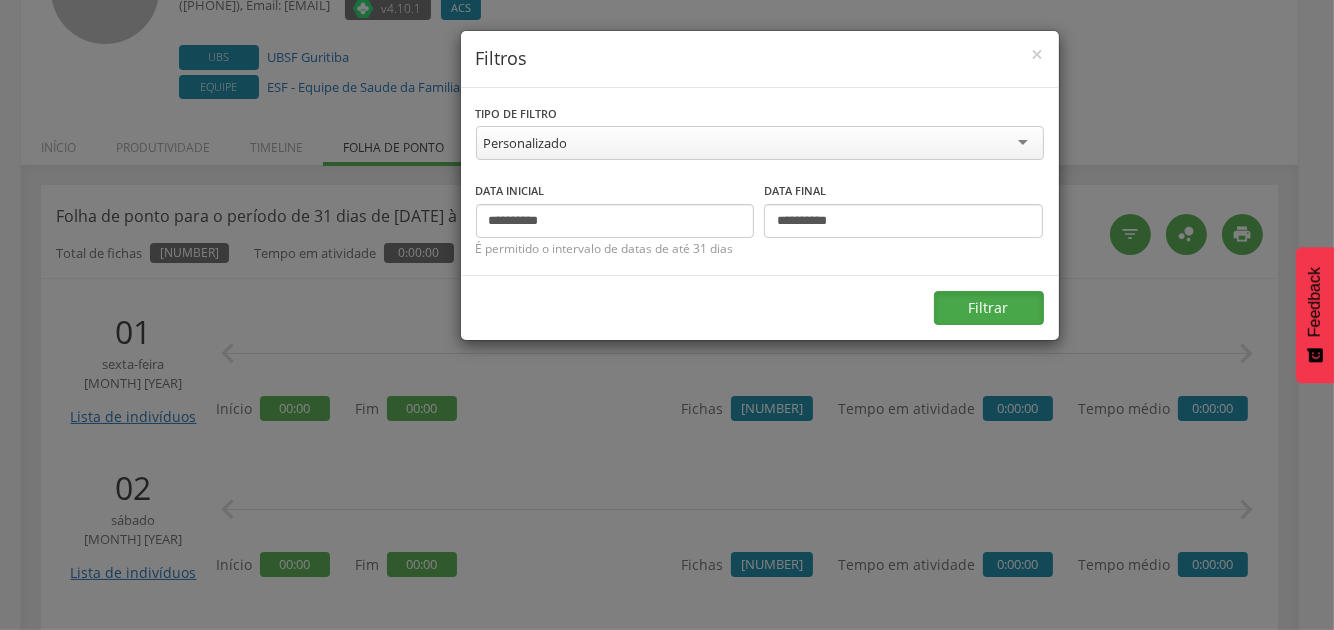 click on "Filtrar" at bounding box center [989, 308] 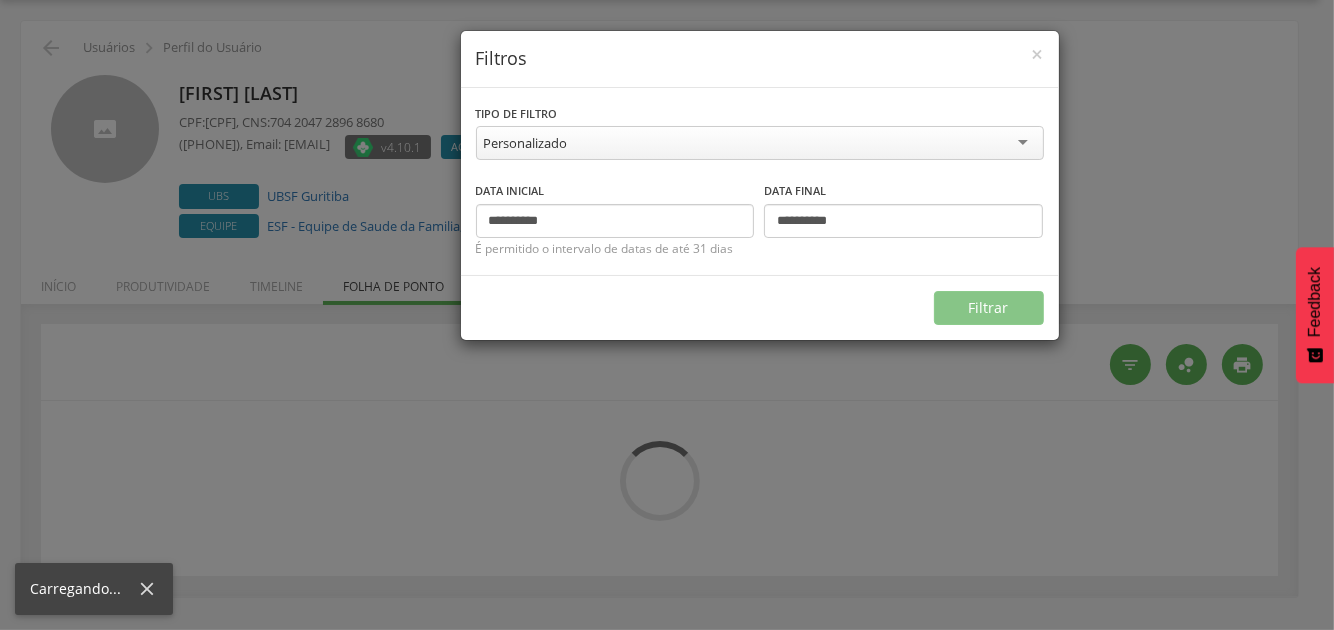scroll, scrollTop: 59, scrollLeft: 0, axis: vertical 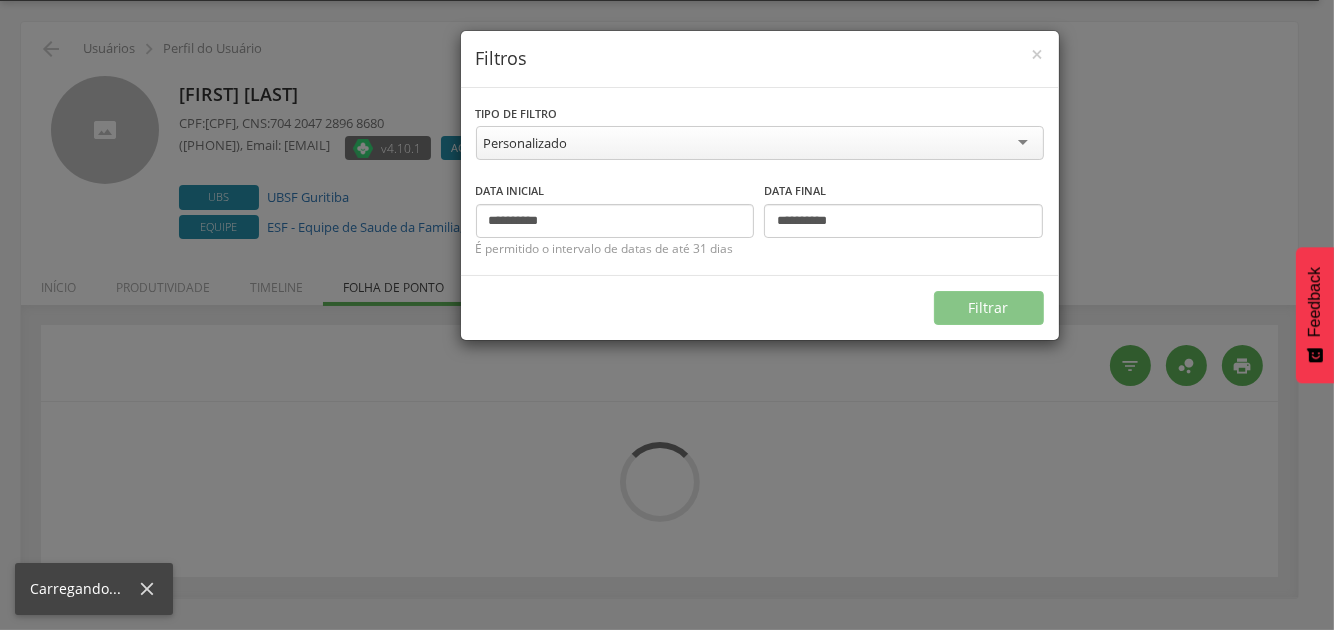 type on "**********" 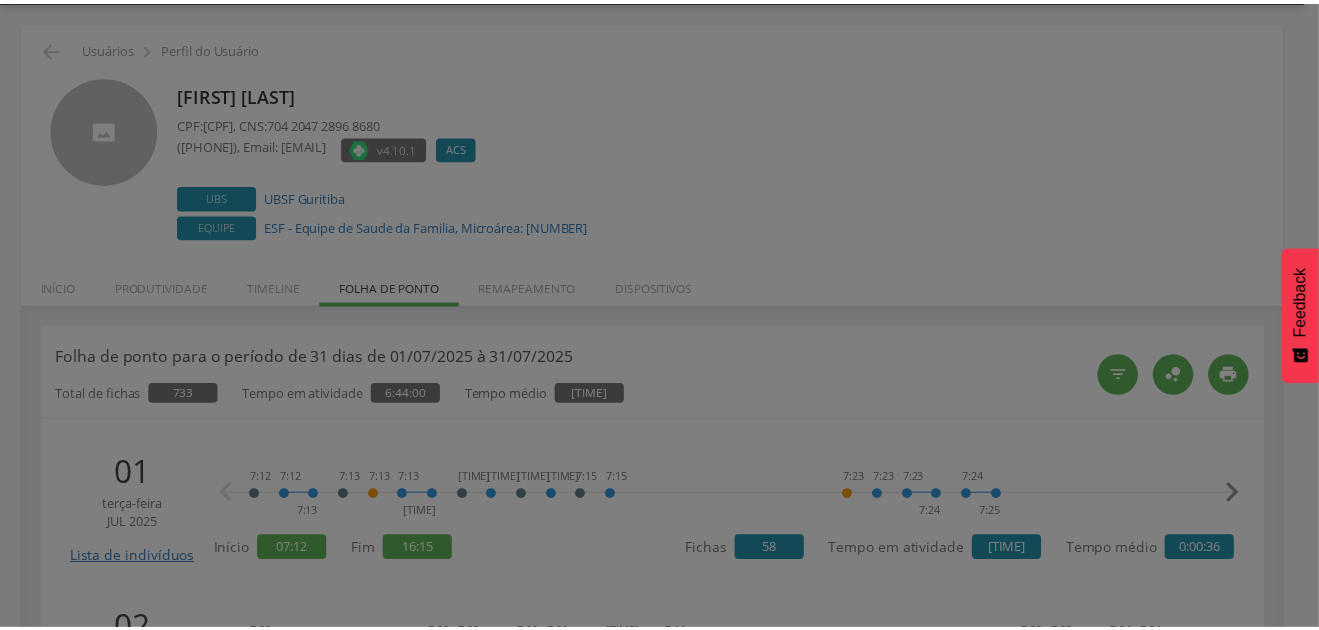 scroll, scrollTop: 199, scrollLeft: 0, axis: vertical 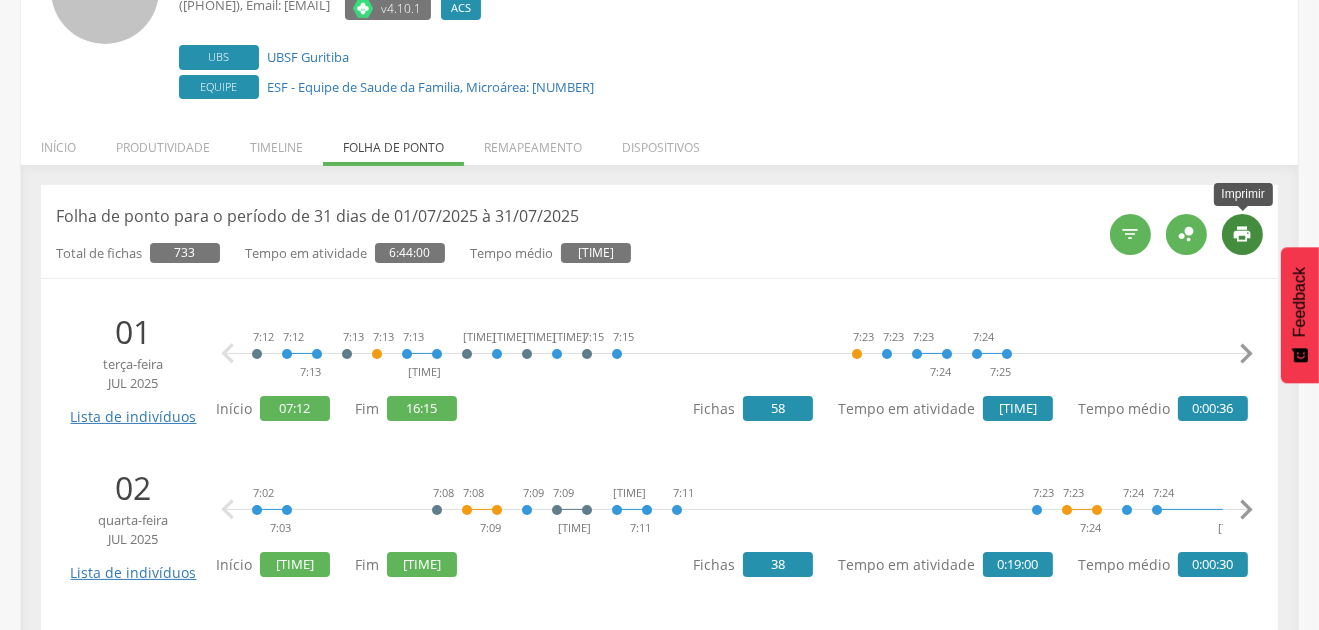 click on "" at bounding box center [1243, 234] 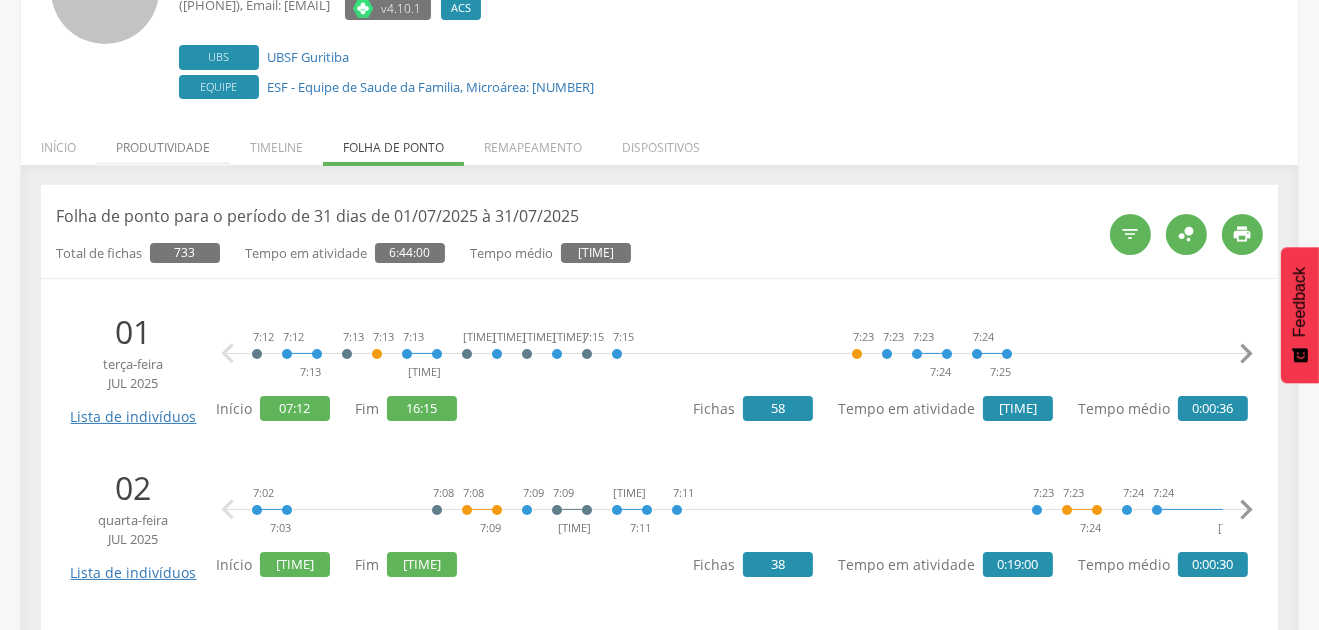 scroll, scrollTop: 0, scrollLeft: 0, axis: both 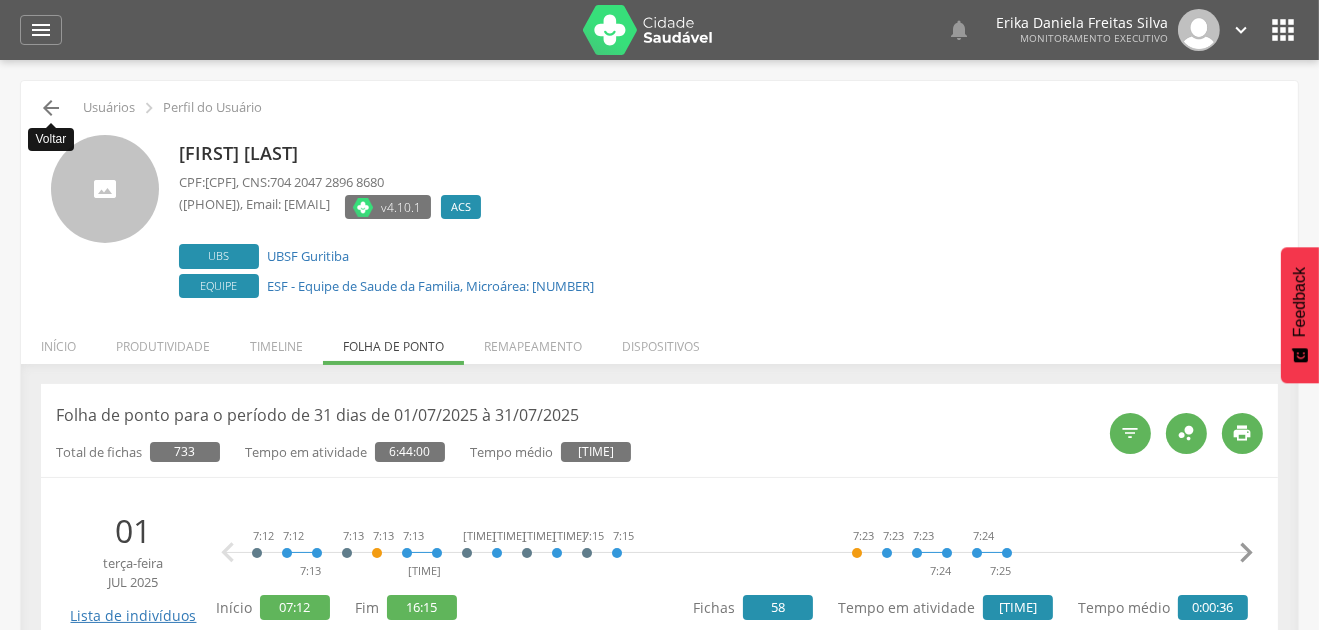 click on "" at bounding box center [51, 108] 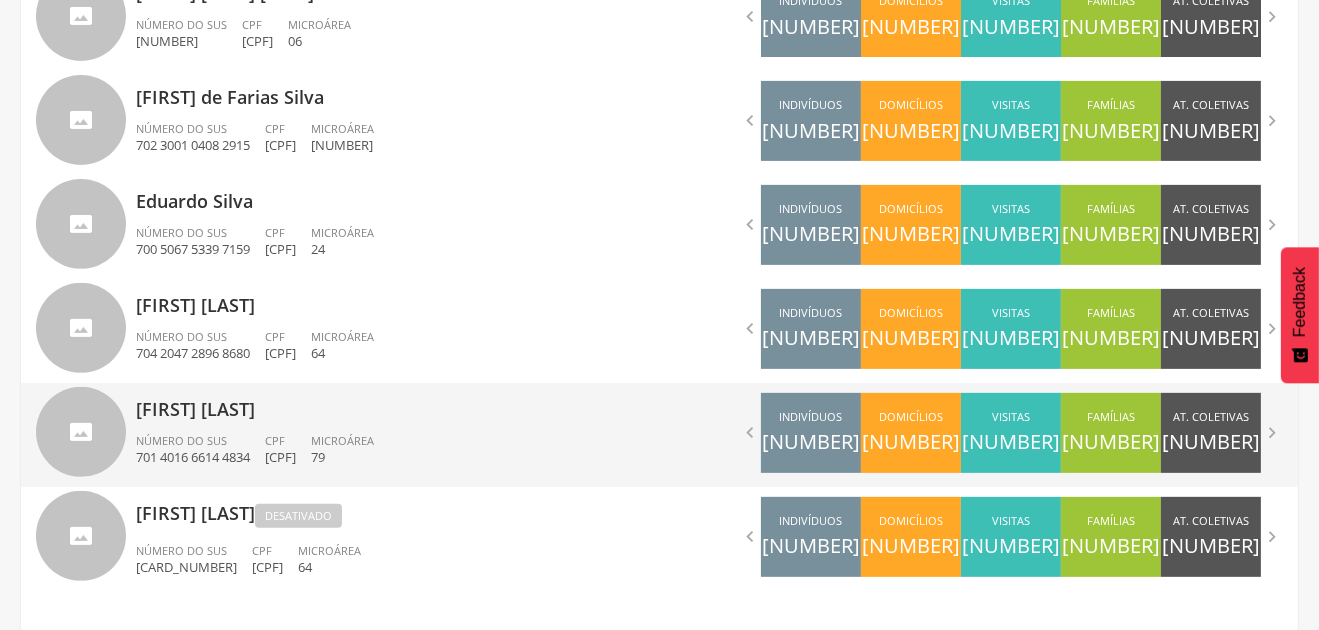 scroll, scrollTop: 763, scrollLeft: 0, axis: vertical 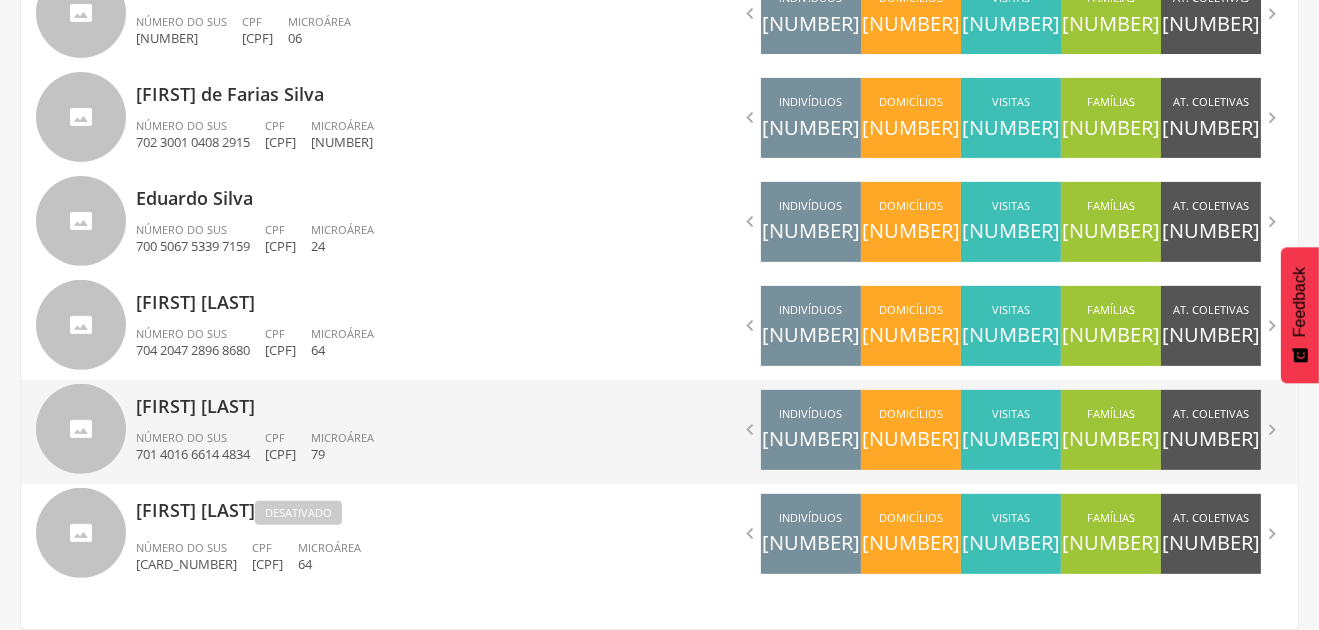 click on "[FIRST] [LAST] [LAST] Número do SUS [SUS_NUMBER] CPF [CPF] Microárea [MICROAREA]" at bounding box center (390, 432) 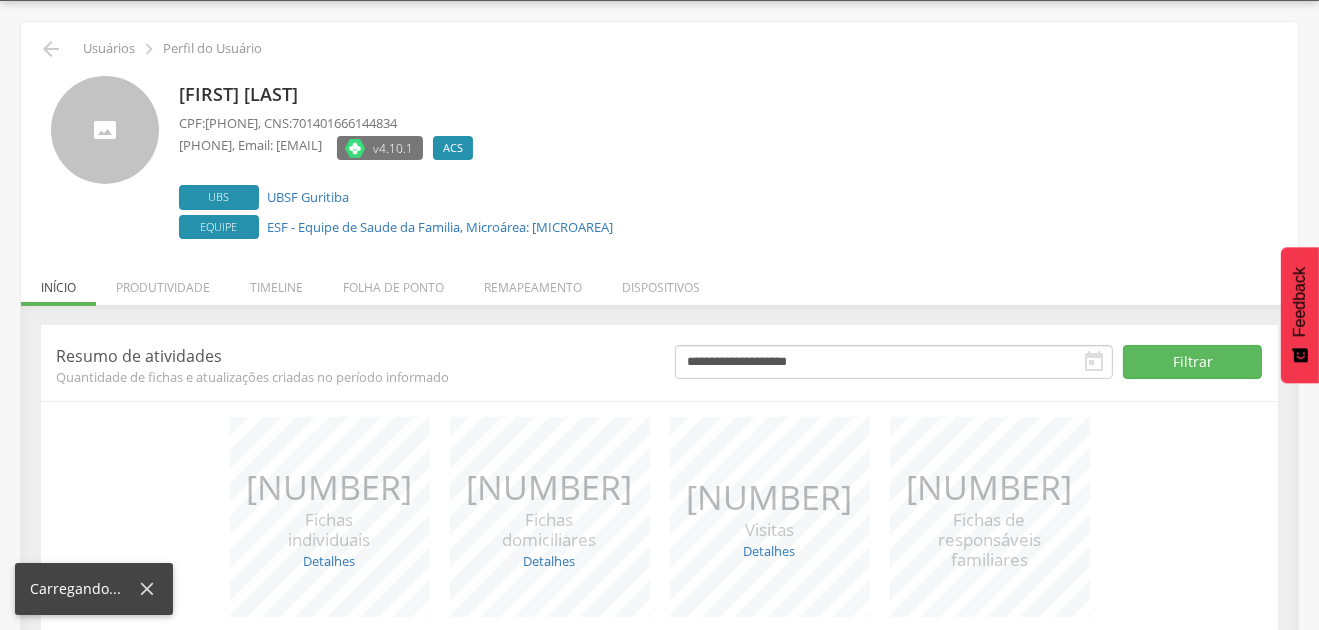 scroll, scrollTop: 221, scrollLeft: 0, axis: vertical 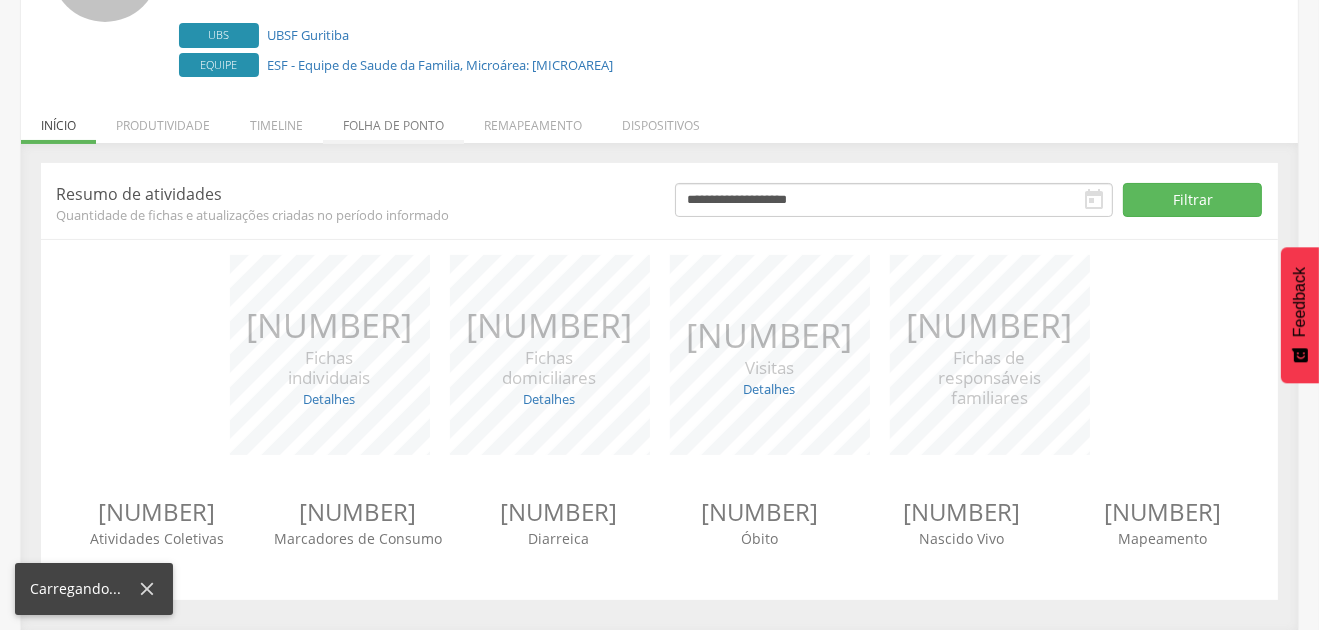 click on "Folha de ponto" at bounding box center (393, 120) 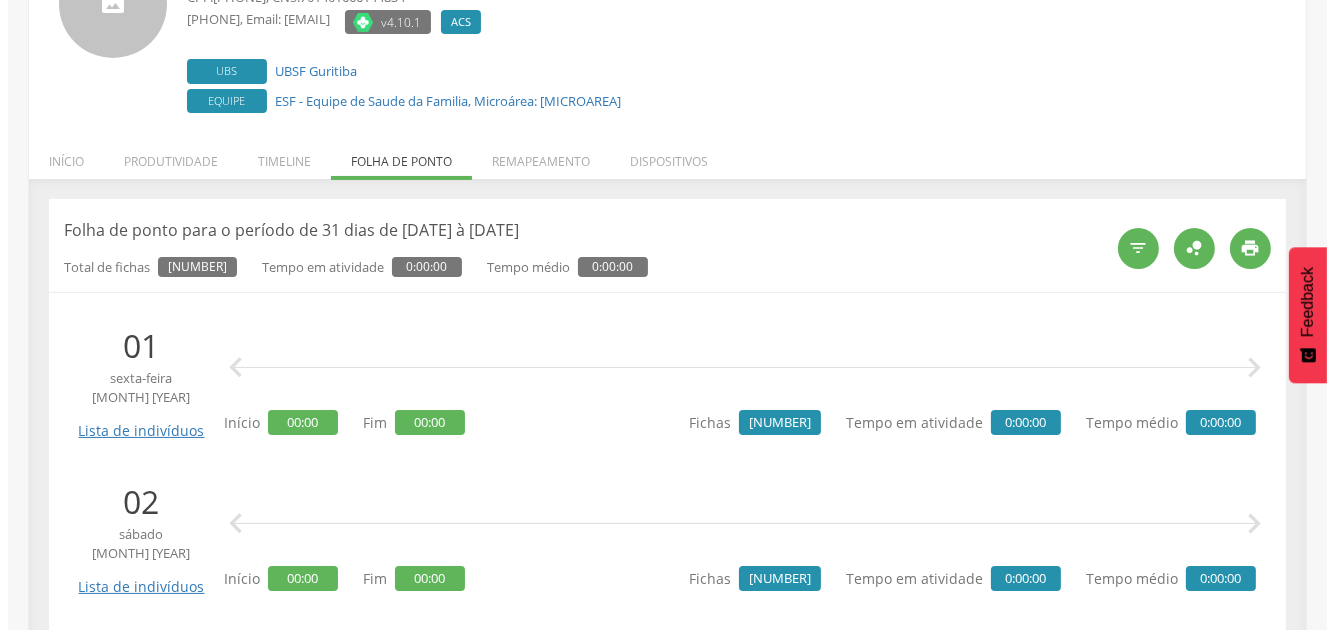 scroll, scrollTop: 199, scrollLeft: 0, axis: vertical 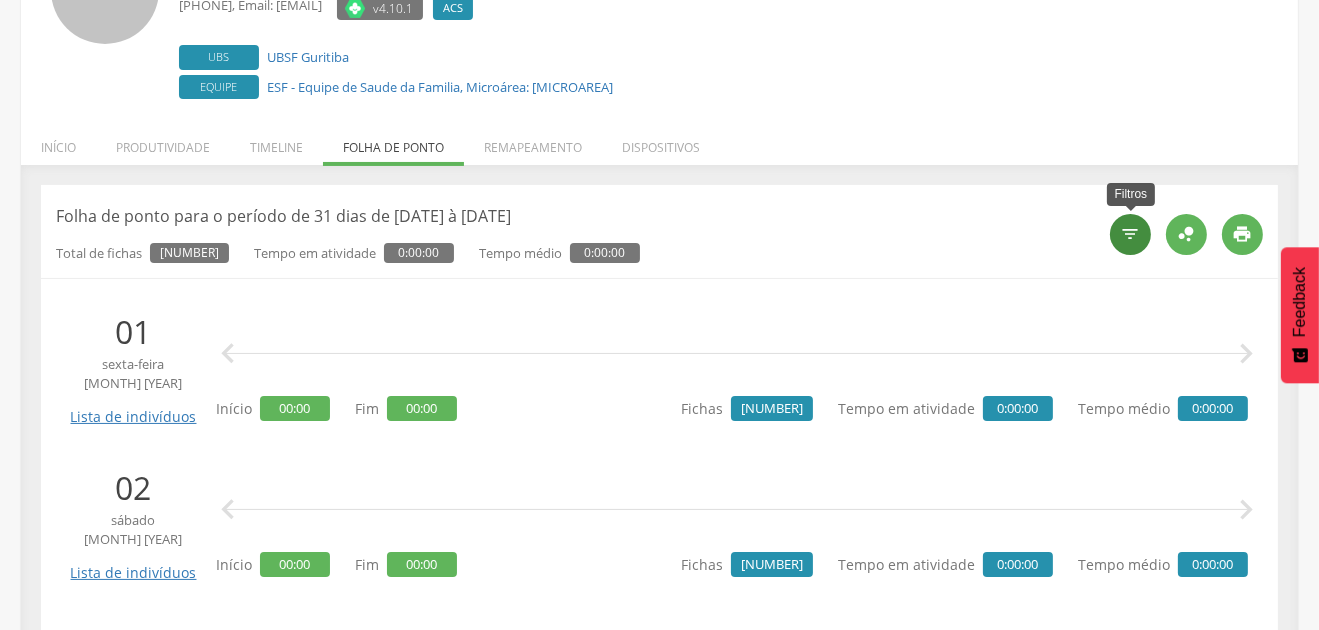 click on "" at bounding box center [1131, 234] 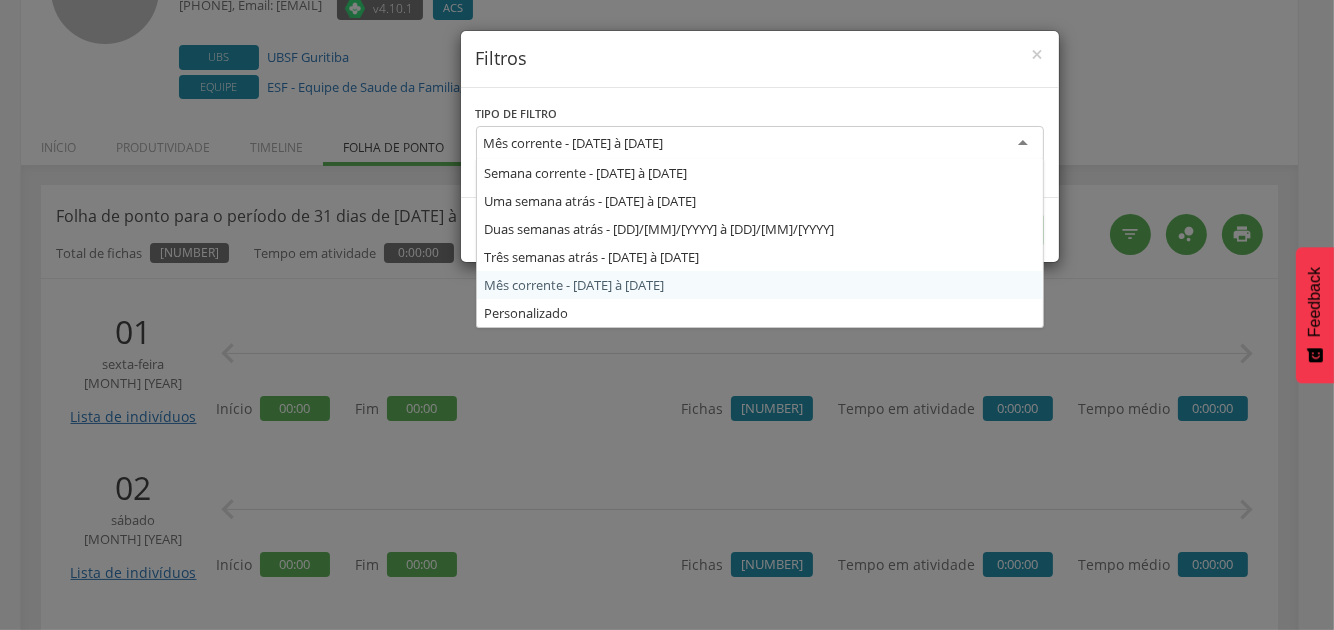 click on "Mês corrente - [DATE] à [DATE]" at bounding box center (574, 143) 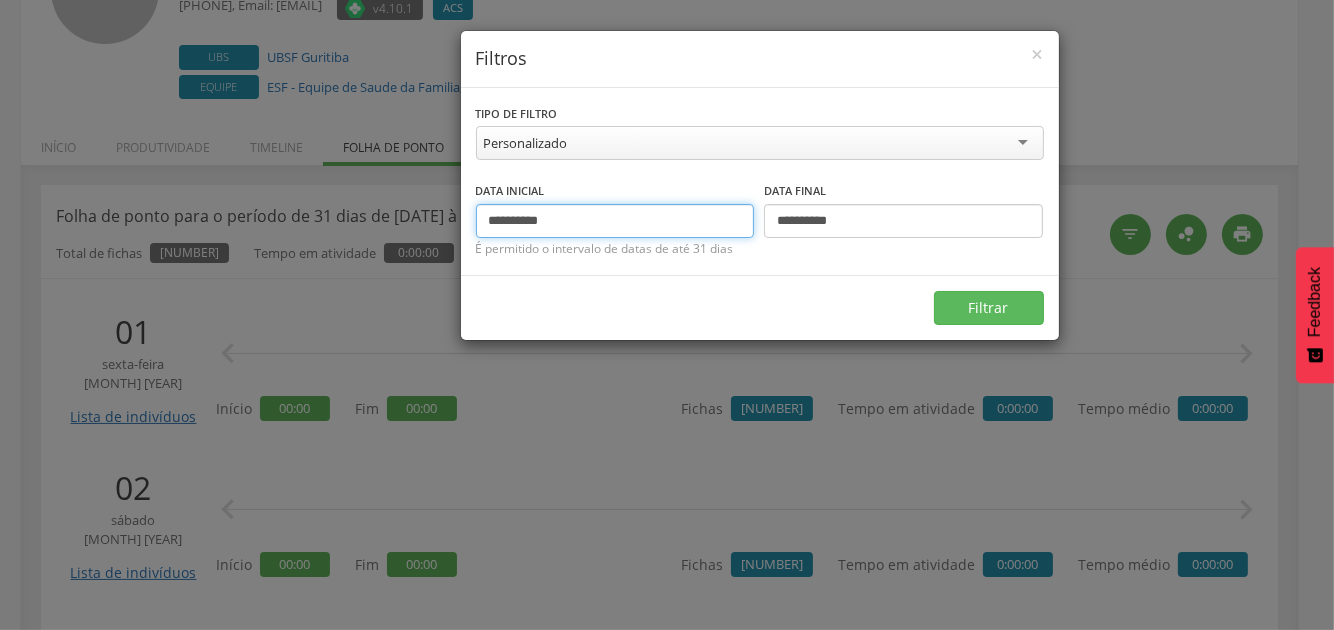 click on "**********" at bounding box center [615, 221] 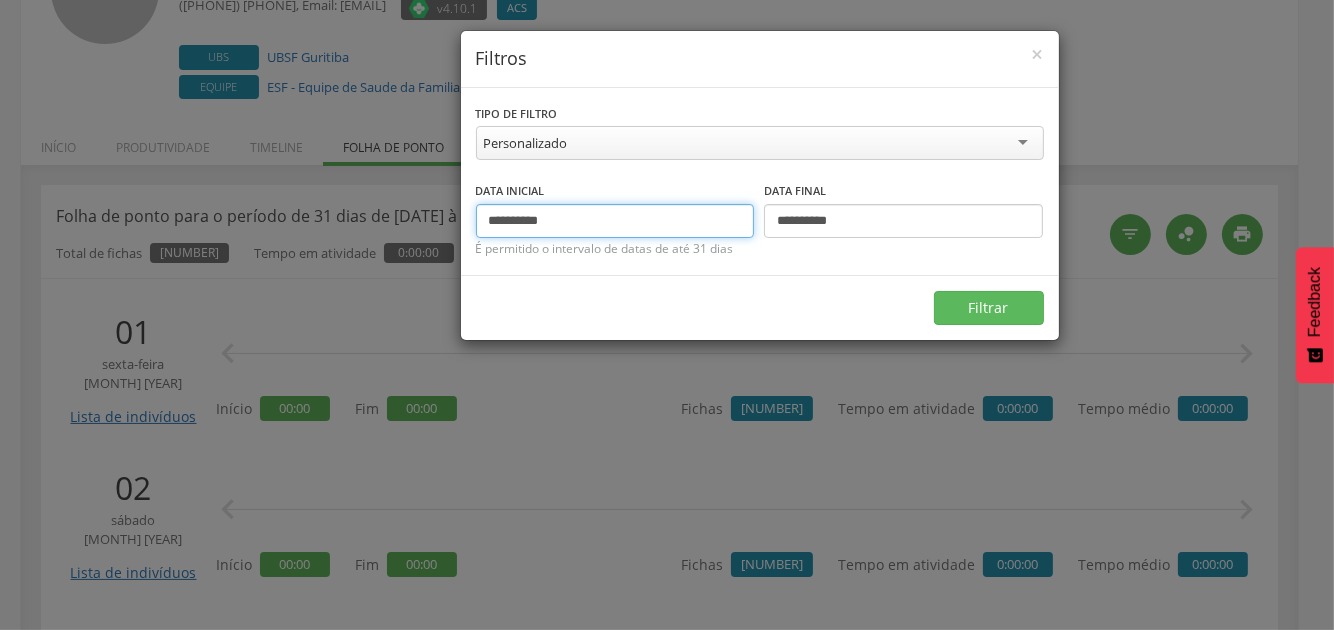 type on "**********" 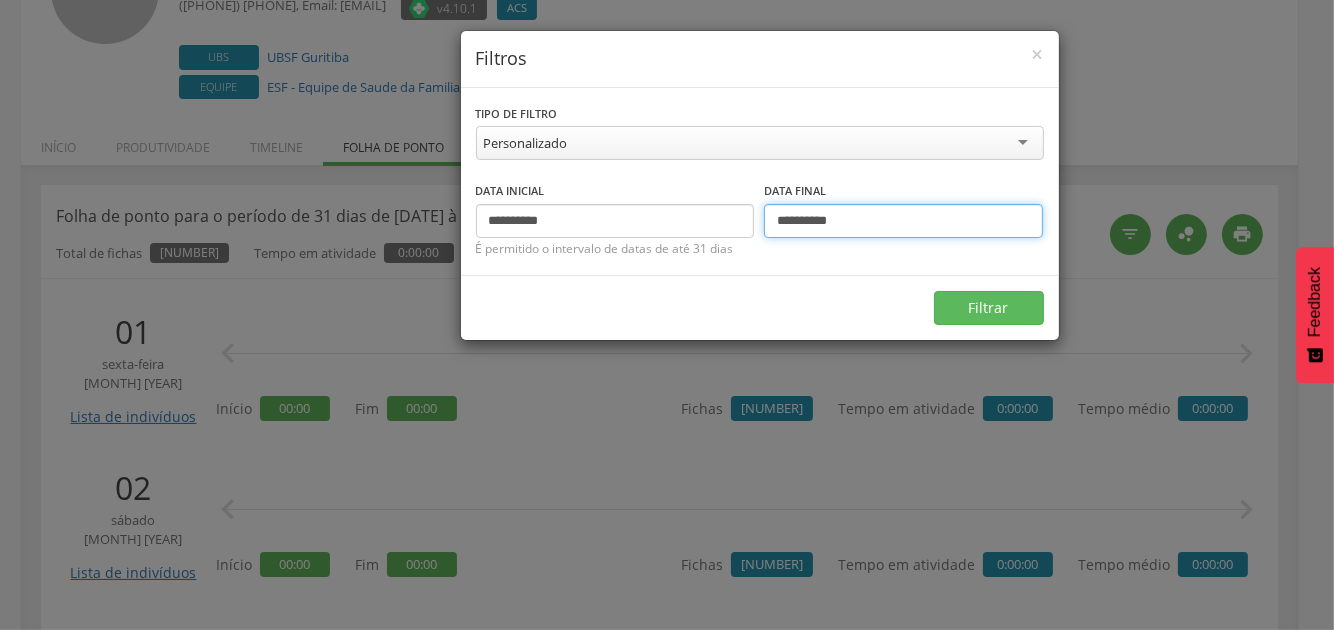 click on "**********" at bounding box center [903, 221] 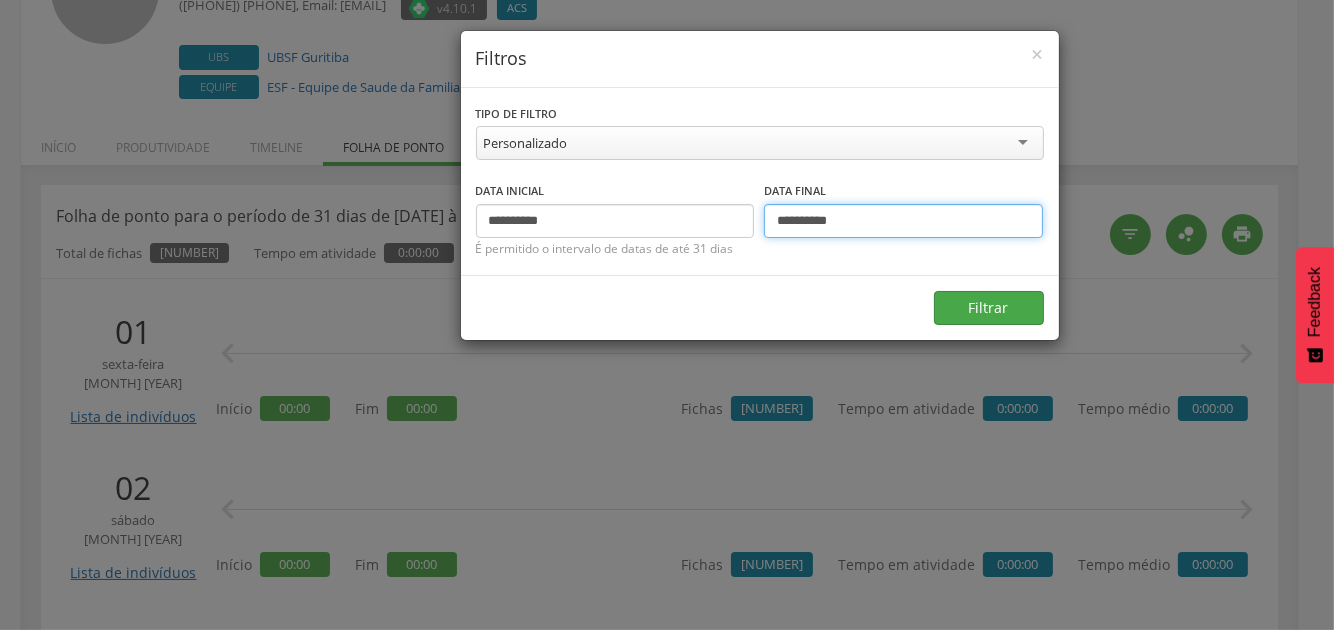 type on "**********" 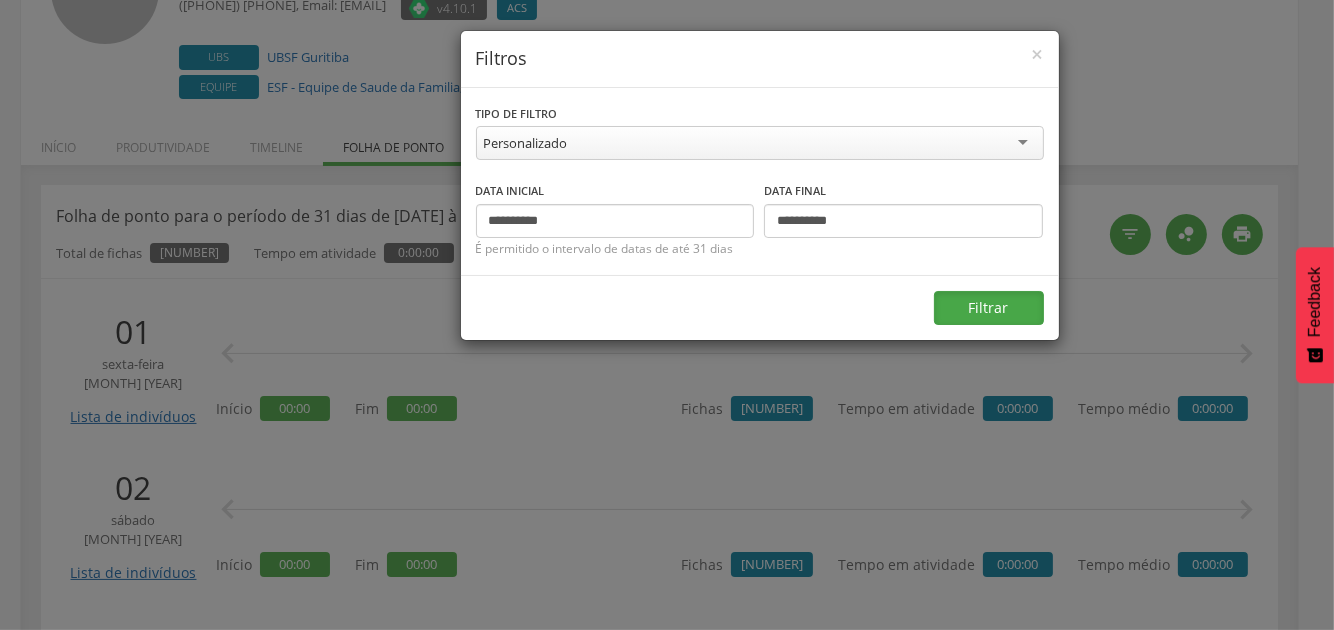 click on "Filtrar" at bounding box center [989, 308] 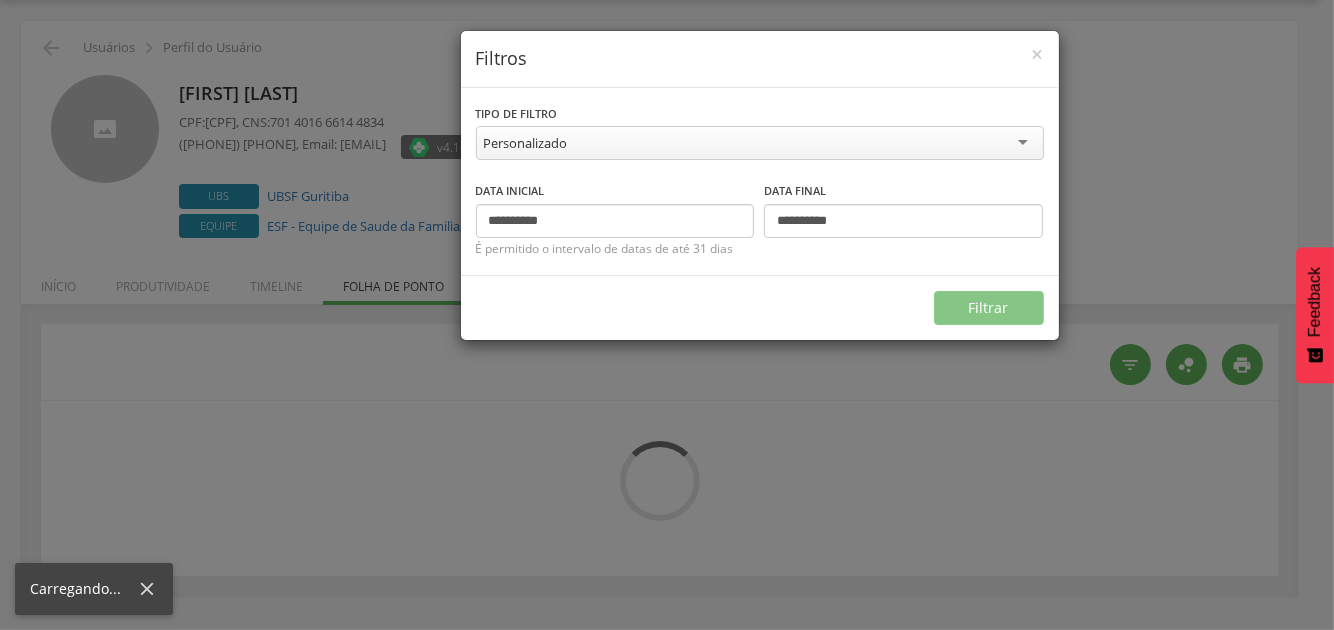 scroll, scrollTop: 59, scrollLeft: 0, axis: vertical 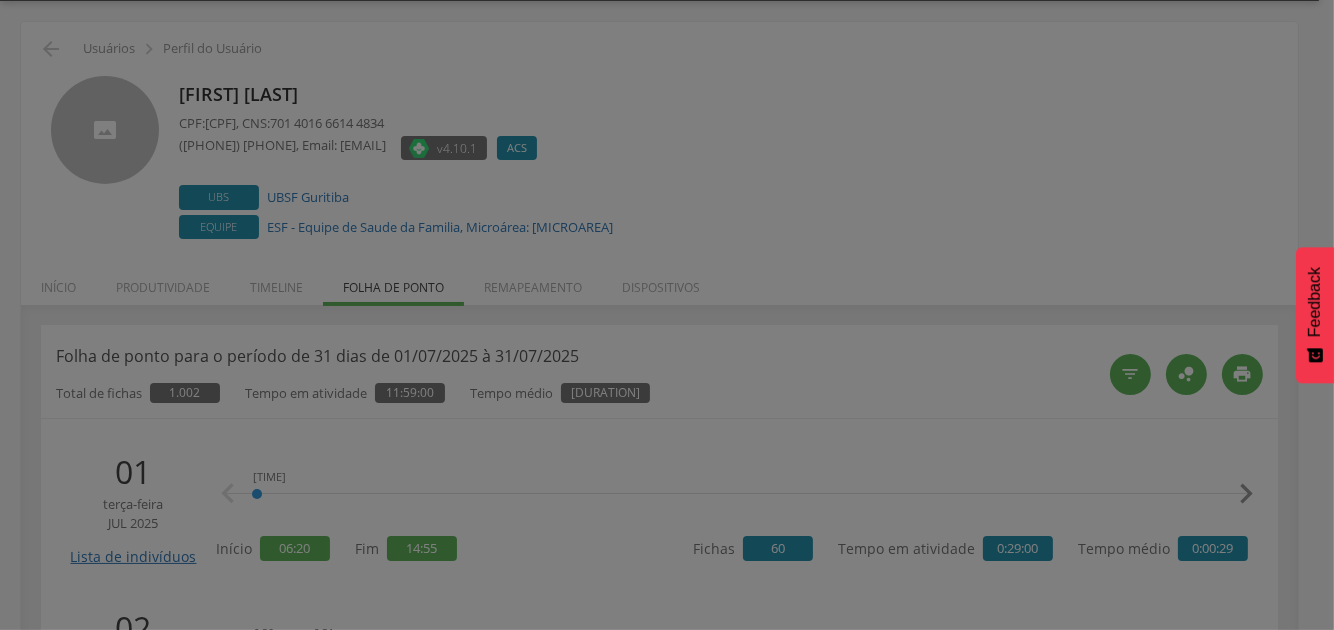 type on "**********" 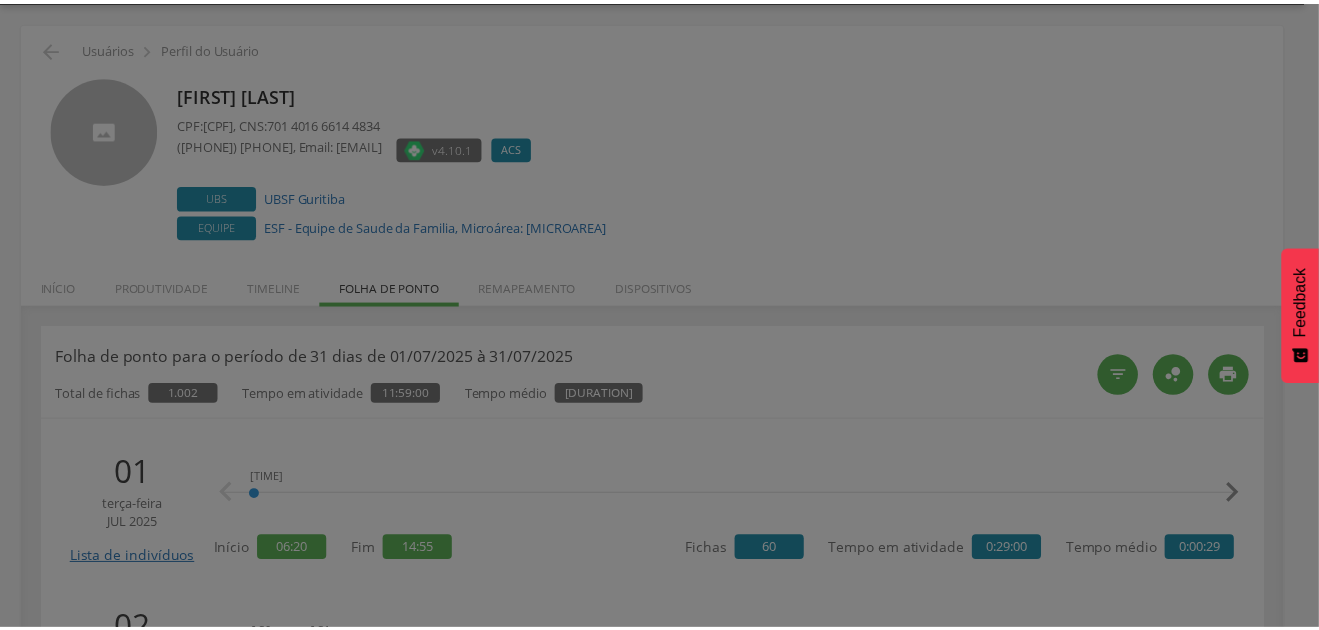 scroll, scrollTop: 199, scrollLeft: 0, axis: vertical 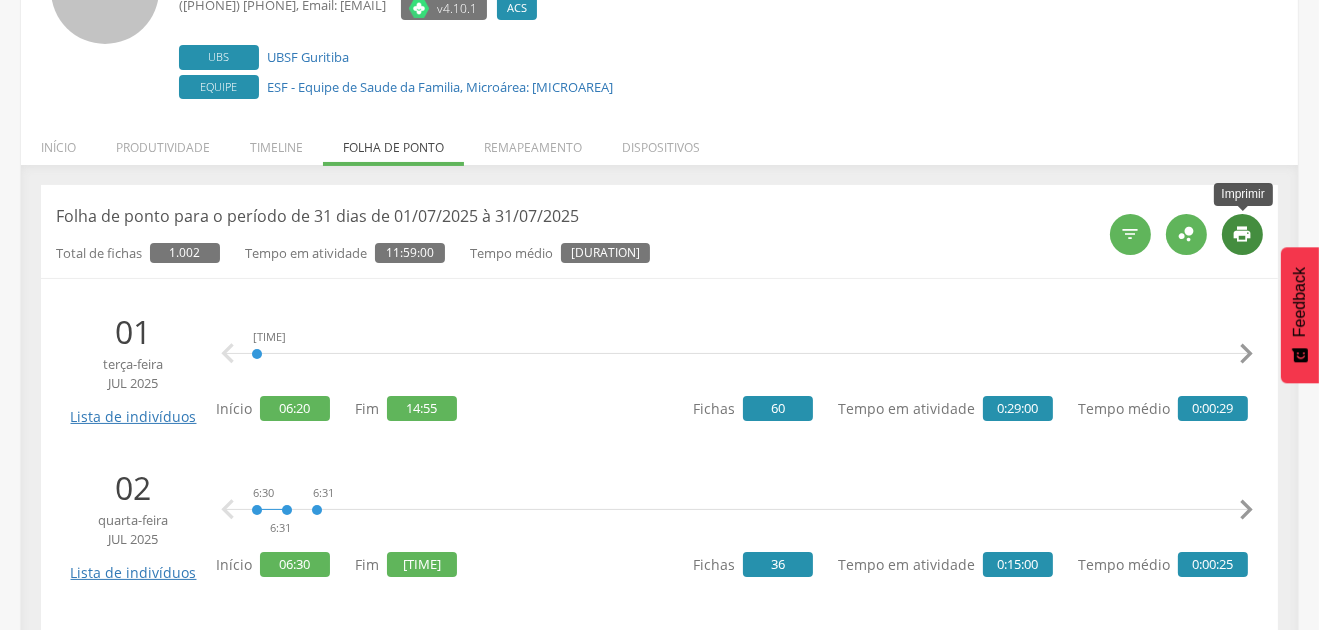 click on "" at bounding box center (1243, 234) 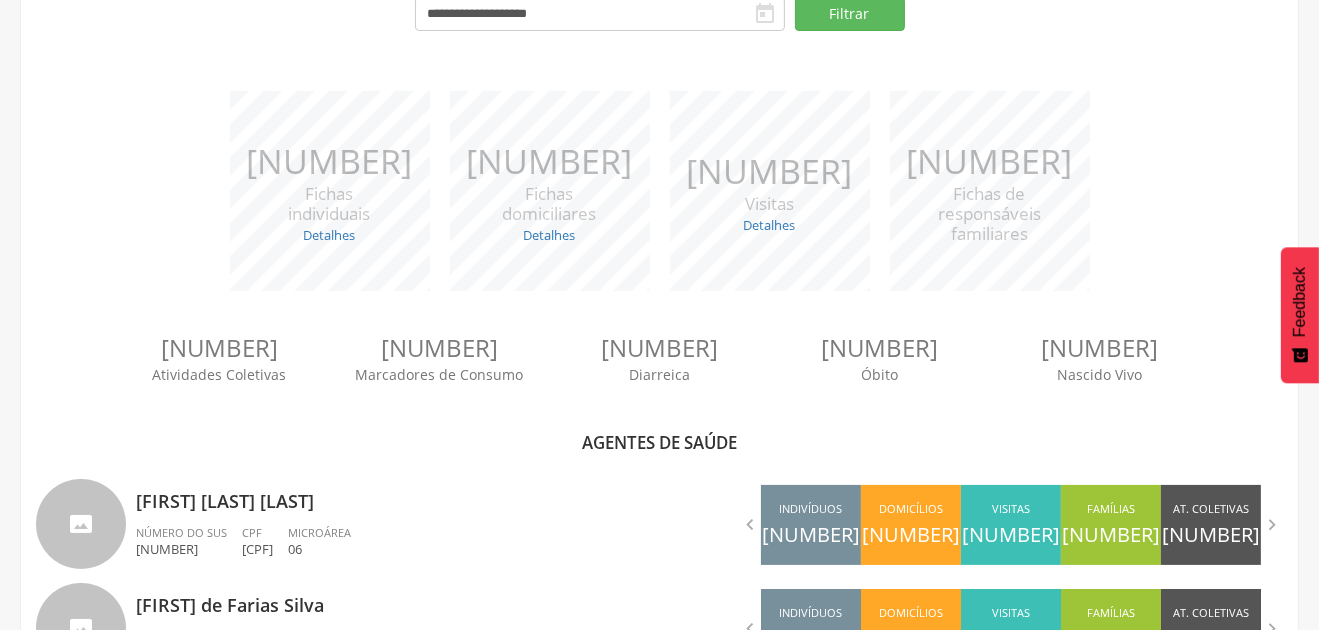 scroll, scrollTop: 763, scrollLeft: 0, axis: vertical 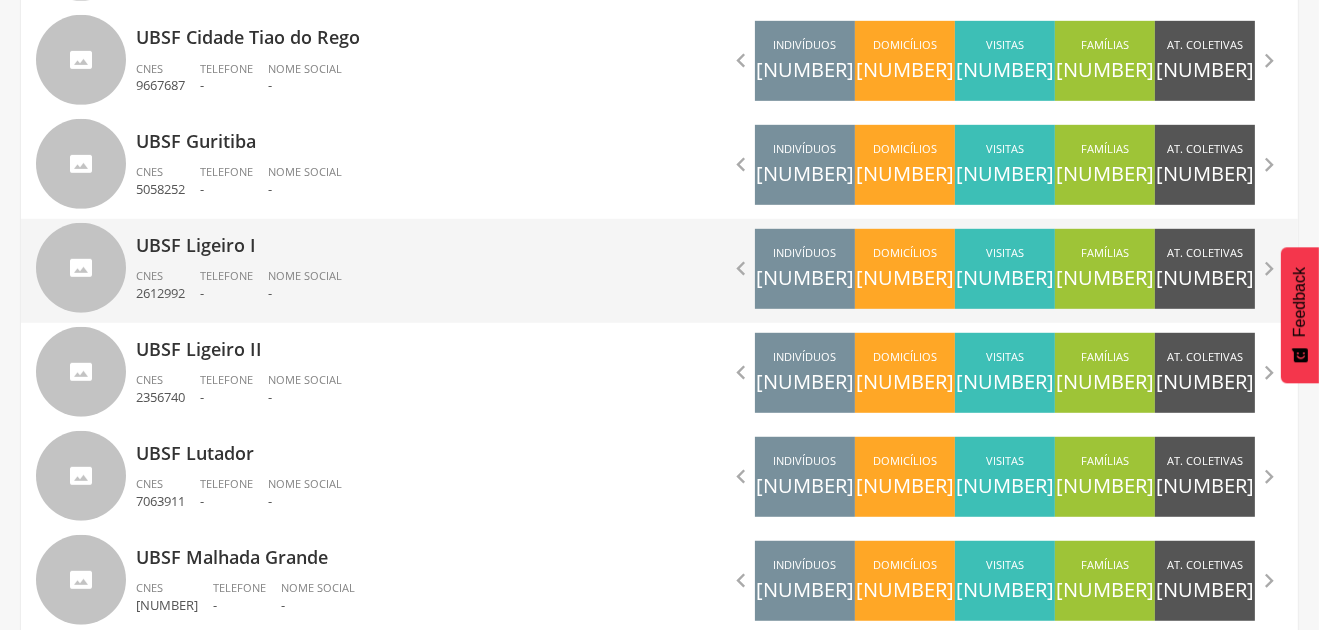 click on "UBSF Ligeiro I CNES 2612992 Telefone - Nome Social -" at bounding box center (390, 271) 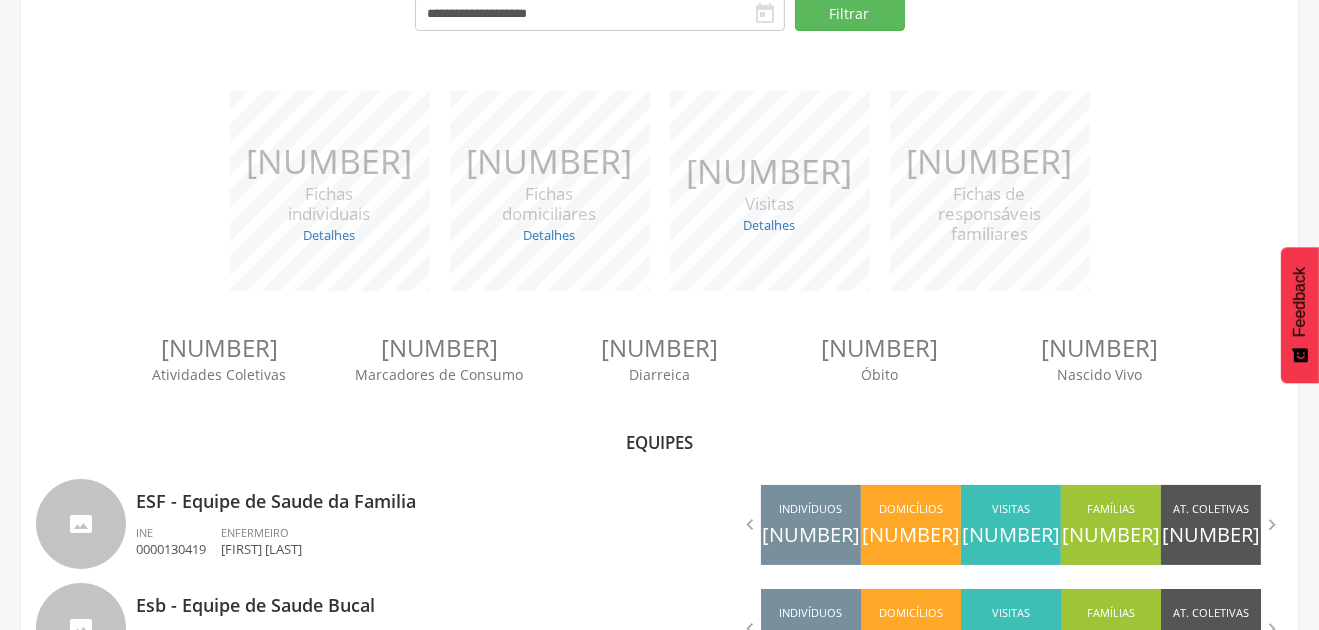 scroll, scrollTop: 312, scrollLeft: 0, axis: vertical 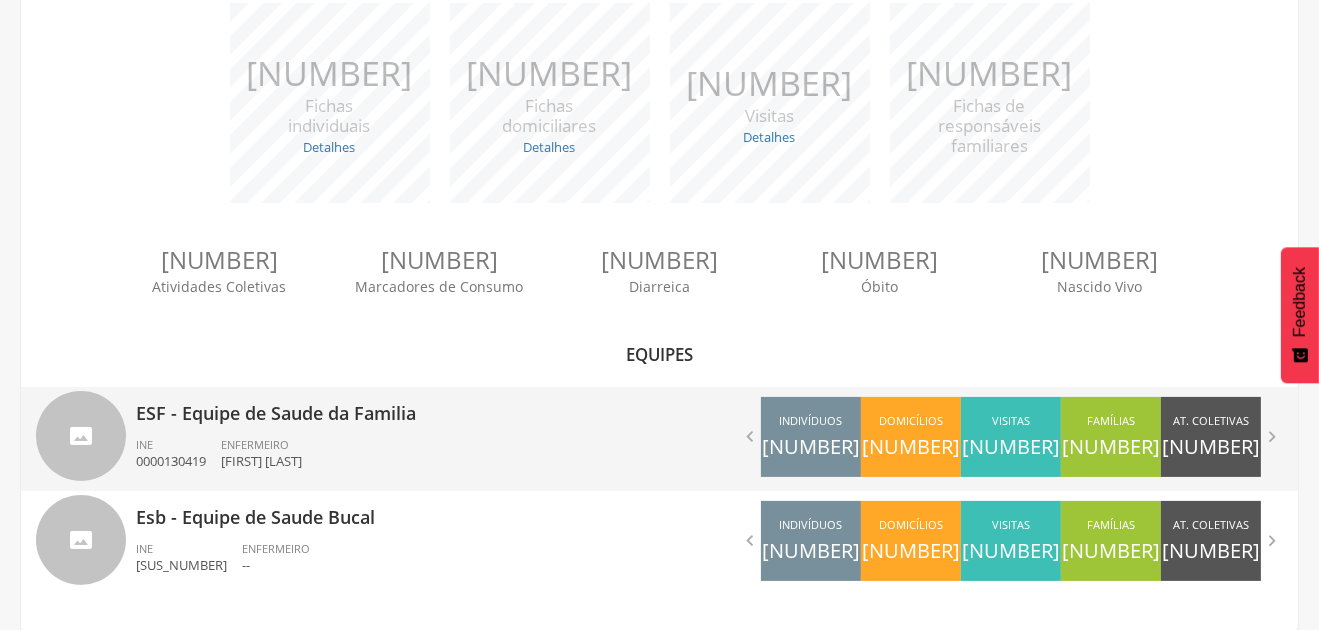 click on "ESF - Equipe de Saude da Familia" at bounding box center [390, 407] 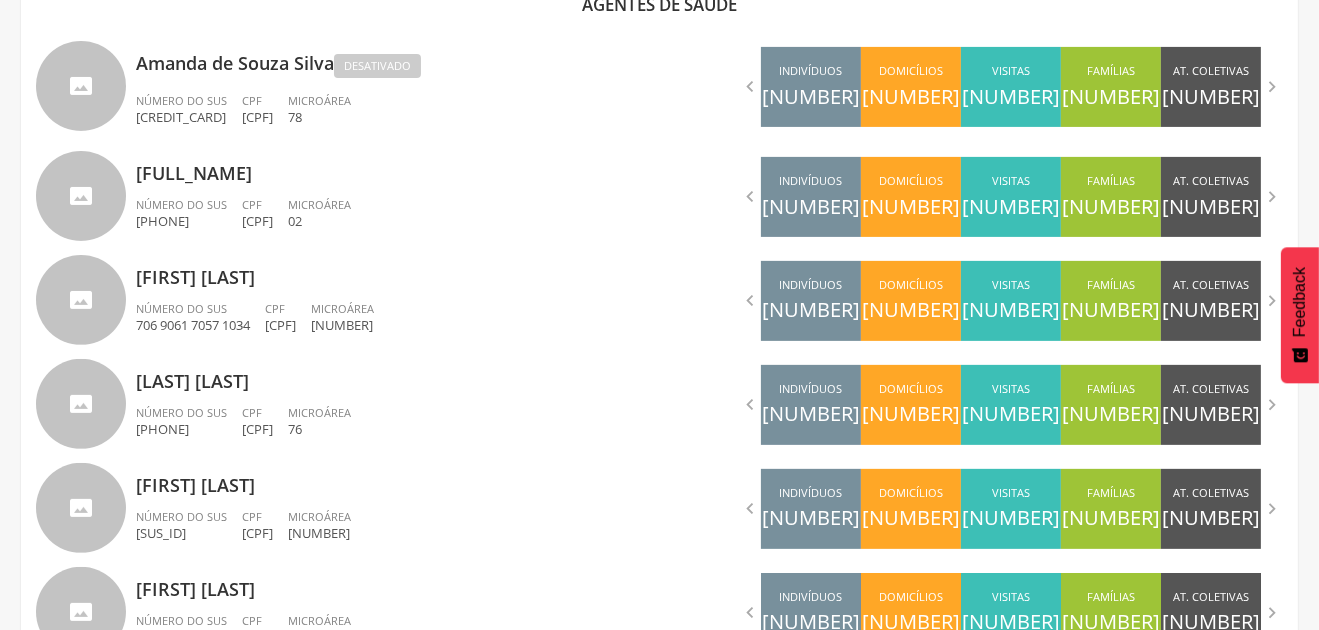 scroll, scrollTop: 712, scrollLeft: 0, axis: vertical 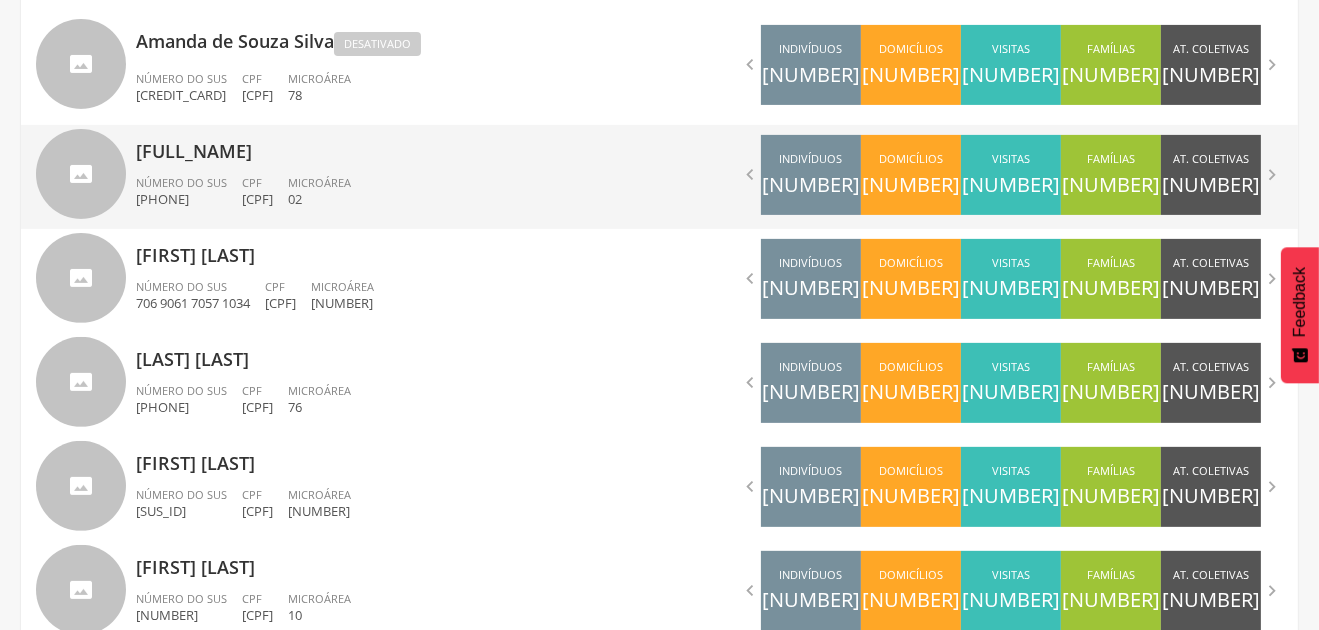 click on "Número do SUS [NUMBER] CPF [CPF] Microárea [NUMBER]" at bounding box center (390, 197) 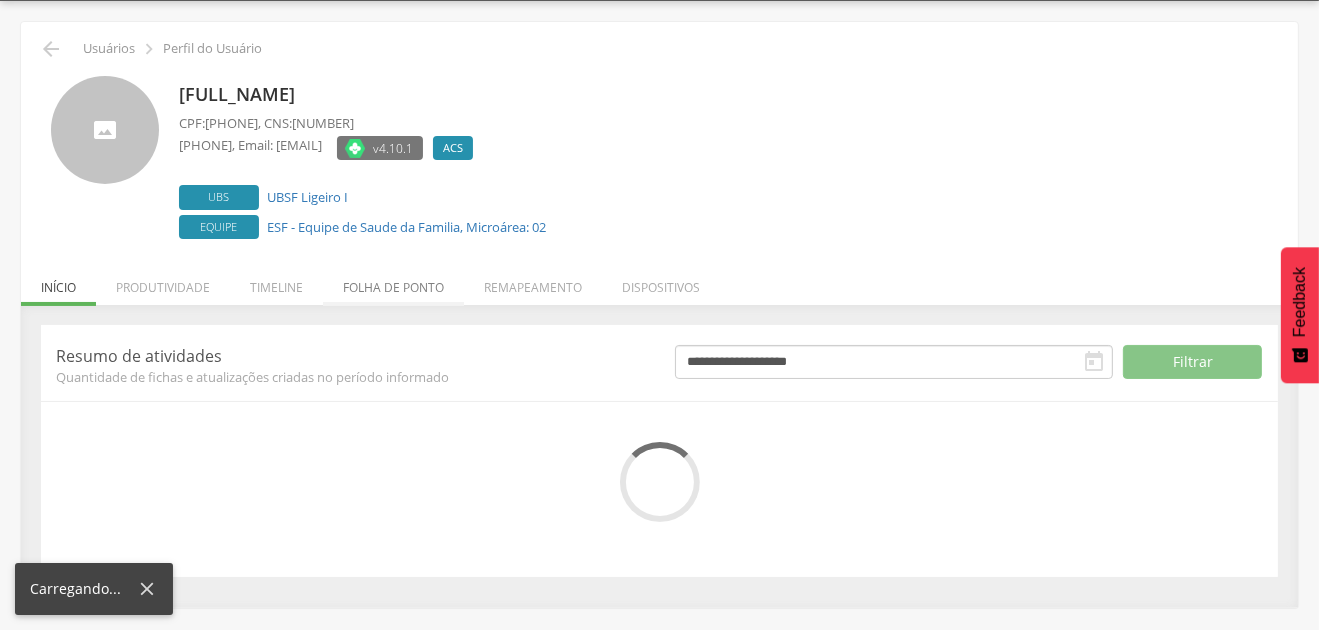 scroll, scrollTop: 221, scrollLeft: 0, axis: vertical 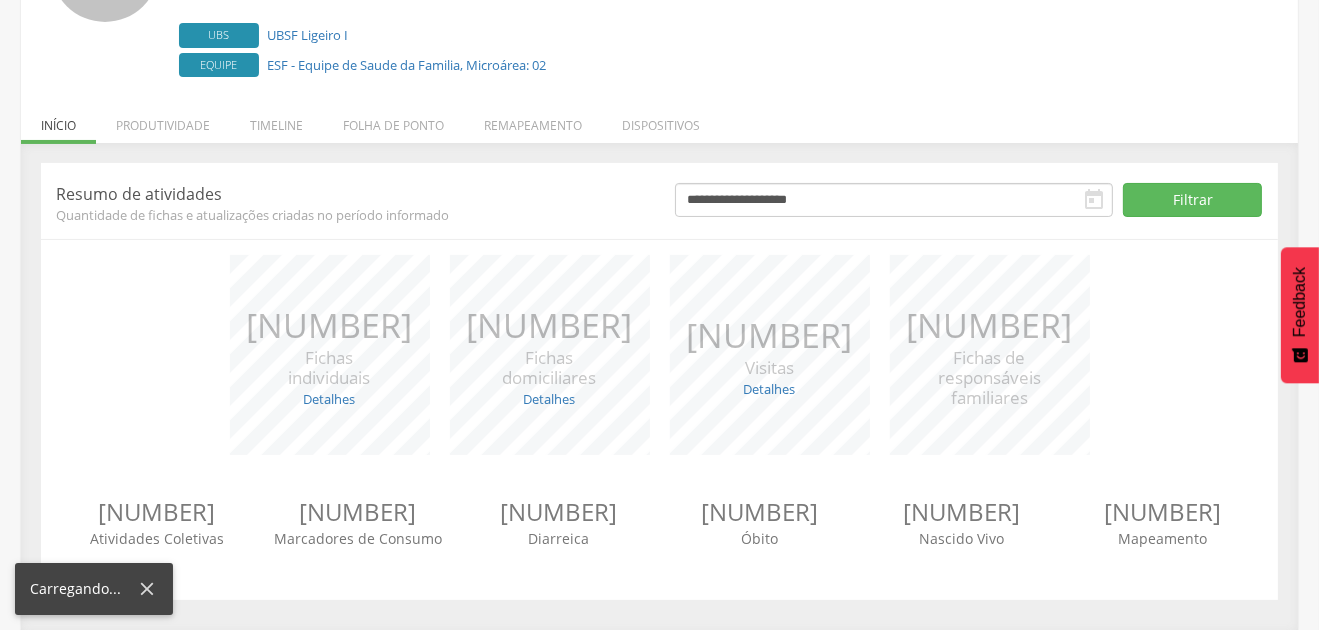 click on "***
0
Fichas  individuais
Detalhes
Novas:  0
Atualizadas:  0" at bounding box center (330, 355) 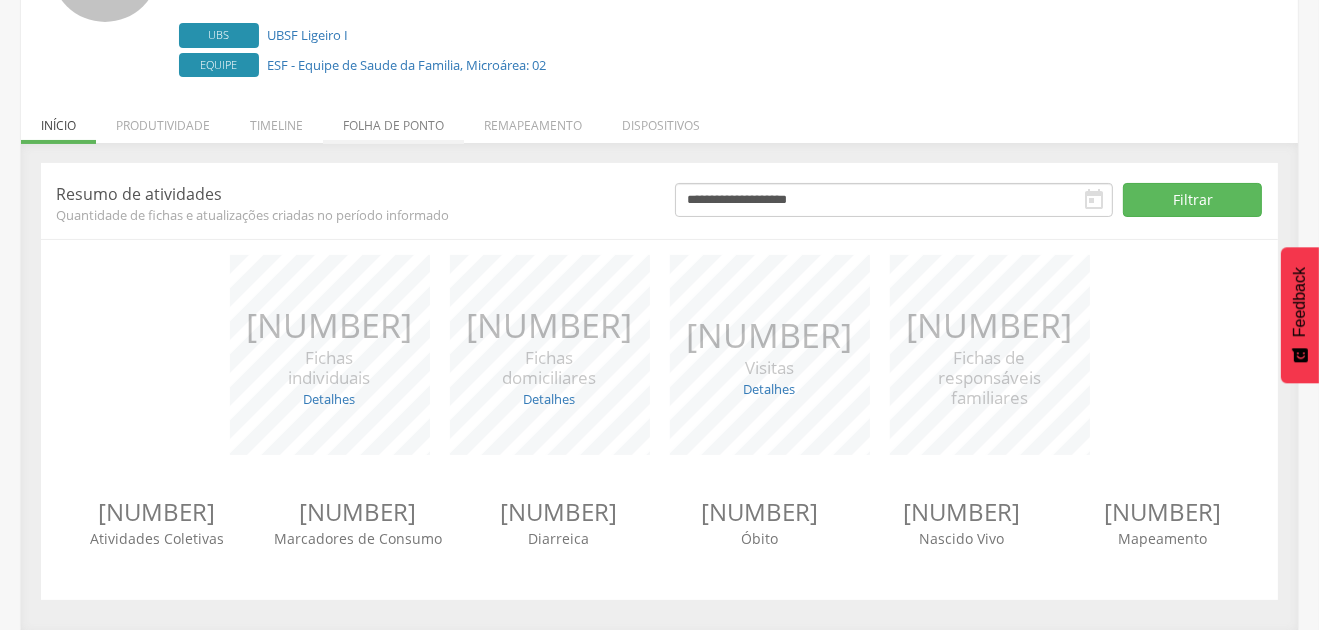click on "Folha de ponto" at bounding box center [393, 120] 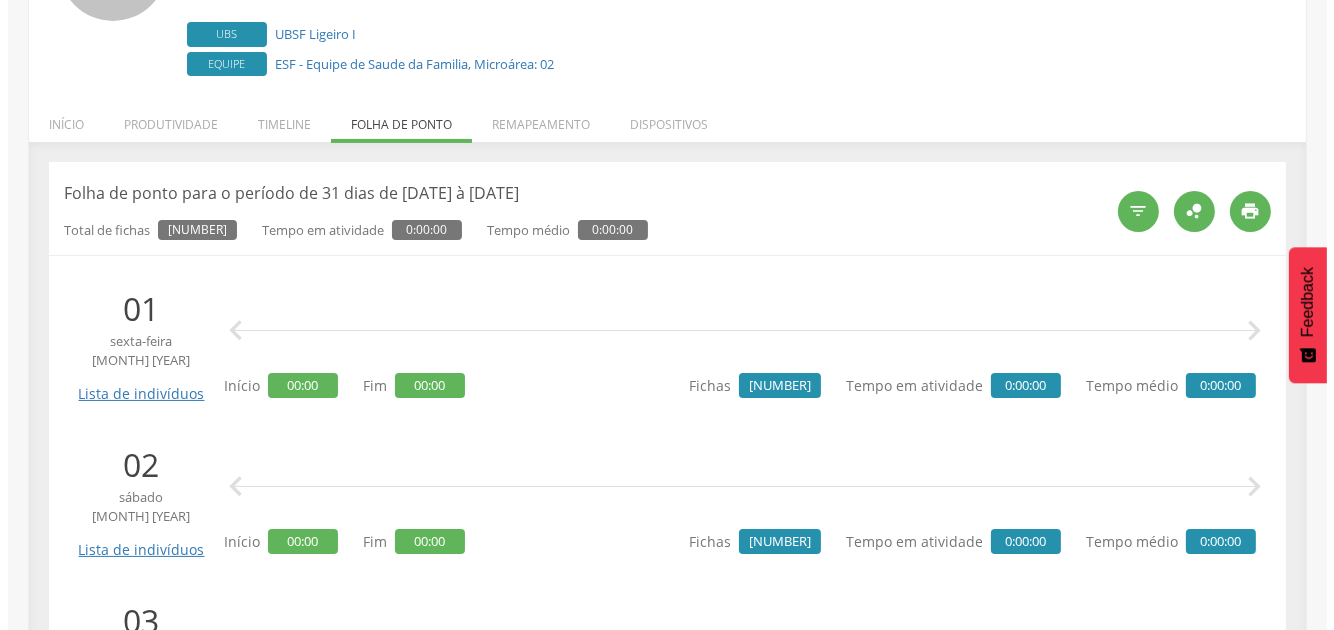 scroll, scrollTop: 112, scrollLeft: 0, axis: vertical 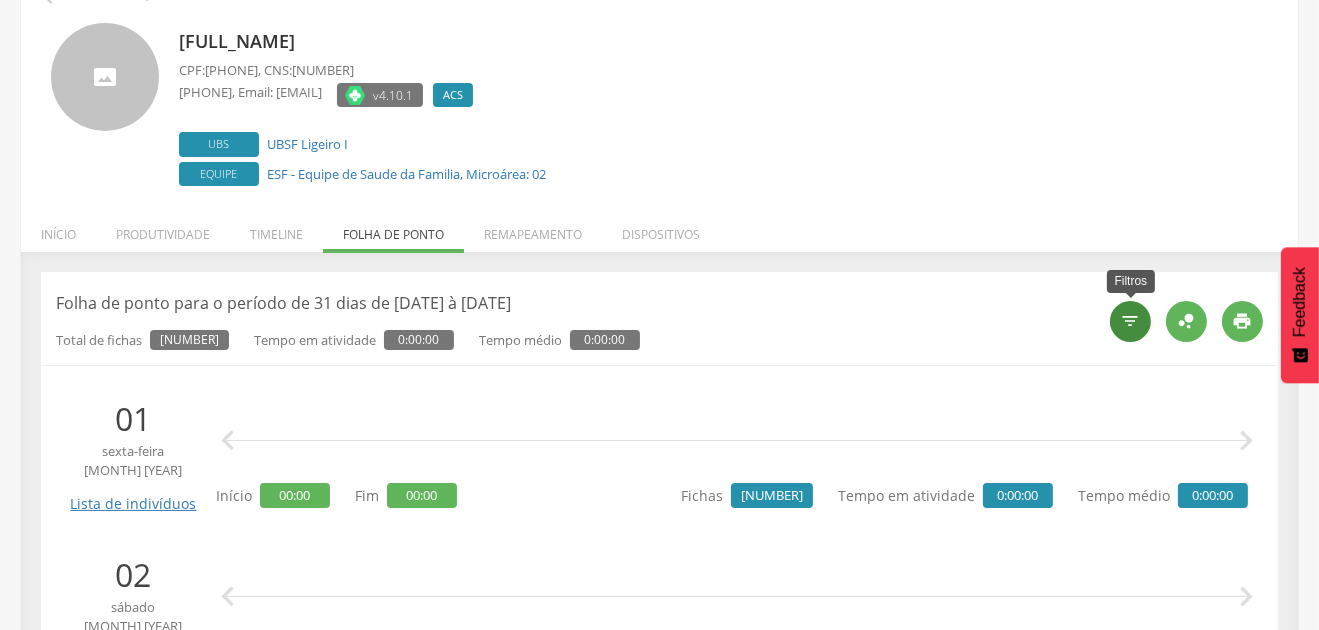 click on "" at bounding box center (1131, 321) 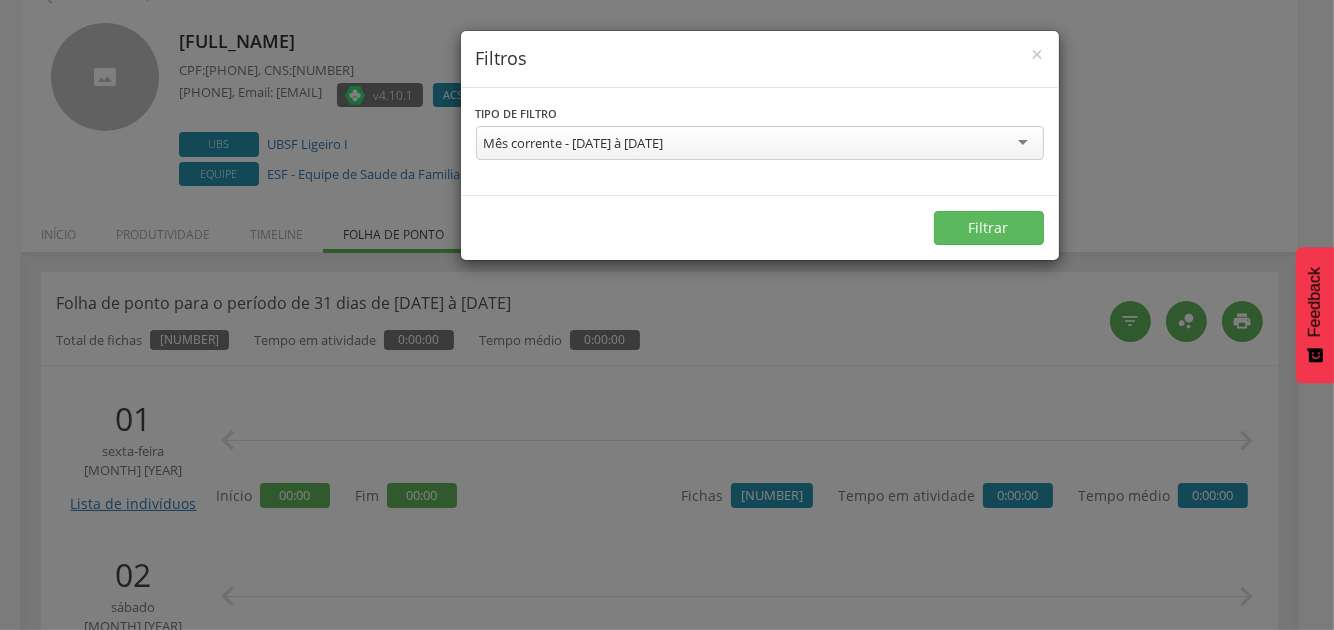click on "Mês corrente - [DATE] à [DATE]" at bounding box center [574, 143] 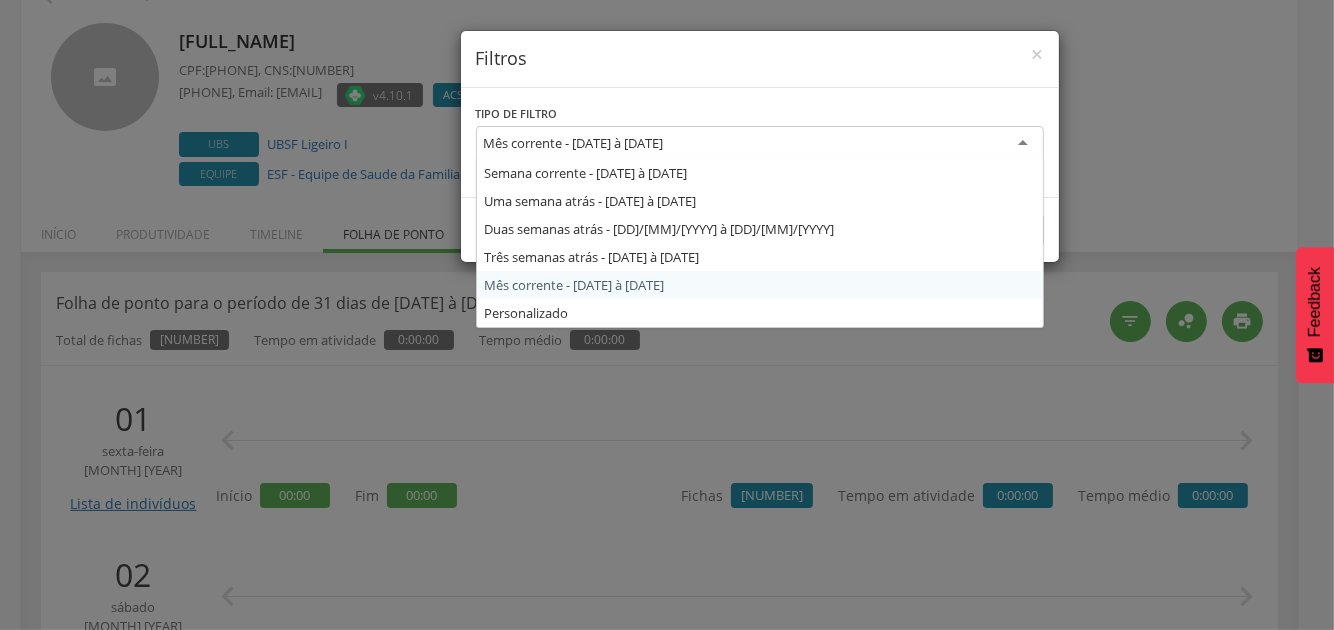 type on "**********" 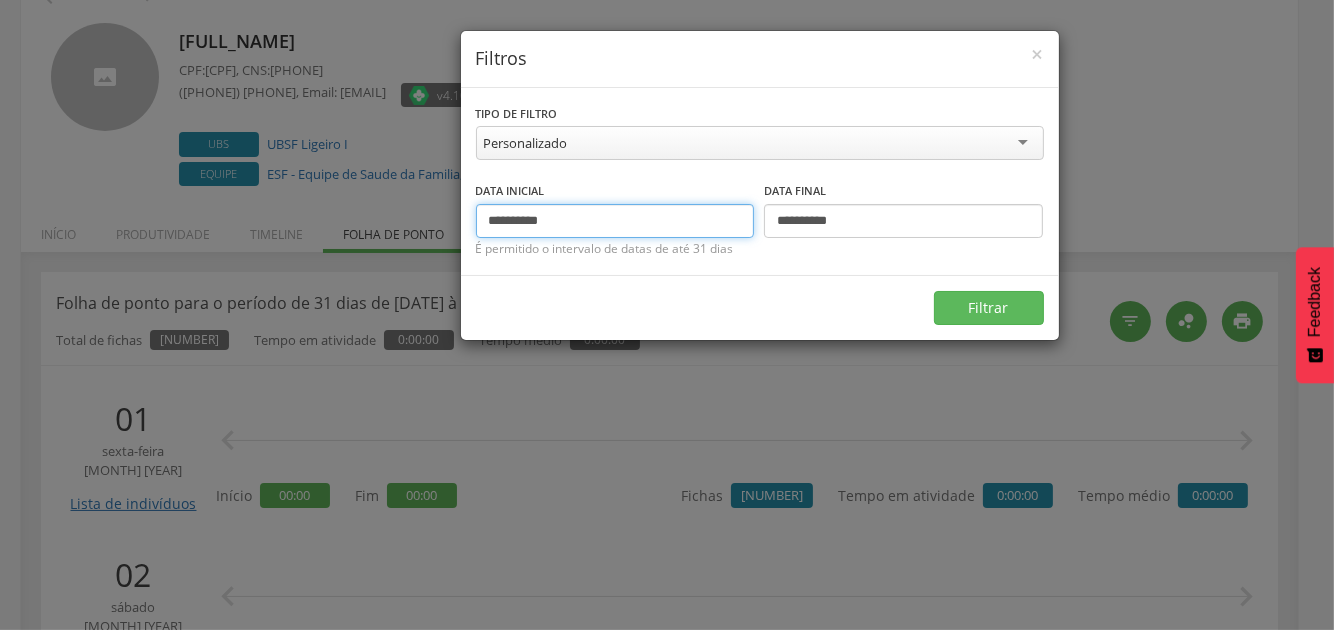 click on "**********" at bounding box center [615, 221] 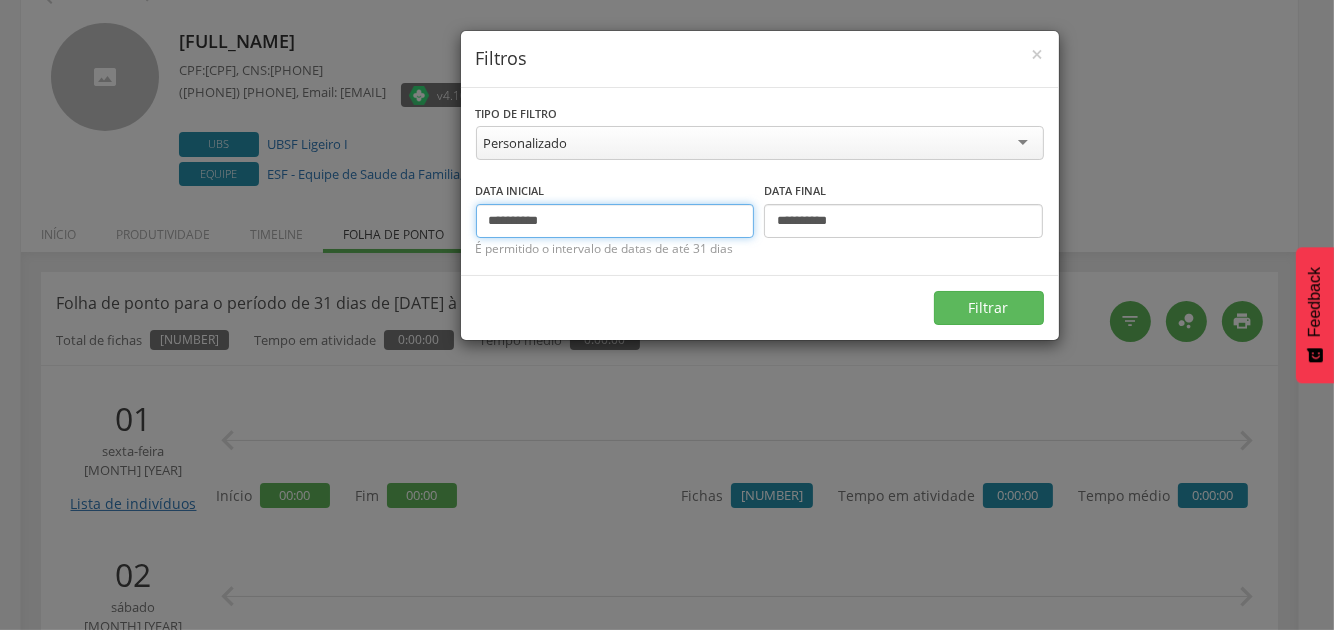 type on "**********" 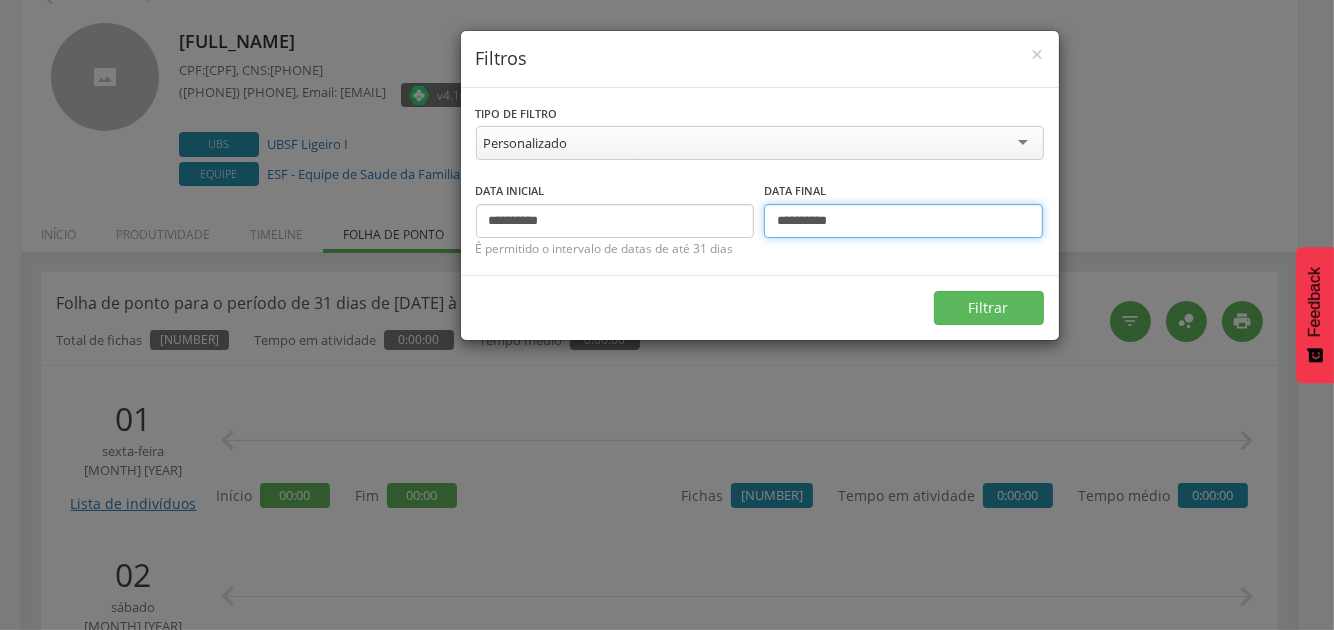 click on "**********" at bounding box center [903, 221] 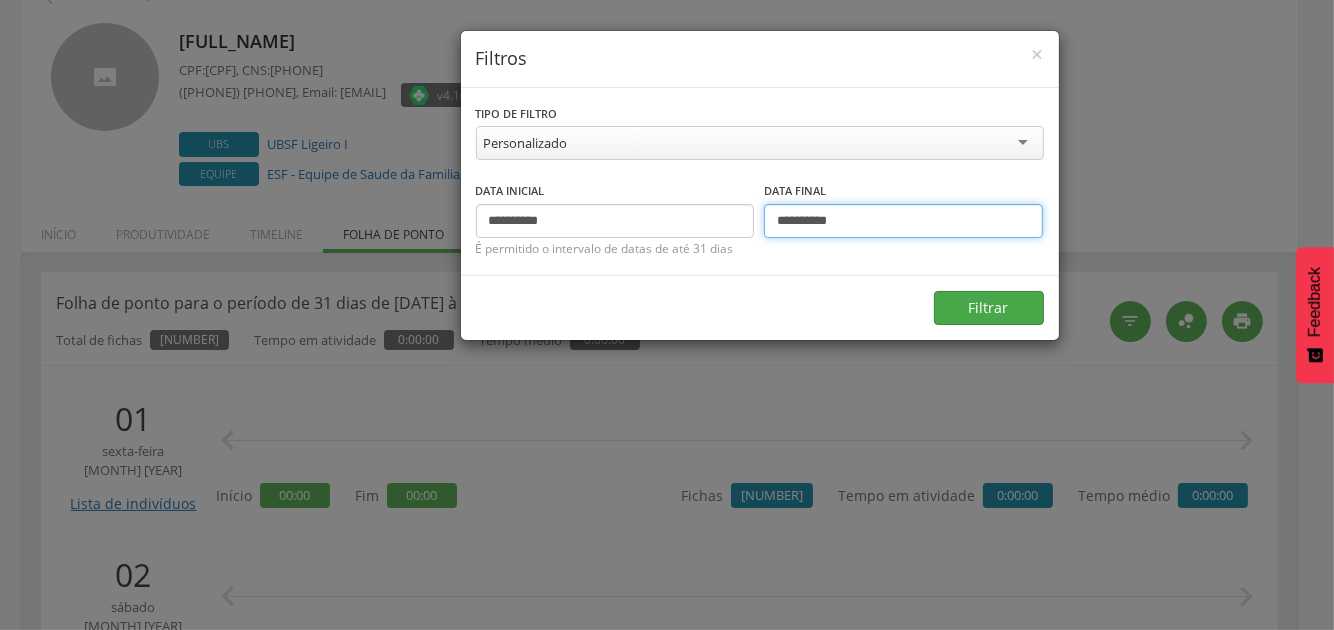 type on "**********" 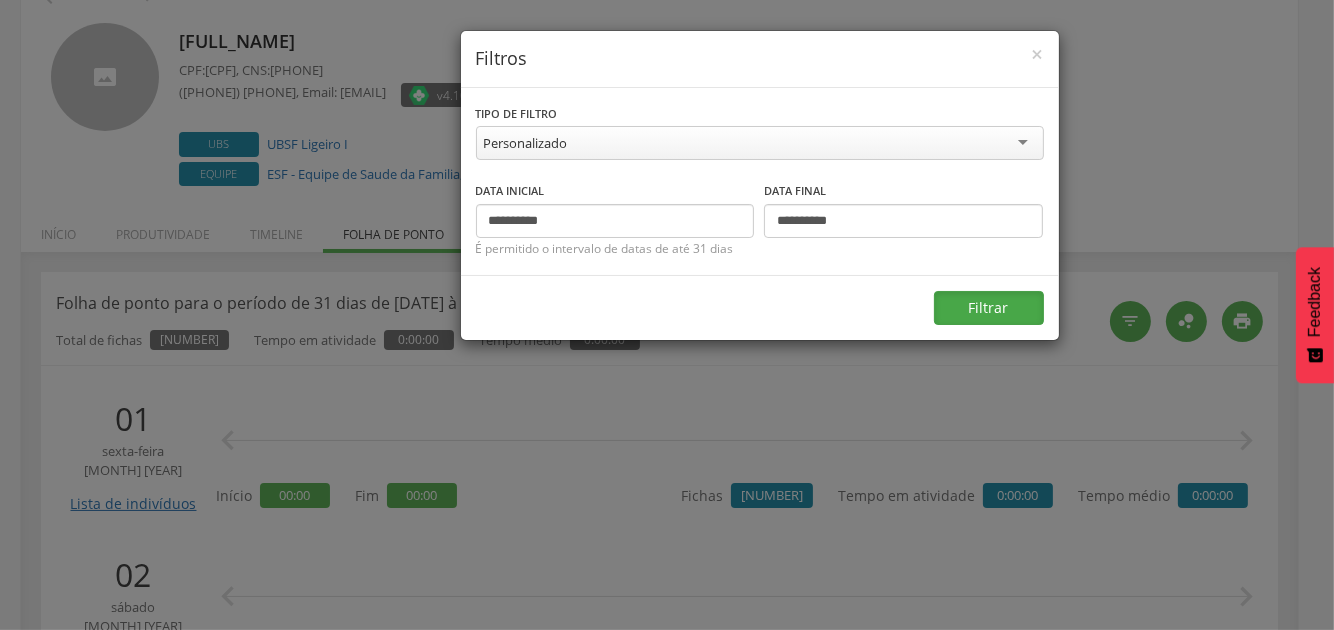 click on "Filtrar" at bounding box center [989, 308] 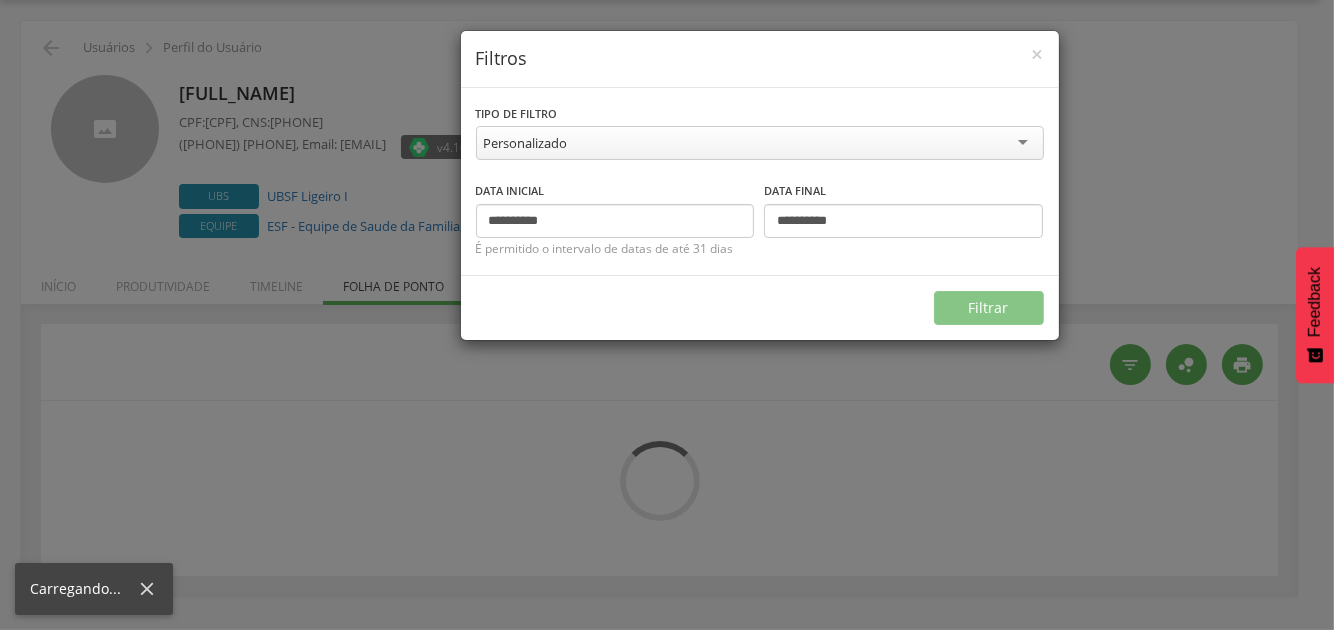scroll, scrollTop: 59, scrollLeft: 0, axis: vertical 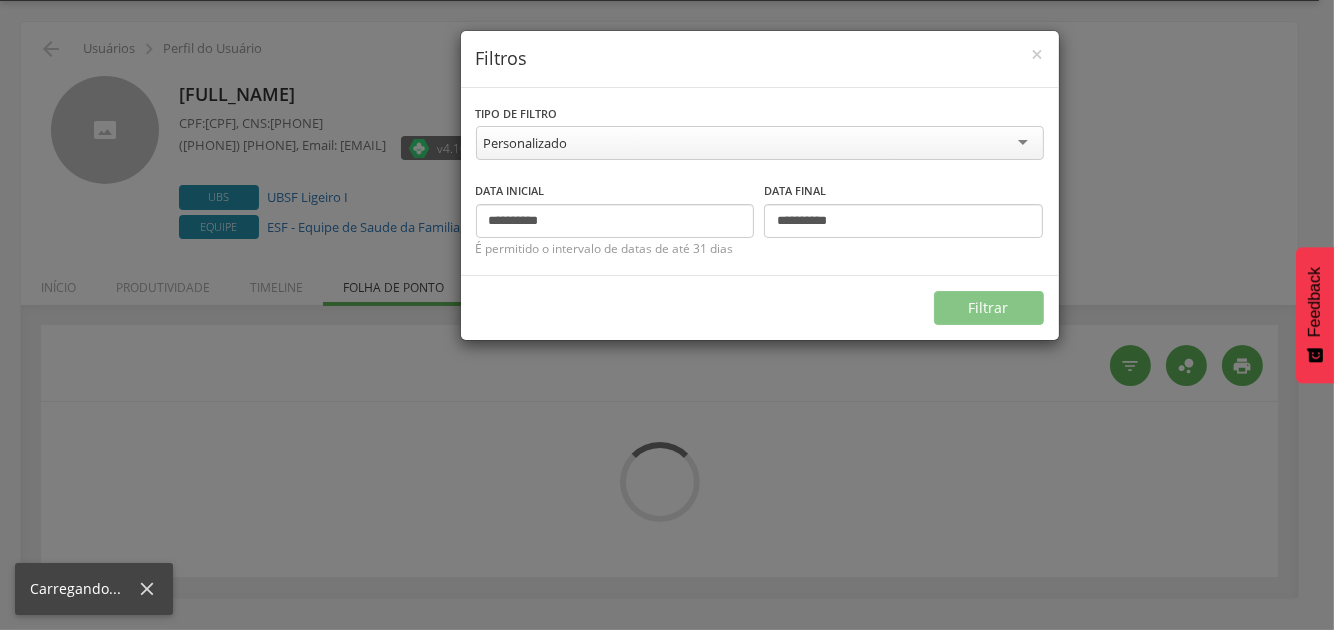 type on "**********" 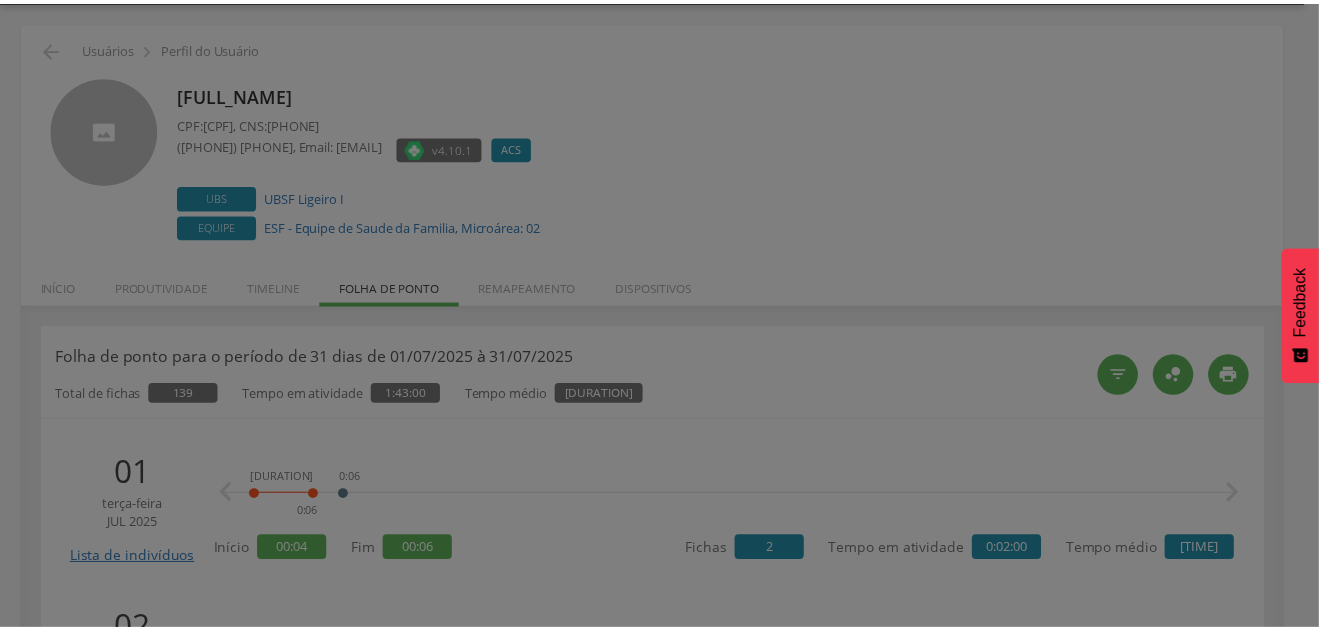 scroll, scrollTop: 112, scrollLeft: 0, axis: vertical 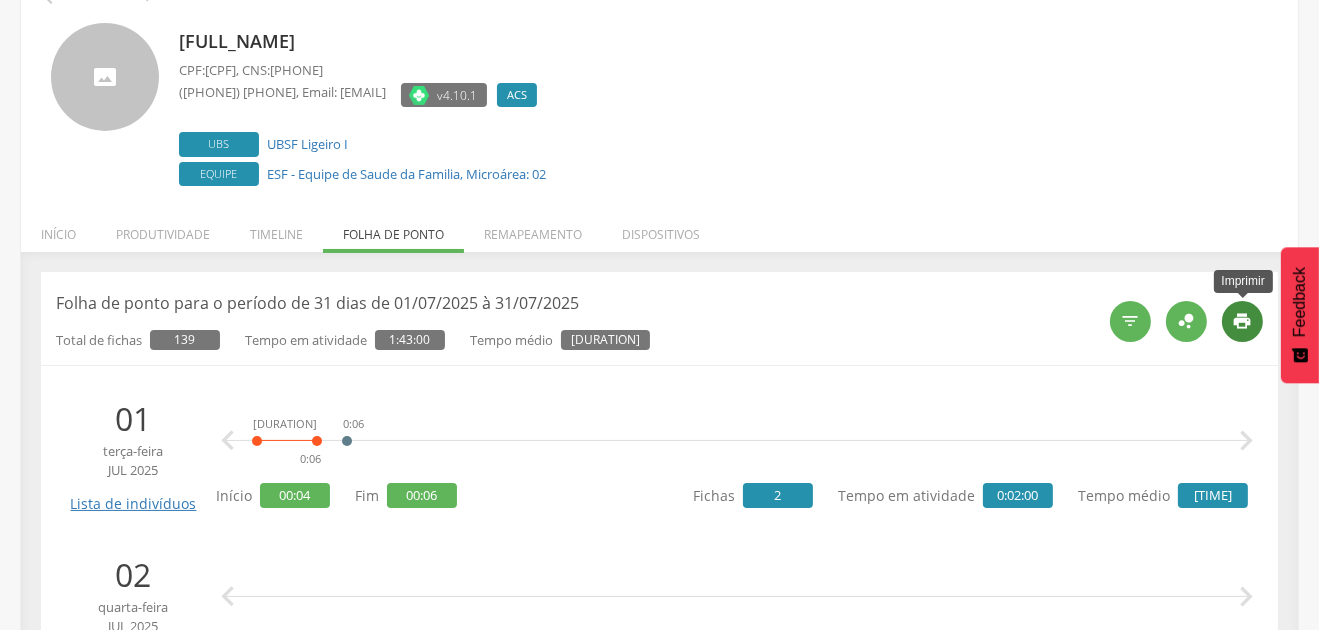 click on "" at bounding box center [1243, 321] 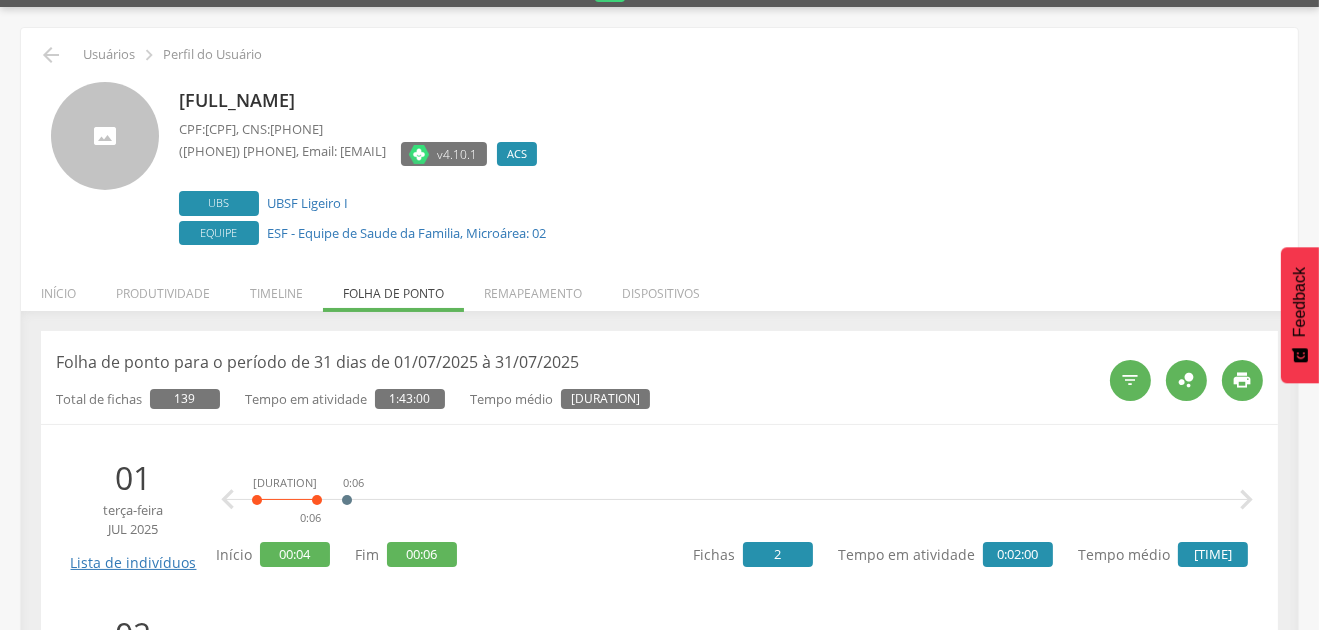 scroll, scrollTop: 0, scrollLeft: 0, axis: both 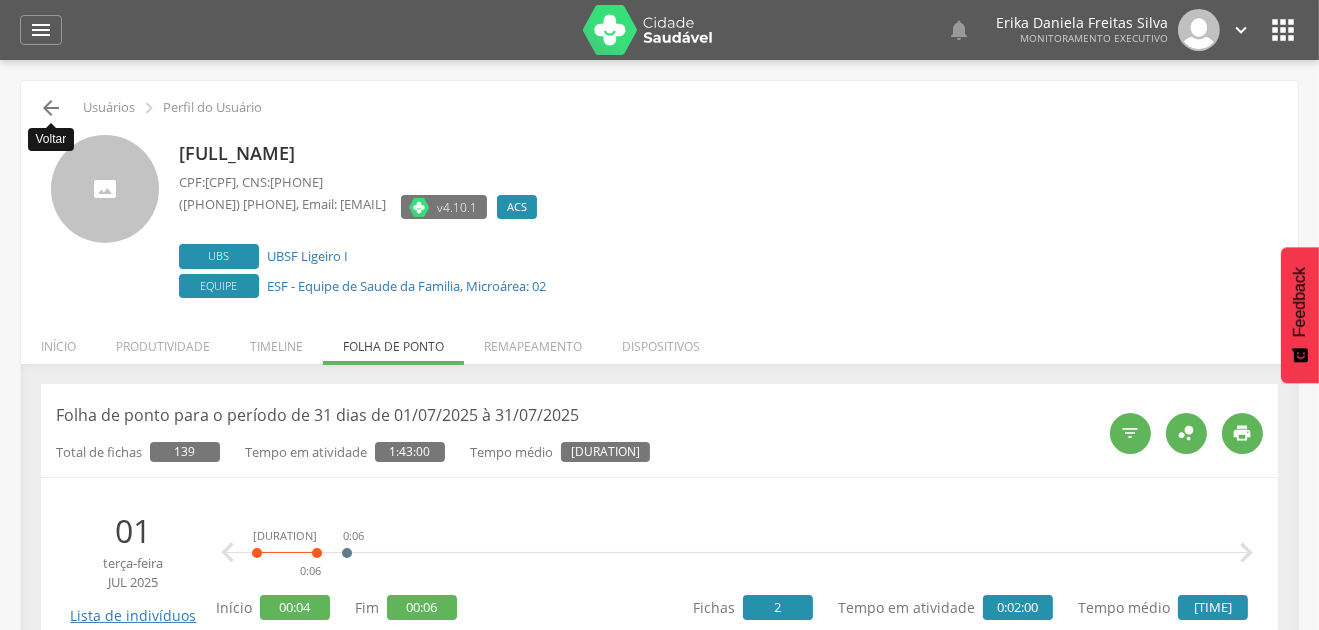 click on "" at bounding box center [51, 108] 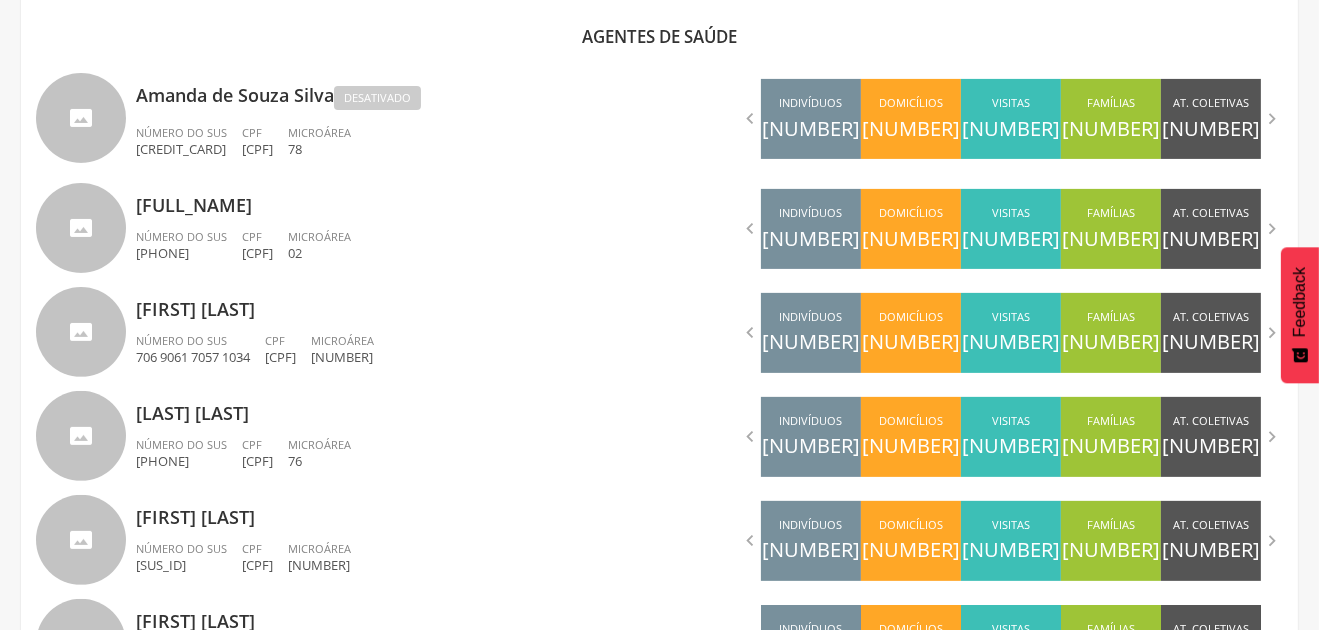 scroll, scrollTop: 660, scrollLeft: 0, axis: vertical 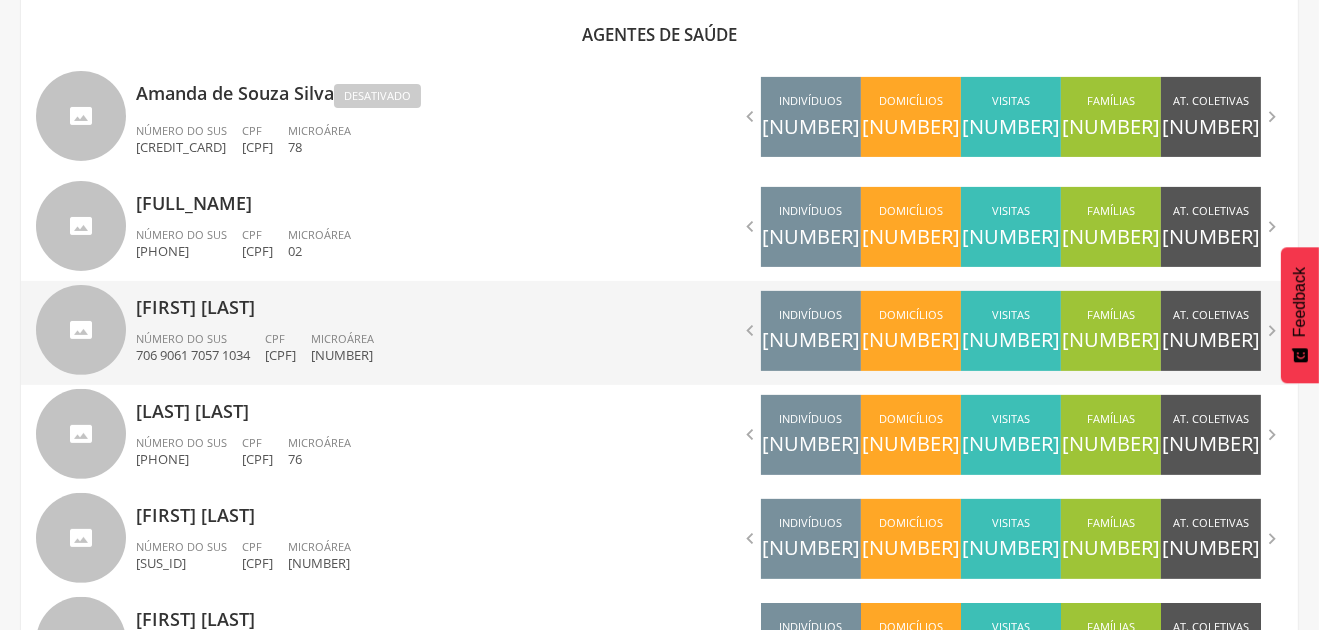 click on "[FIRST] [LAST]" at bounding box center (390, 301) 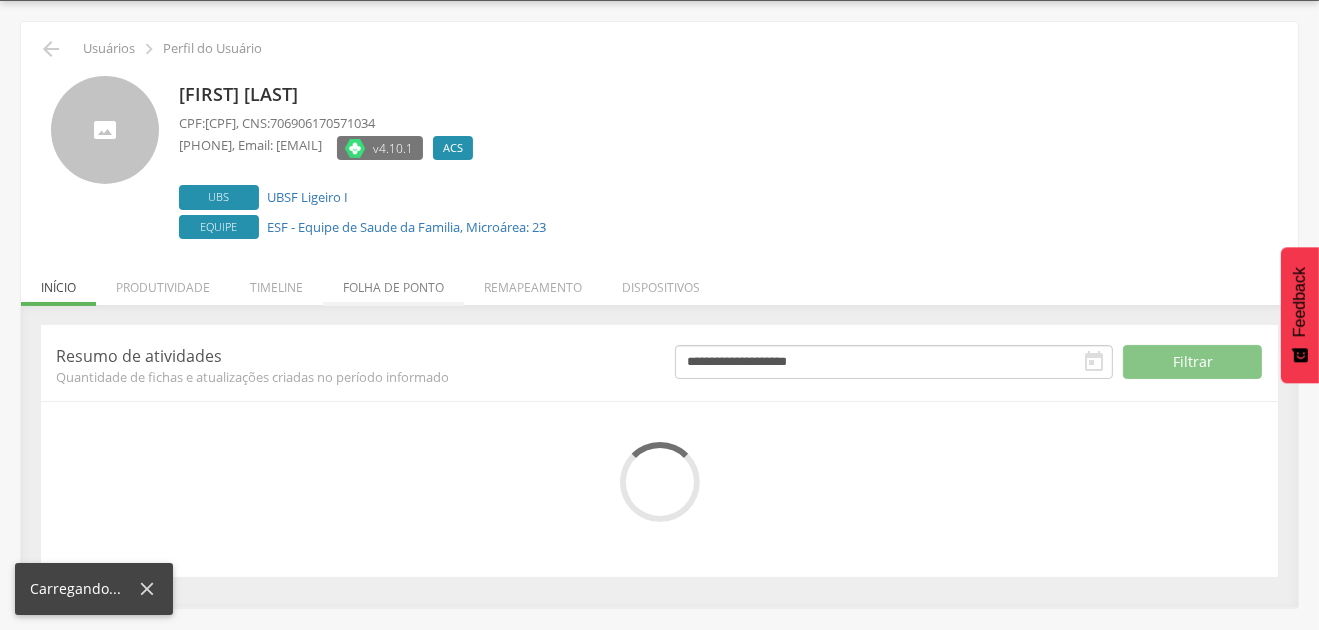 click on "Folha de ponto" at bounding box center (393, 282) 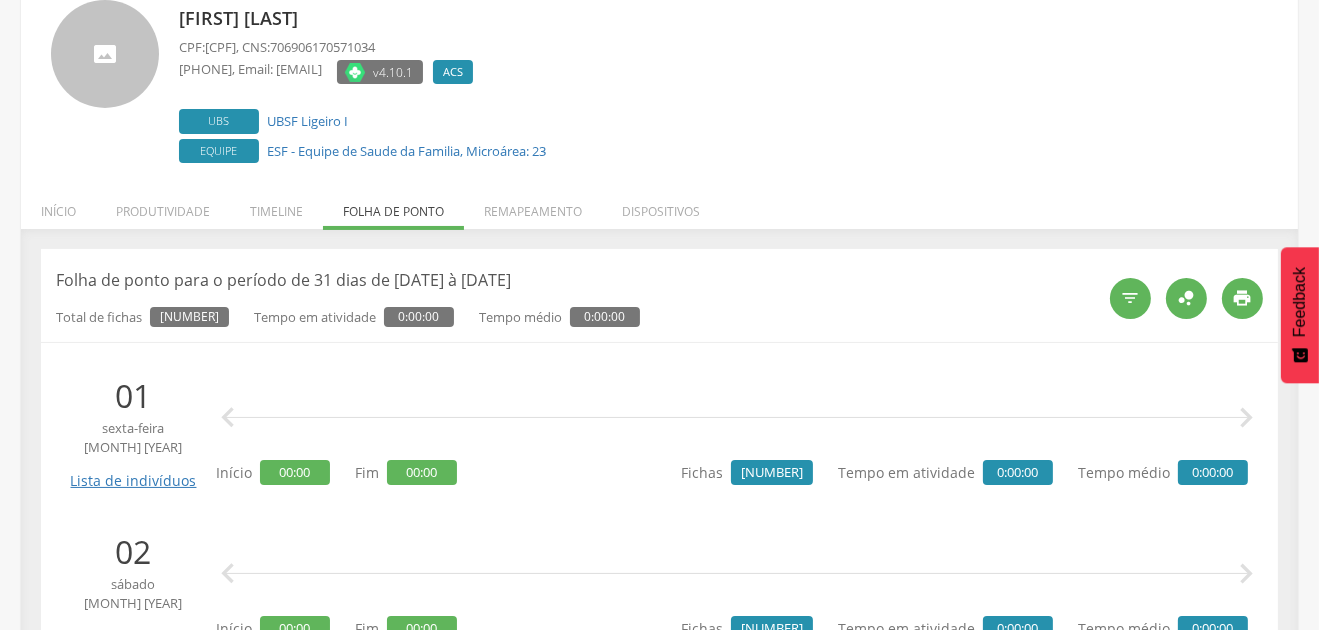 scroll, scrollTop: 0, scrollLeft: 0, axis: both 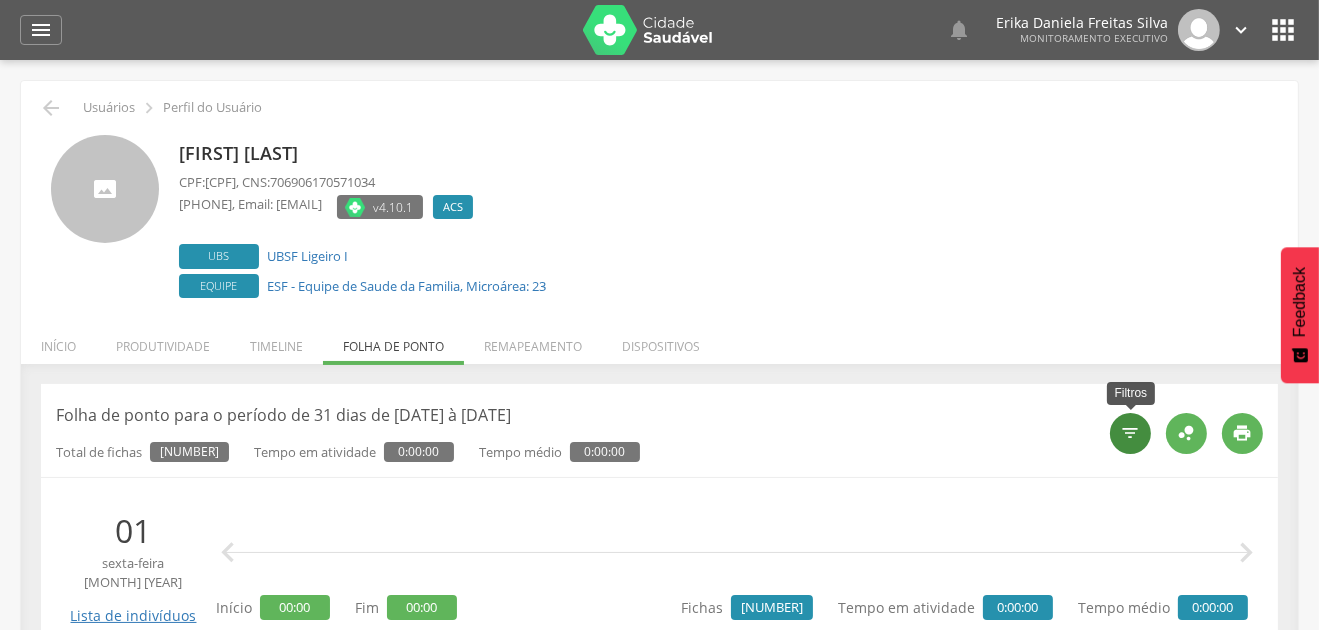 click on "" at bounding box center [1131, 433] 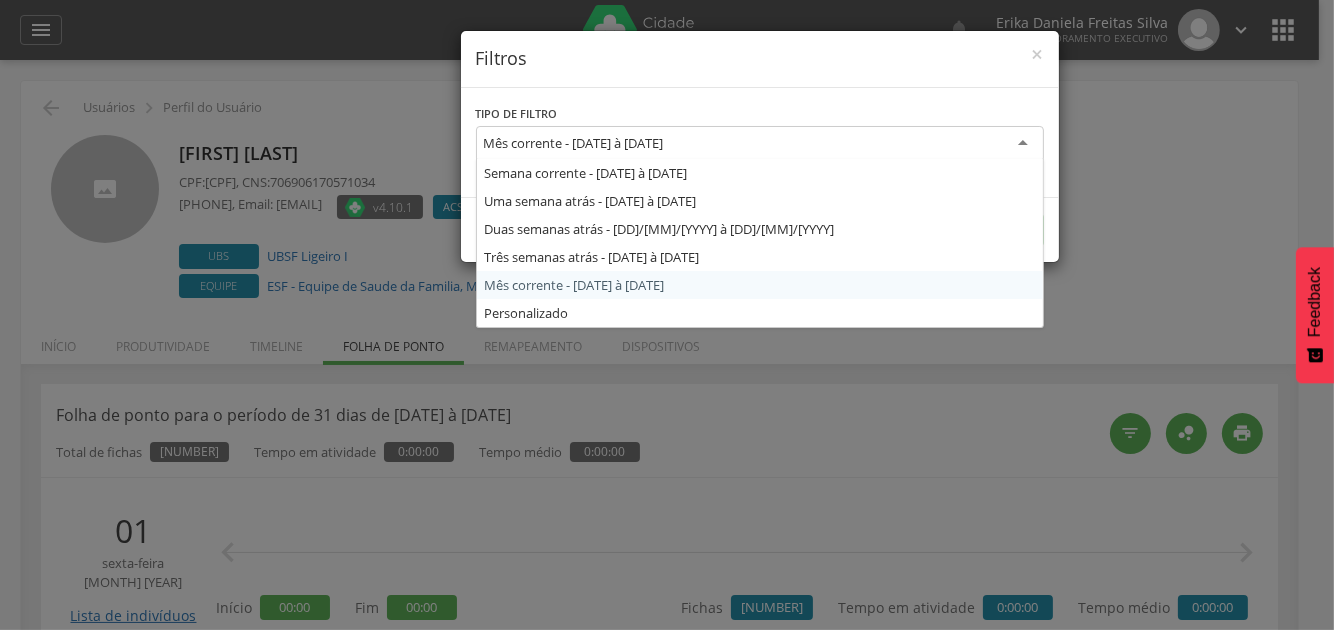click on "Mês corrente - [DATE] à [DATE]" at bounding box center [574, 143] 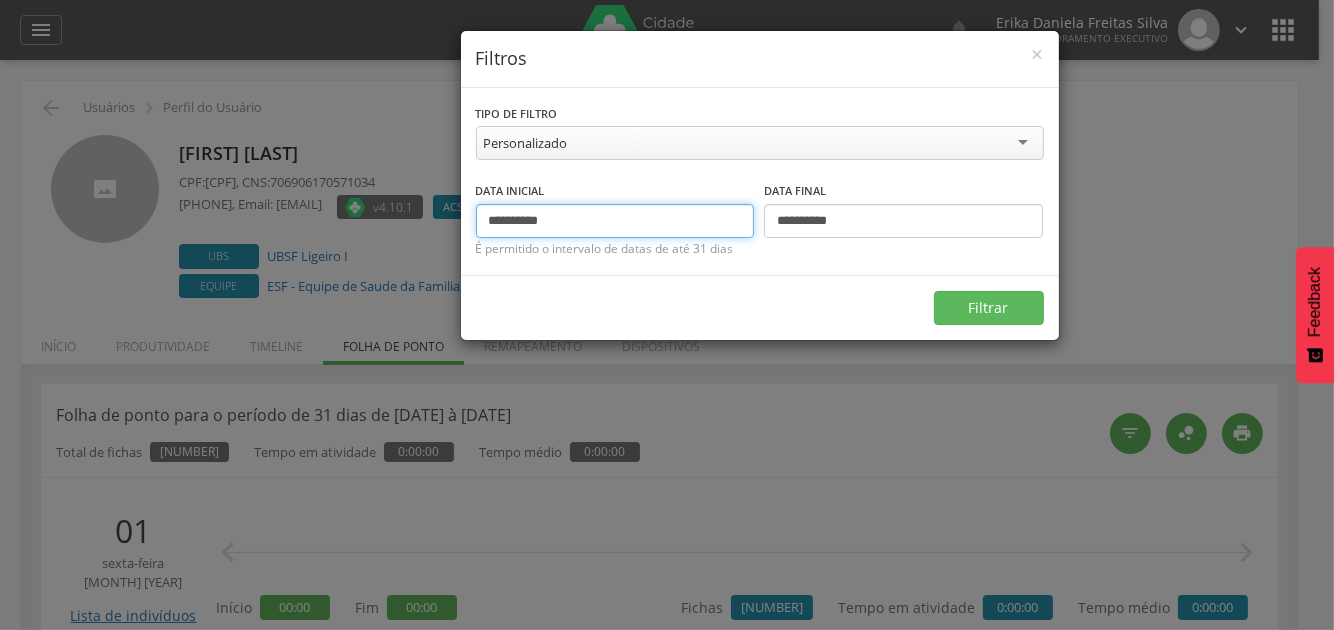 click on "**********" at bounding box center (615, 221) 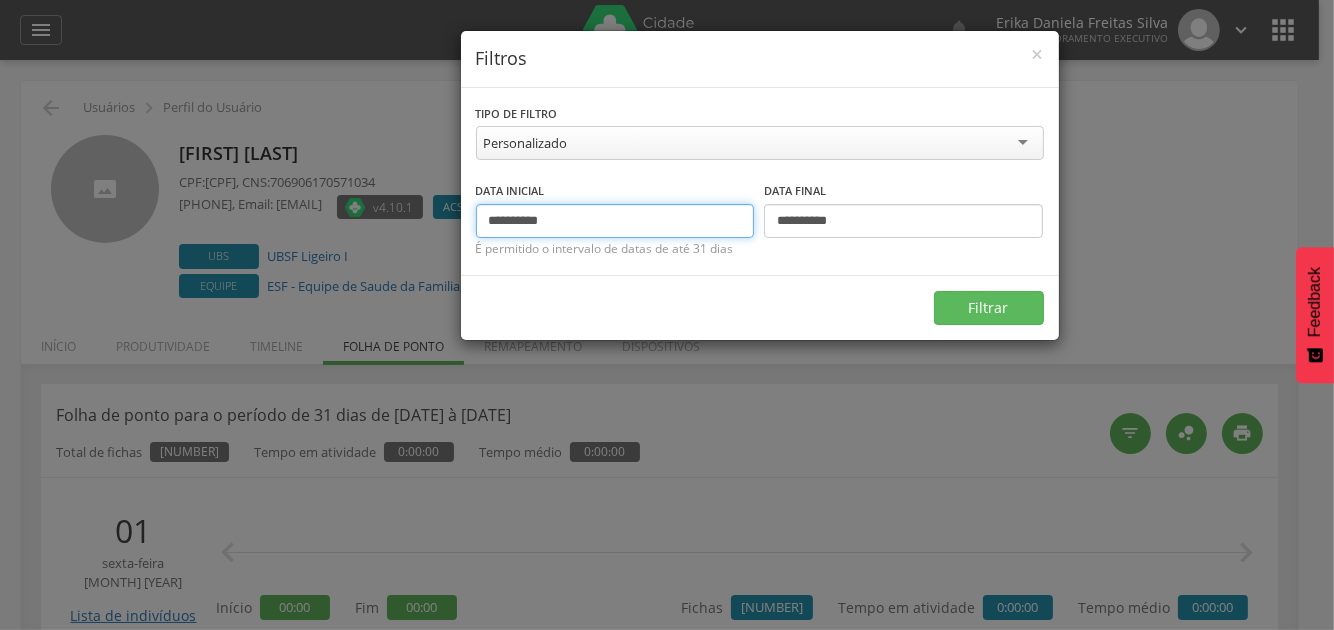 type on "**********" 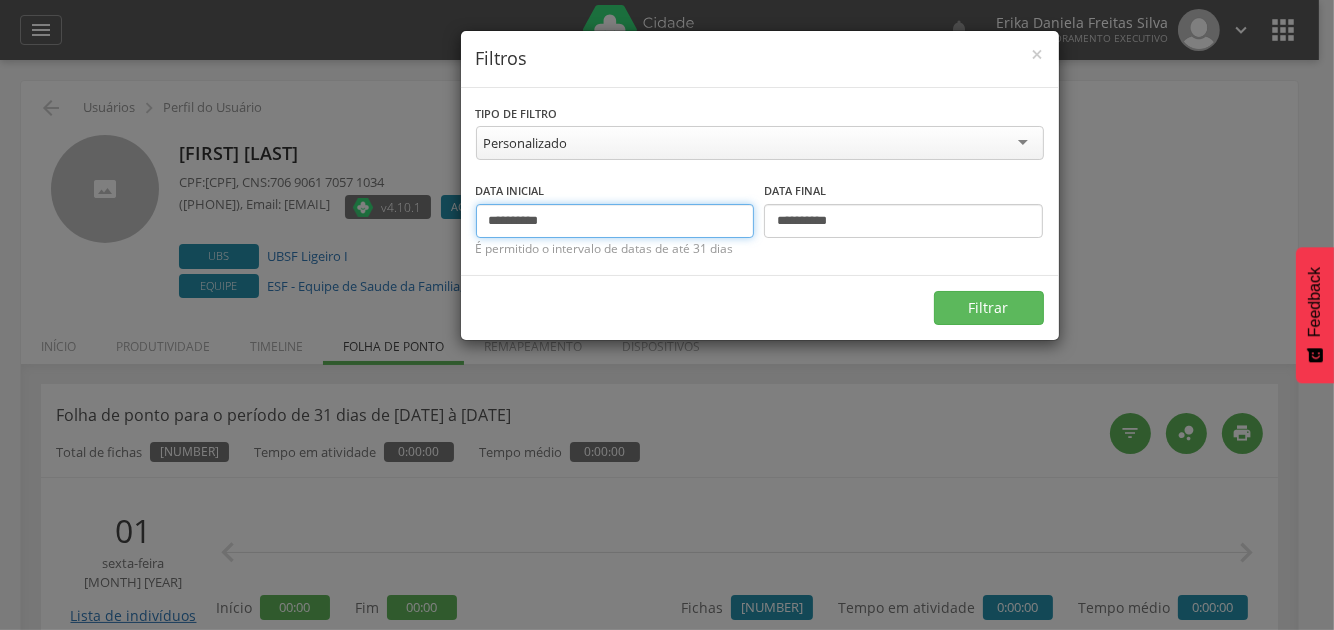 type on "**********" 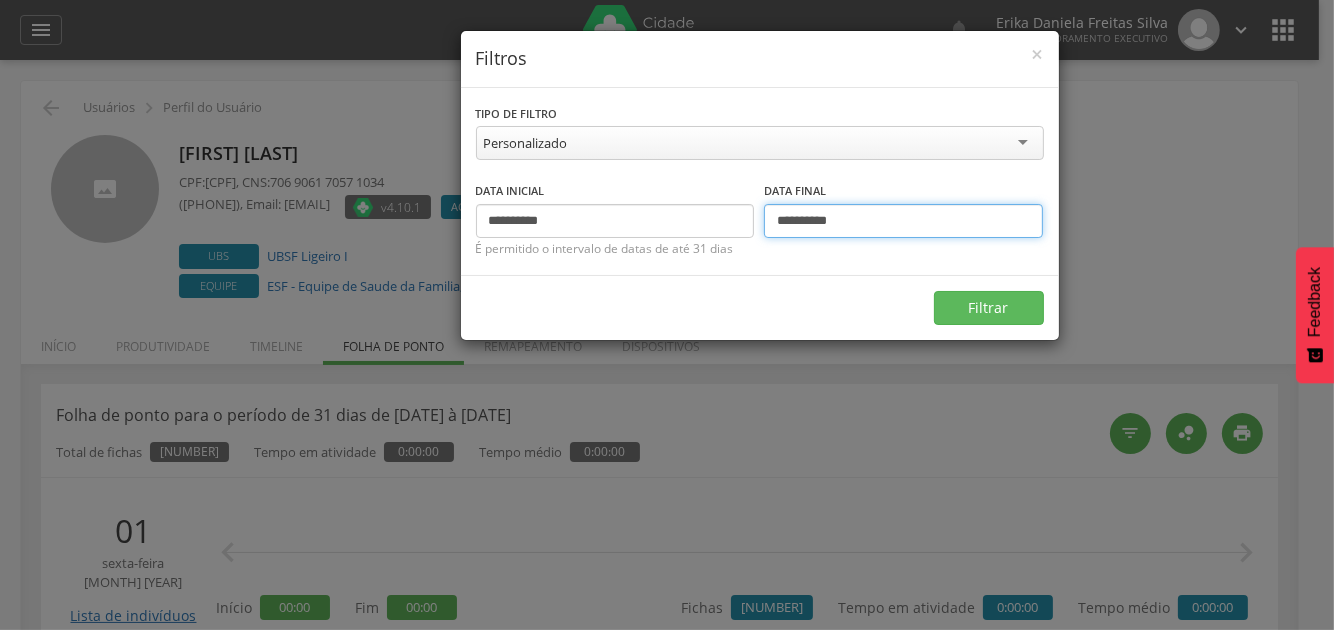 click on "**********" at bounding box center (903, 221) 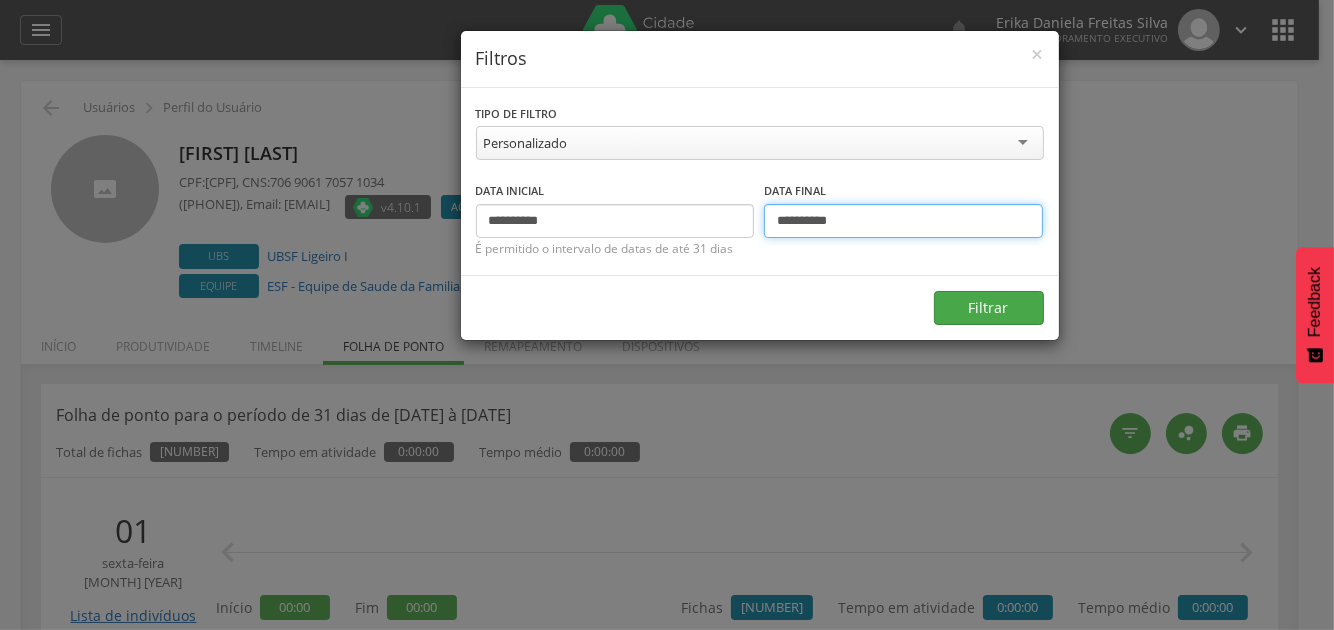 type on "**********" 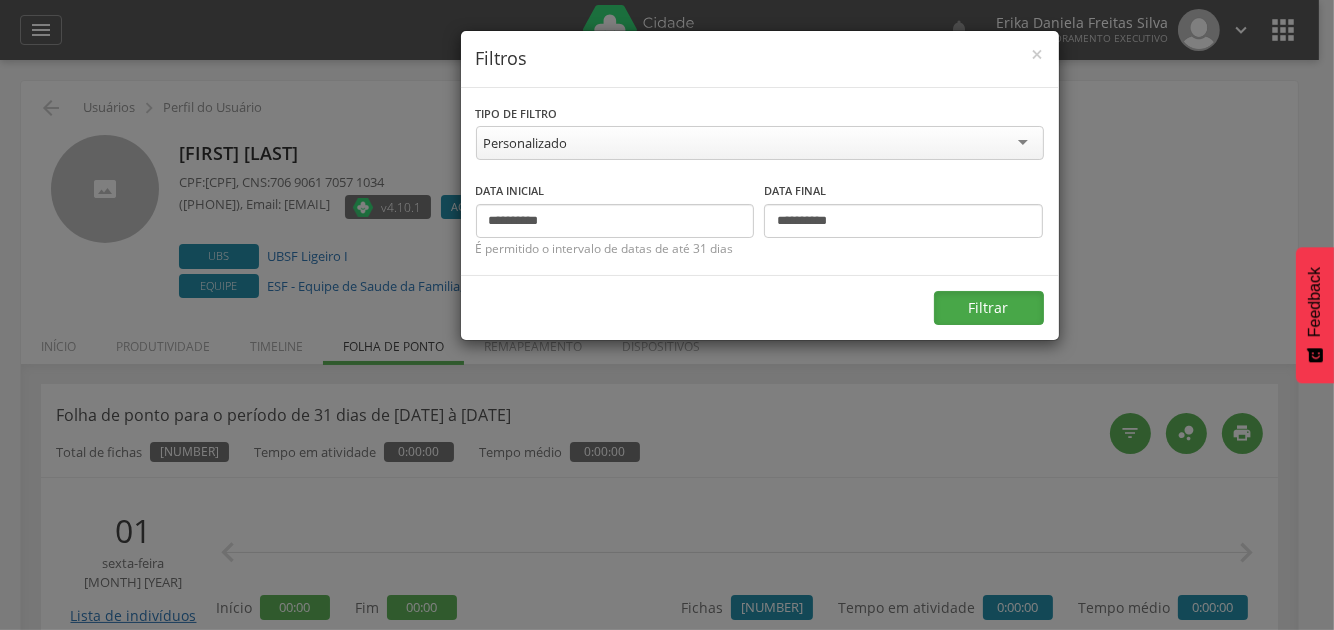 click on "Filtrar" at bounding box center (989, 308) 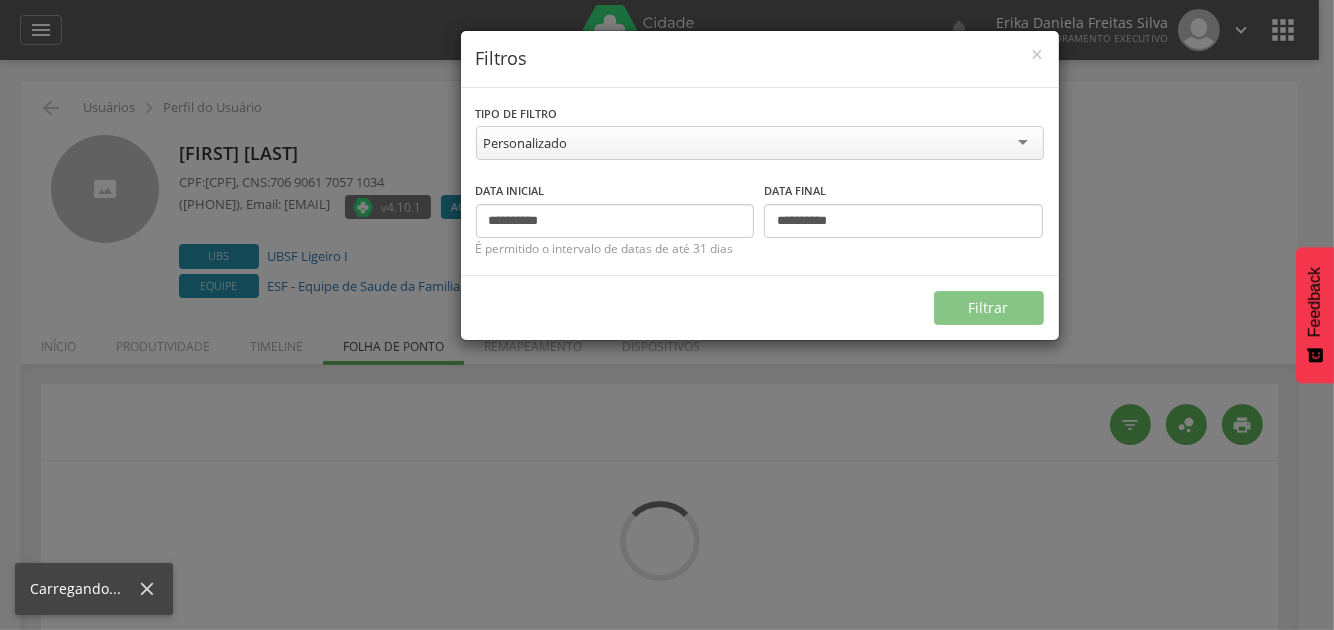type on "**********" 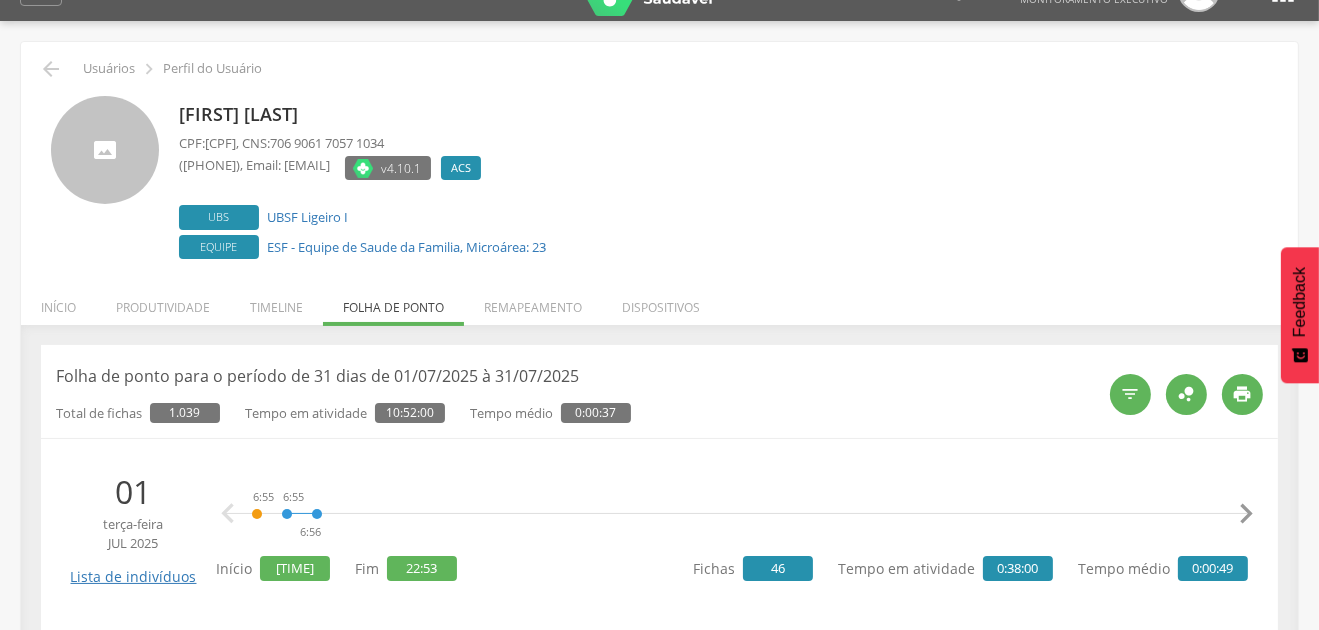 scroll, scrollTop: 0, scrollLeft: 0, axis: both 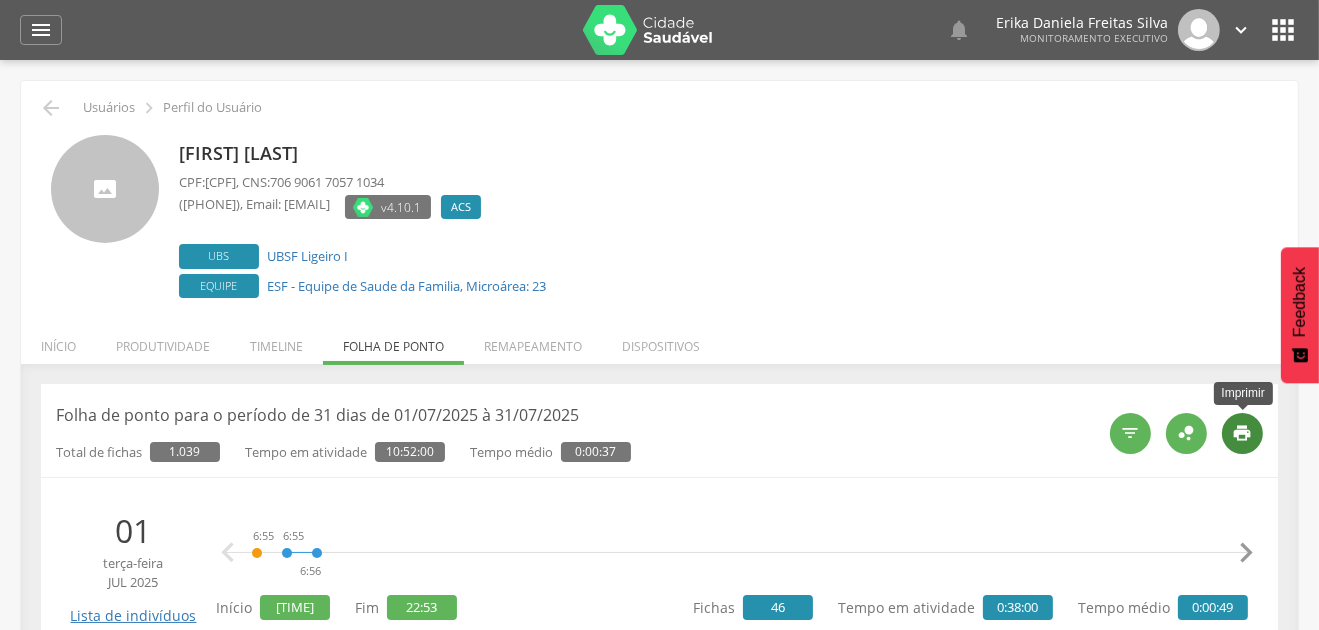click on "" at bounding box center [1243, 433] 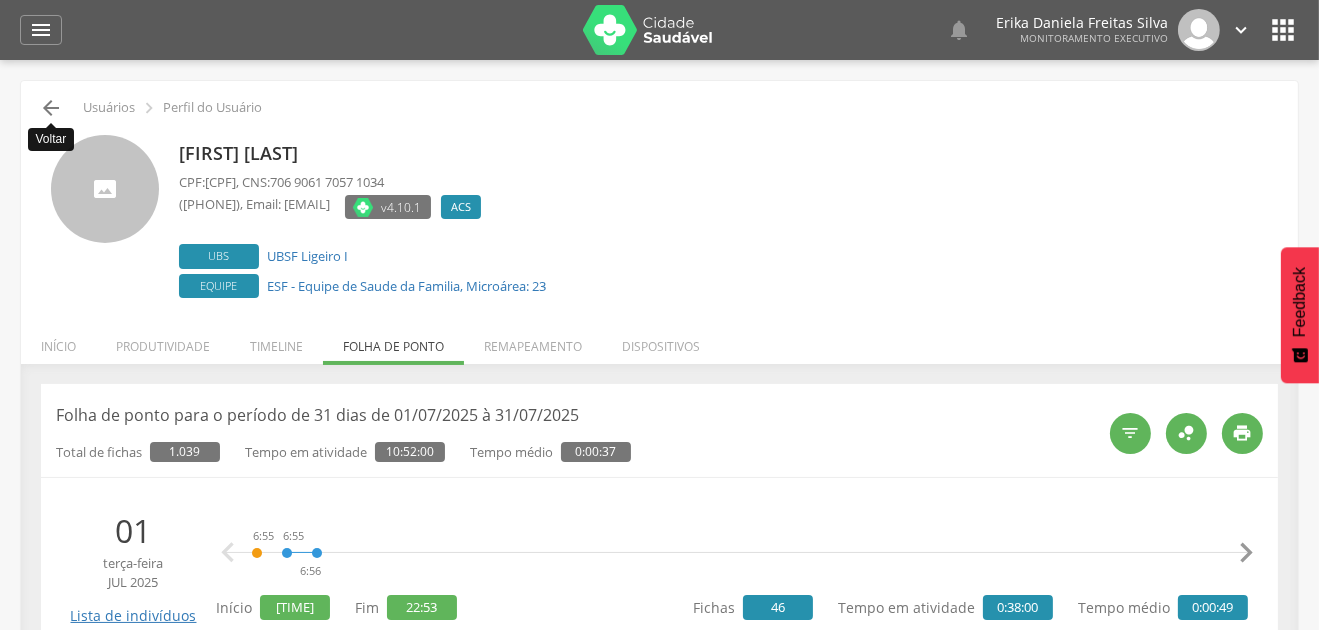 click on "" at bounding box center [51, 108] 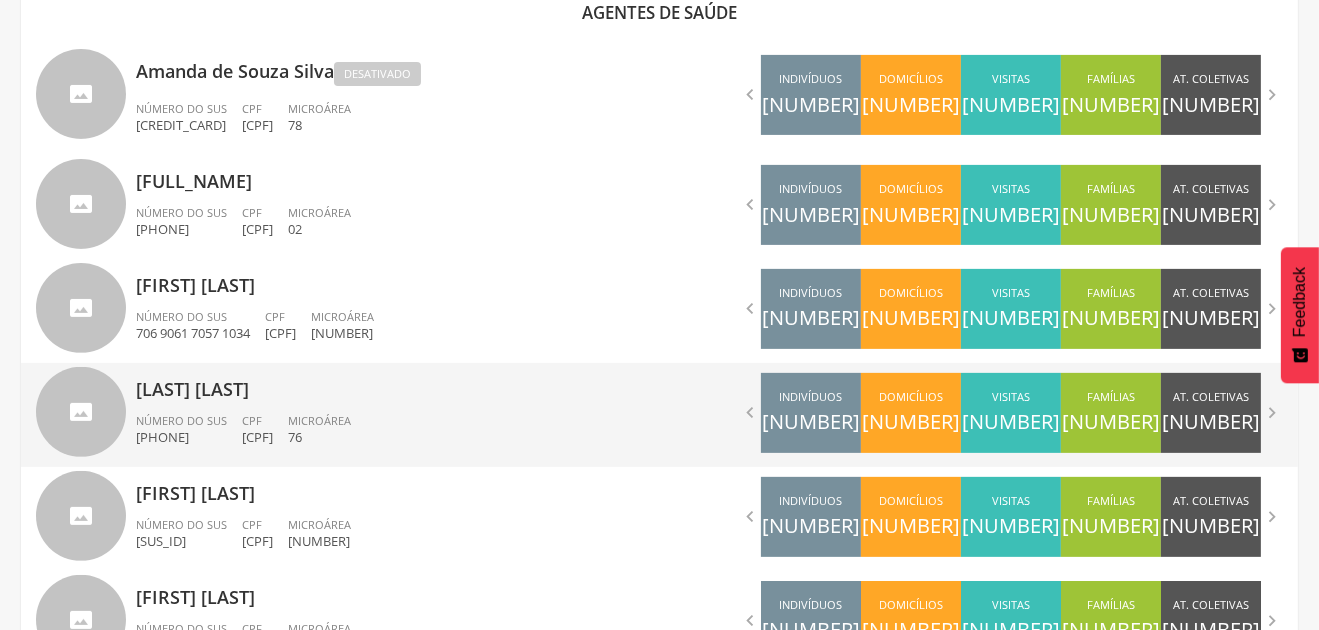 scroll, scrollTop: 660, scrollLeft: 0, axis: vertical 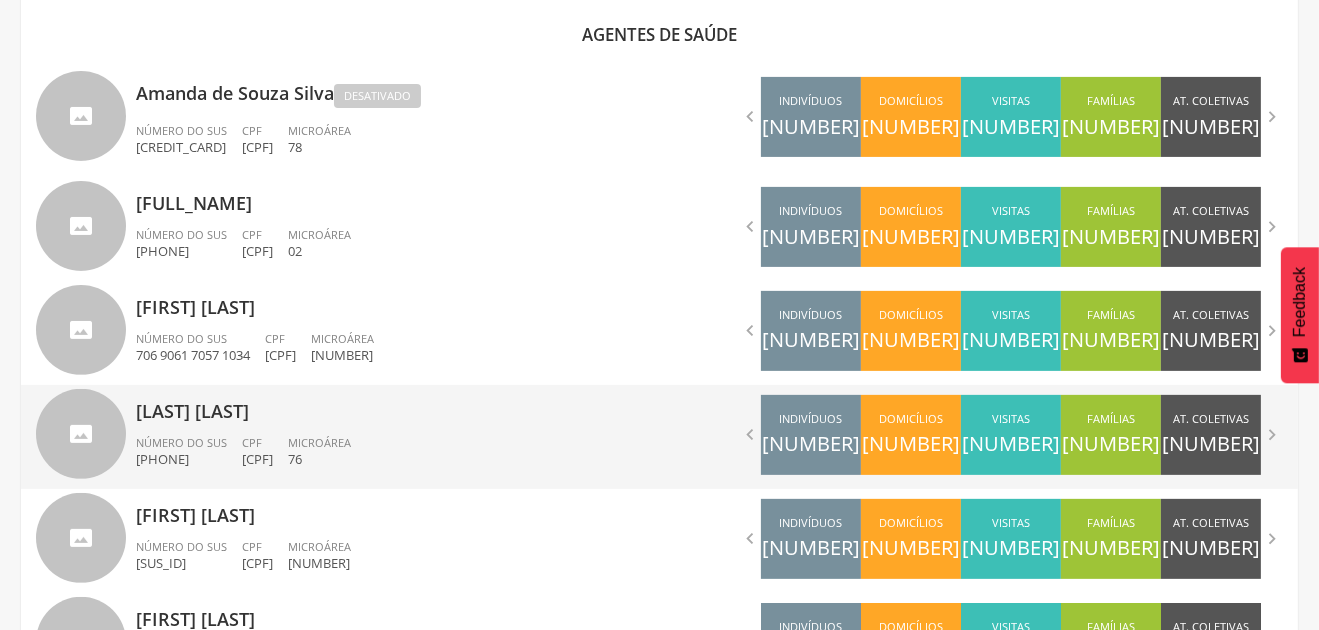 click on "[LAST] [LAST]" at bounding box center (390, 405) 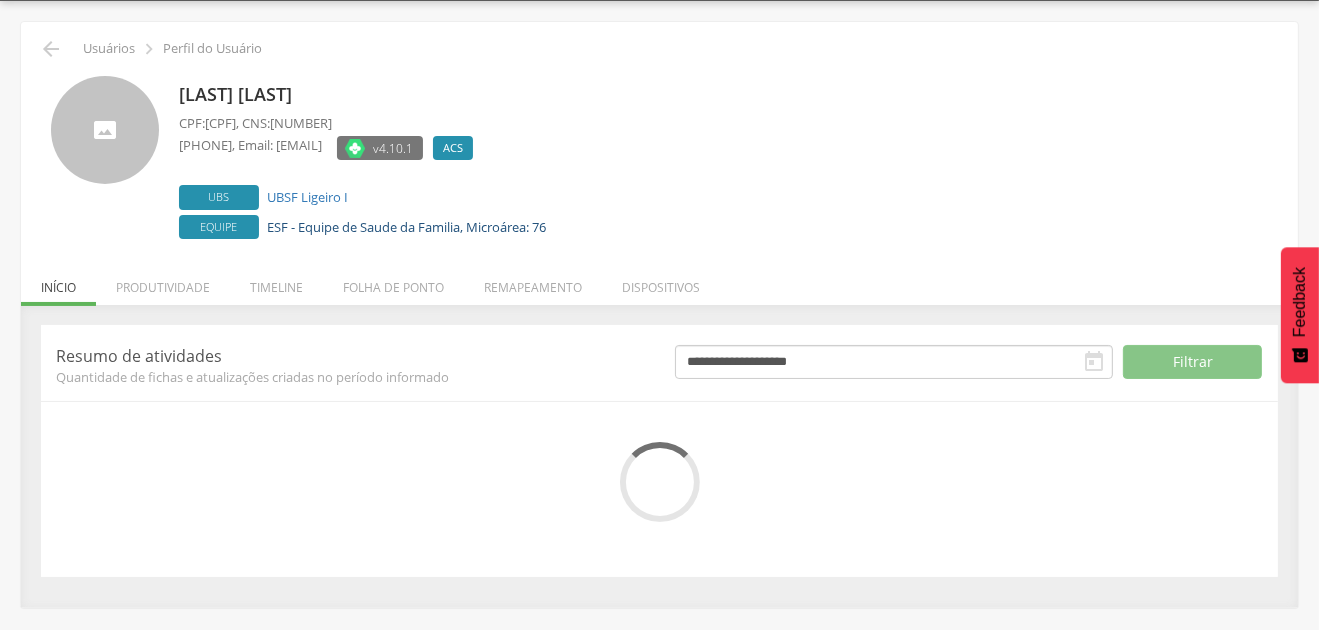 scroll, scrollTop: 221, scrollLeft: 0, axis: vertical 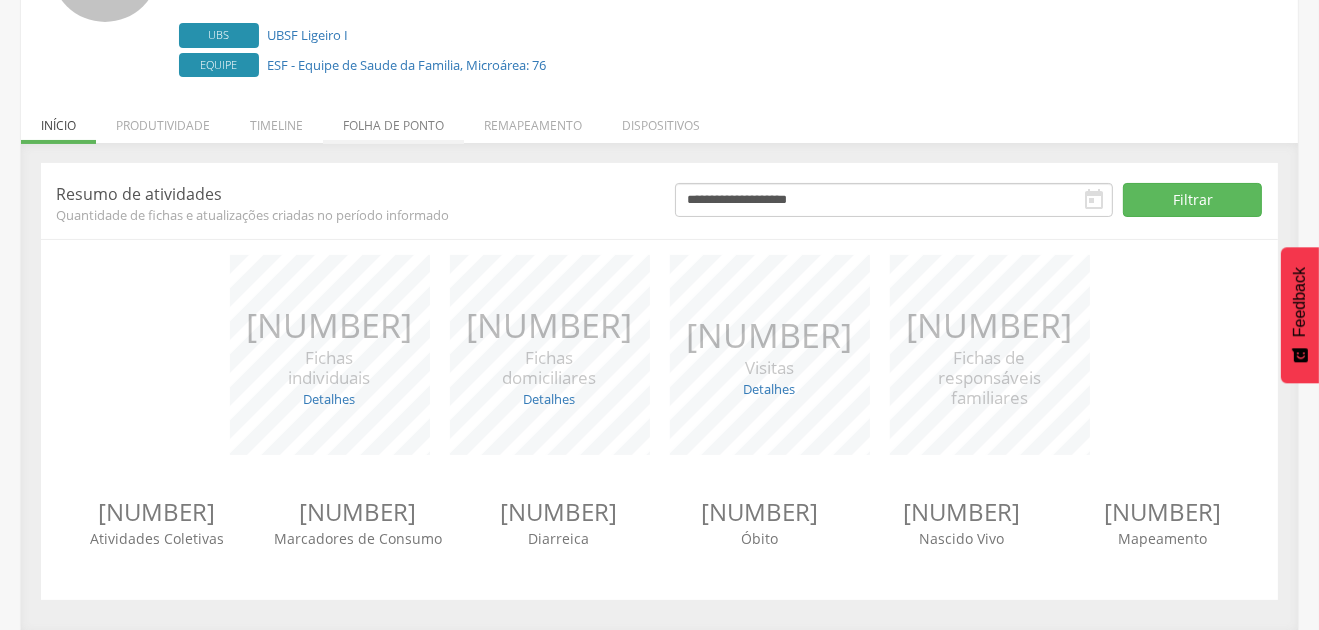 click on "Folha de ponto" at bounding box center (393, 120) 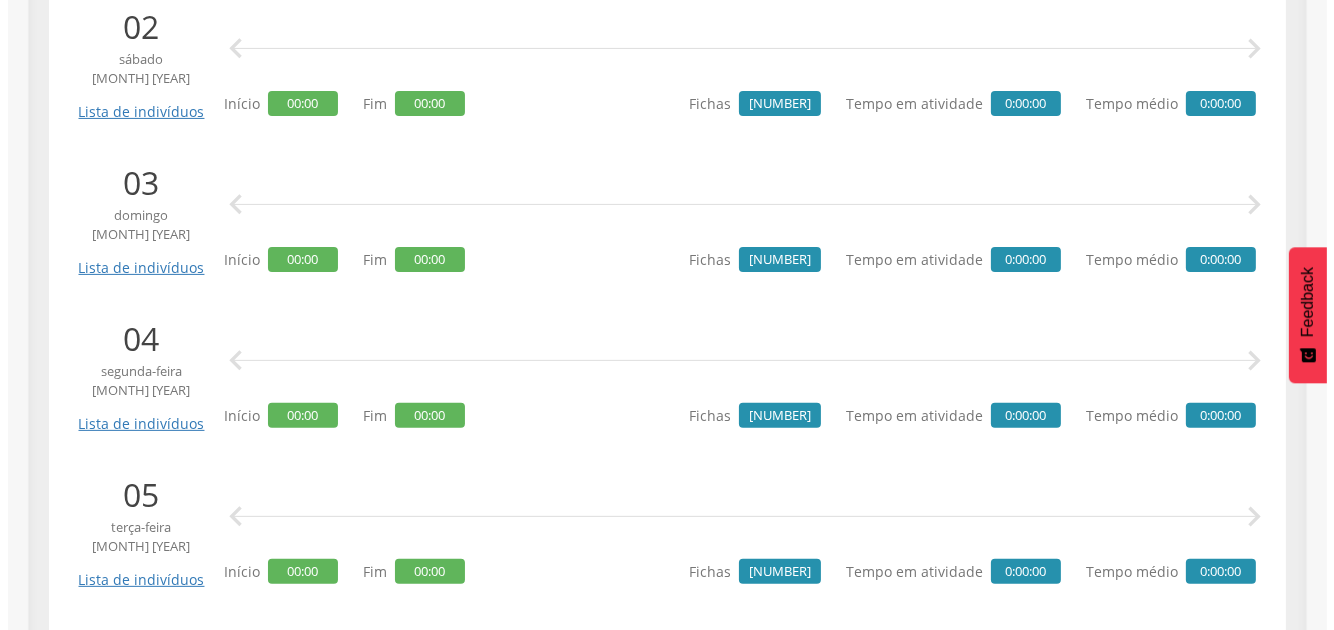 scroll, scrollTop: 160, scrollLeft: 0, axis: vertical 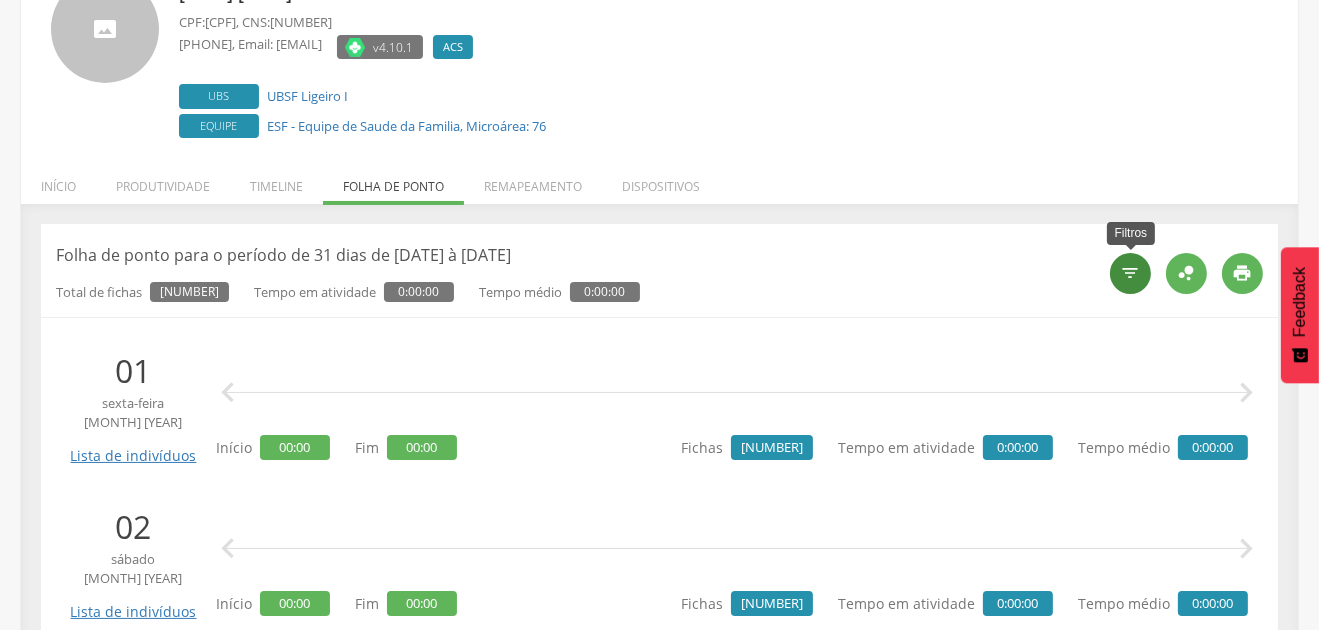click on "" at bounding box center (1131, 273) 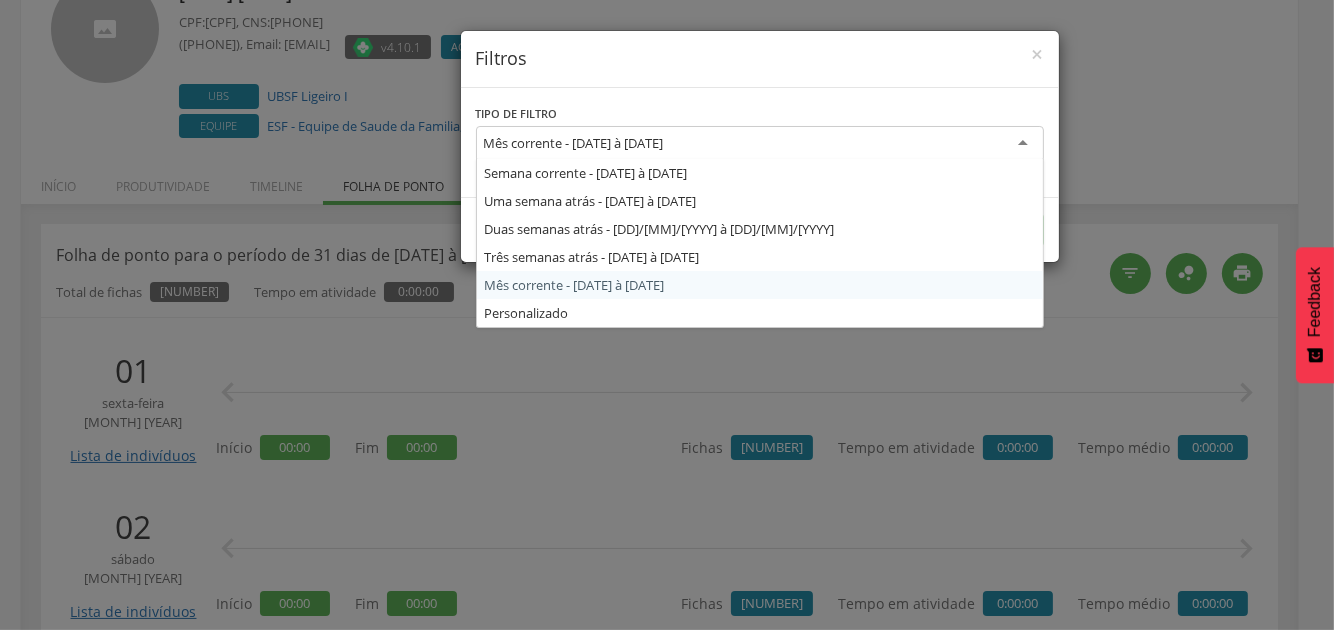 click on "Mês corrente - [DATE] à [DATE]" at bounding box center (574, 143) 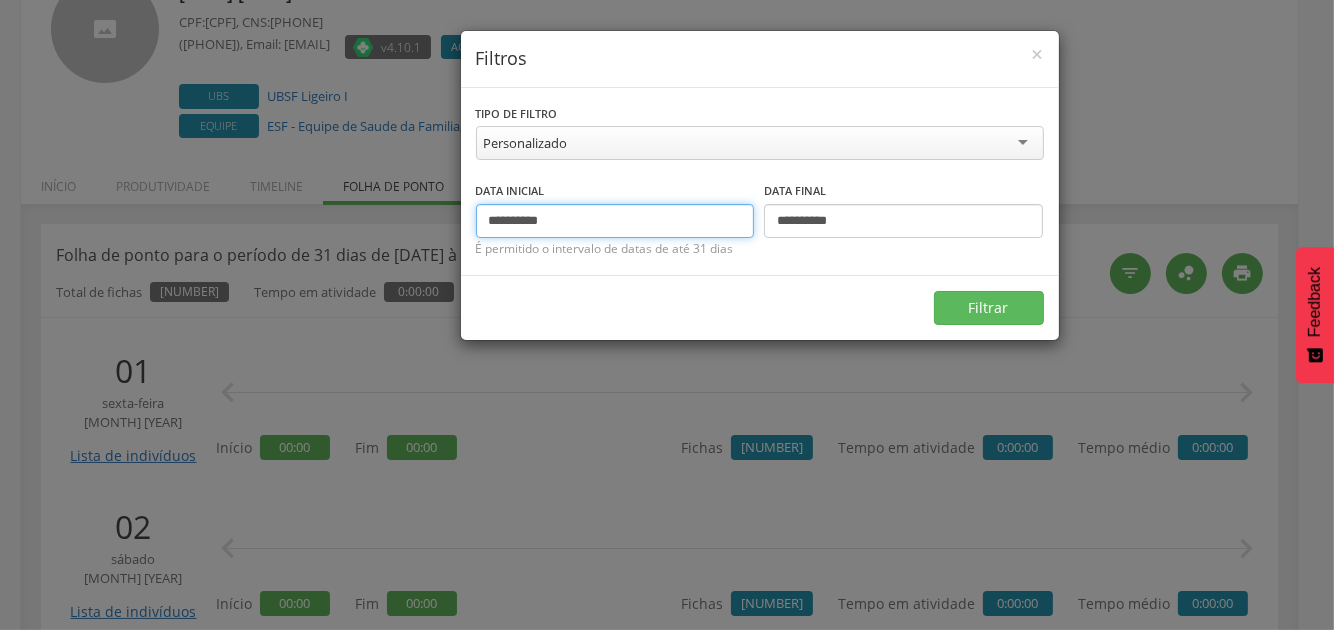 click on "**********" at bounding box center (615, 221) 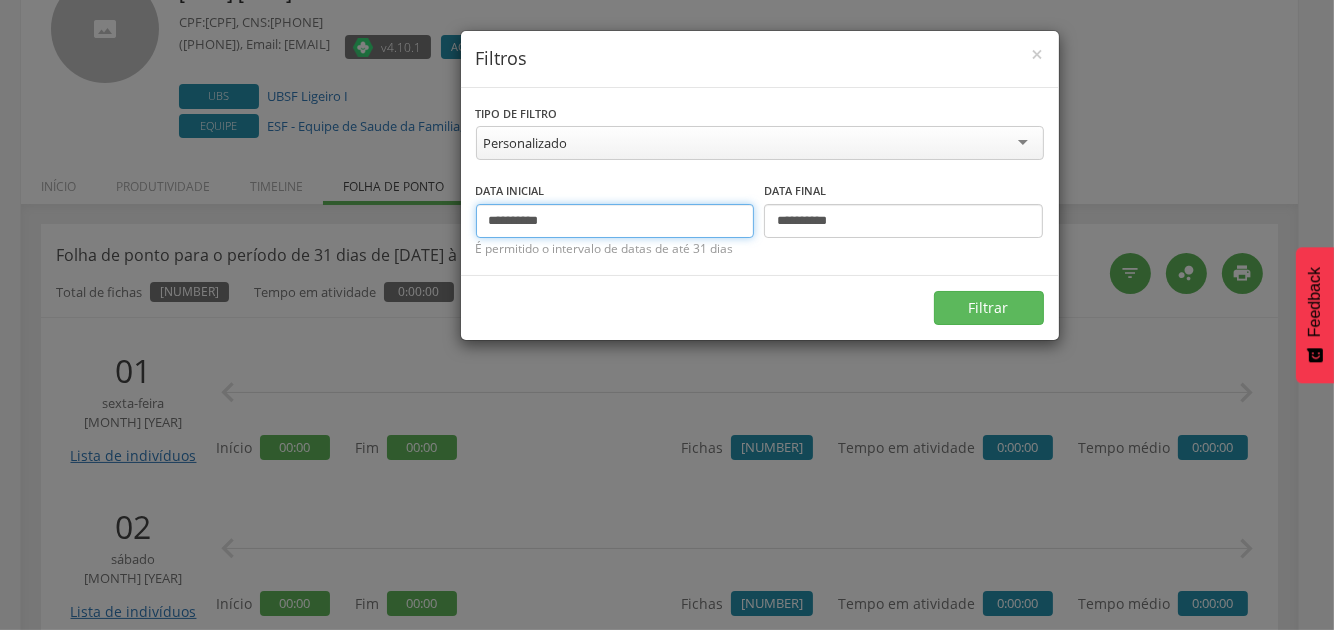 type on "**********" 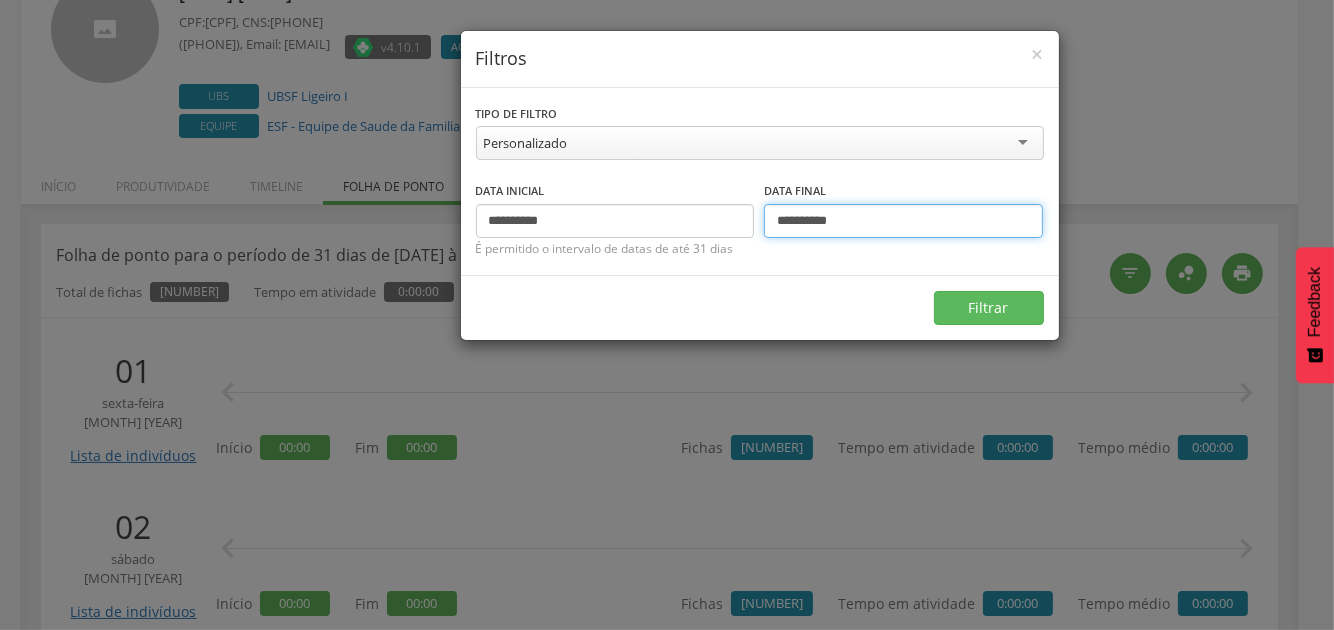 click on "**********" at bounding box center (903, 221) 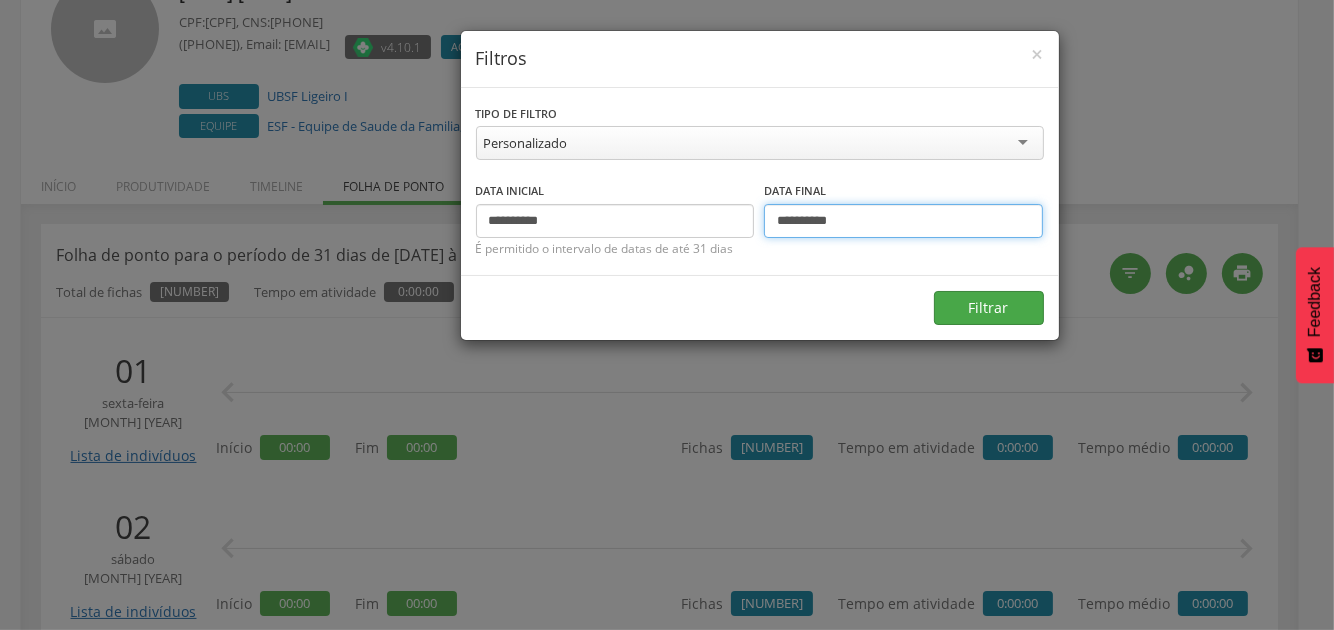 type on "**********" 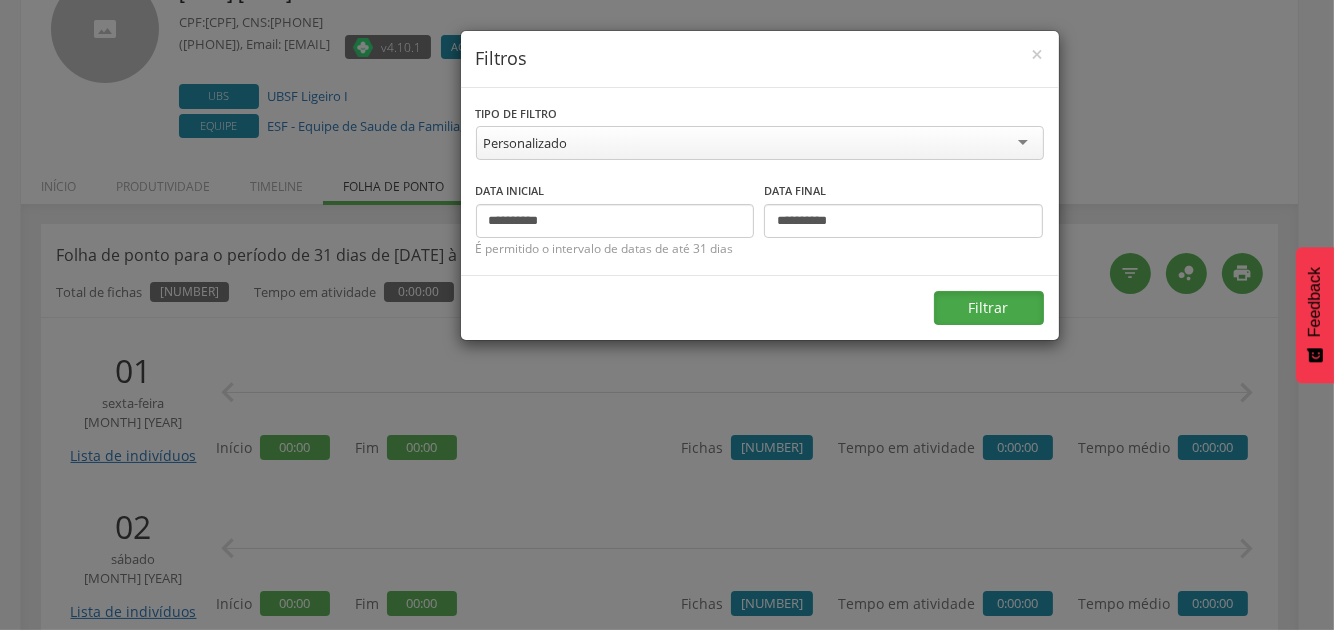 click on "Filtrar" at bounding box center (989, 308) 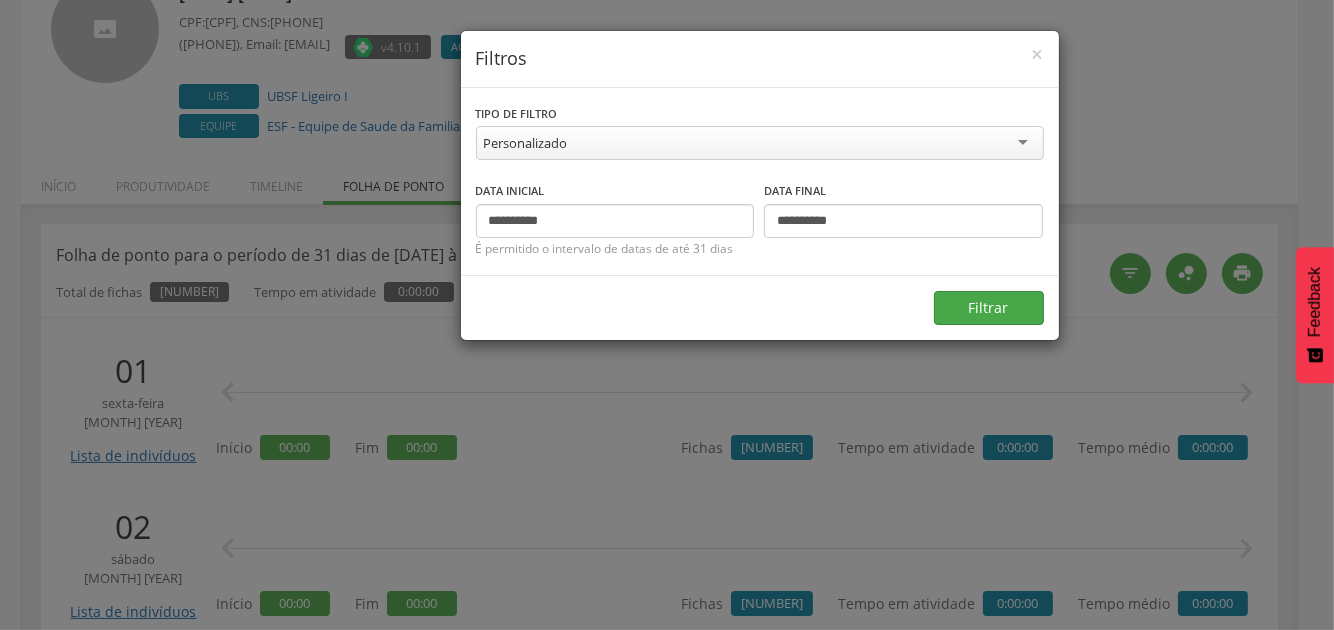 scroll, scrollTop: 59, scrollLeft: 0, axis: vertical 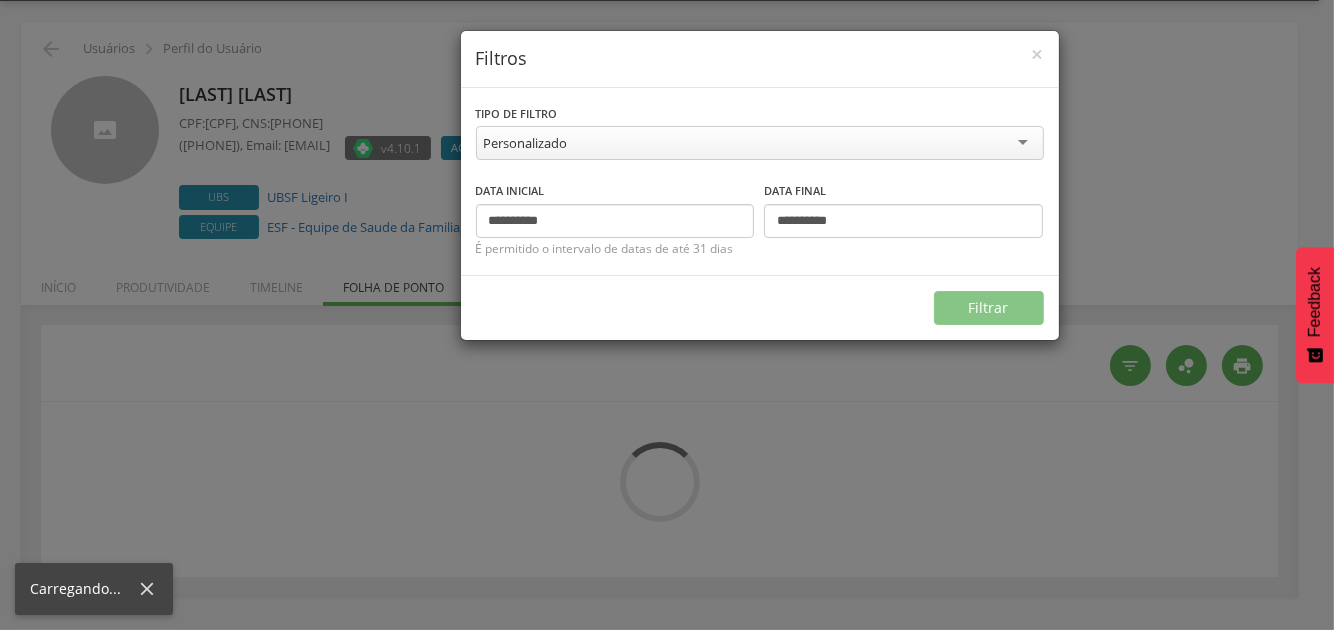 type on "**********" 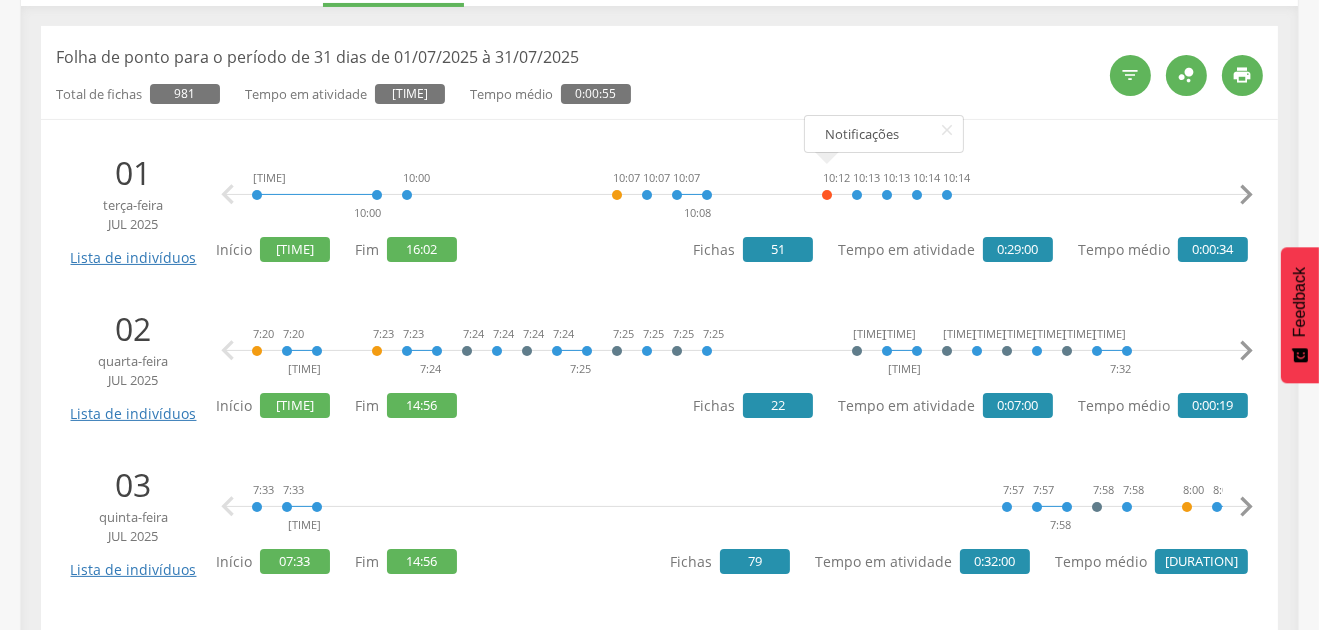 scroll, scrollTop: 360, scrollLeft: 0, axis: vertical 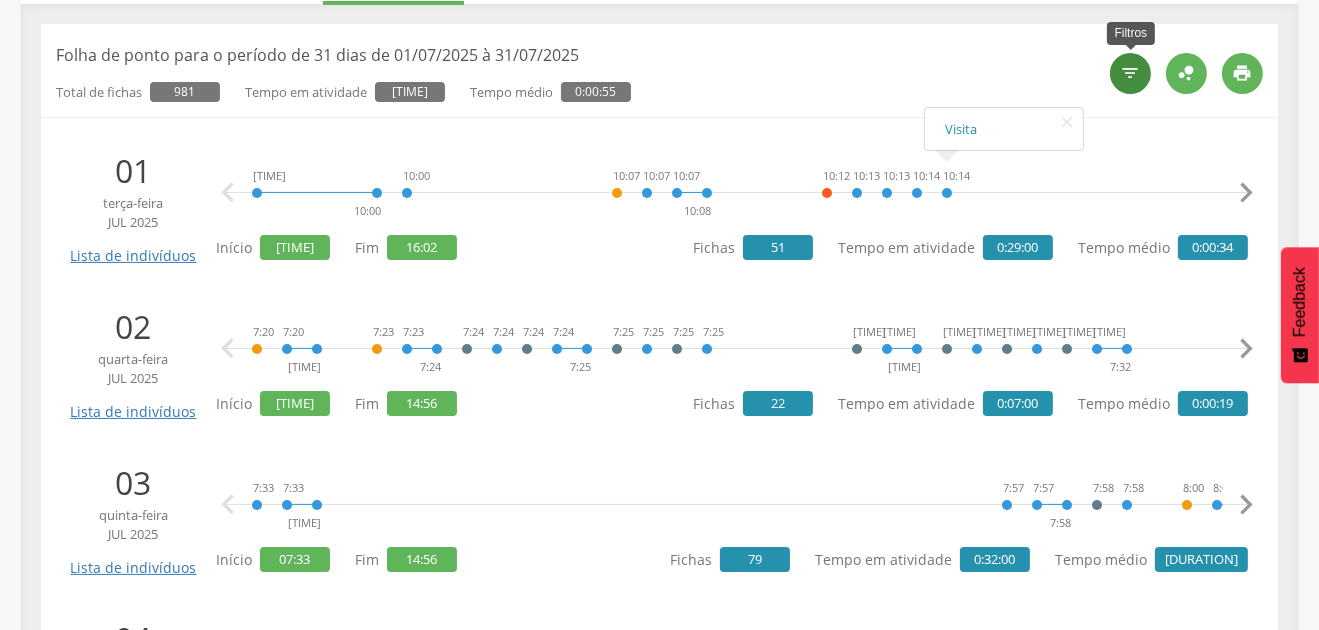 click on "" at bounding box center (1131, 73) 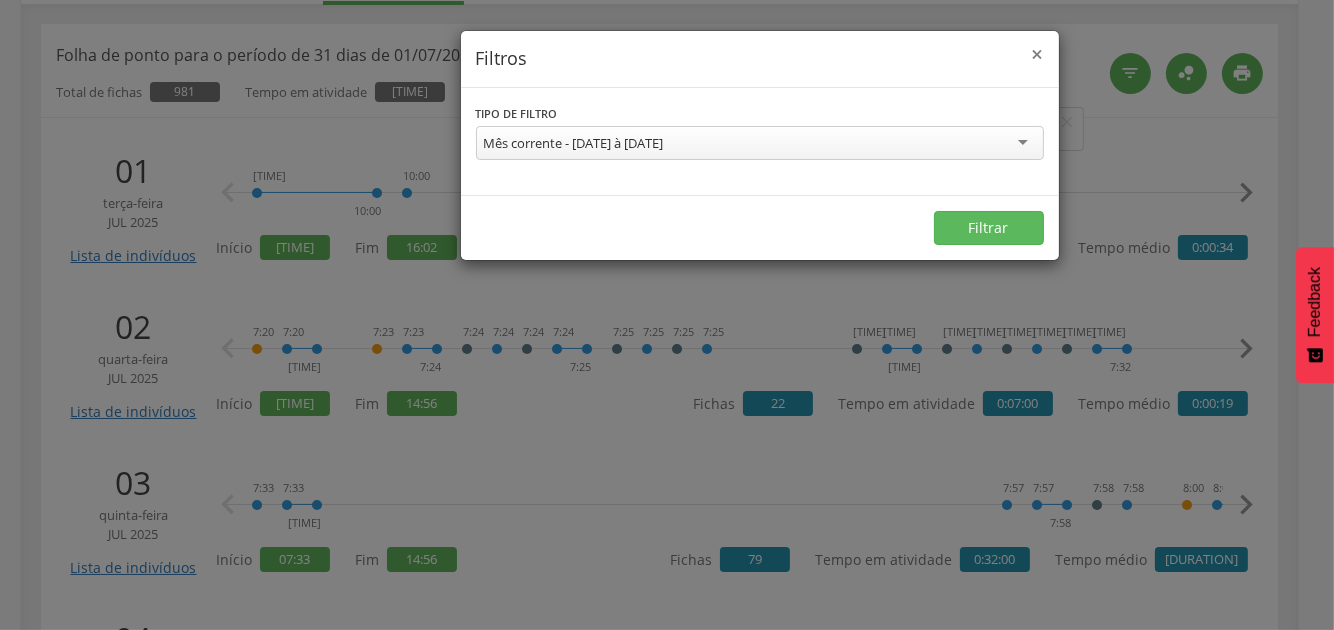 click on "×" at bounding box center (1038, 54) 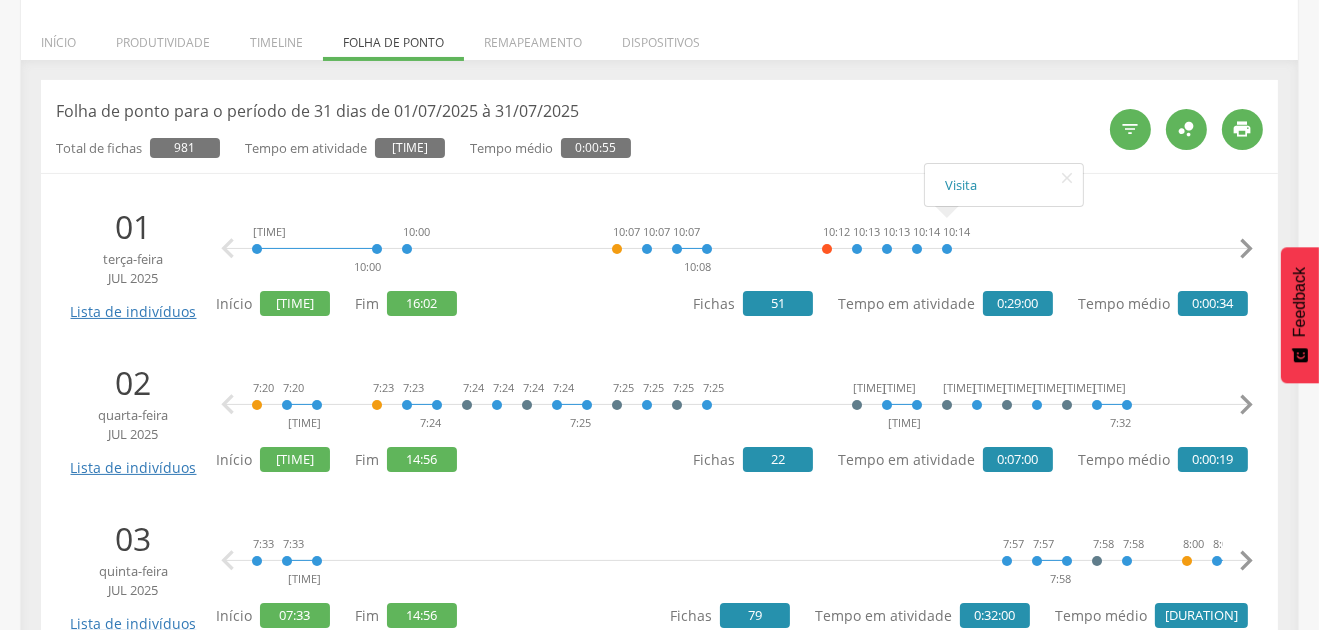 scroll, scrollTop: 260, scrollLeft: 0, axis: vertical 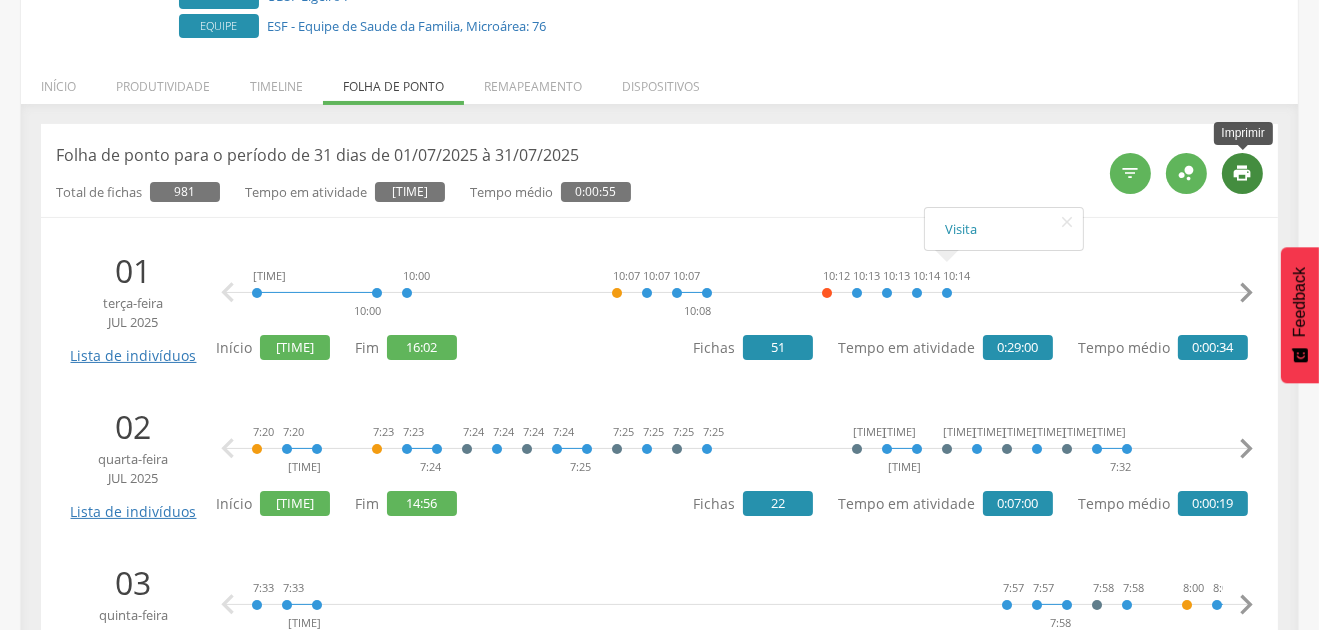 click on "" at bounding box center [1243, 173] 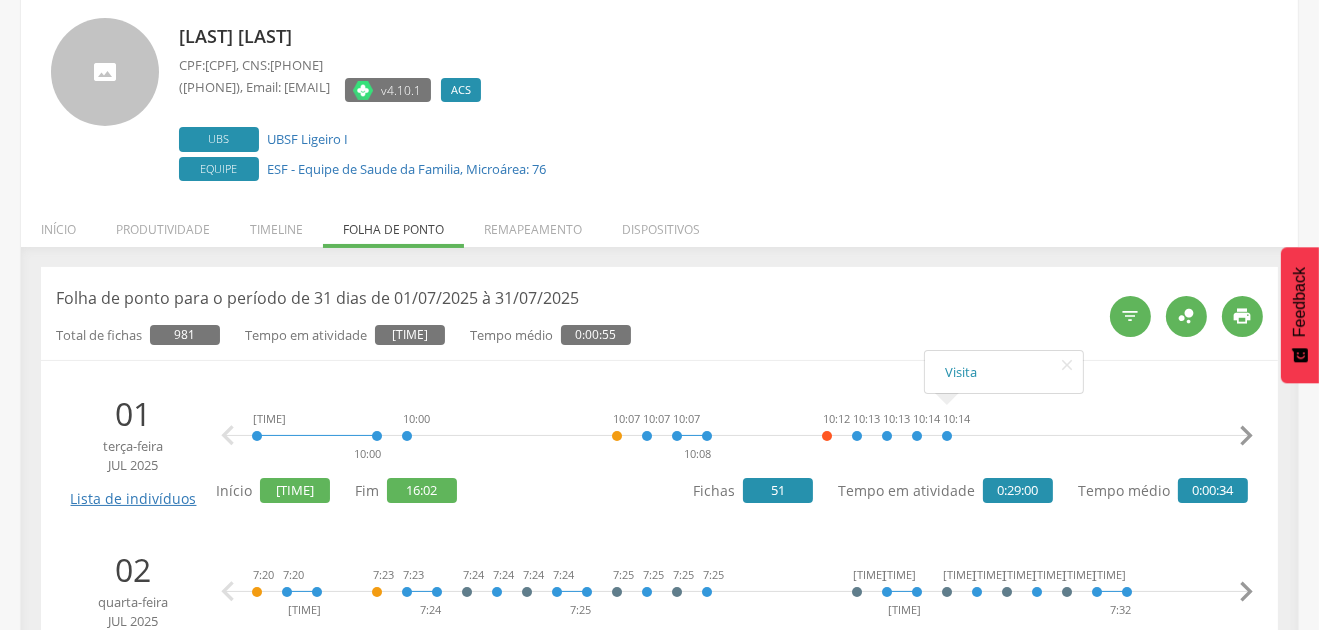 scroll, scrollTop: 0, scrollLeft: 0, axis: both 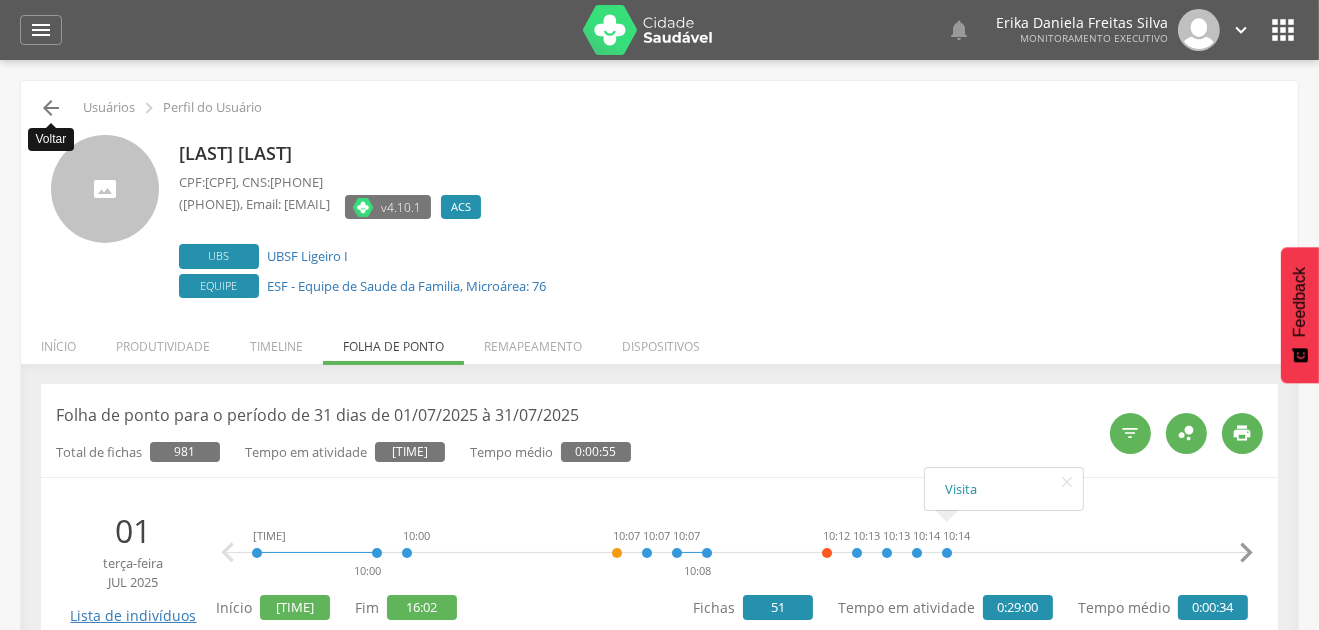 click on "" at bounding box center (51, 108) 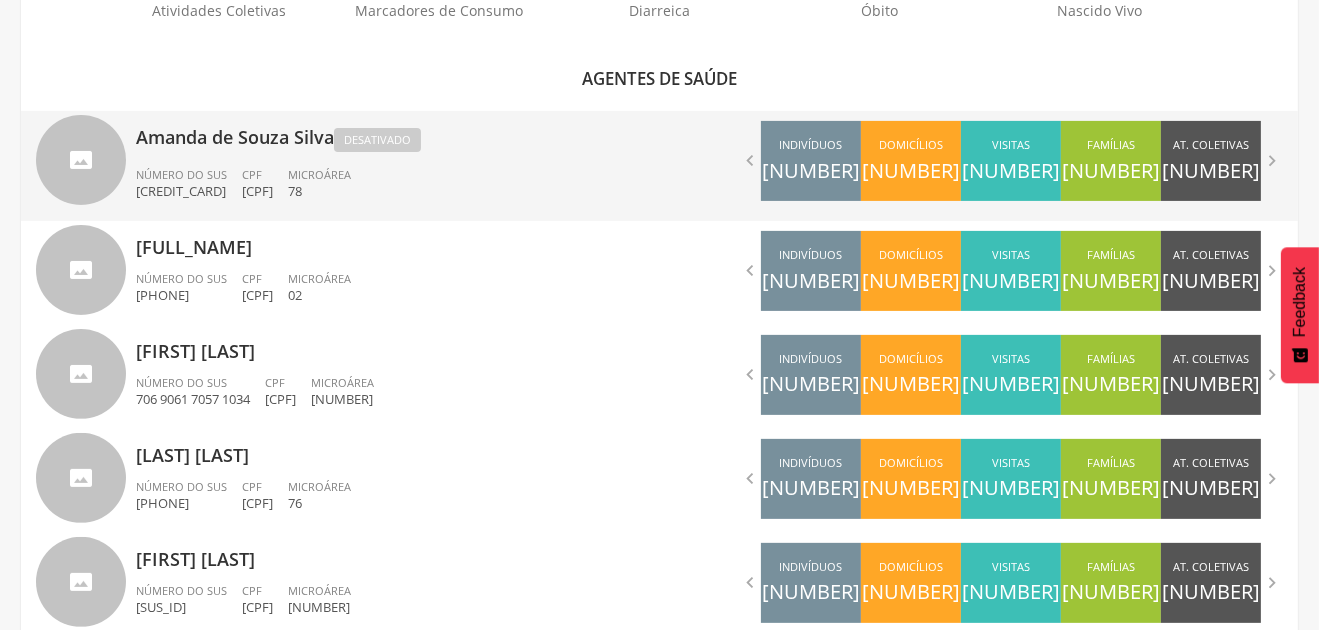 scroll, scrollTop: 859, scrollLeft: 0, axis: vertical 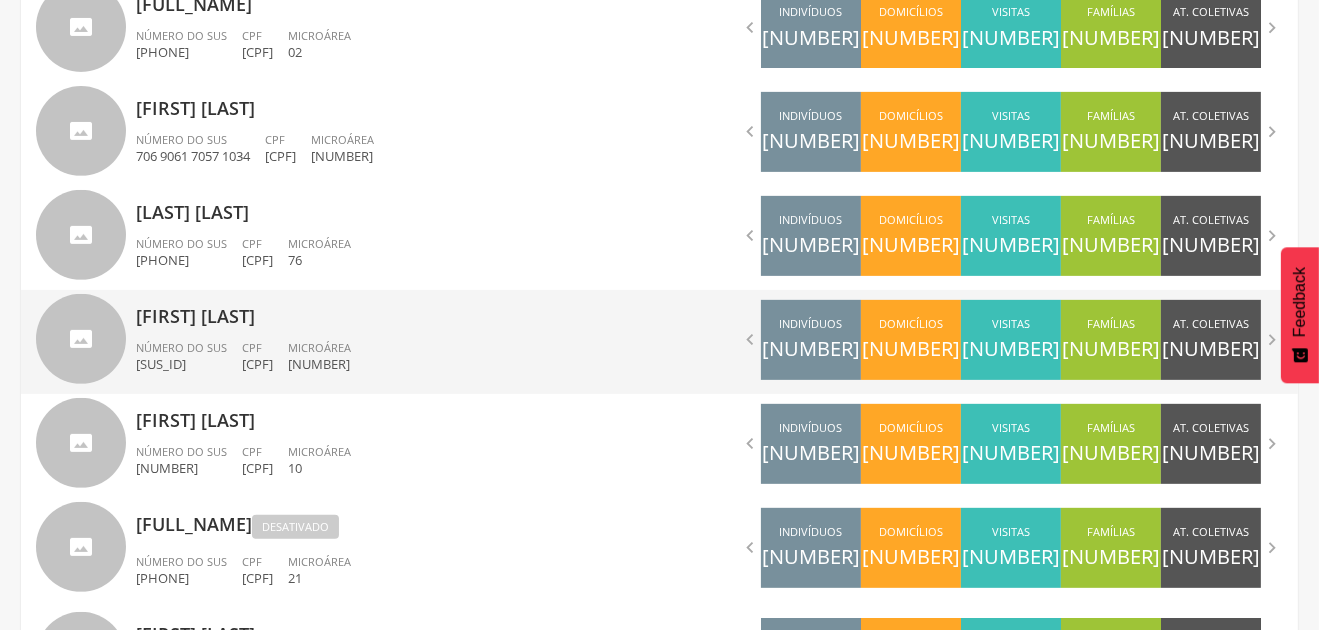 click on "[FIRST] [LAST]" at bounding box center [390, 310] 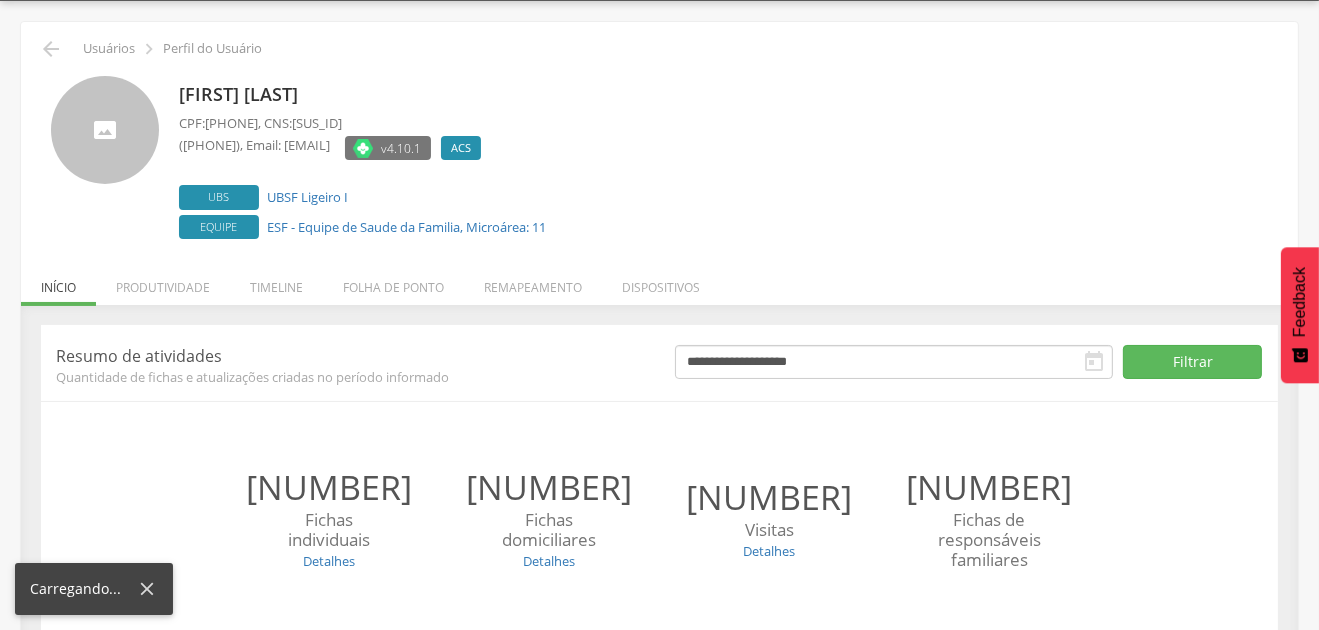 scroll, scrollTop: 221, scrollLeft: 0, axis: vertical 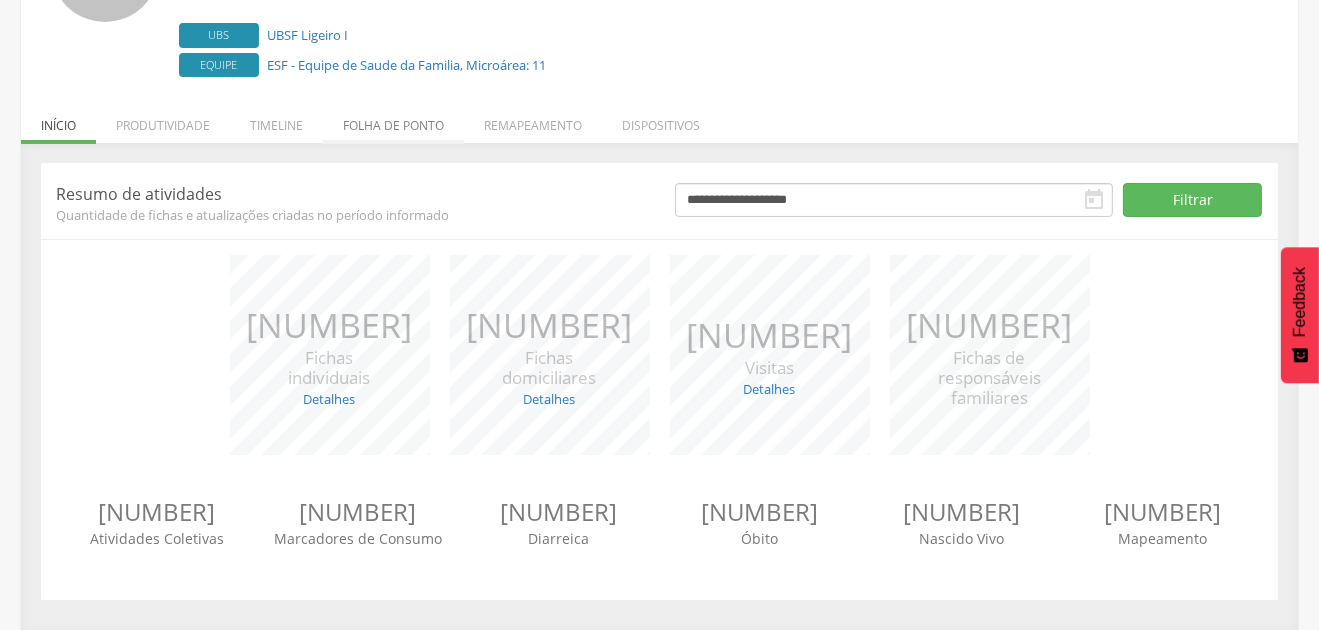 click on "Folha de ponto" at bounding box center (393, 120) 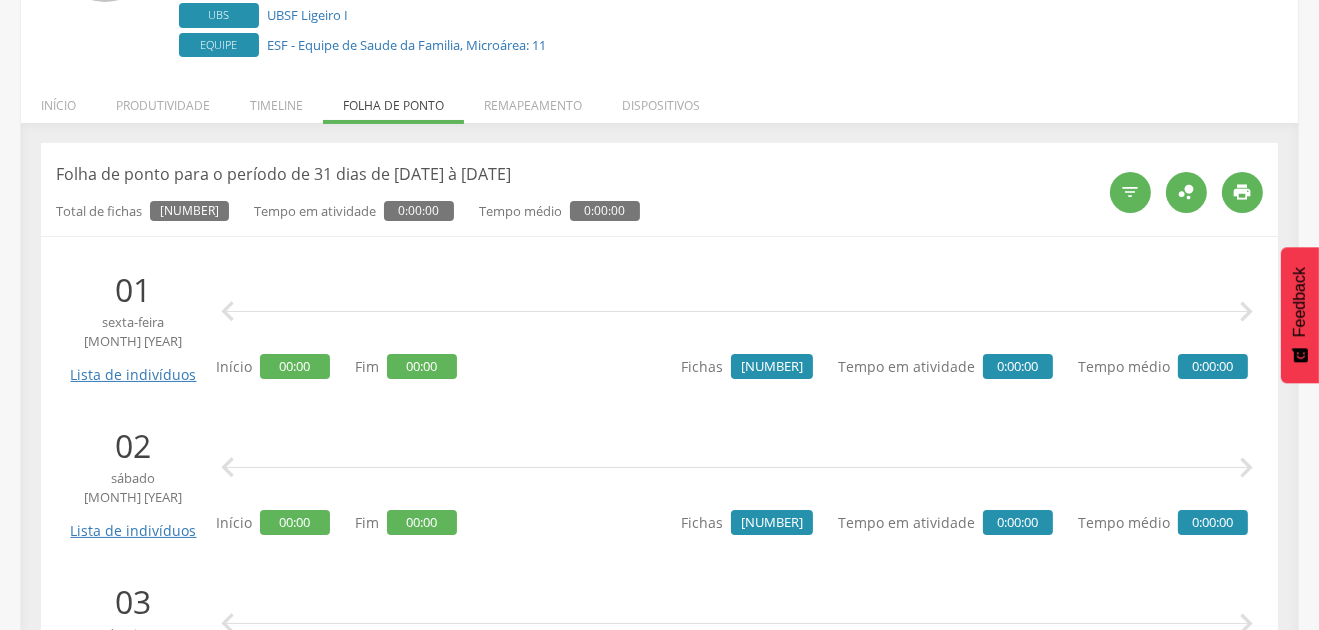 scroll, scrollTop: 0, scrollLeft: 0, axis: both 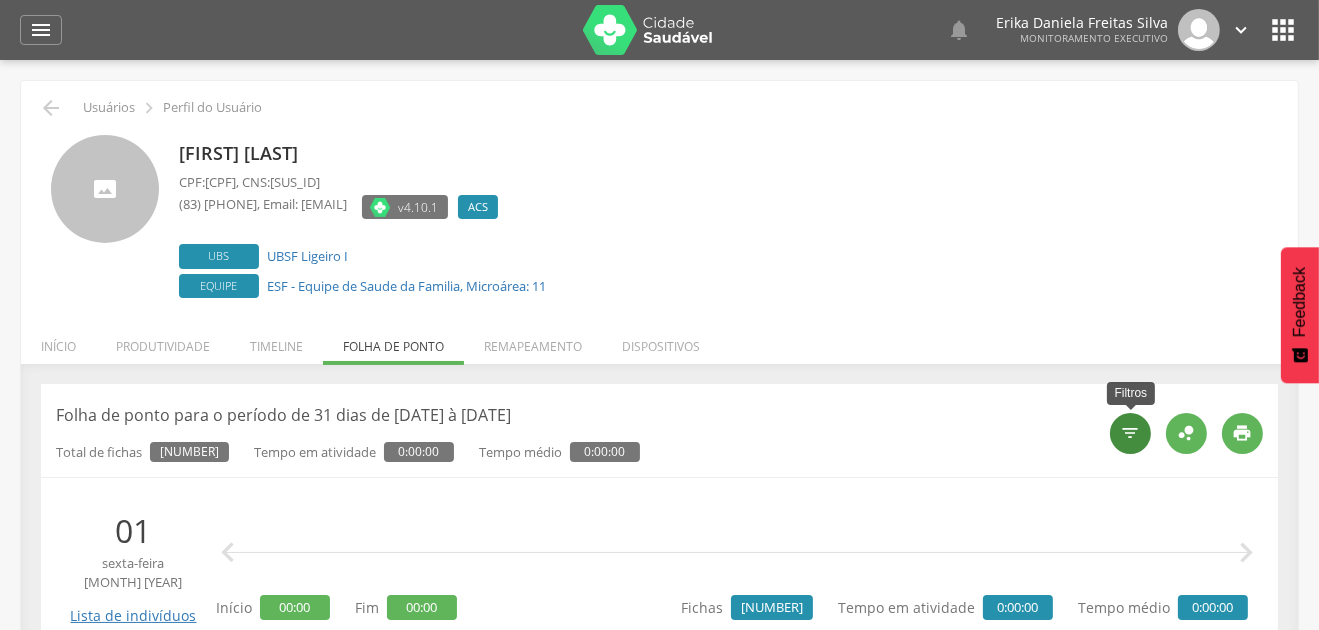 click on "" at bounding box center [1131, 433] 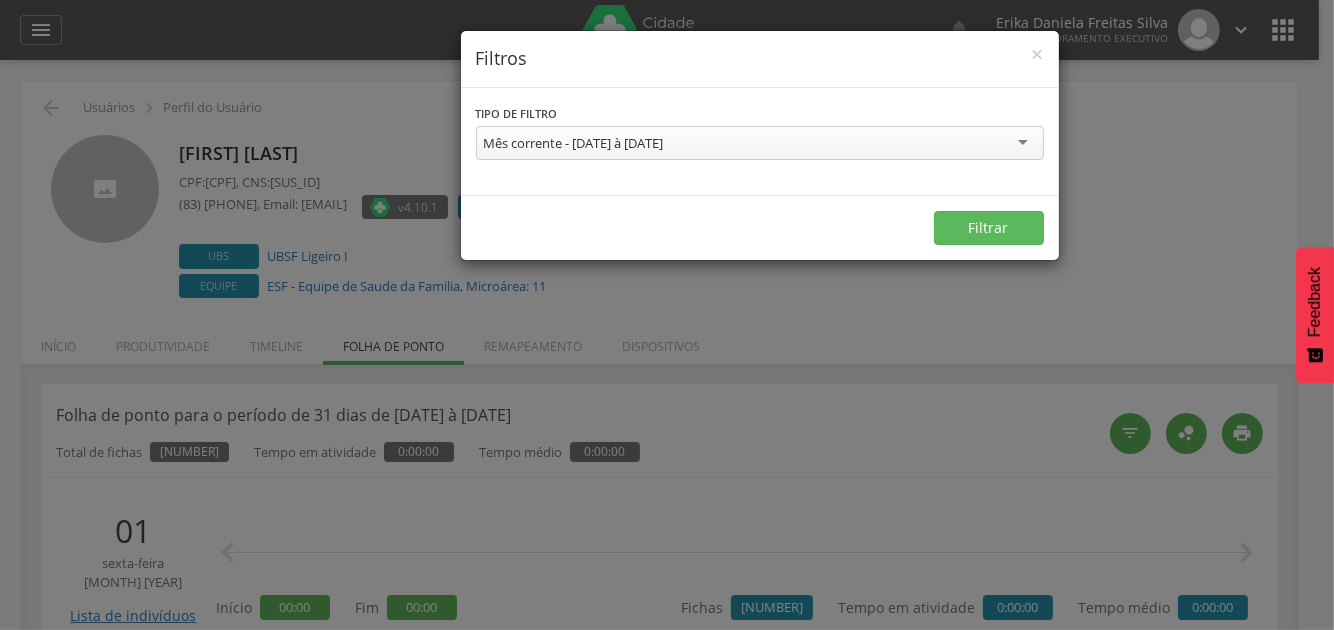 click on "Mês corrente - [DATE] à [DATE]" at bounding box center (574, 143) 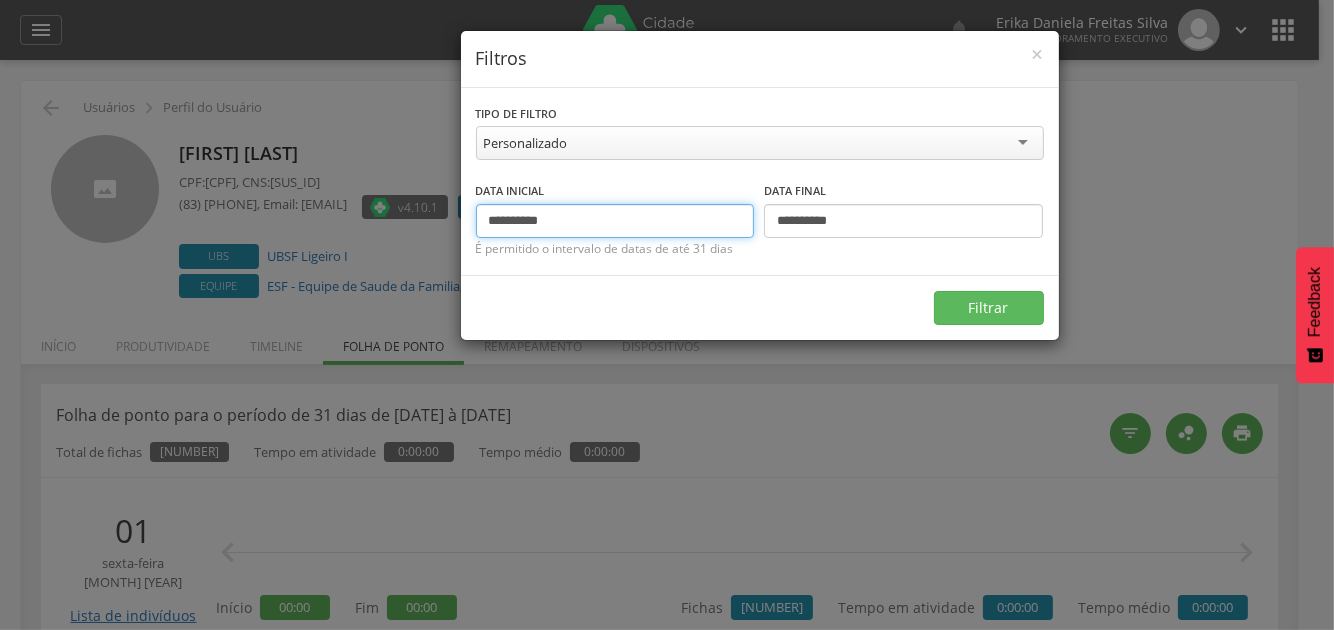 click on "**********" at bounding box center (615, 221) 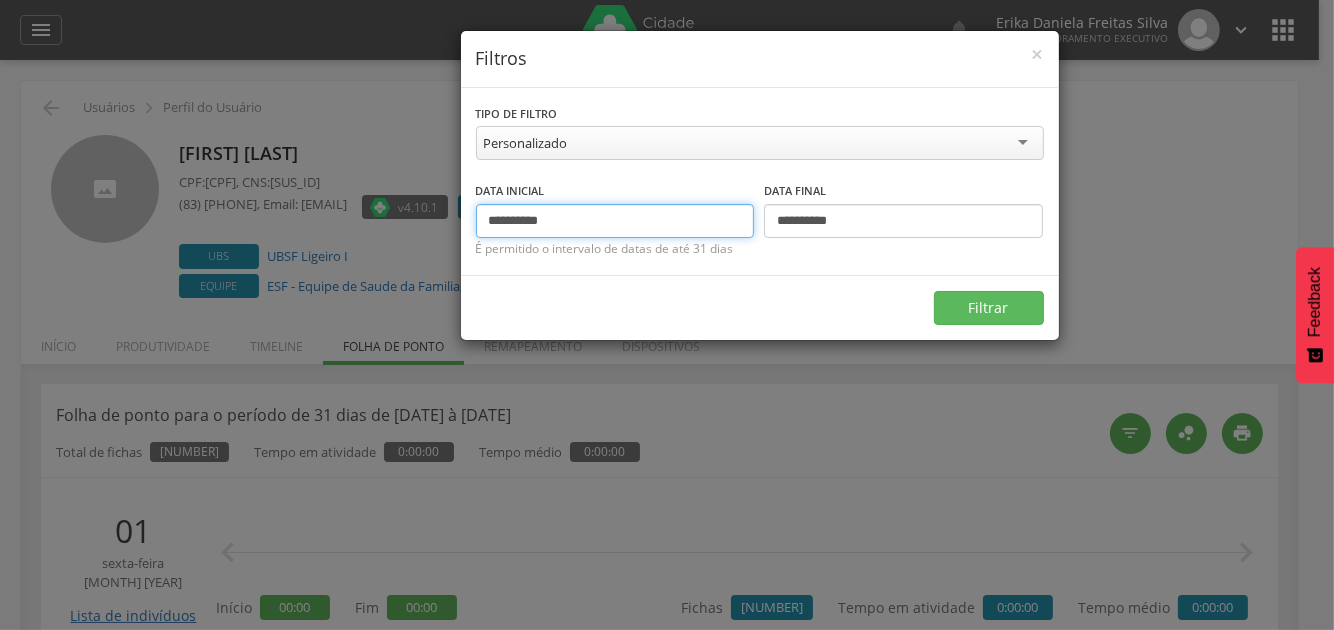type on "**********" 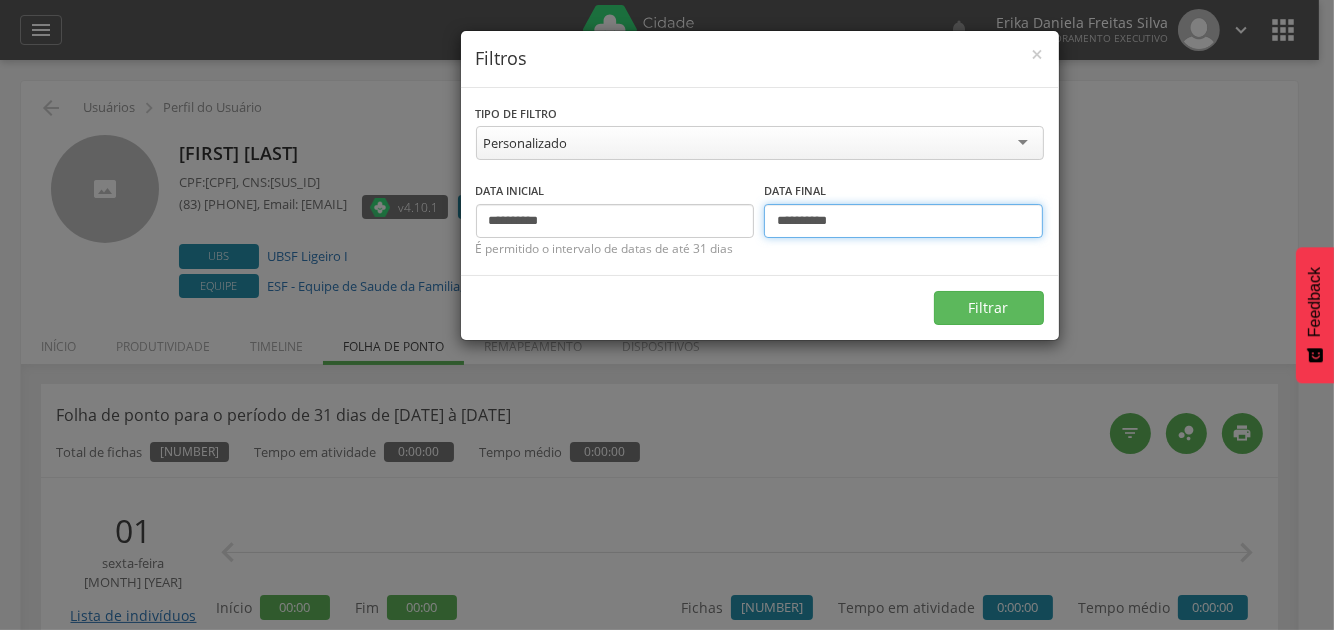 click on "**********" at bounding box center [903, 221] 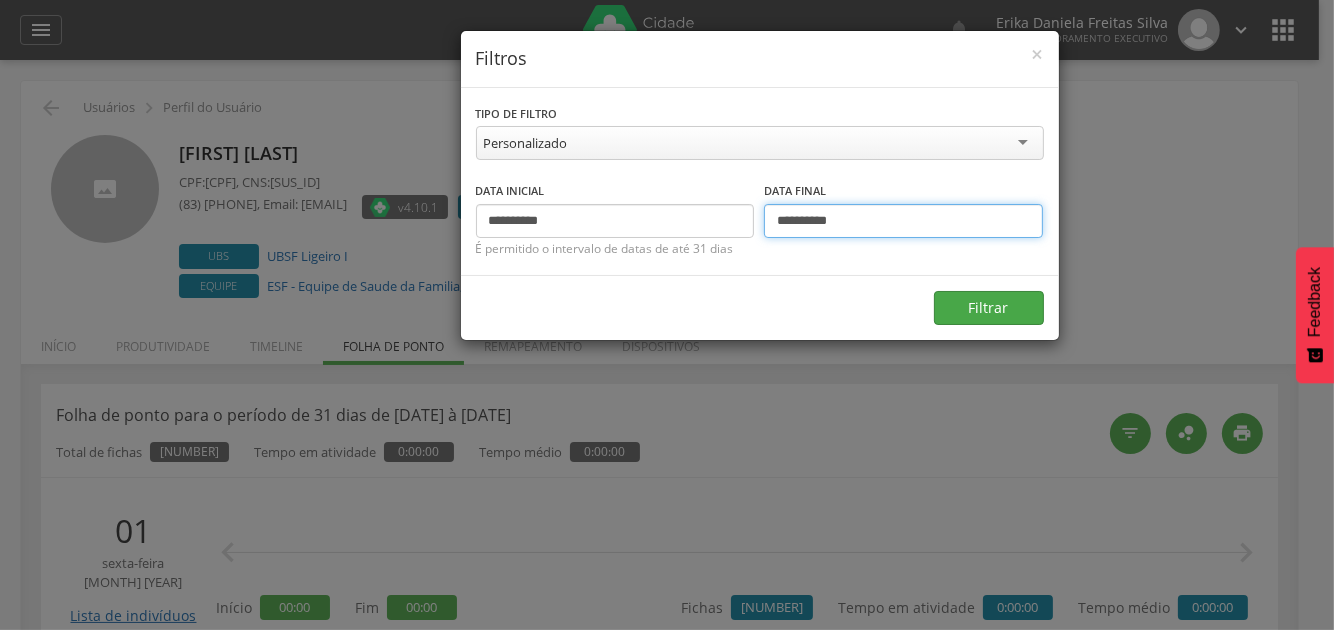 type on "**********" 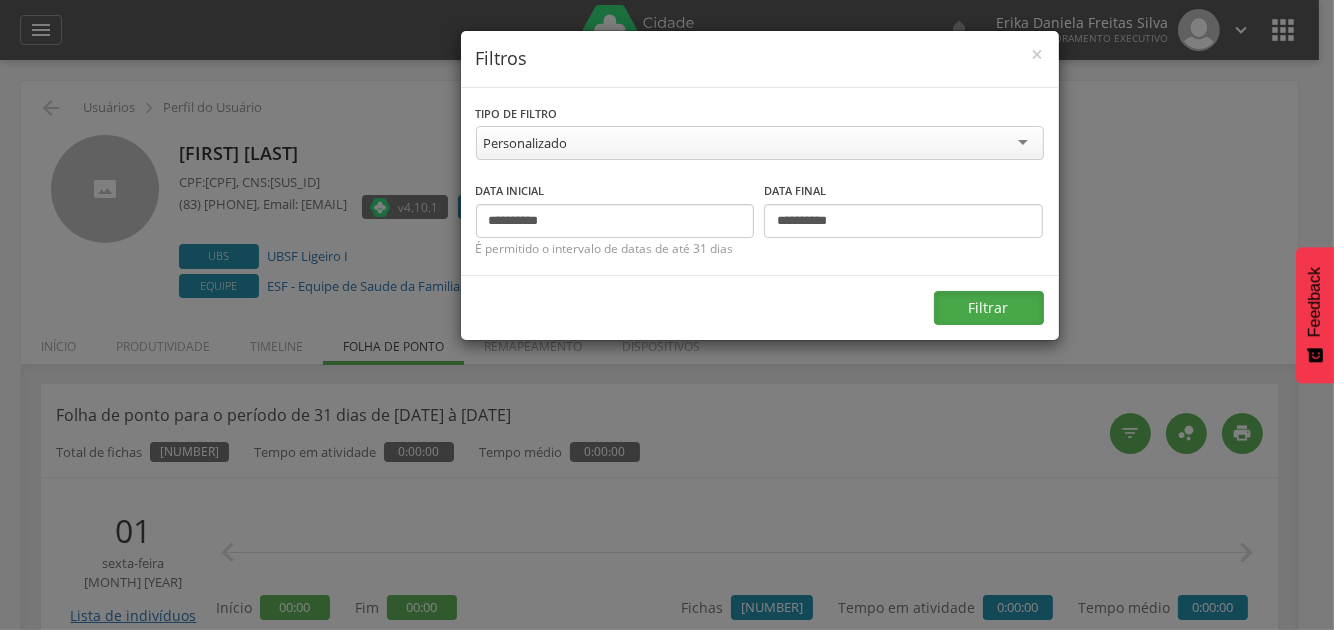 click on "Filtrar" at bounding box center [989, 308] 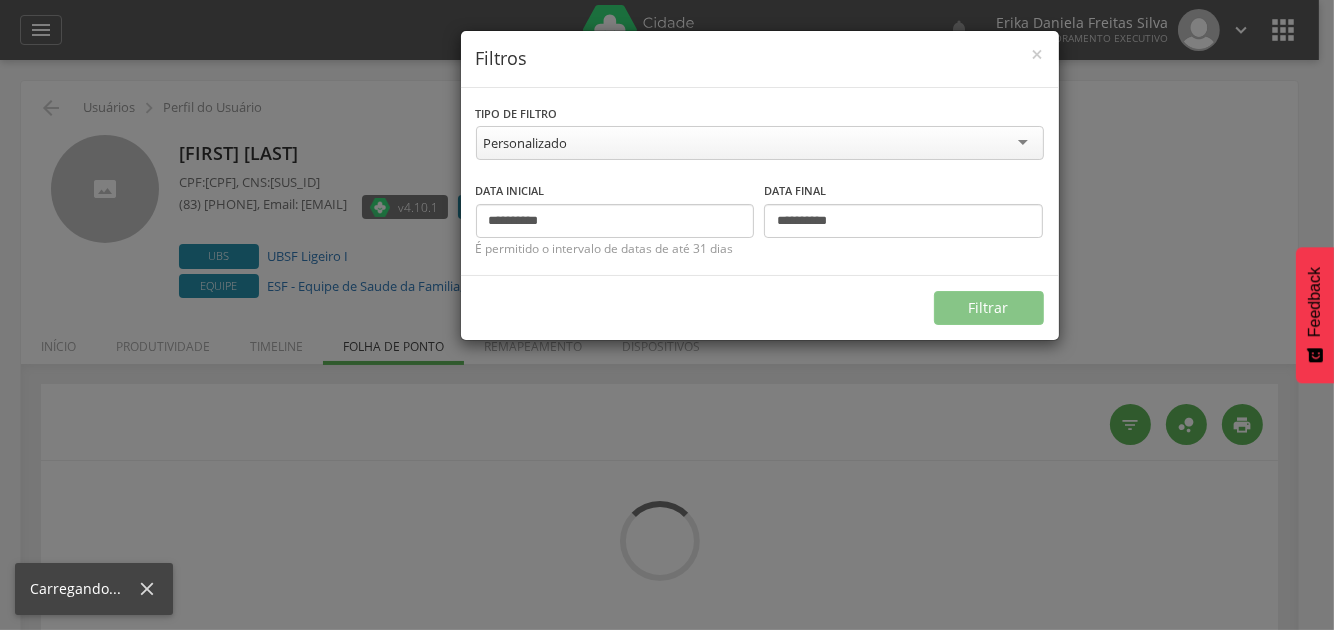 type on "**********" 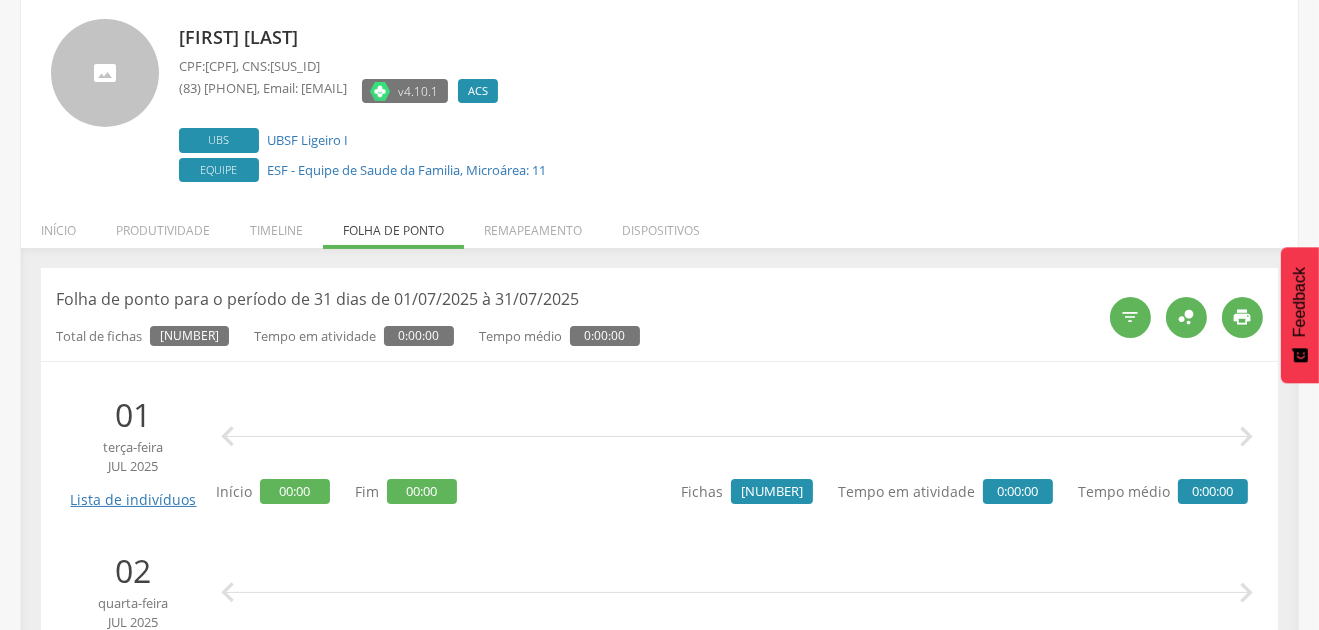 scroll, scrollTop: 0, scrollLeft: 0, axis: both 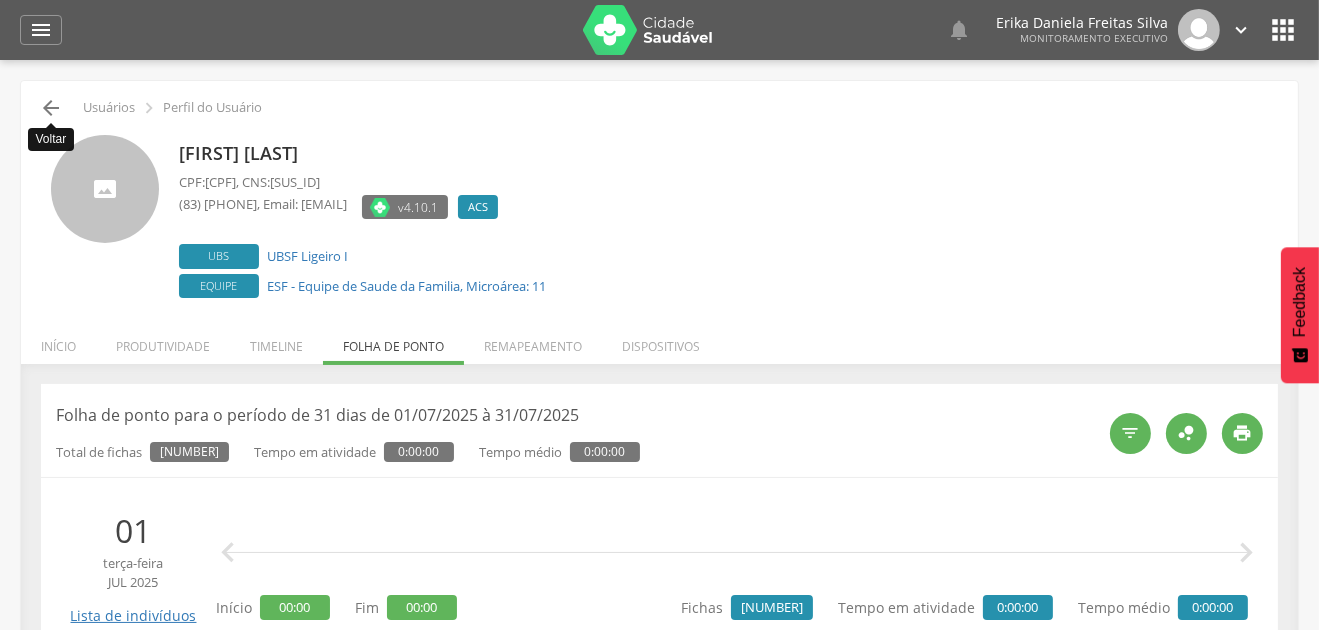 click on "" at bounding box center [51, 108] 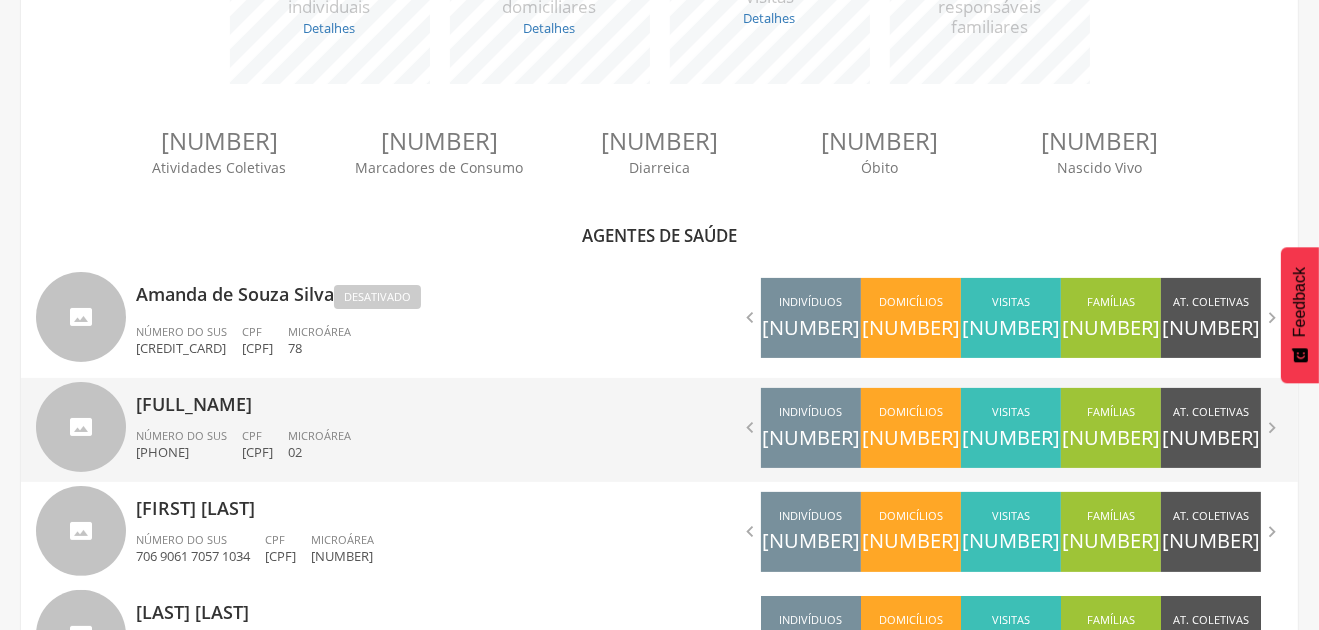 scroll, scrollTop: 859, scrollLeft: 0, axis: vertical 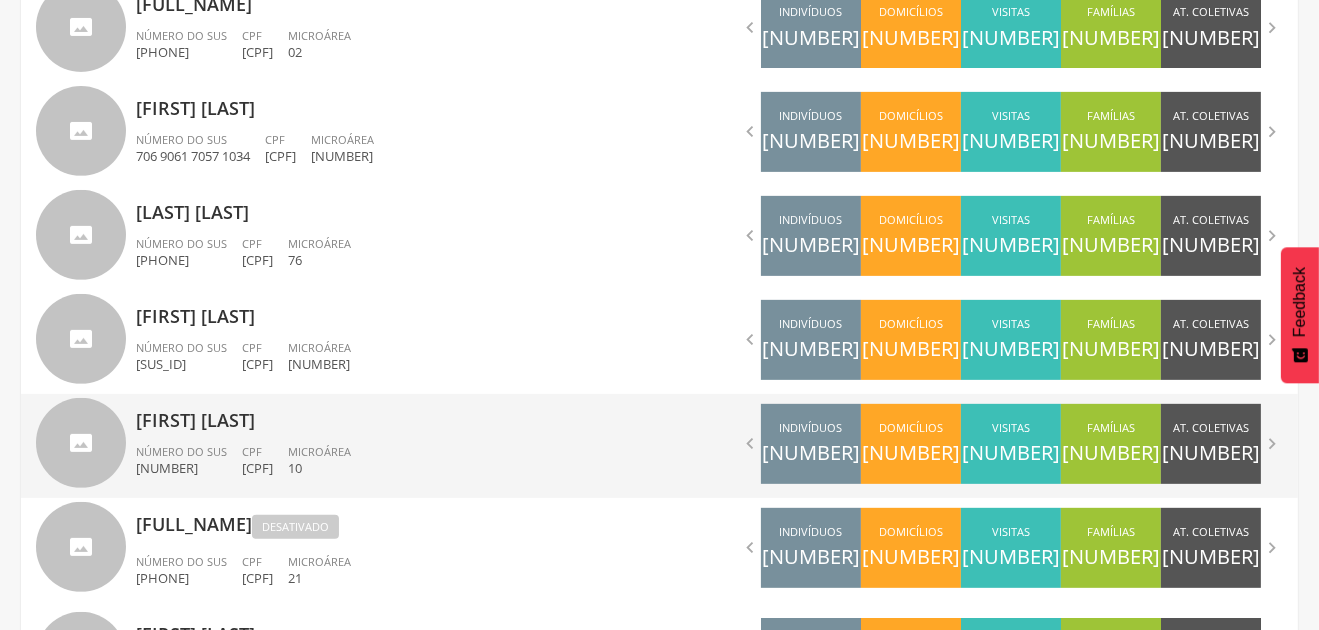 click on "[FIRST] [LAST]" at bounding box center (390, 414) 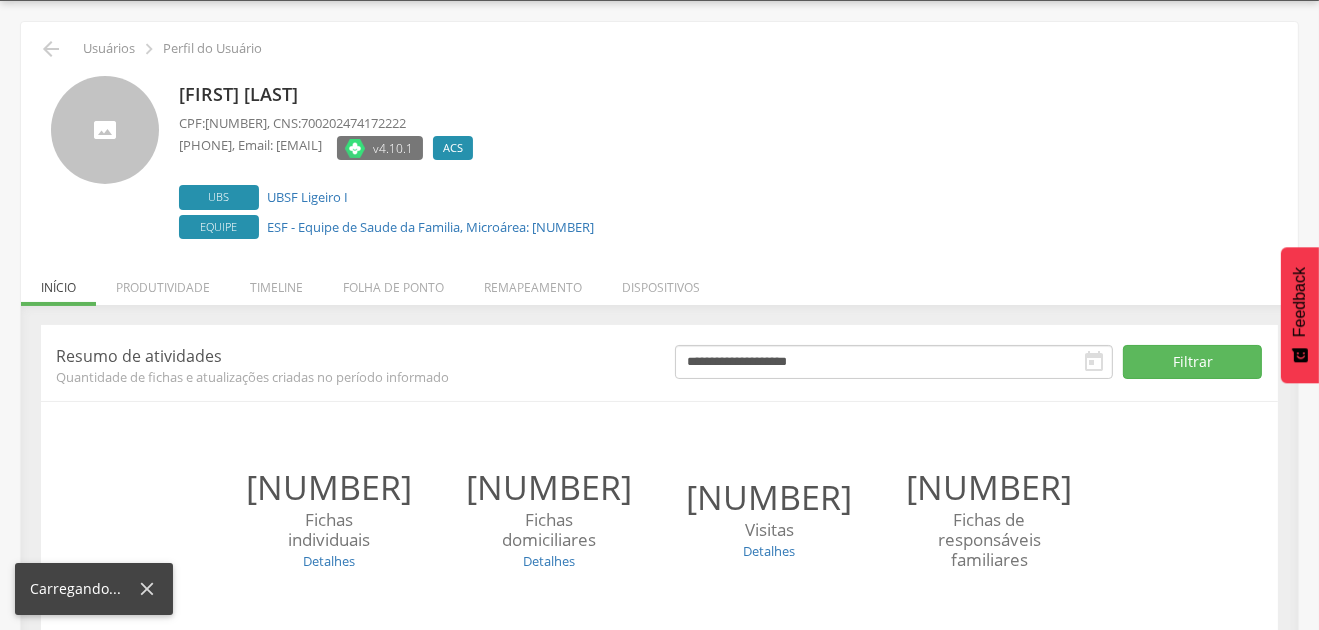 scroll, scrollTop: 221, scrollLeft: 0, axis: vertical 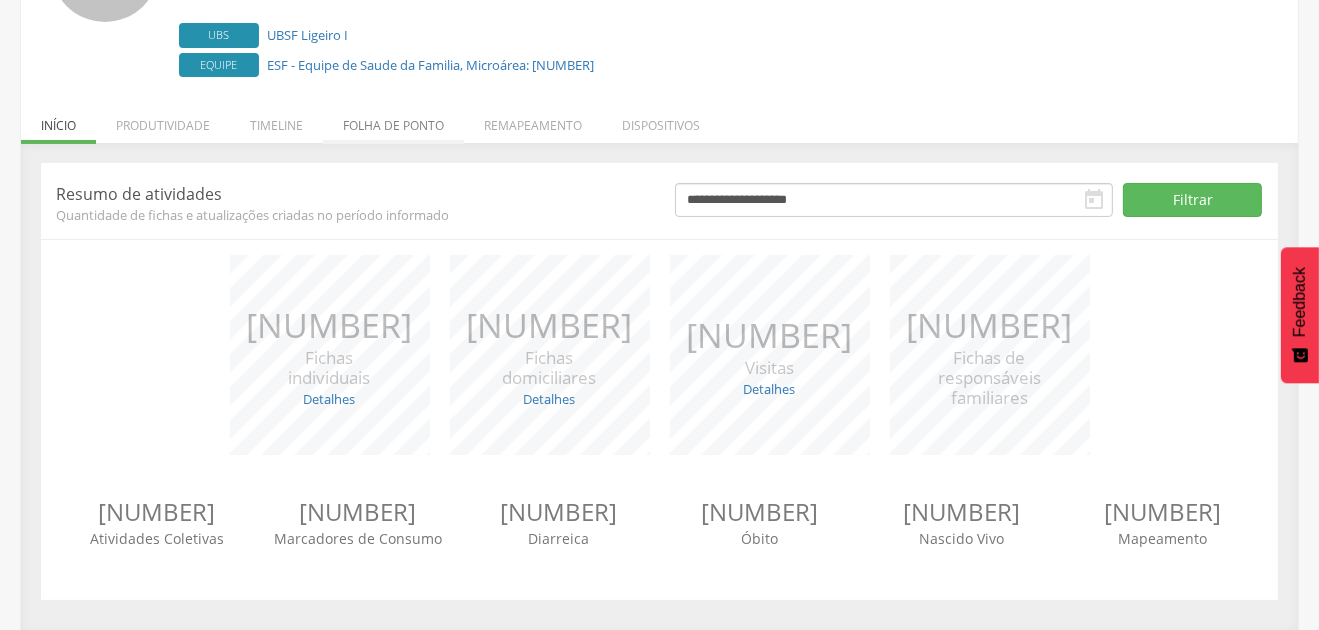 click on "Folha de ponto" at bounding box center (393, 120) 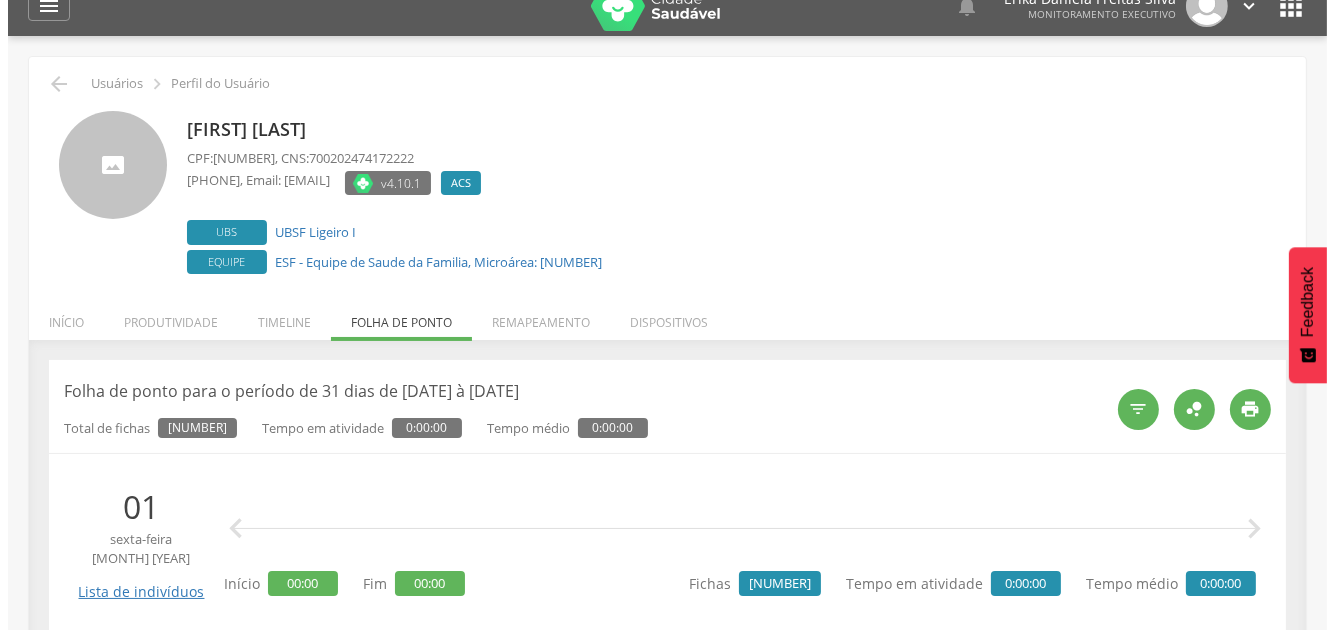 scroll, scrollTop: 99, scrollLeft: 0, axis: vertical 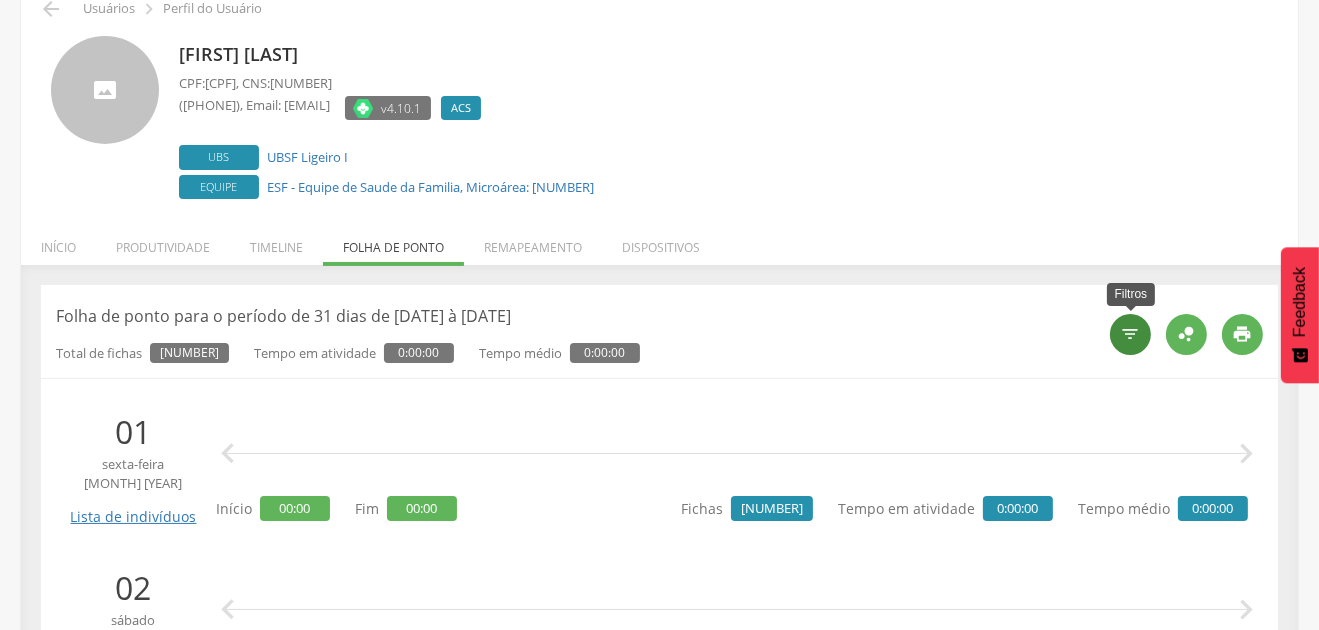 click on "" at bounding box center [1131, 334] 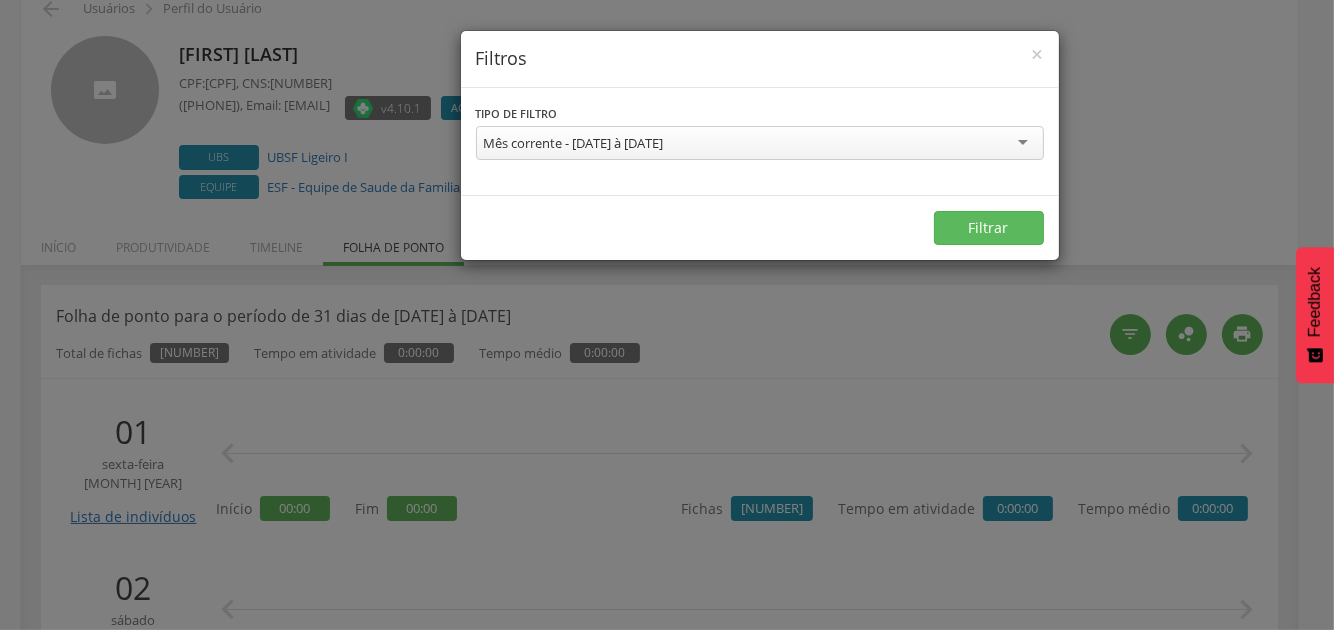 click on "Mês corrente - [DATE] à [DATE]" at bounding box center [760, 143] 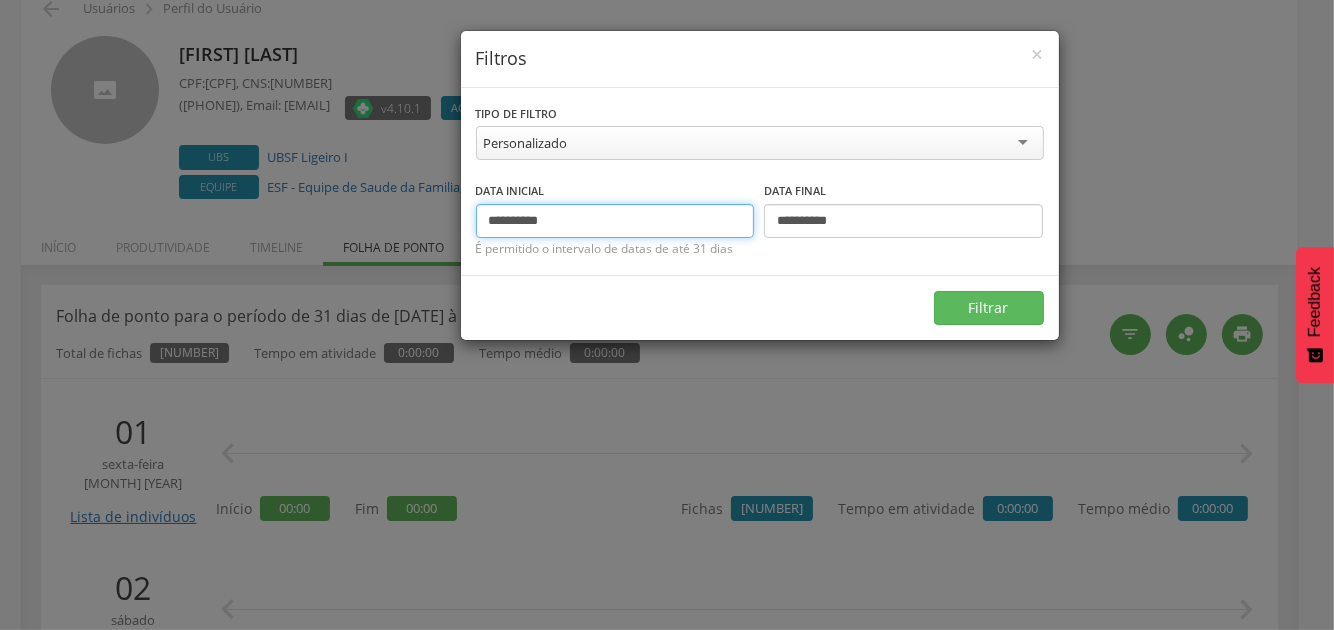 click on "**********" at bounding box center (615, 221) 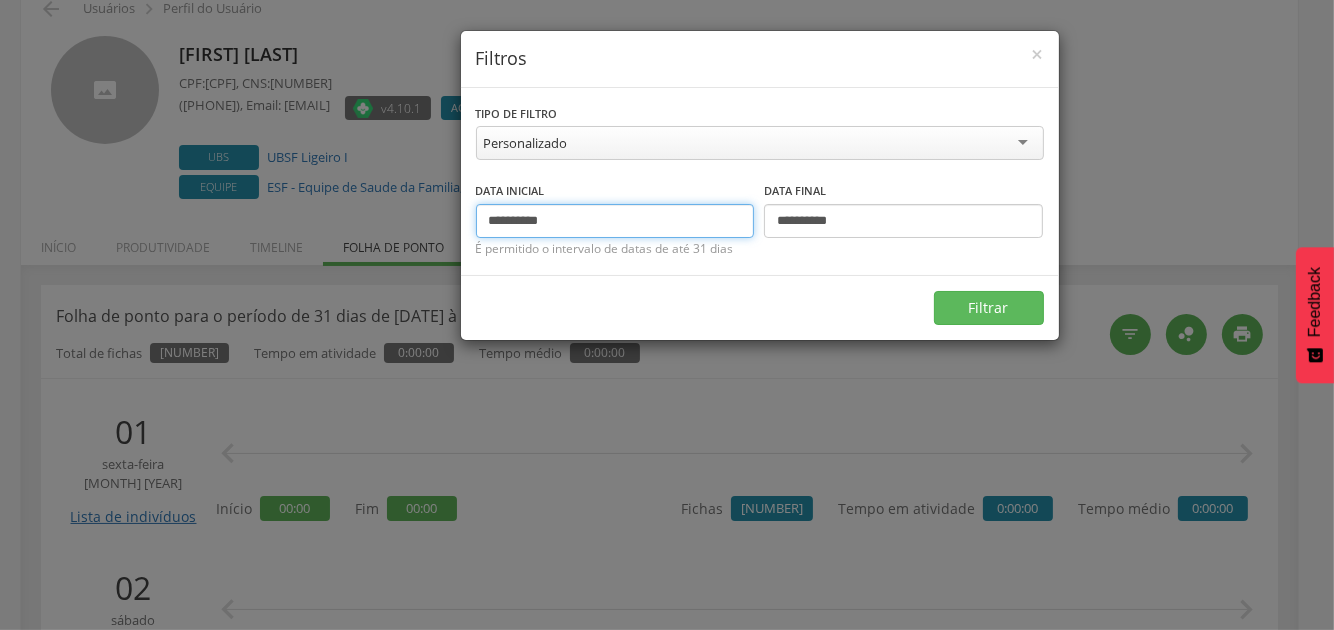 type on "**********" 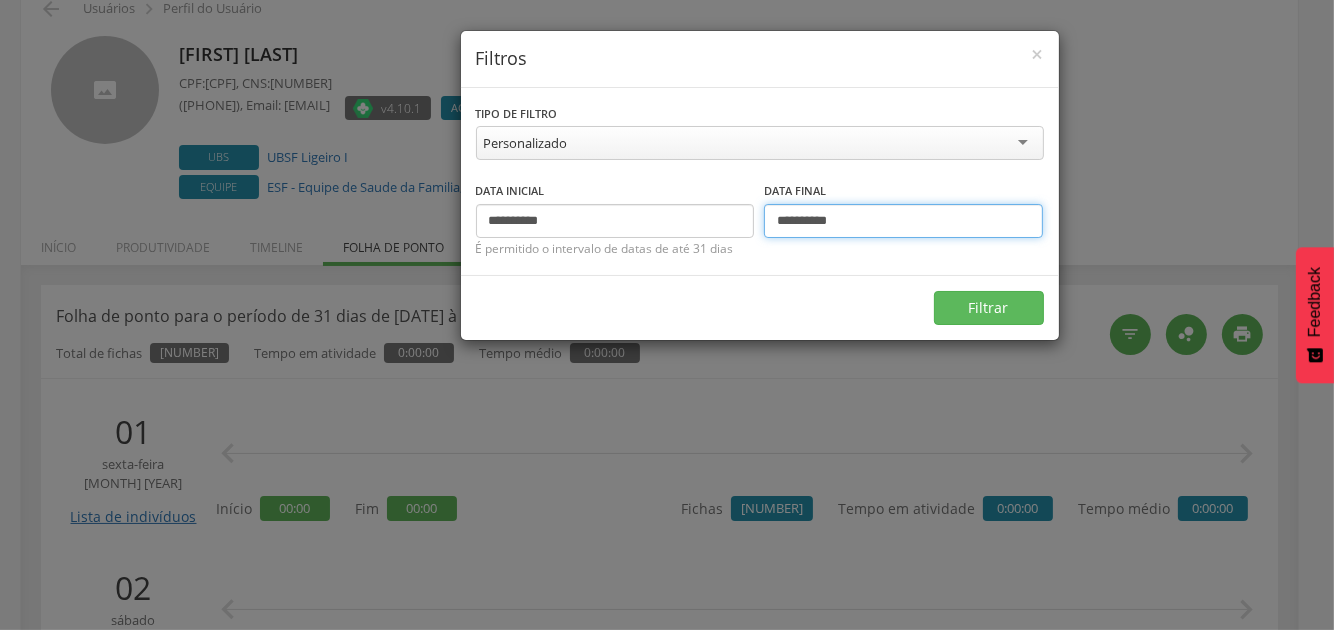 click on "**********" at bounding box center (903, 221) 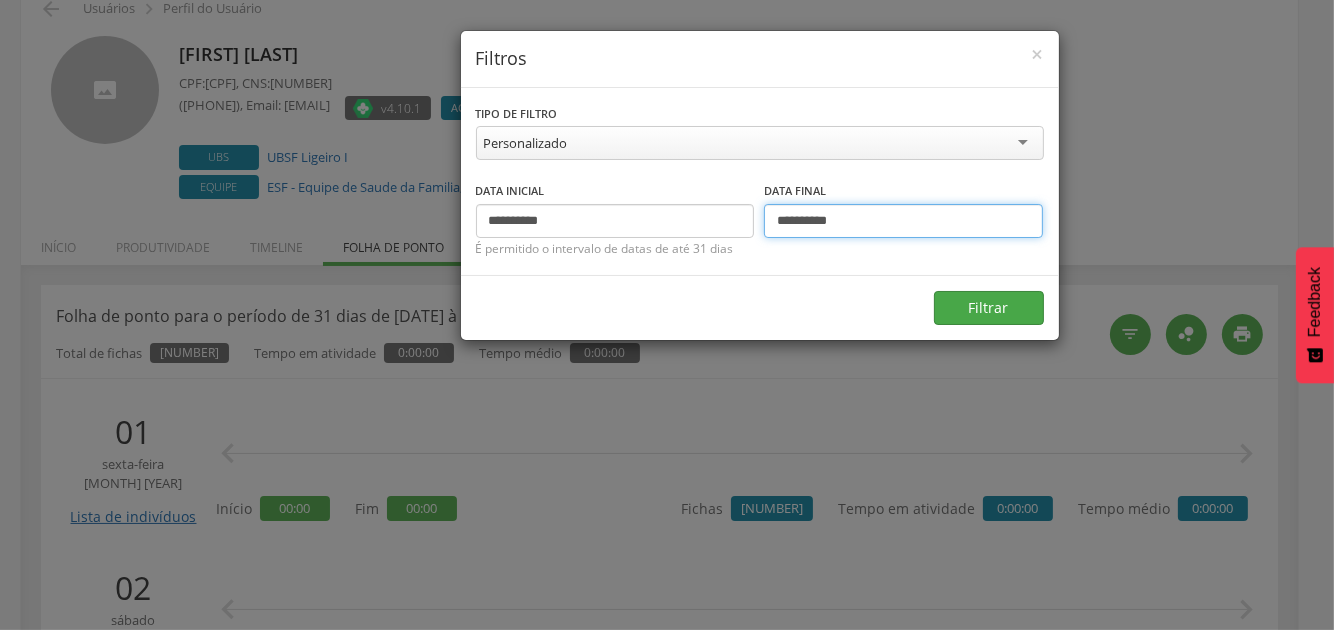 type on "**********" 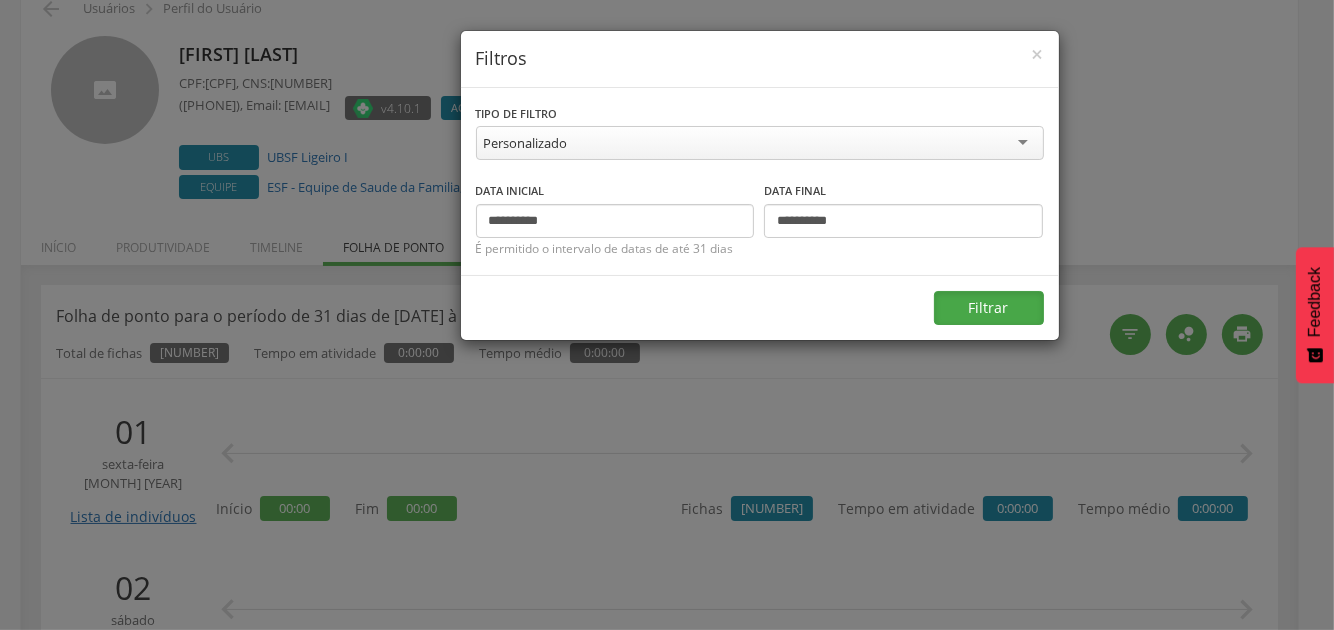 click on "Filtrar" at bounding box center (989, 308) 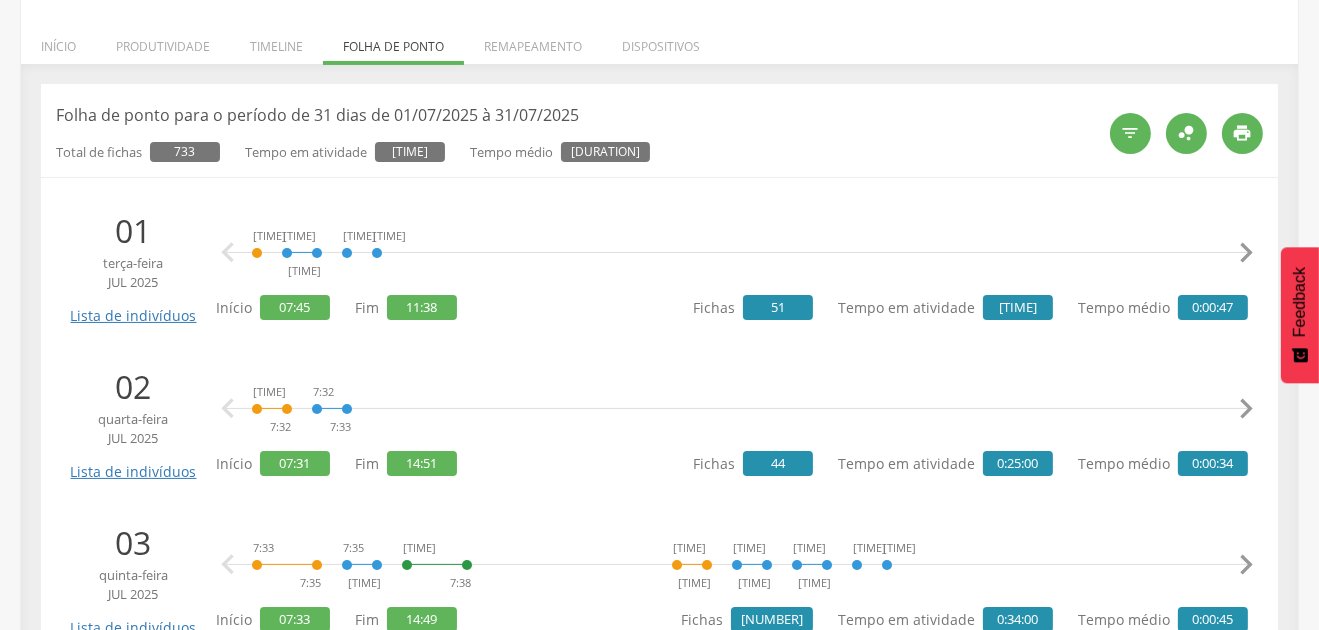 scroll, scrollTop: 0, scrollLeft: 0, axis: both 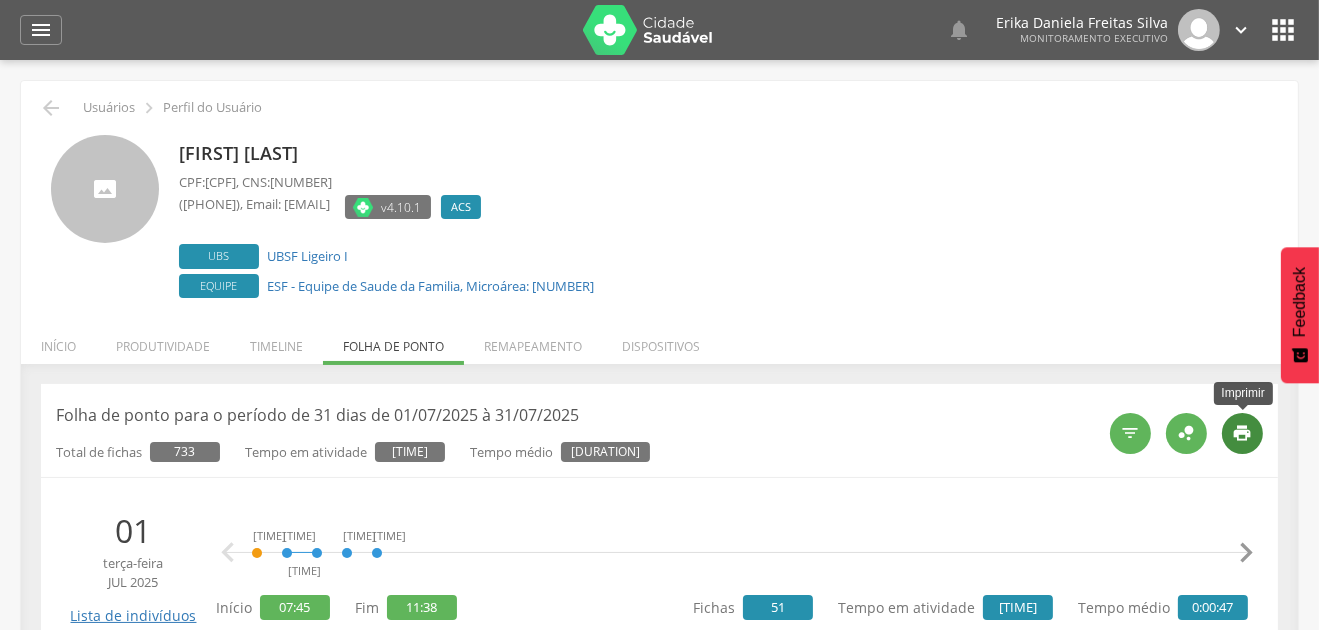 click on "" at bounding box center [1243, 433] 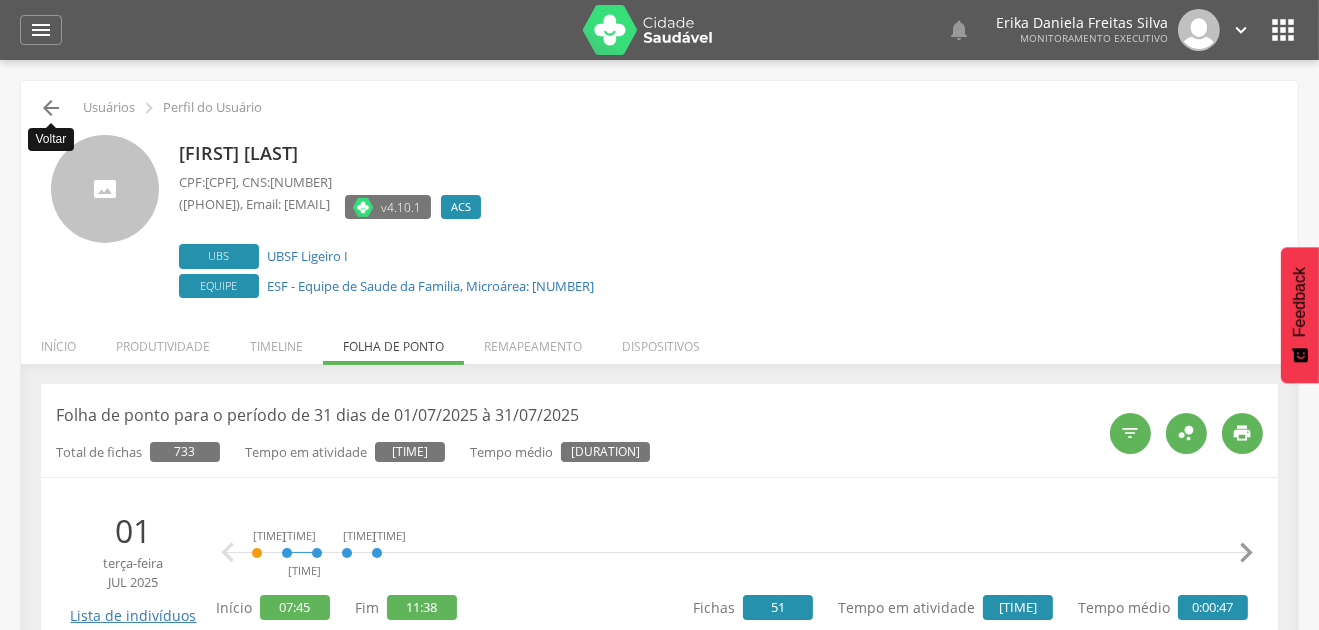 click on "" at bounding box center [51, 108] 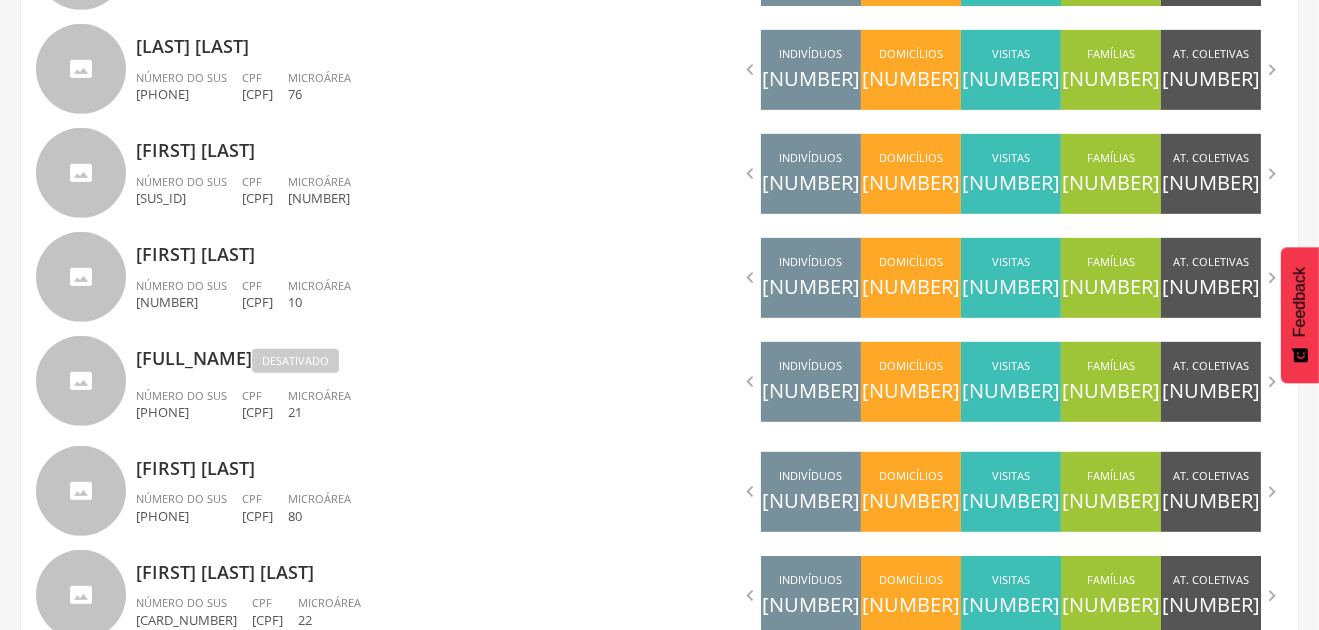 scroll, scrollTop: 1160, scrollLeft: 0, axis: vertical 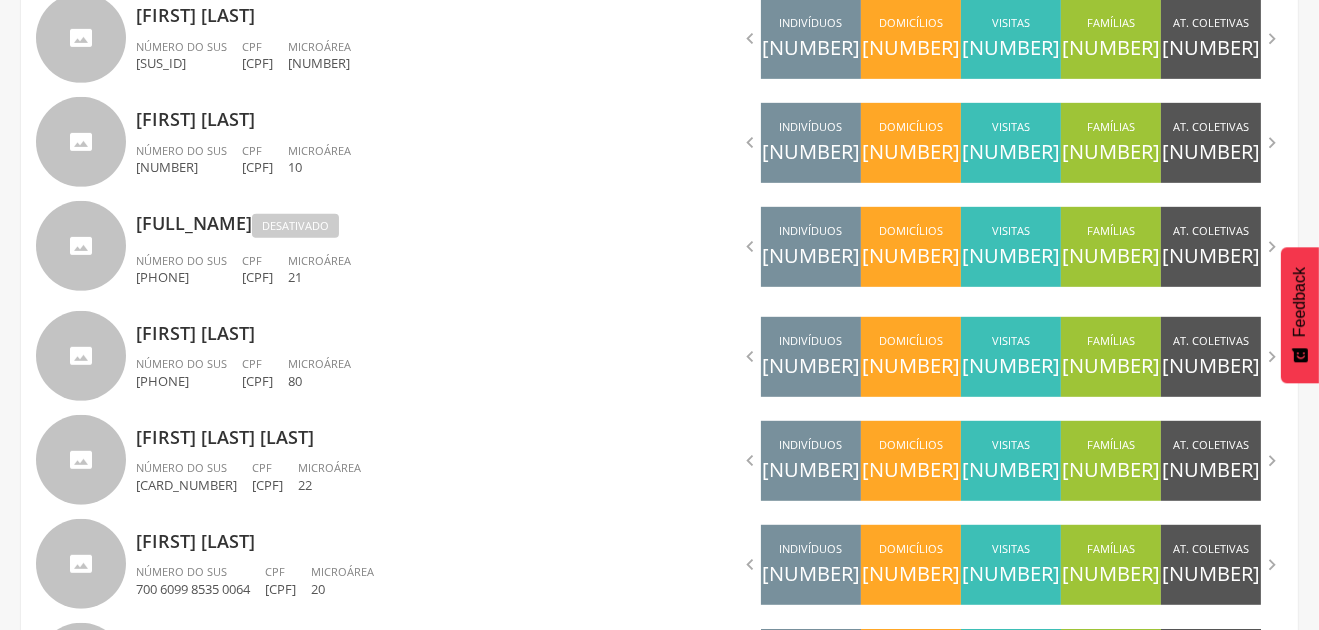 drag, startPoint x: 465, startPoint y: 355, endPoint x: 460, endPoint y: 332, distance: 23.537205 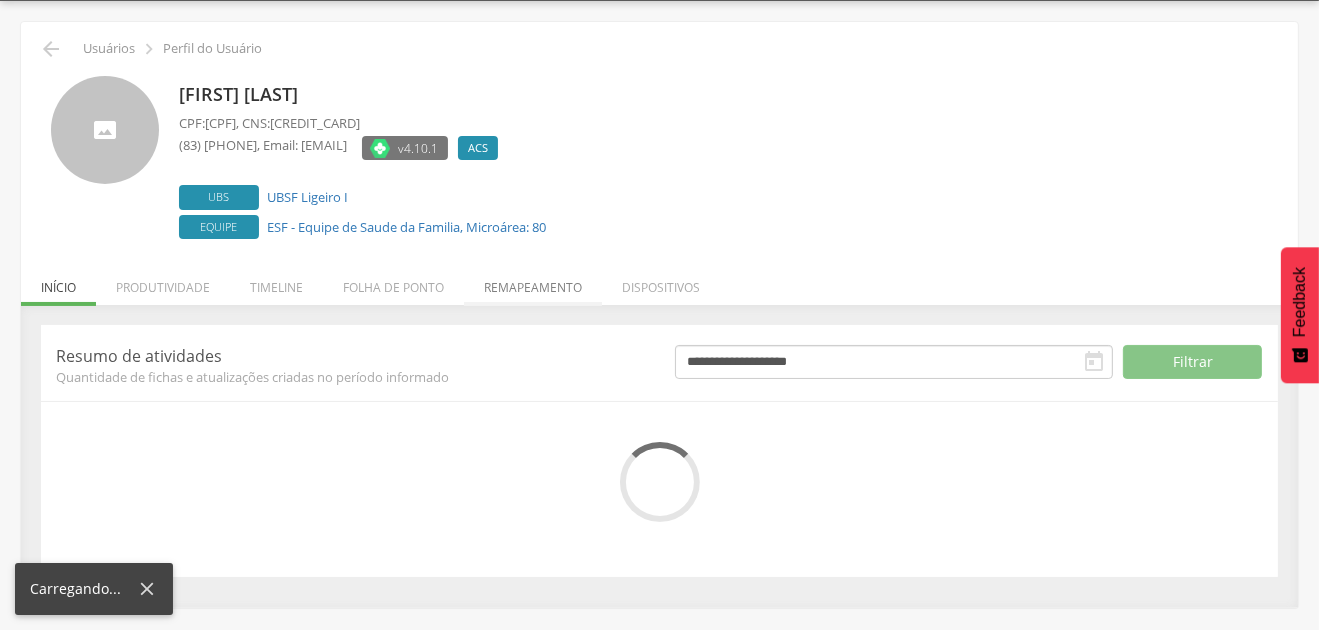 scroll, scrollTop: 221, scrollLeft: 0, axis: vertical 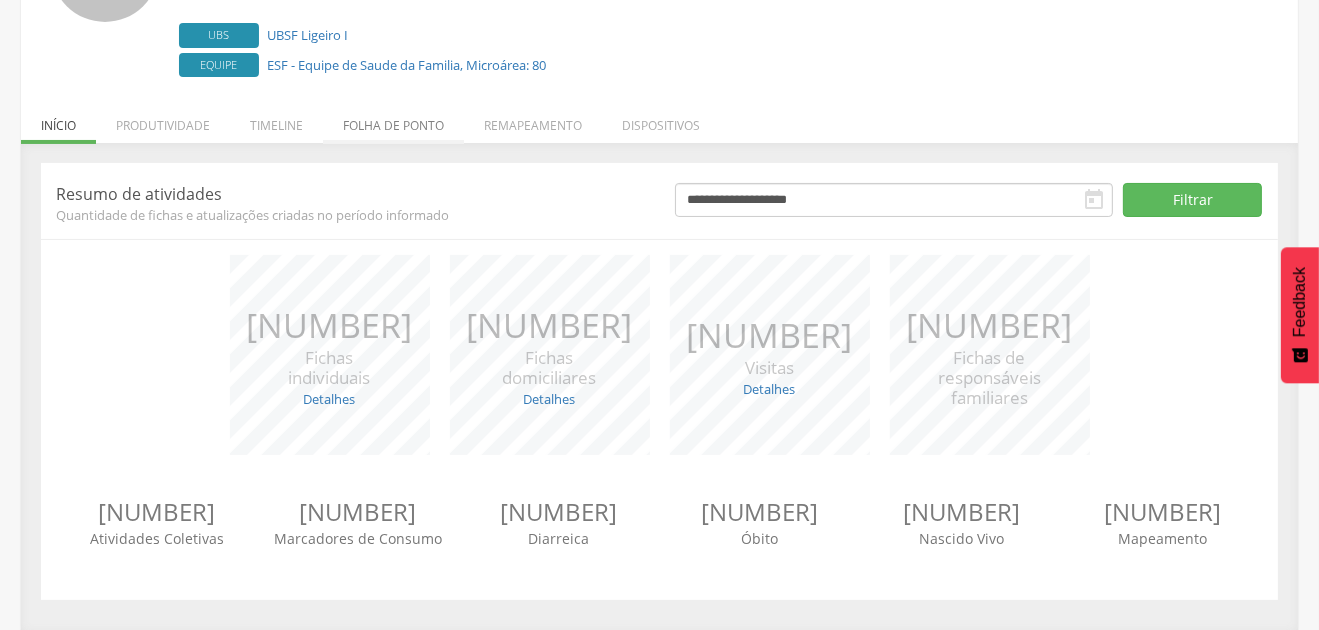 click on "Folha de ponto" at bounding box center [393, 120] 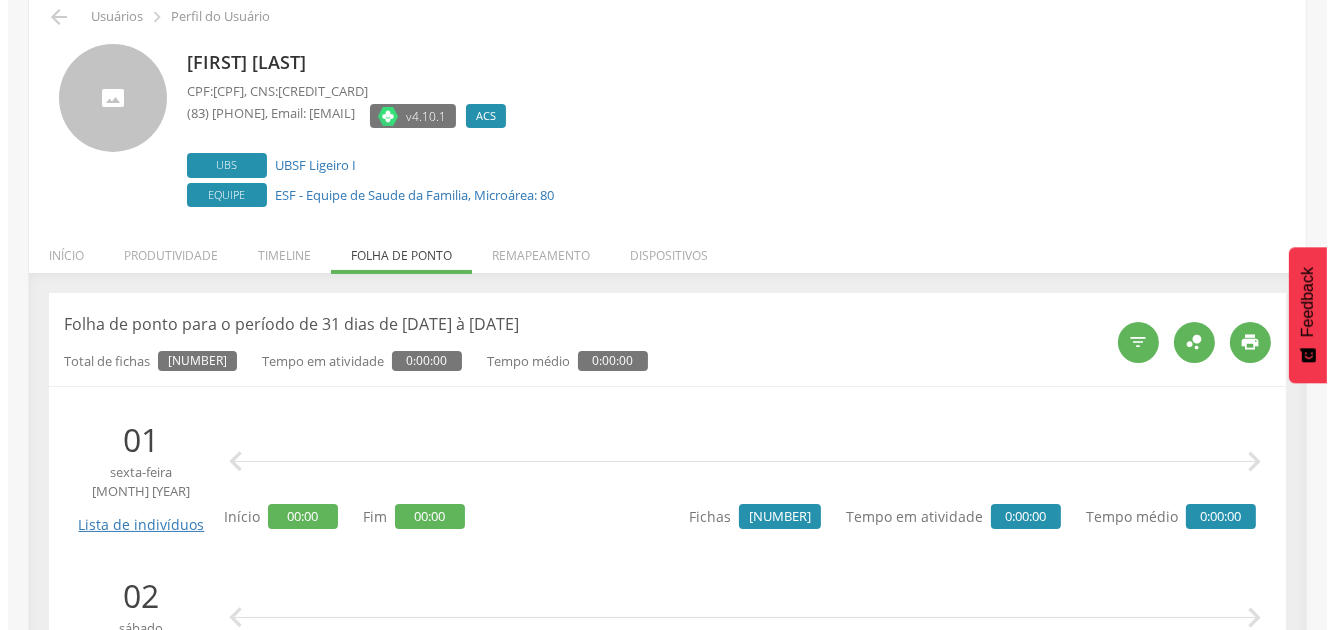 scroll, scrollTop: 300, scrollLeft: 0, axis: vertical 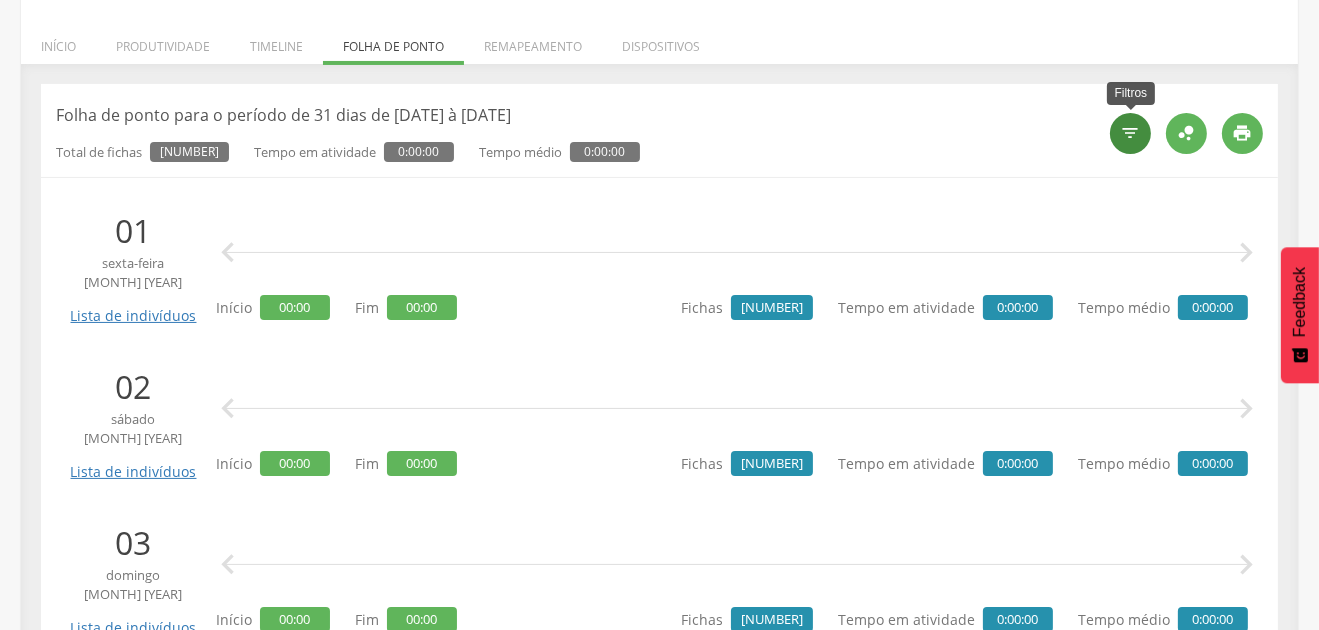 click on "" at bounding box center (1131, 133) 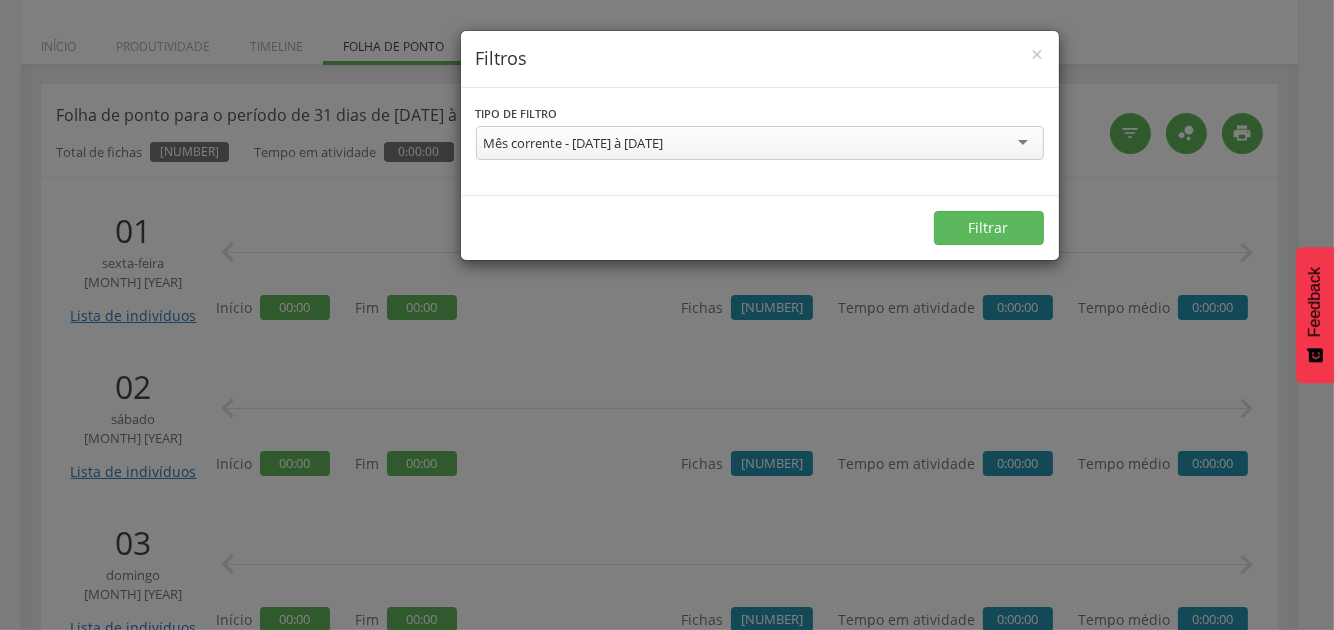 click on "Mês corrente - [DATE] à [DATE]" at bounding box center [574, 143] 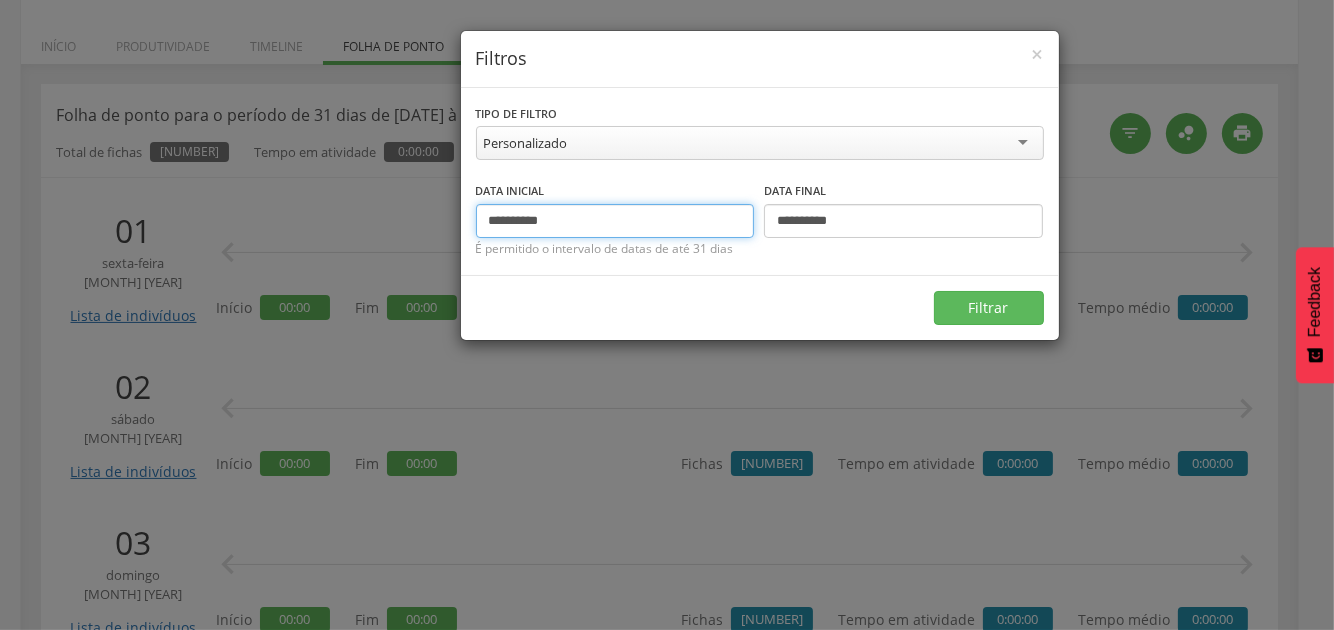 click on "**********" at bounding box center (615, 221) 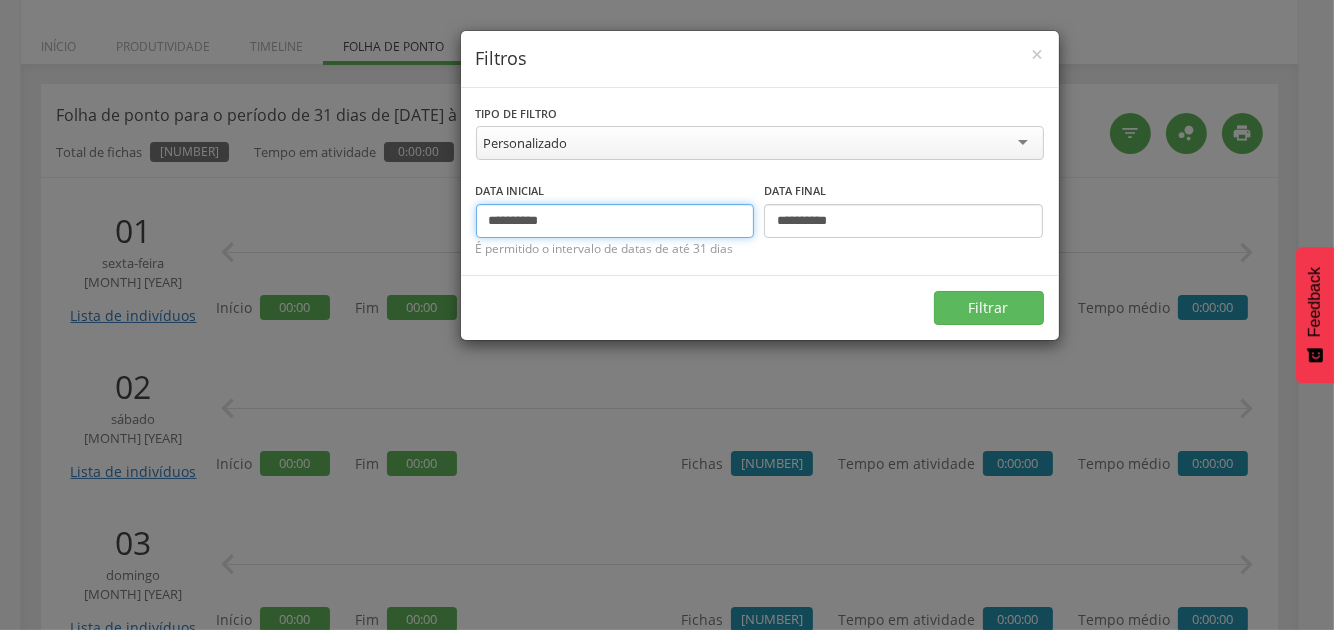 type on "**********" 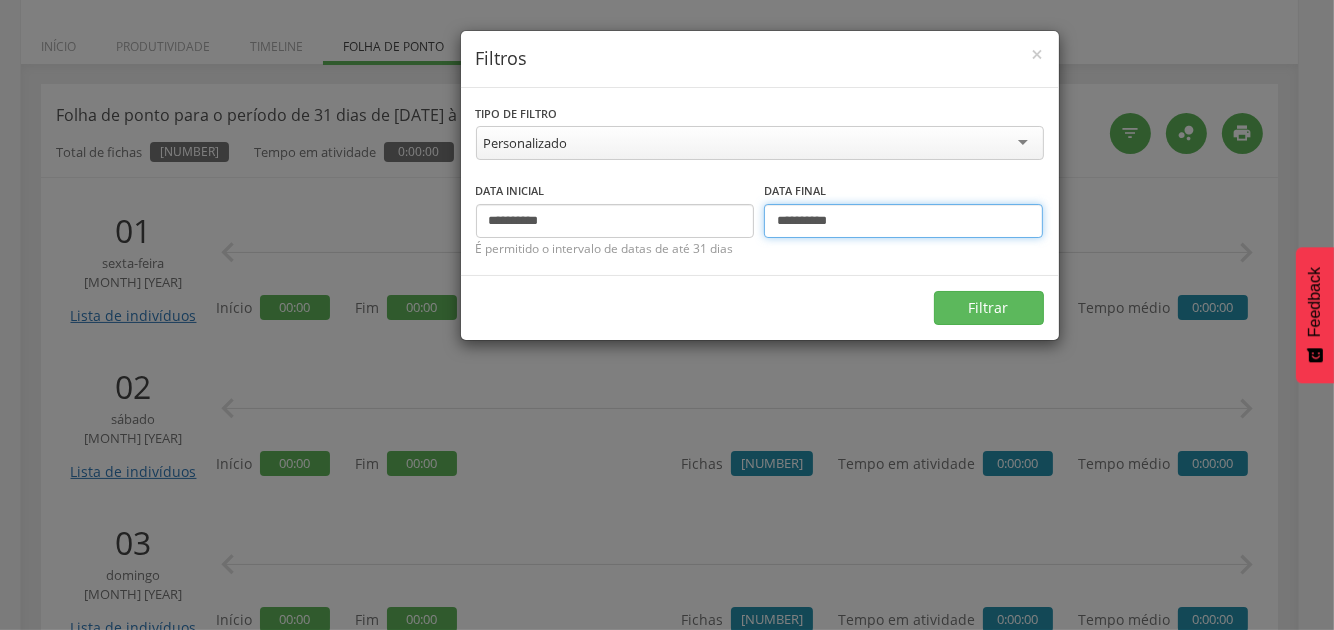 click on "**********" at bounding box center [903, 221] 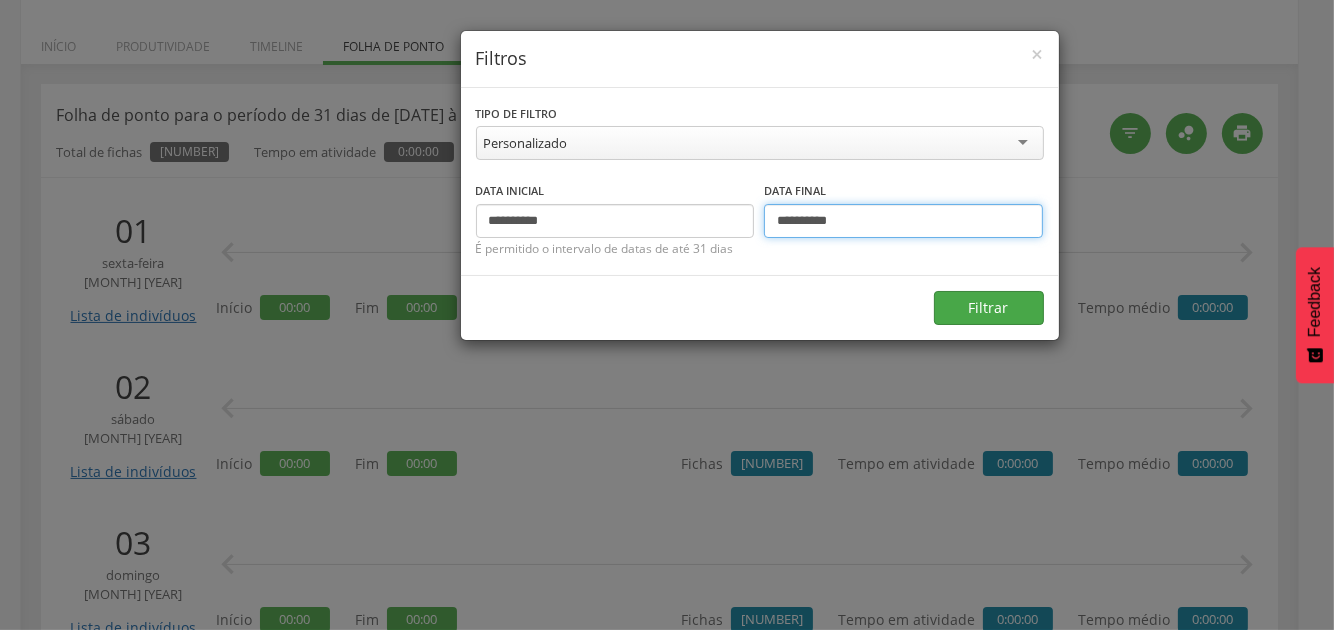 type on "**********" 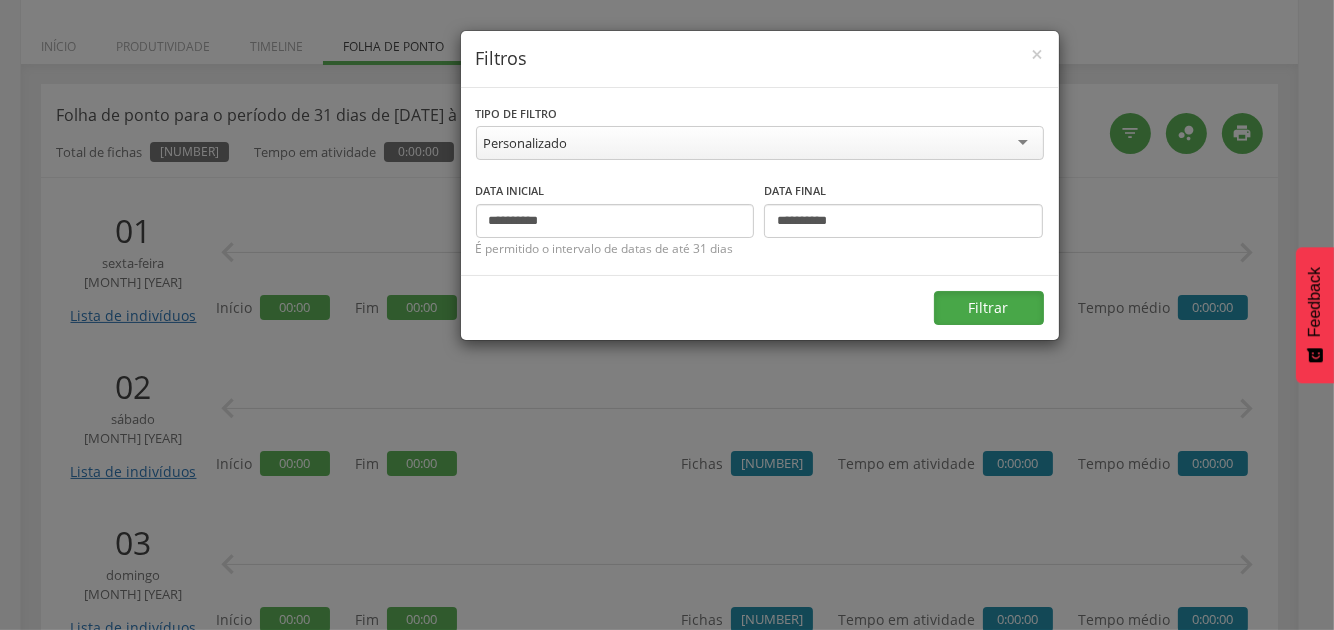 click on "Filtrar" at bounding box center [989, 308] 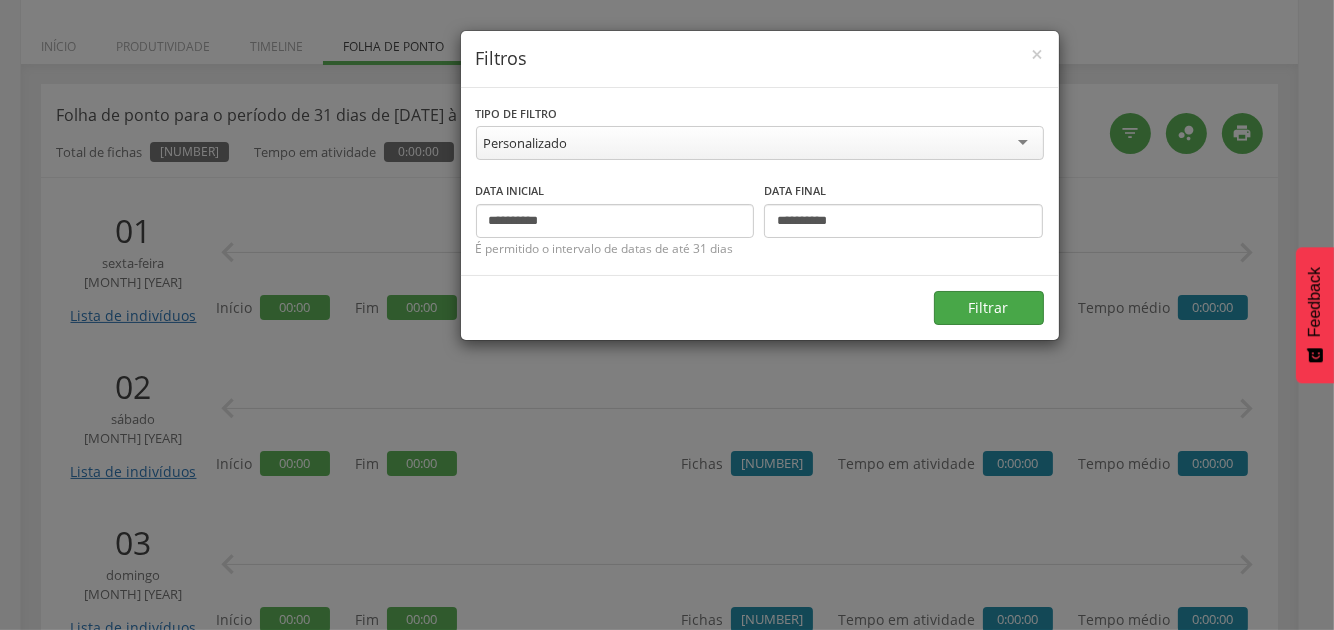 scroll, scrollTop: 59, scrollLeft: 0, axis: vertical 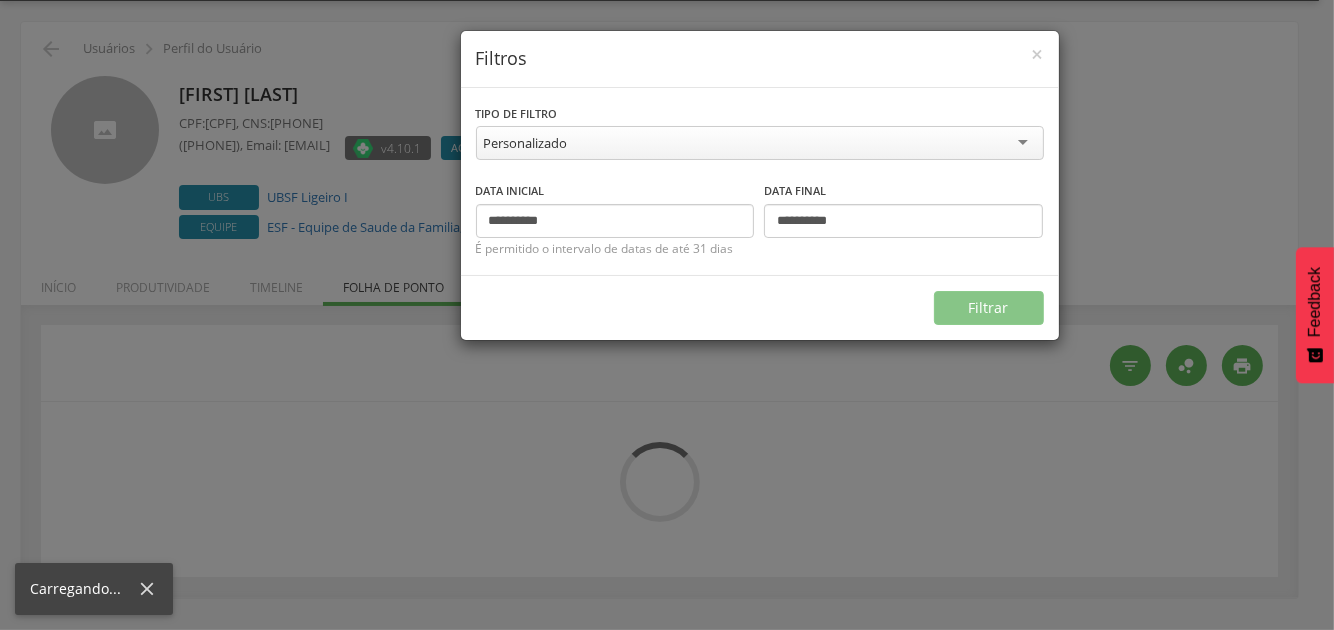 type on "**********" 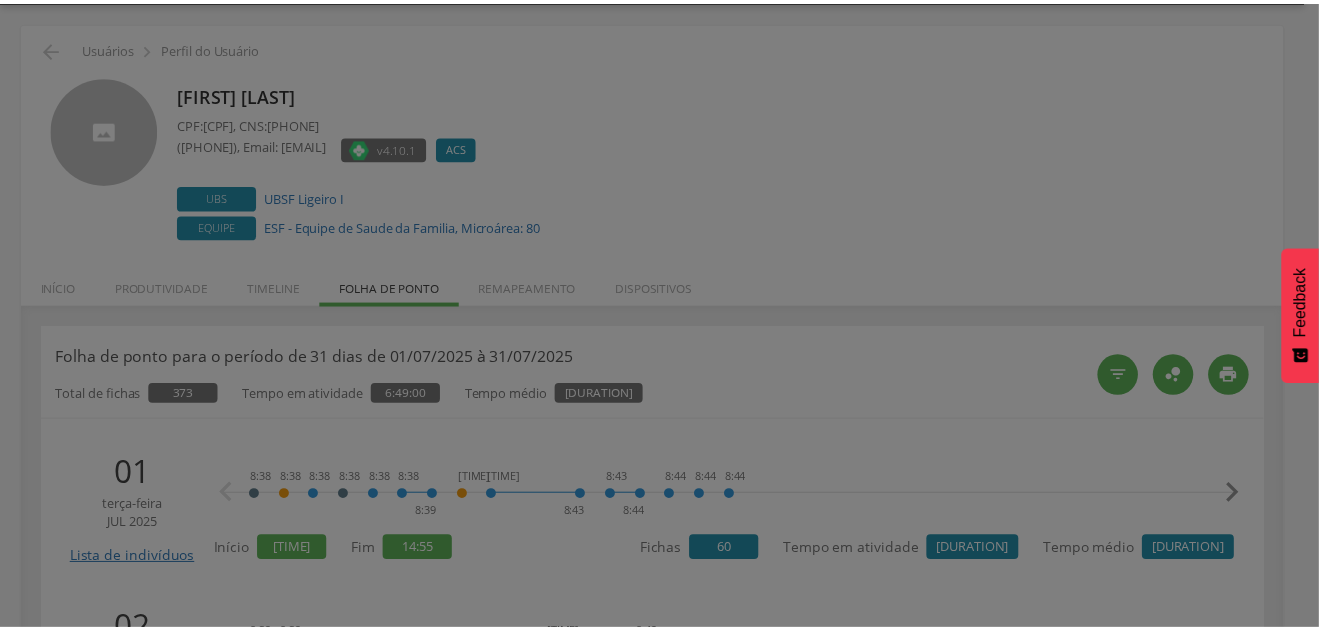 scroll, scrollTop: 300, scrollLeft: 0, axis: vertical 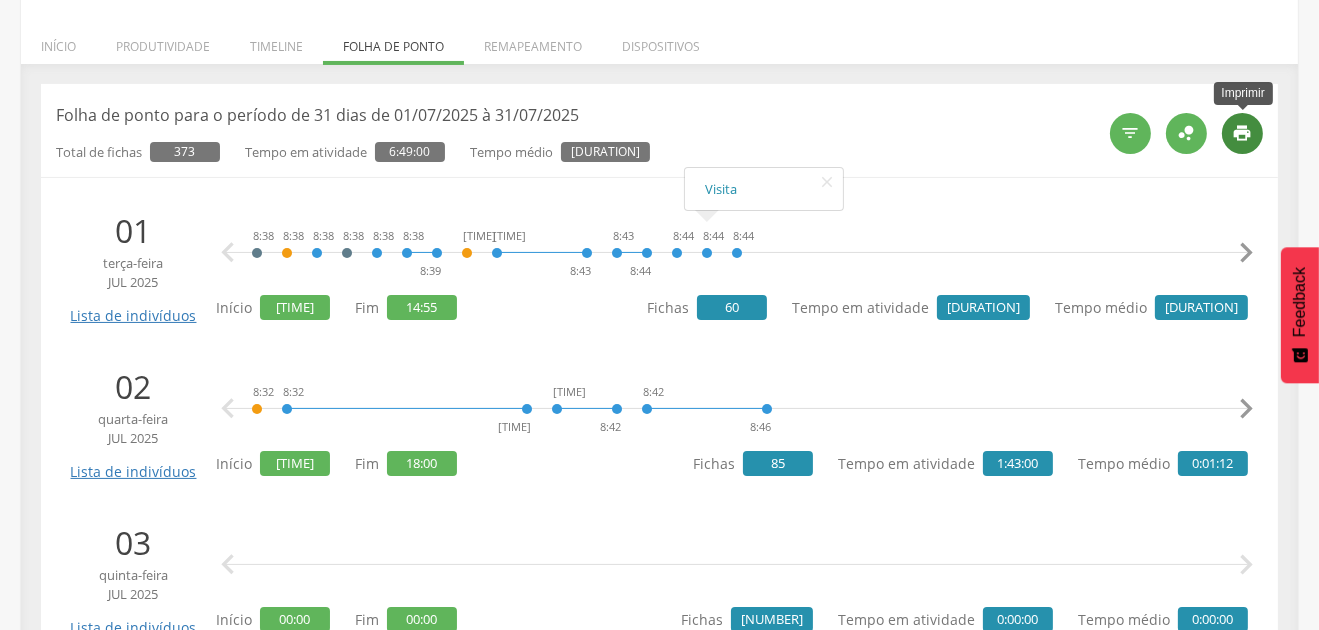 click on "" at bounding box center [1243, 133] 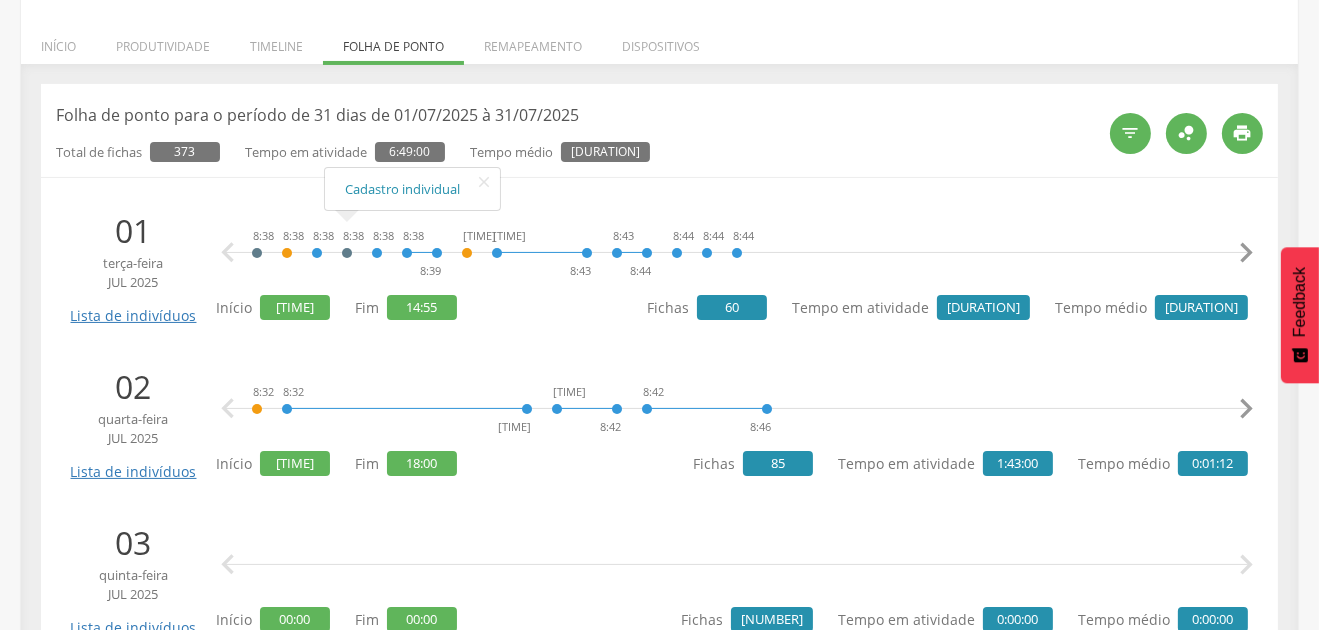 scroll, scrollTop: 0, scrollLeft: 0, axis: both 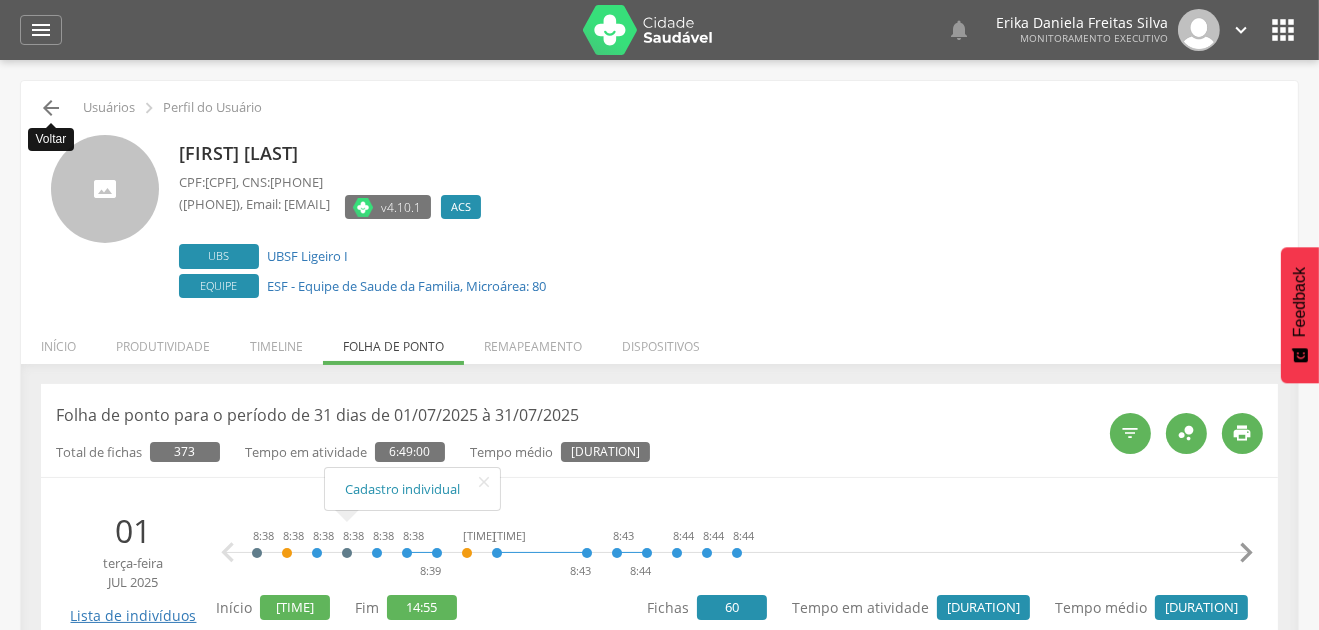 click on "" at bounding box center [51, 108] 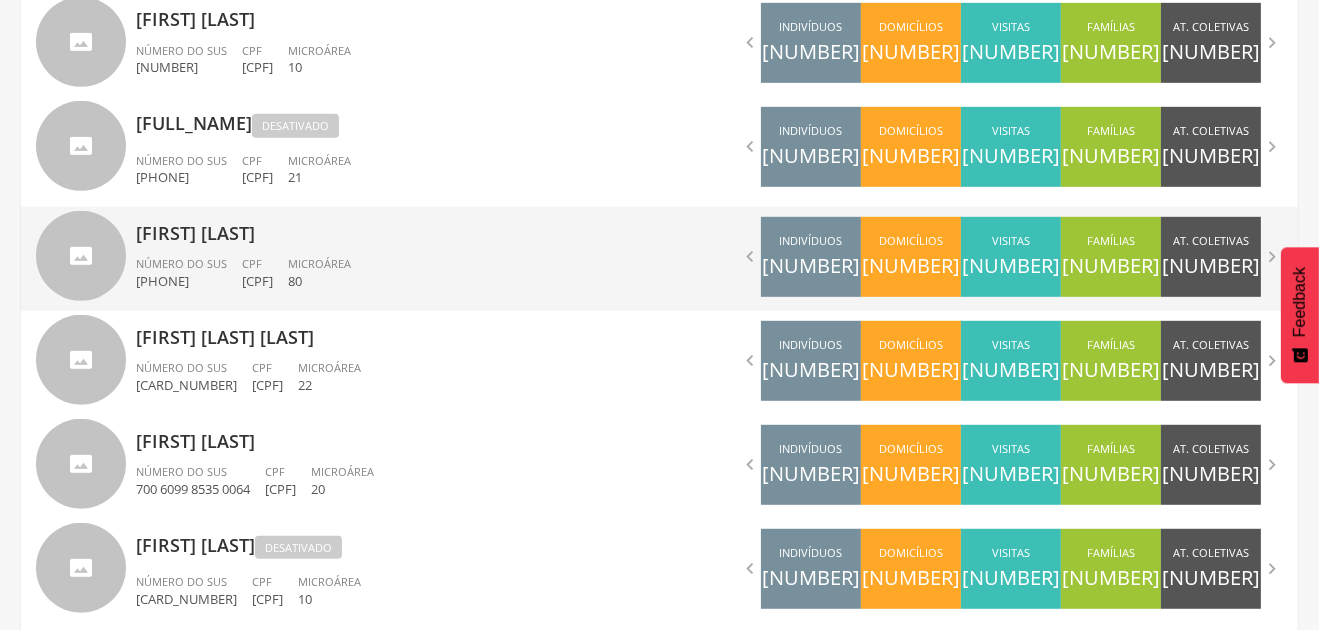 scroll, scrollTop: 1360, scrollLeft: 0, axis: vertical 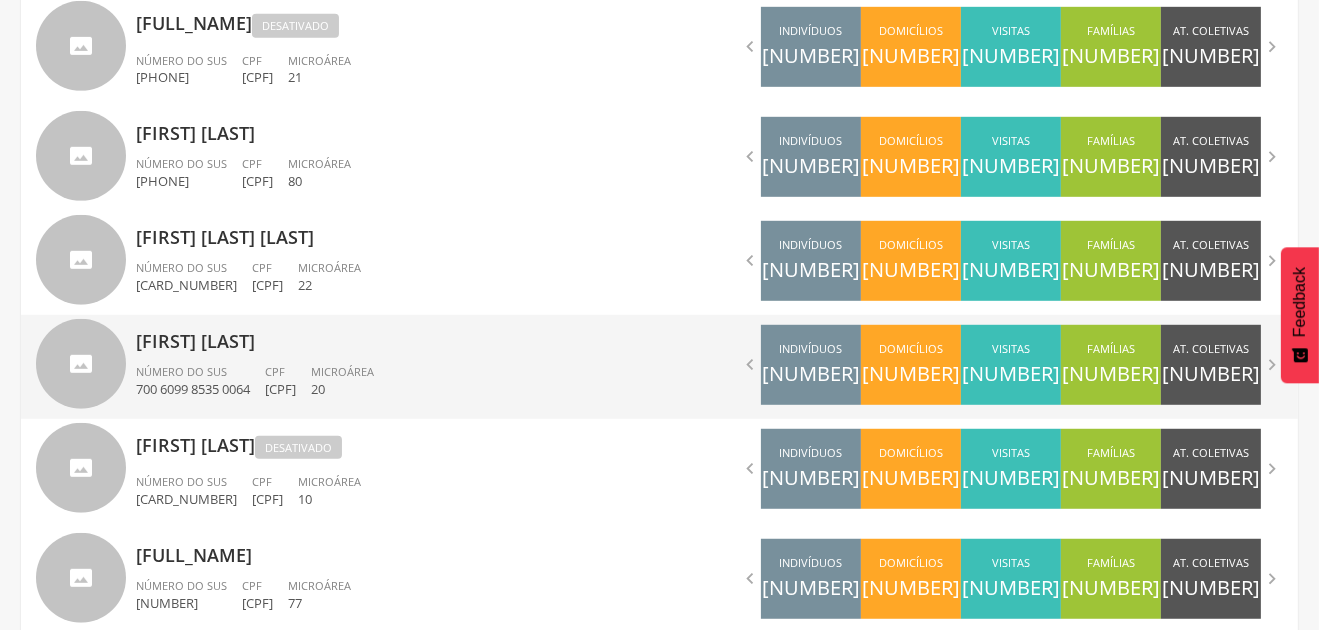 click on "[FIRST] [LAST]" at bounding box center [390, 335] 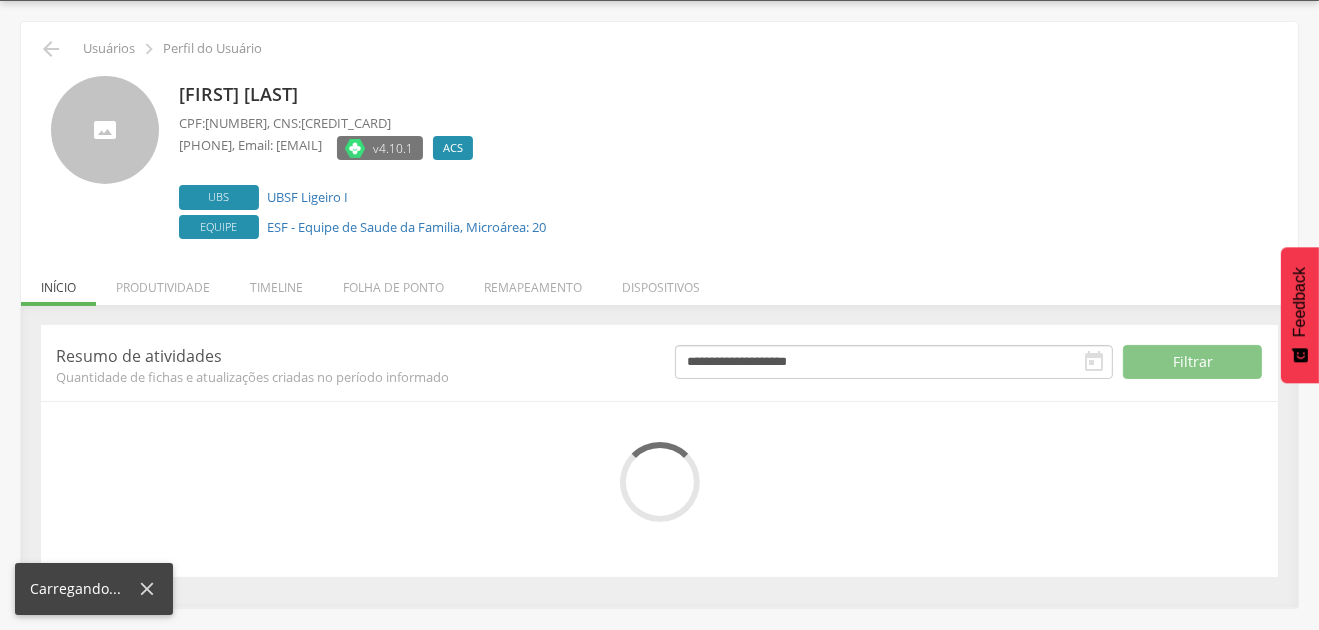 scroll, scrollTop: 221, scrollLeft: 0, axis: vertical 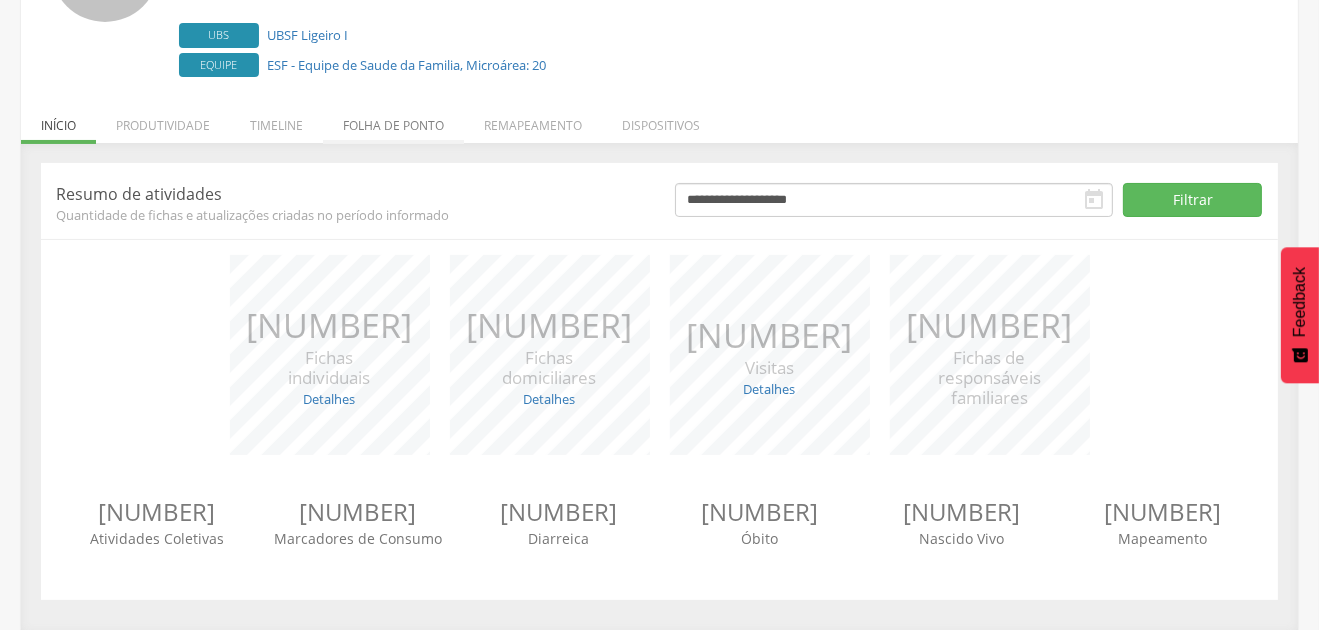 click on "Folha de ponto" at bounding box center [393, 120] 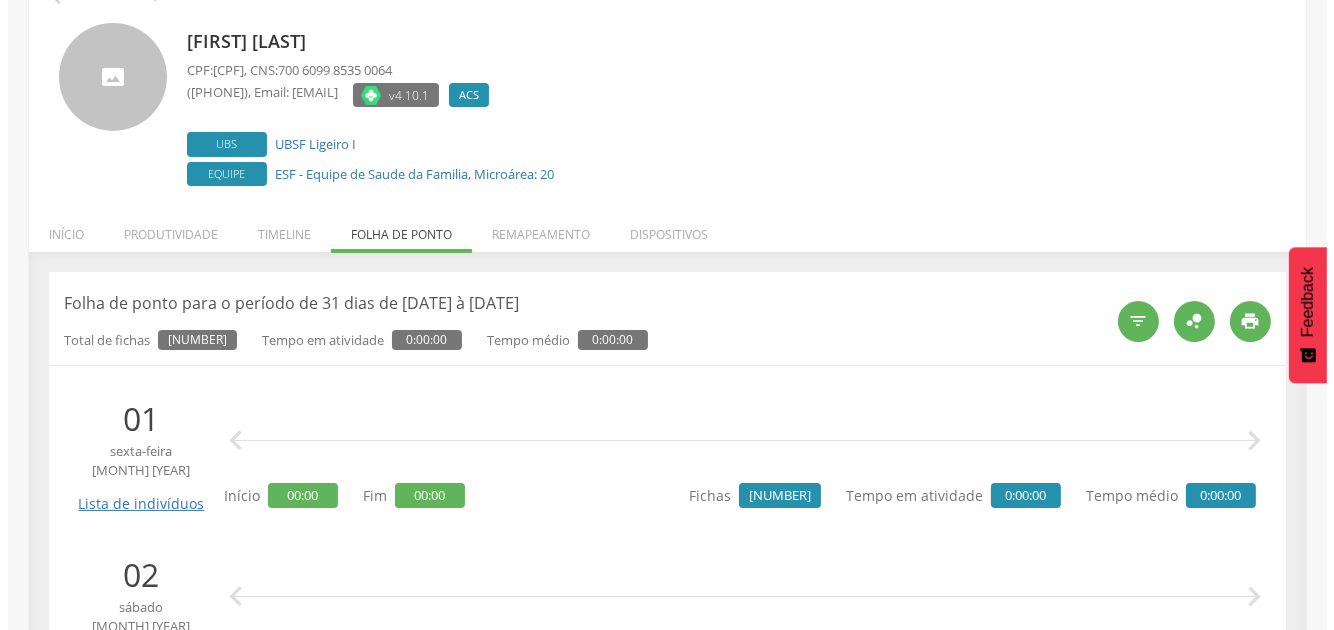 scroll, scrollTop: 199, scrollLeft: 0, axis: vertical 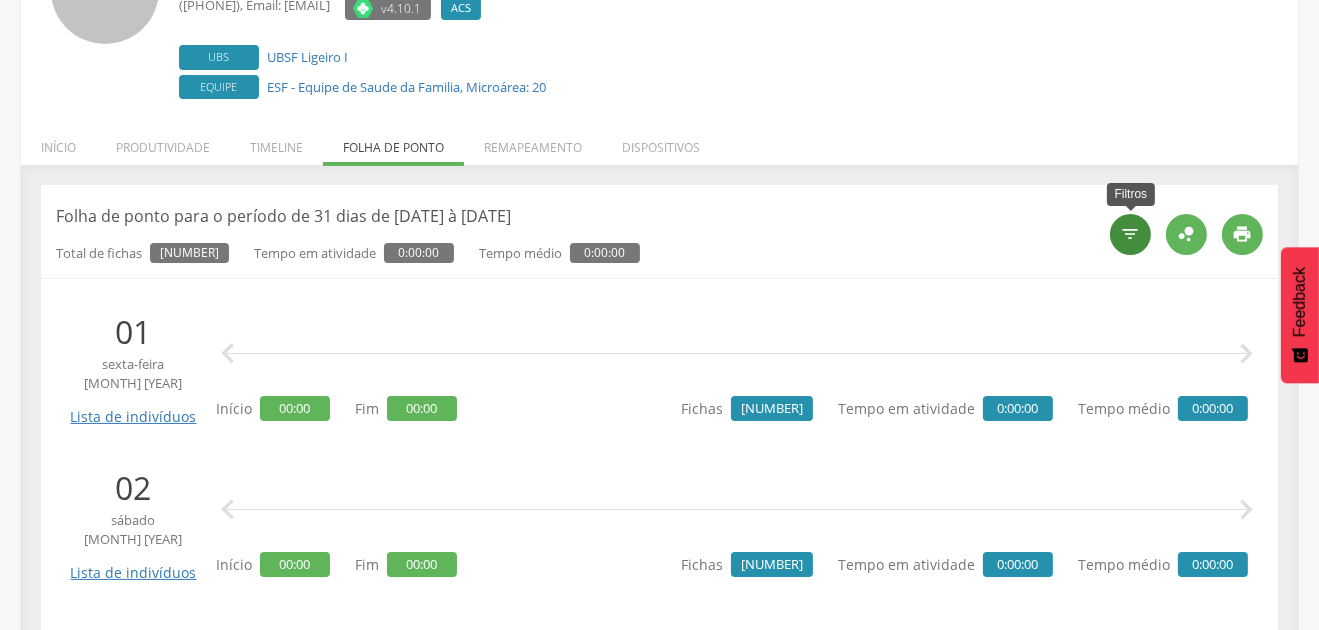 click on "" at bounding box center (1130, 234) 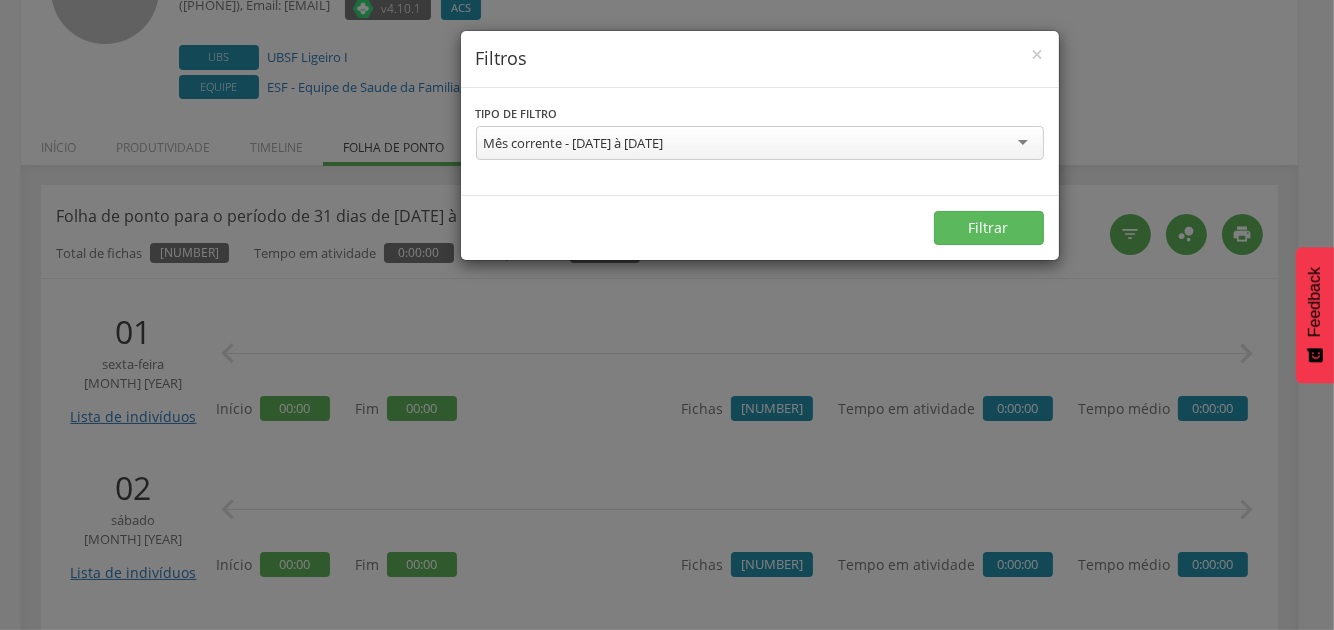 click on "Mês corrente - [DATE] à [DATE]" at bounding box center (574, 143) 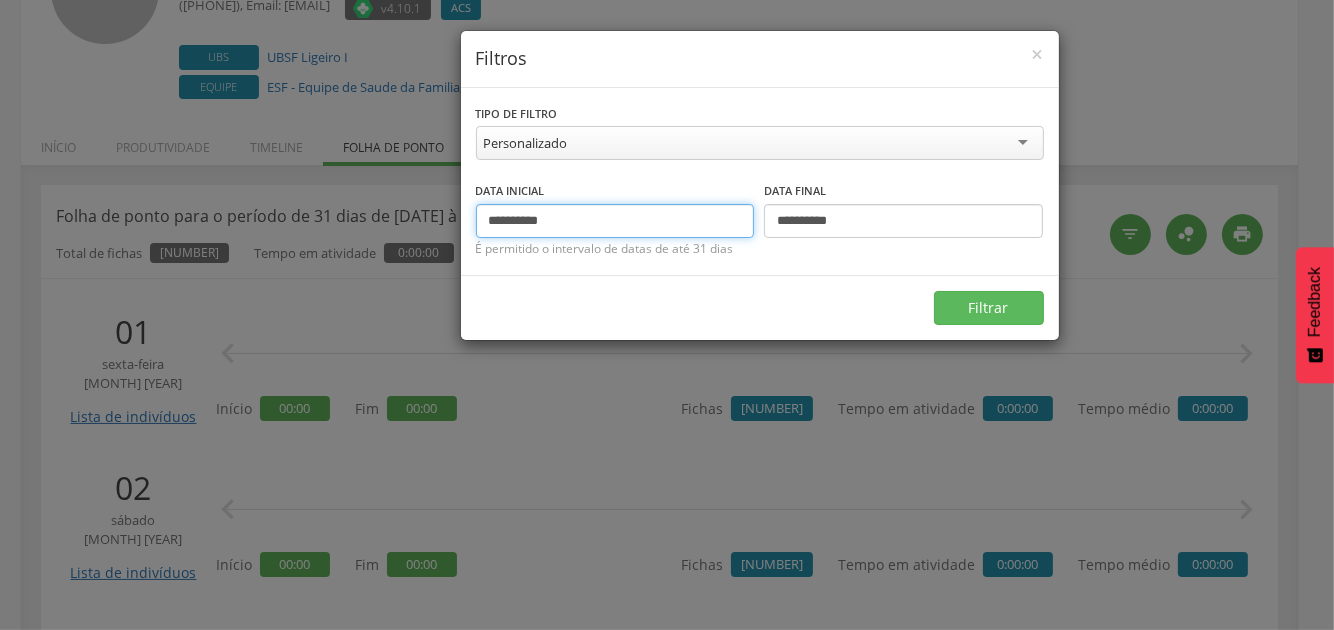 click on "**********" at bounding box center (615, 221) 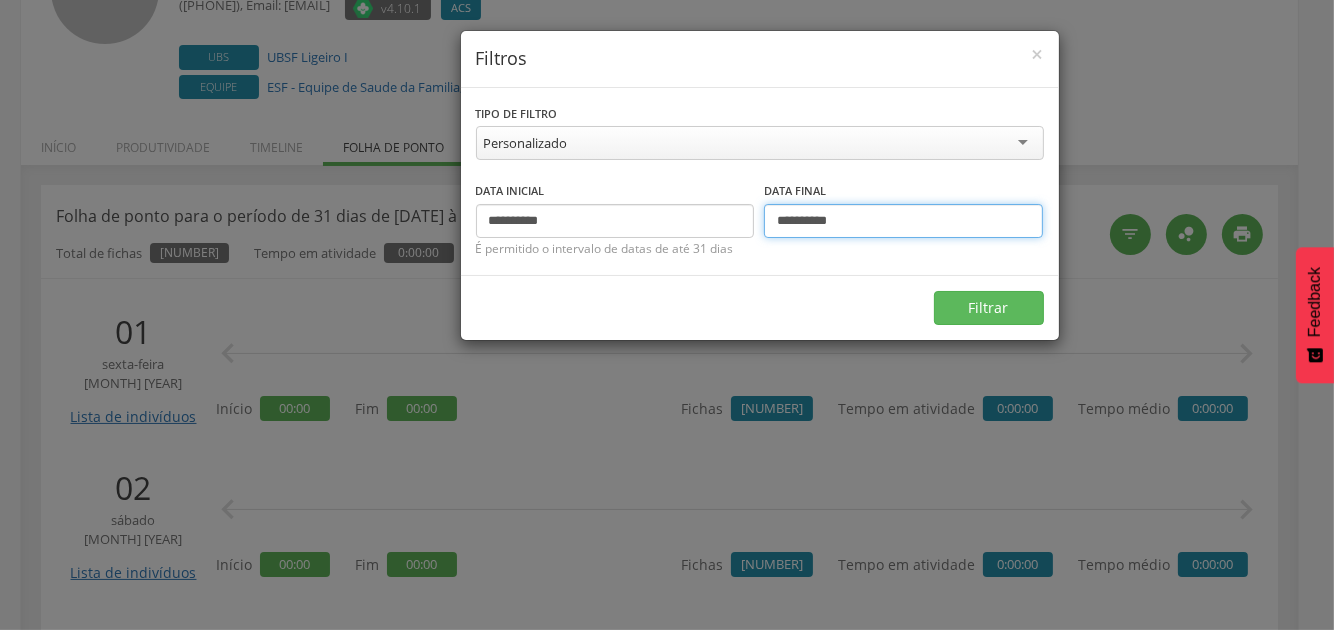 click on "**********" at bounding box center [903, 221] 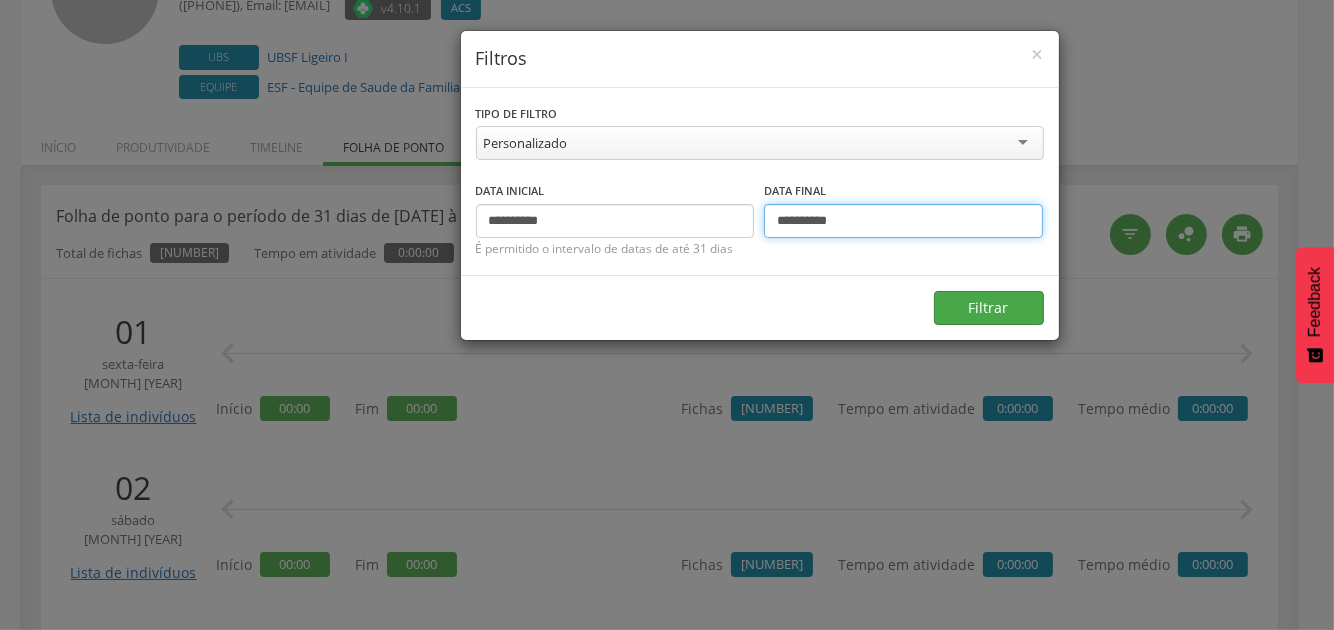 type on "**********" 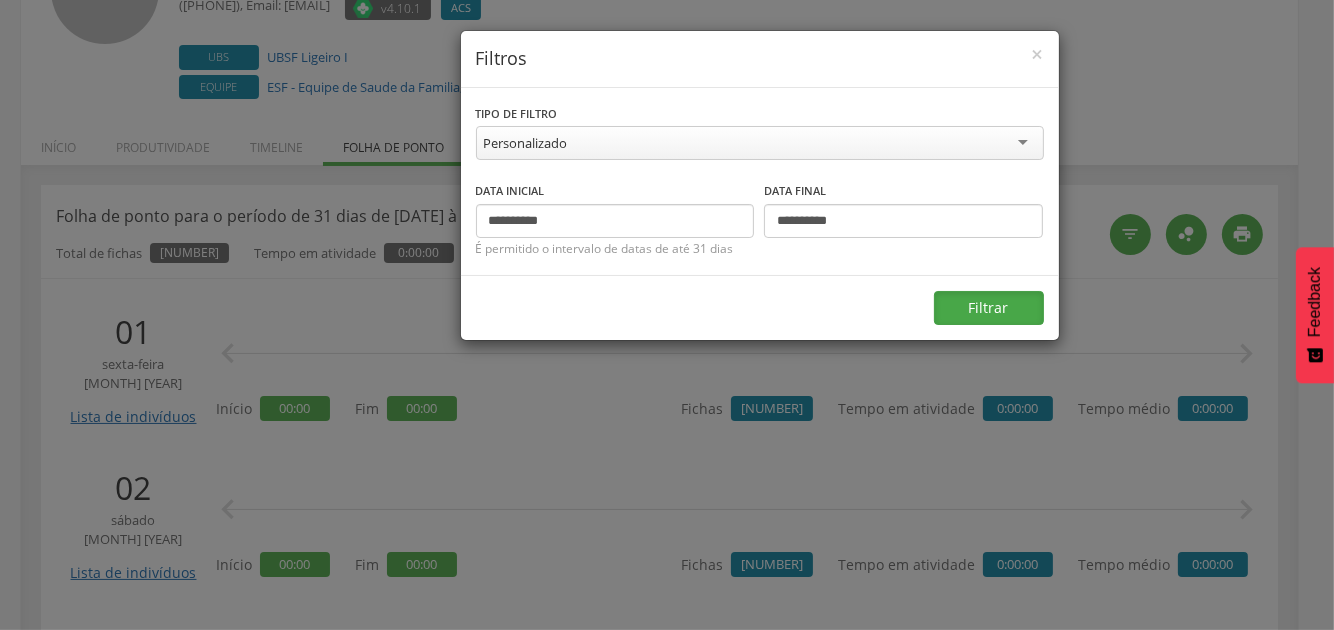 click on "Filtrar" at bounding box center (989, 308) 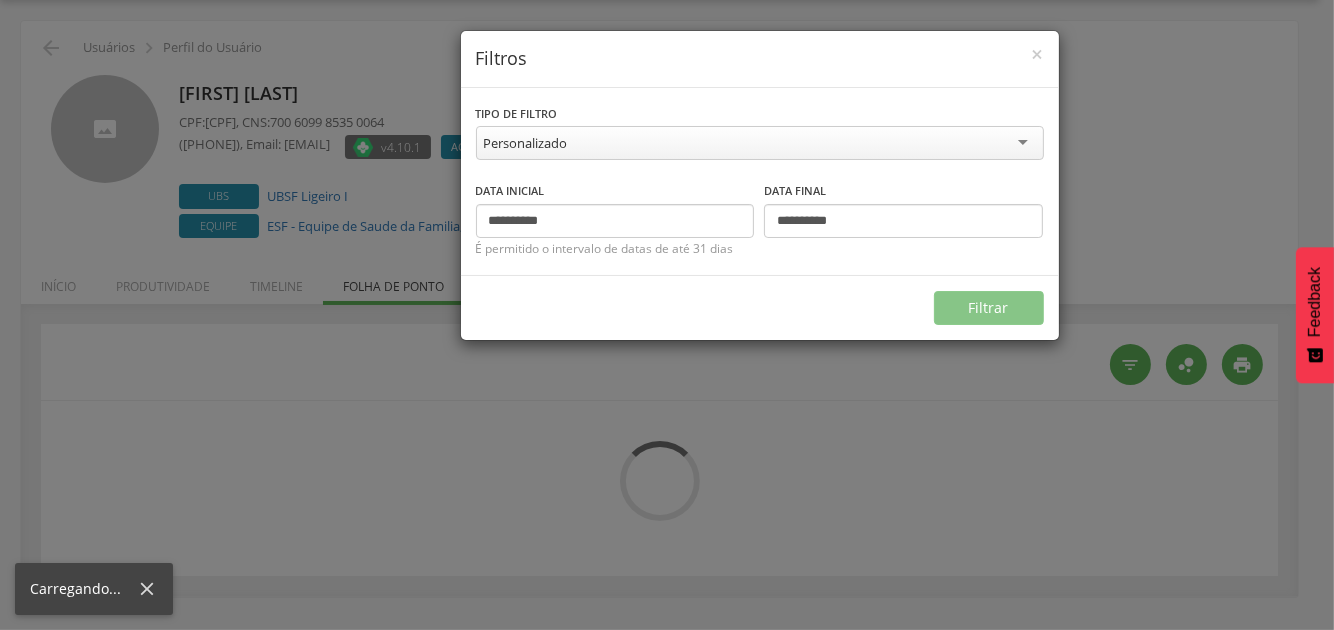 scroll, scrollTop: 59, scrollLeft: 0, axis: vertical 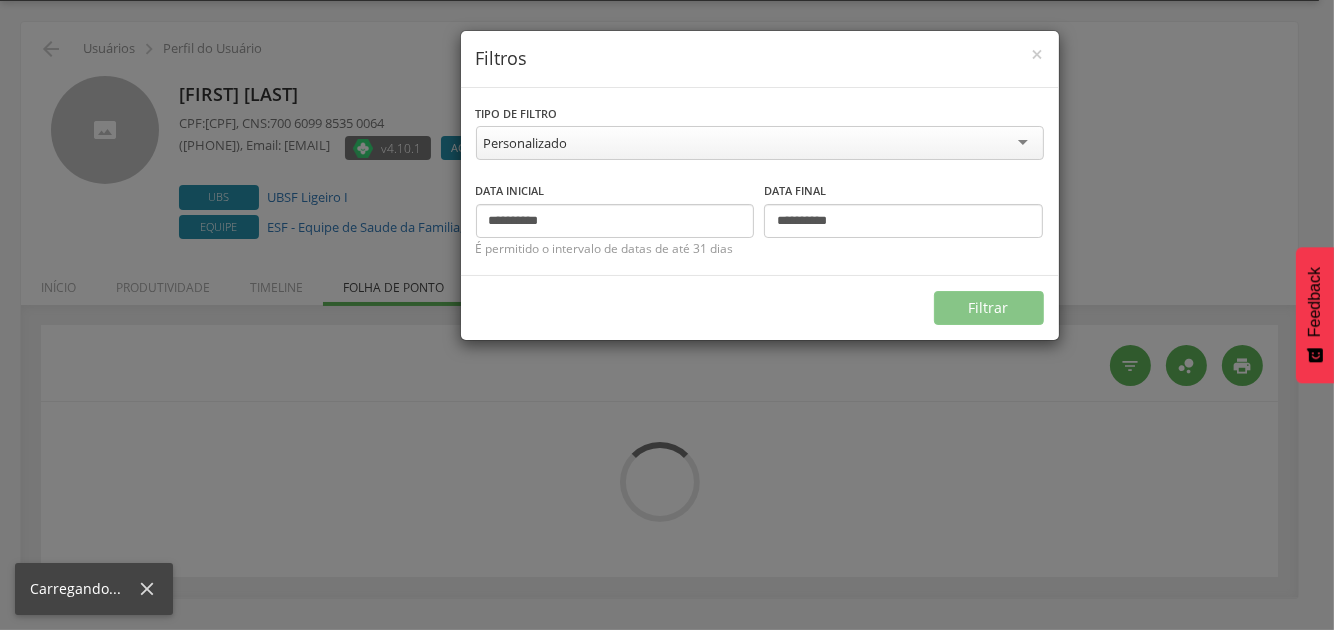 type on "**********" 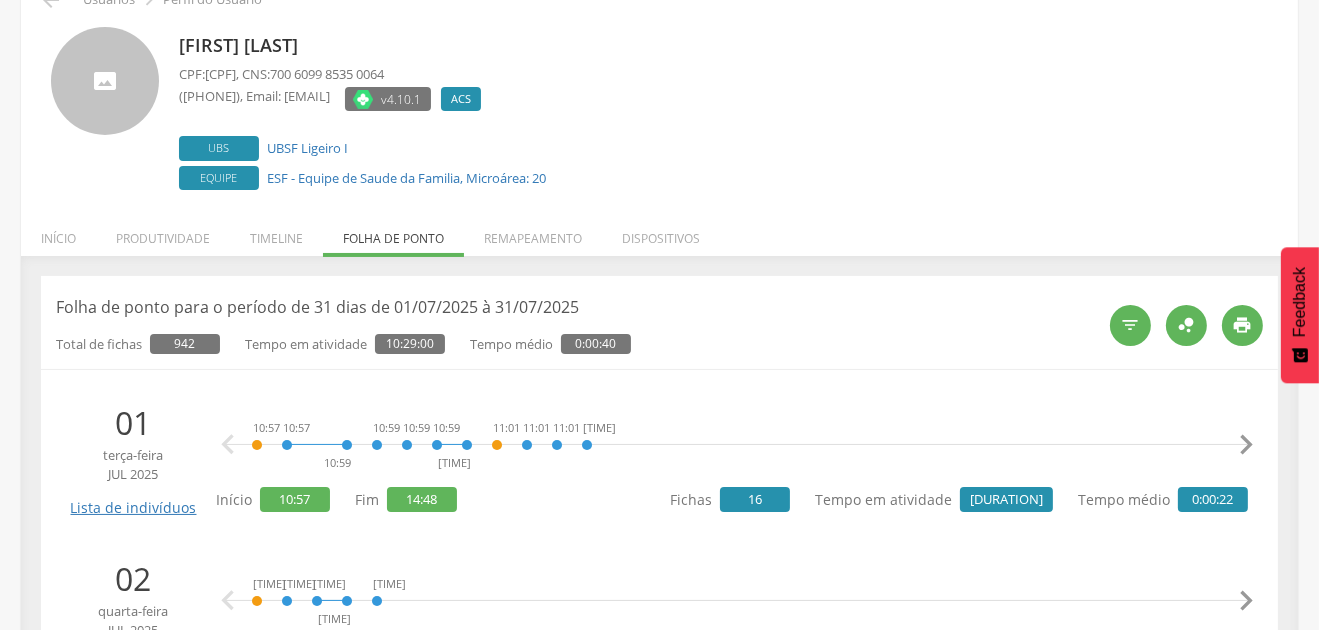 scroll, scrollTop: 99, scrollLeft: 0, axis: vertical 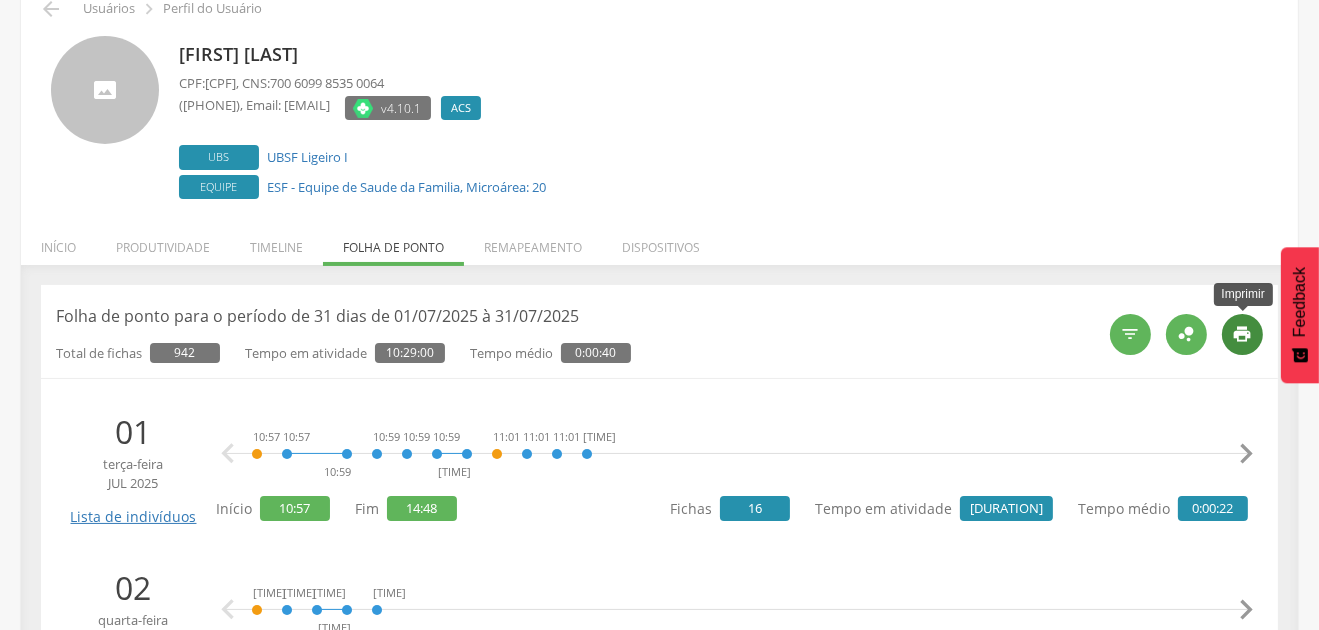 click on "" at bounding box center [1243, 334] 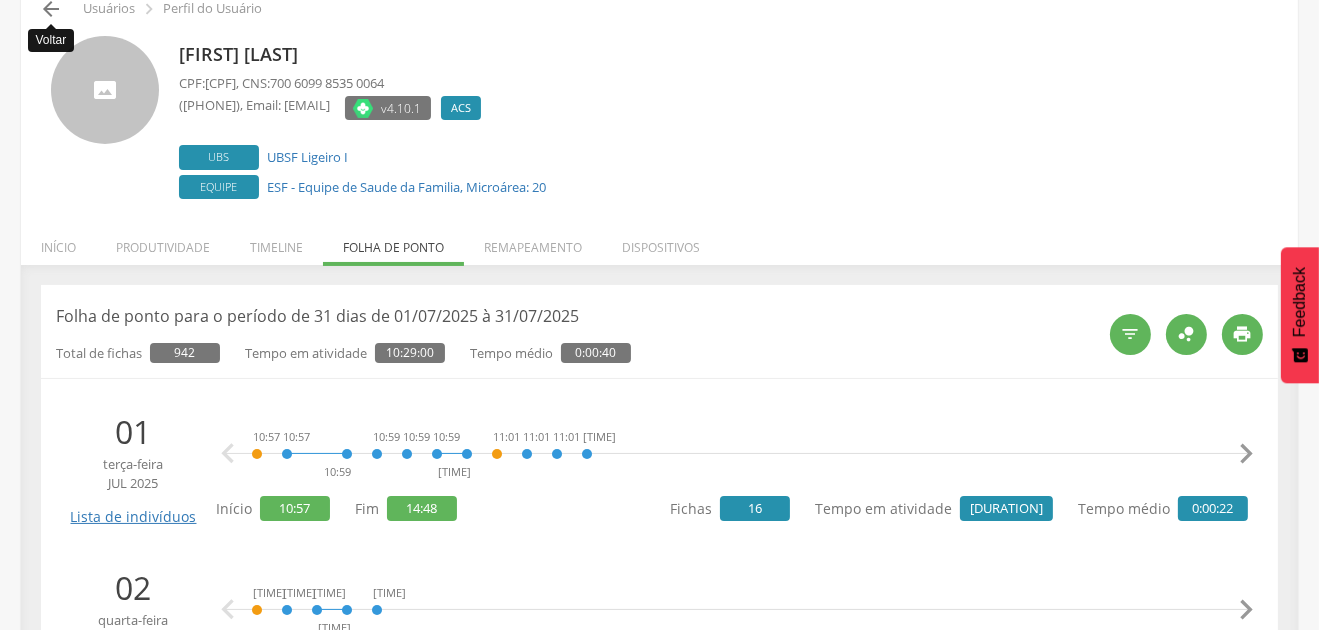 click on "" at bounding box center (51, 9) 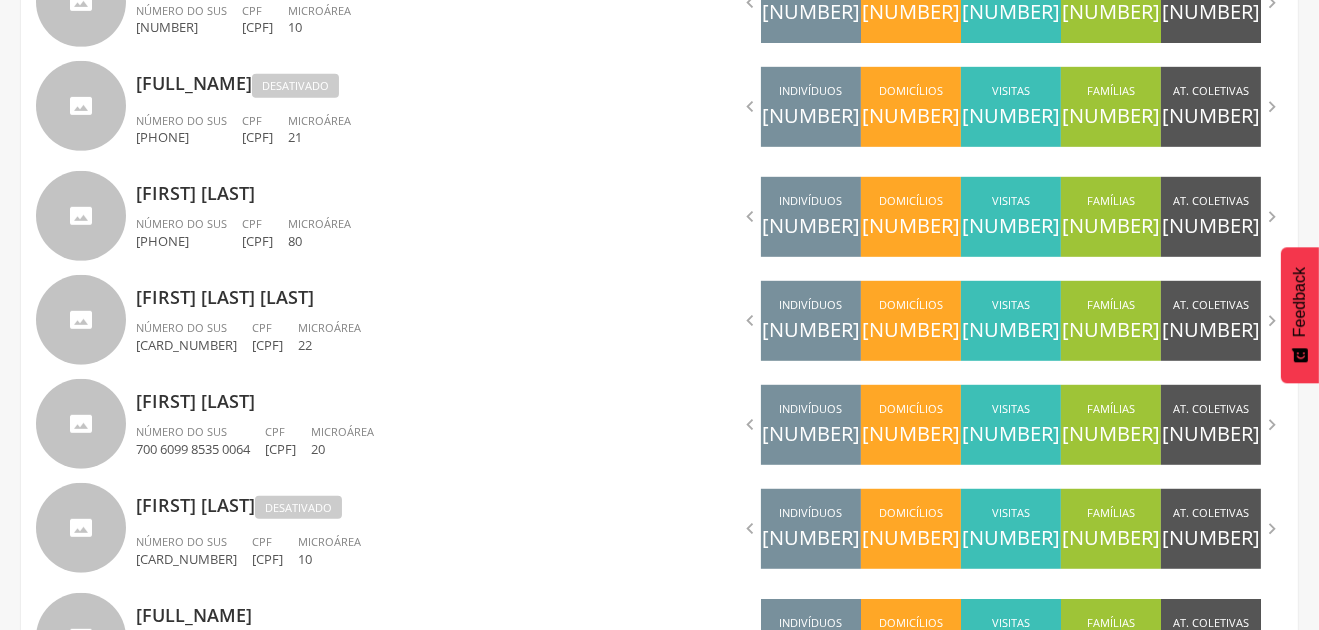 scroll, scrollTop: 1400, scrollLeft: 0, axis: vertical 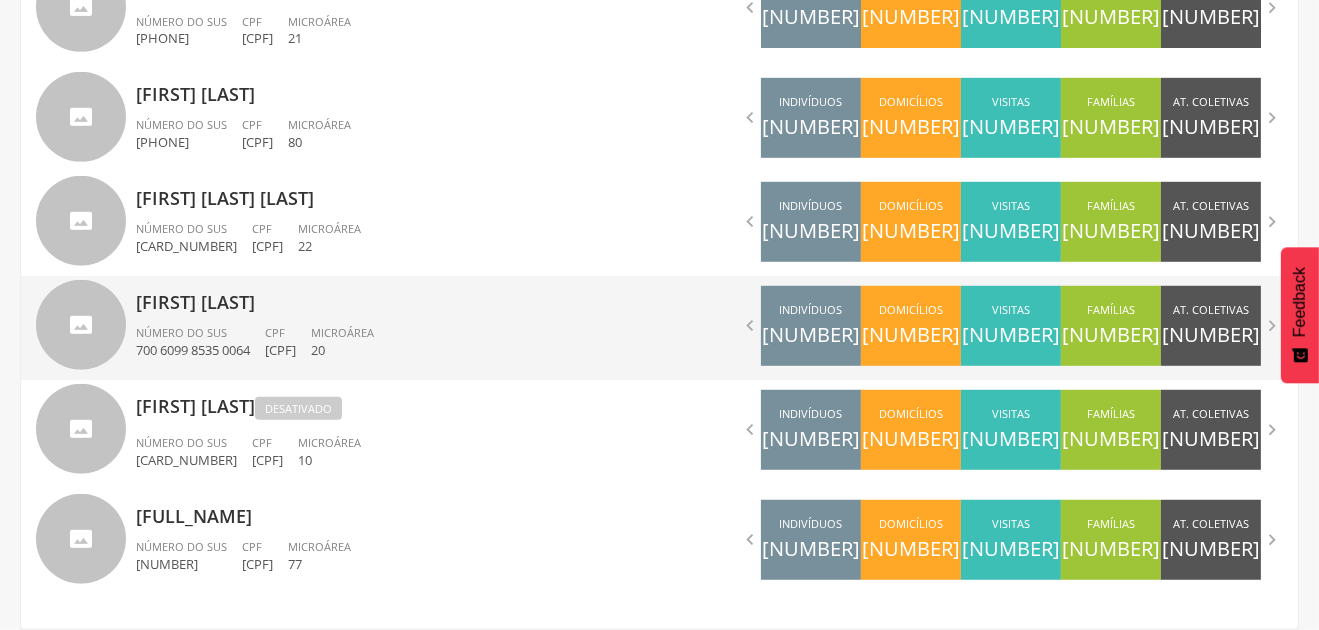 click on "[FIRST] [LAST] Número do SUS [SUS_NUMBER] CPF [CPF] Microárea 20" at bounding box center (390, 328) 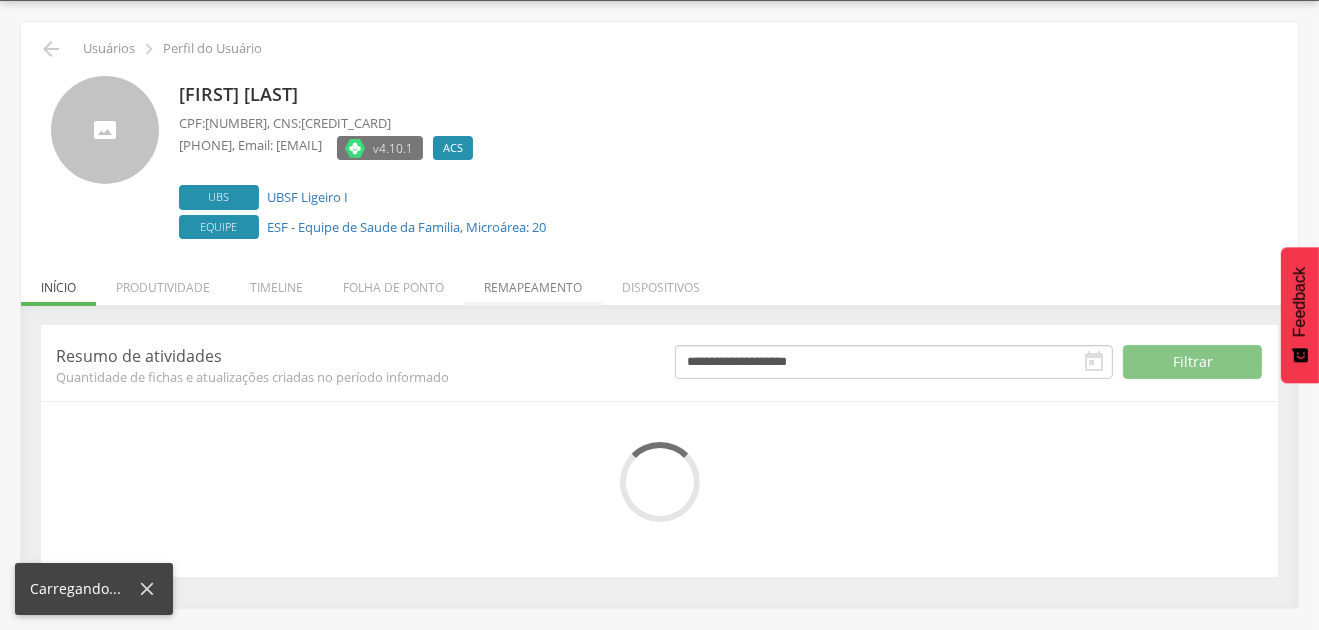 scroll, scrollTop: 221, scrollLeft: 0, axis: vertical 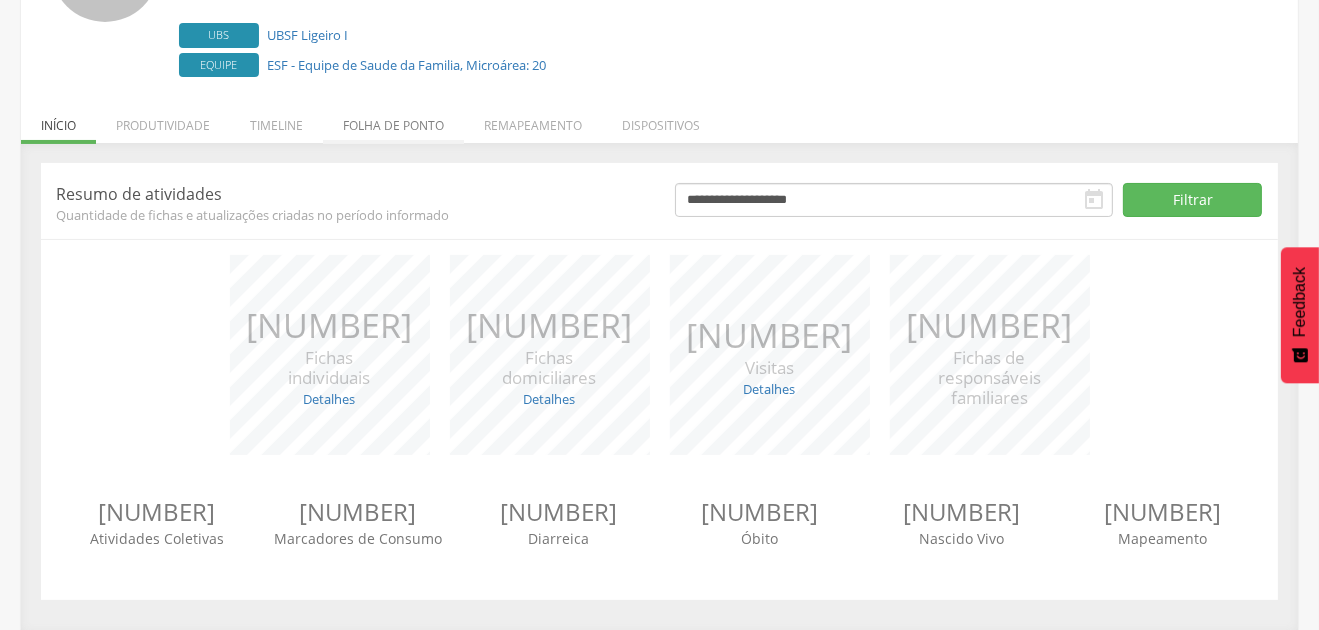 click on "Folha de ponto" at bounding box center (393, 120) 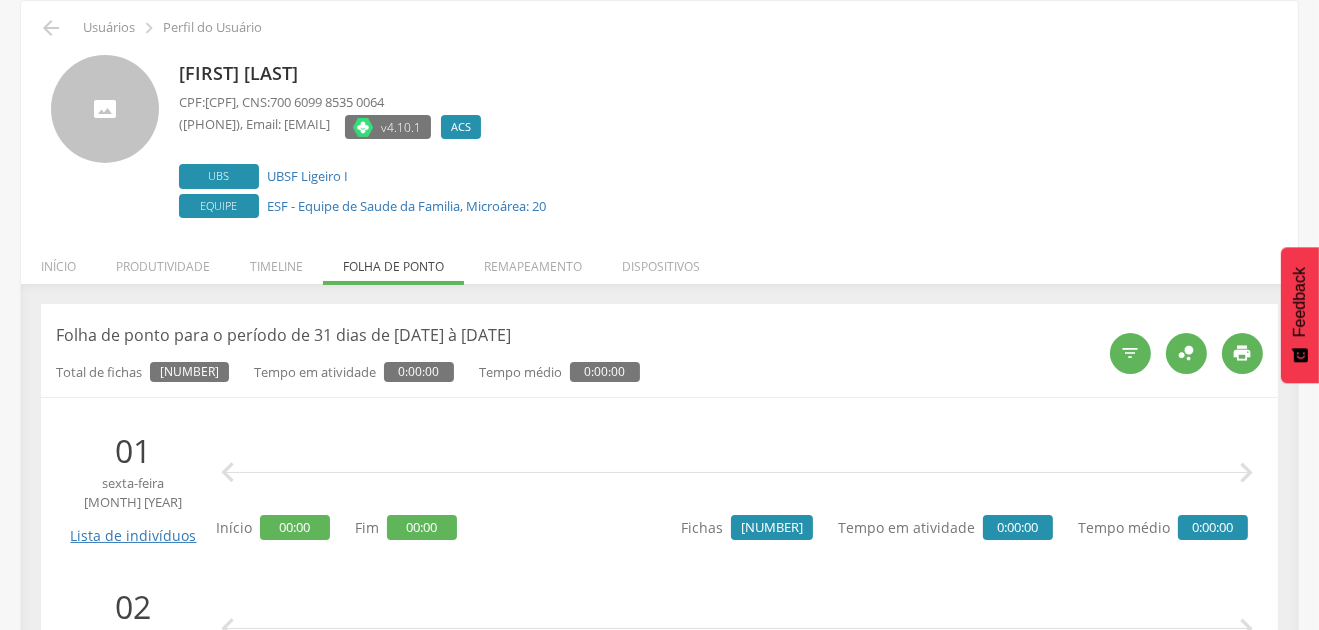 scroll, scrollTop: 0, scrollLeft: 0, axis: both 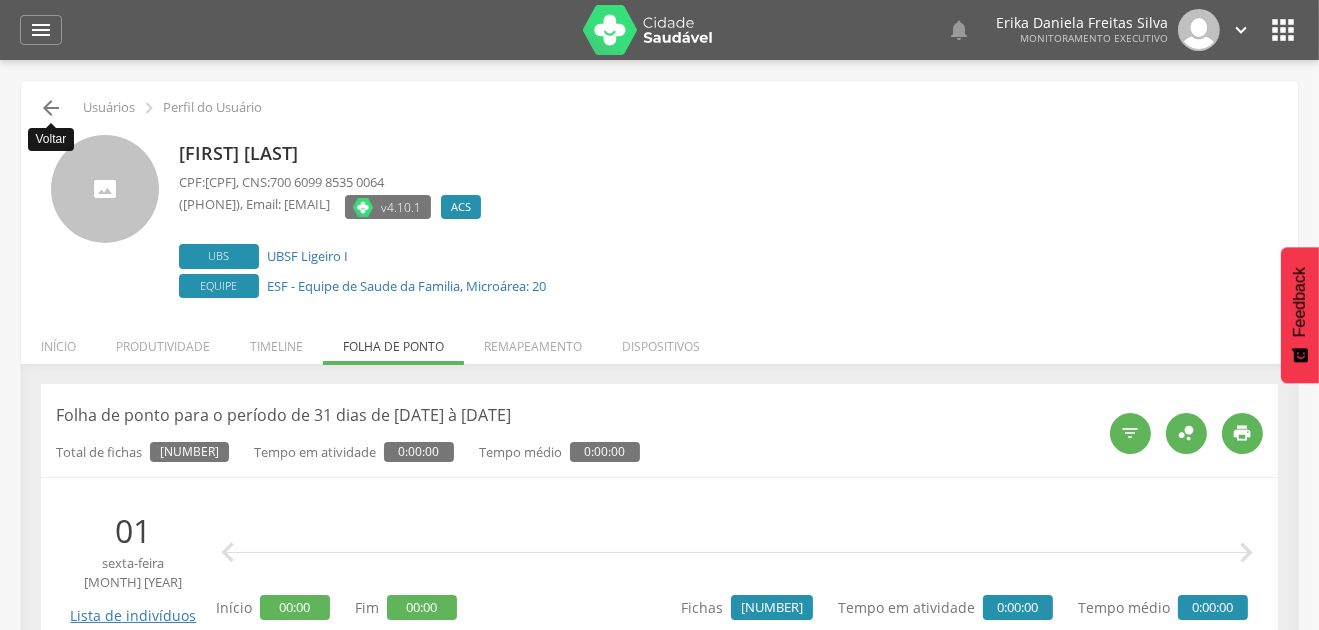 click on "" at bounding box center [51, 108] 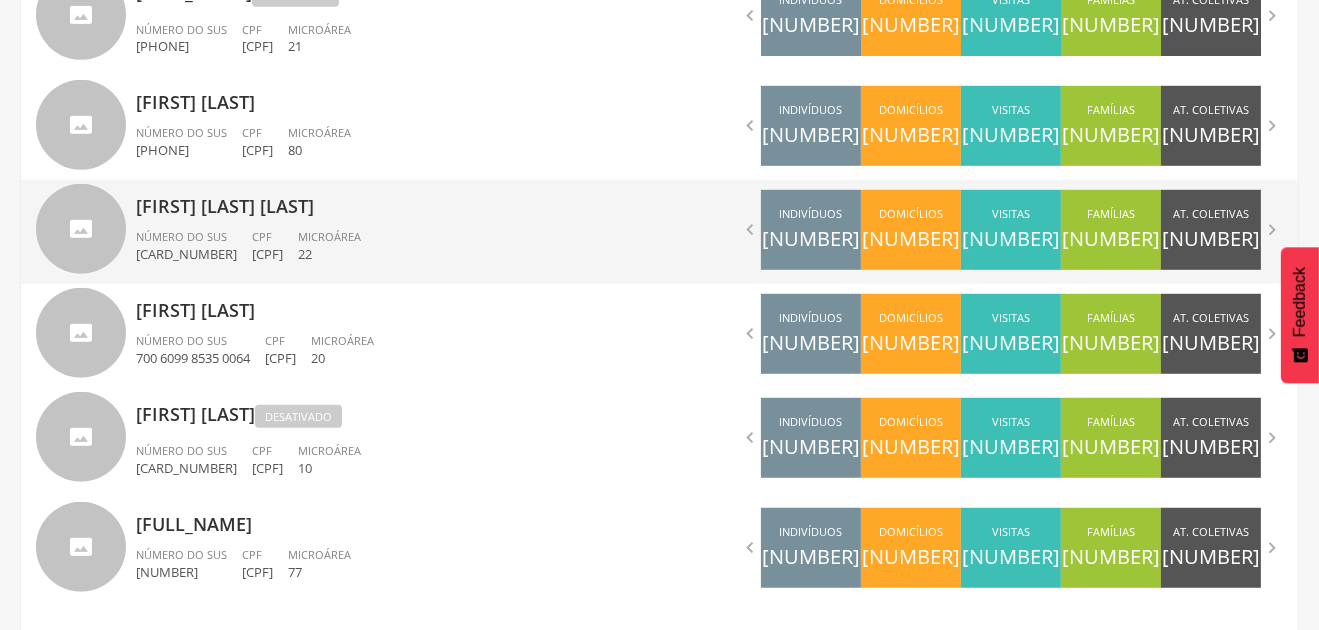 scroll, scrollTop: 1400, scrollLeft: 0, axis: vertical 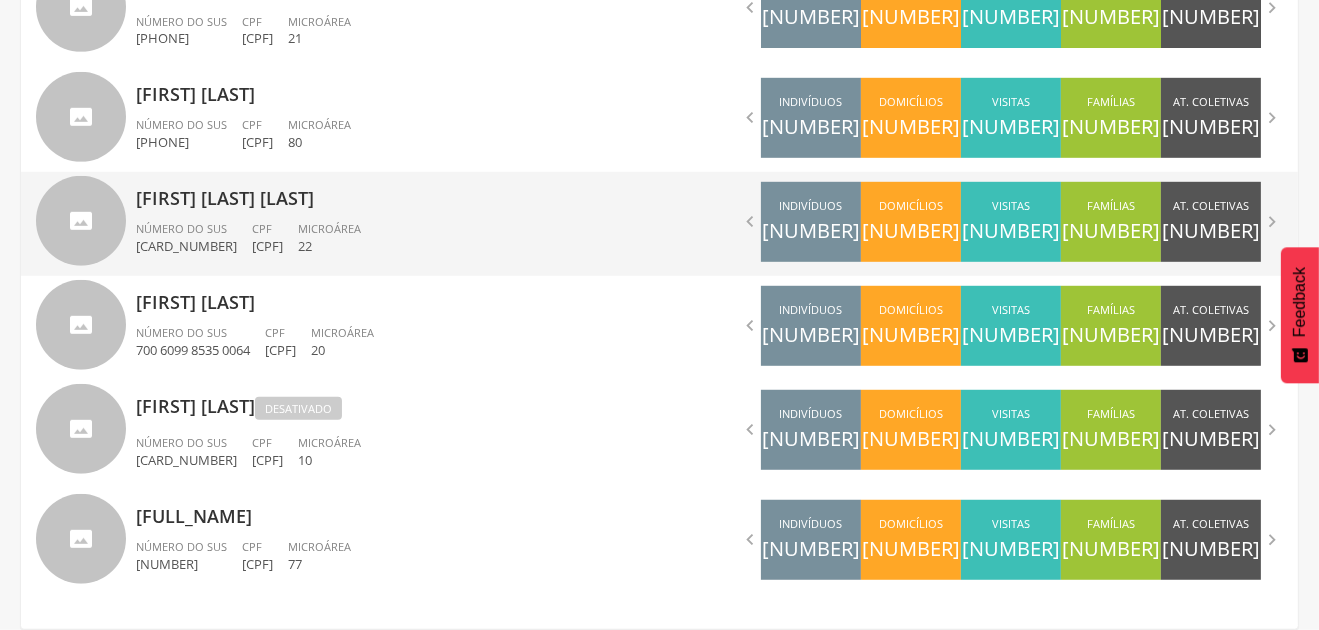 click on "Número do SUS [PHONE] CPF [CPF] Microárea 22" at bounding box center [390, 243] 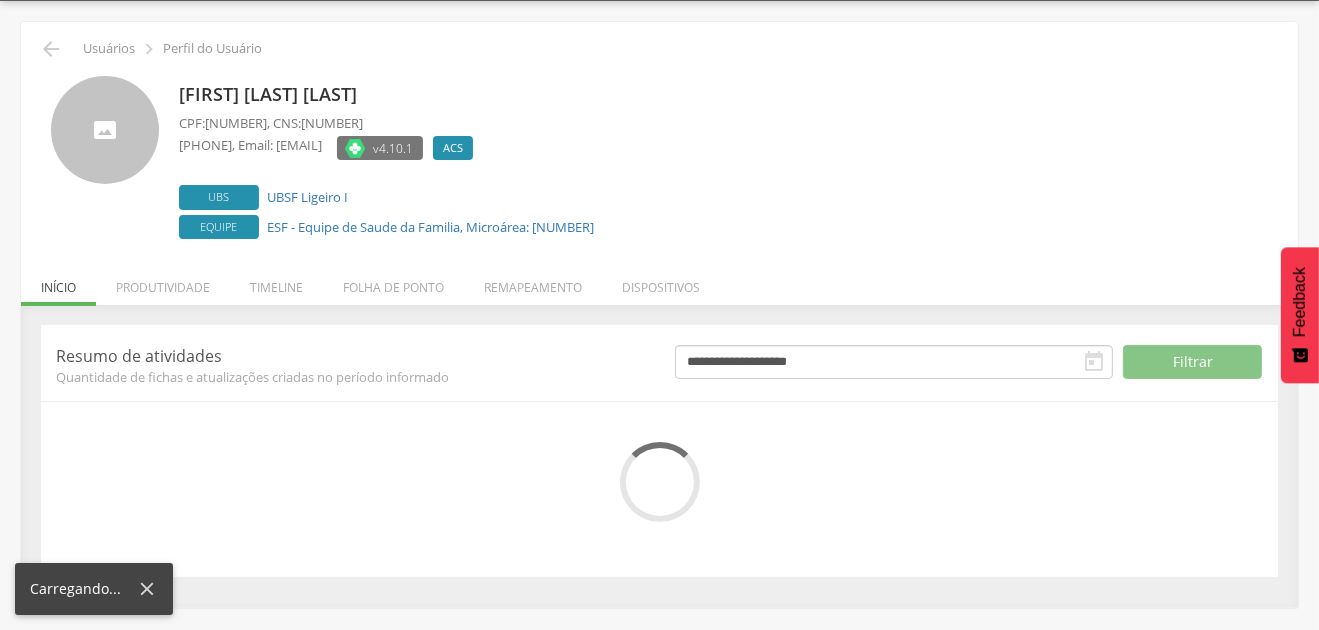 scroll, scrollTop: 221, scrollLeft: 0, axis: vertical 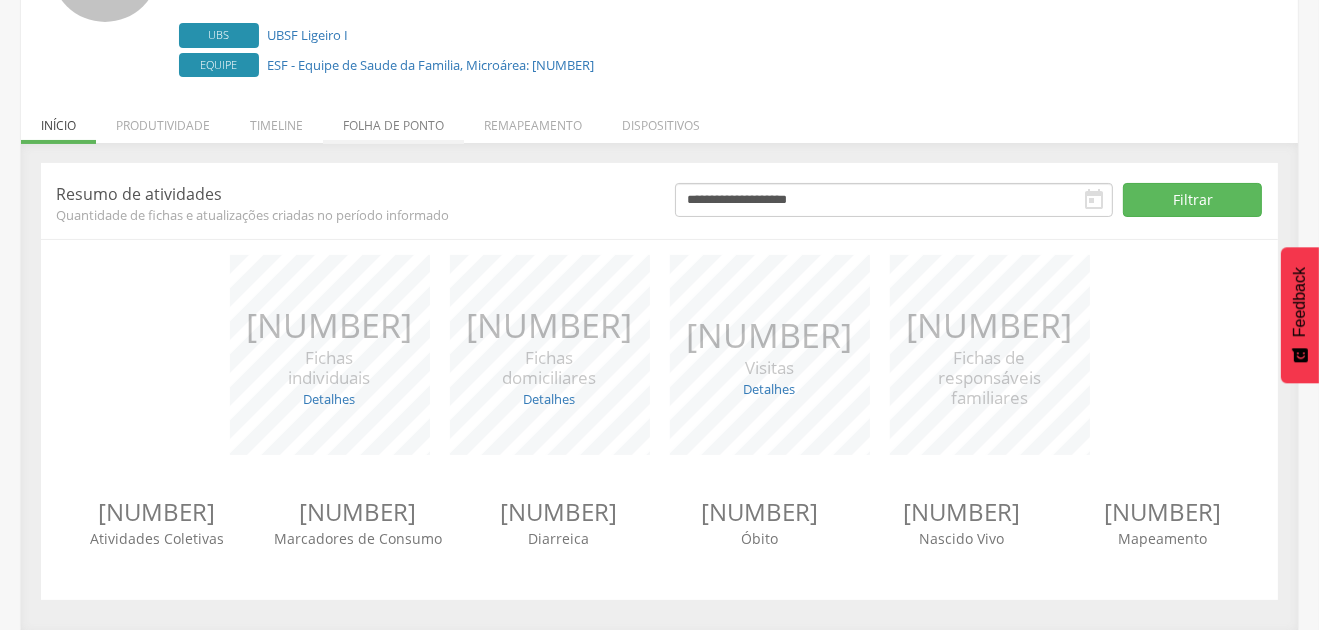 click on "Folha de ponto" at bounding box center (393, 120) 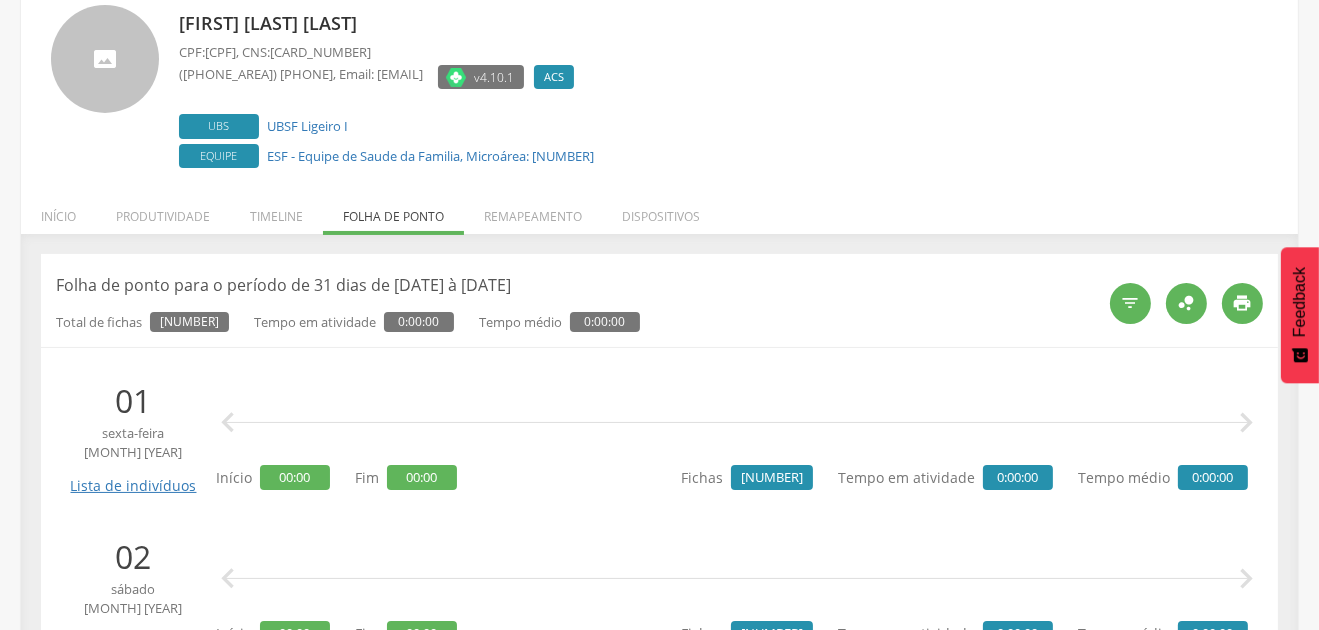 scroll, scrollTop: 0, scrollLeft: 0, axis: both 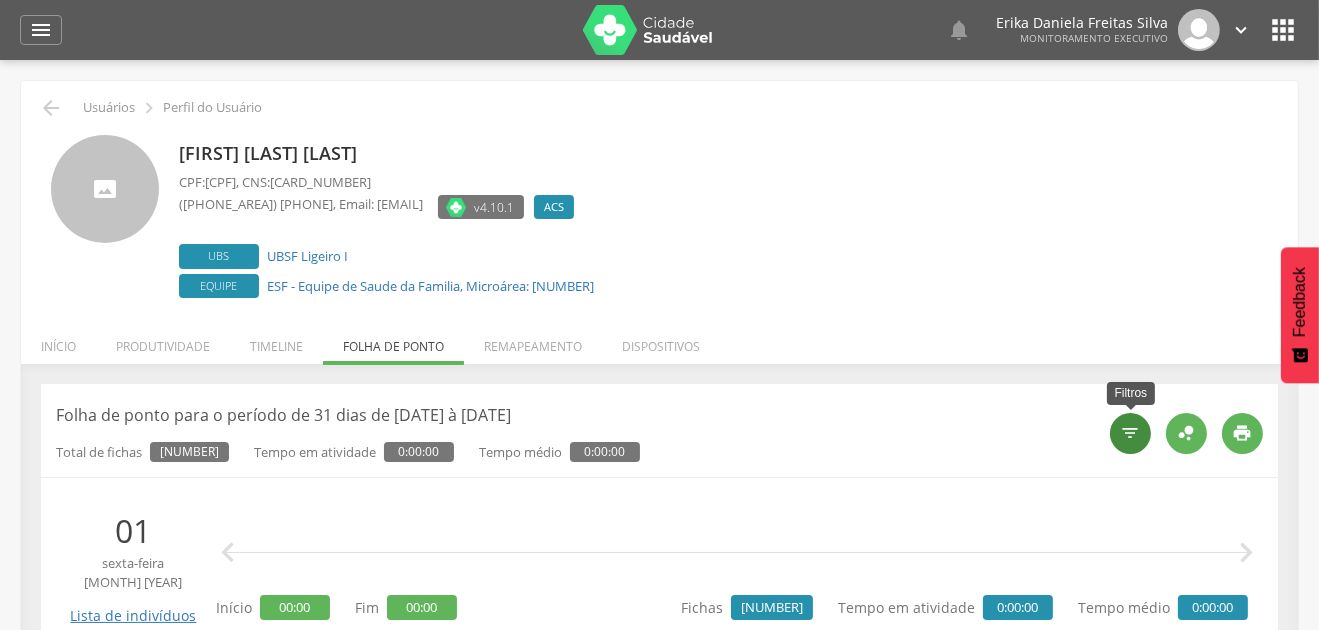 click on "" at bounding box center [1131, 433] 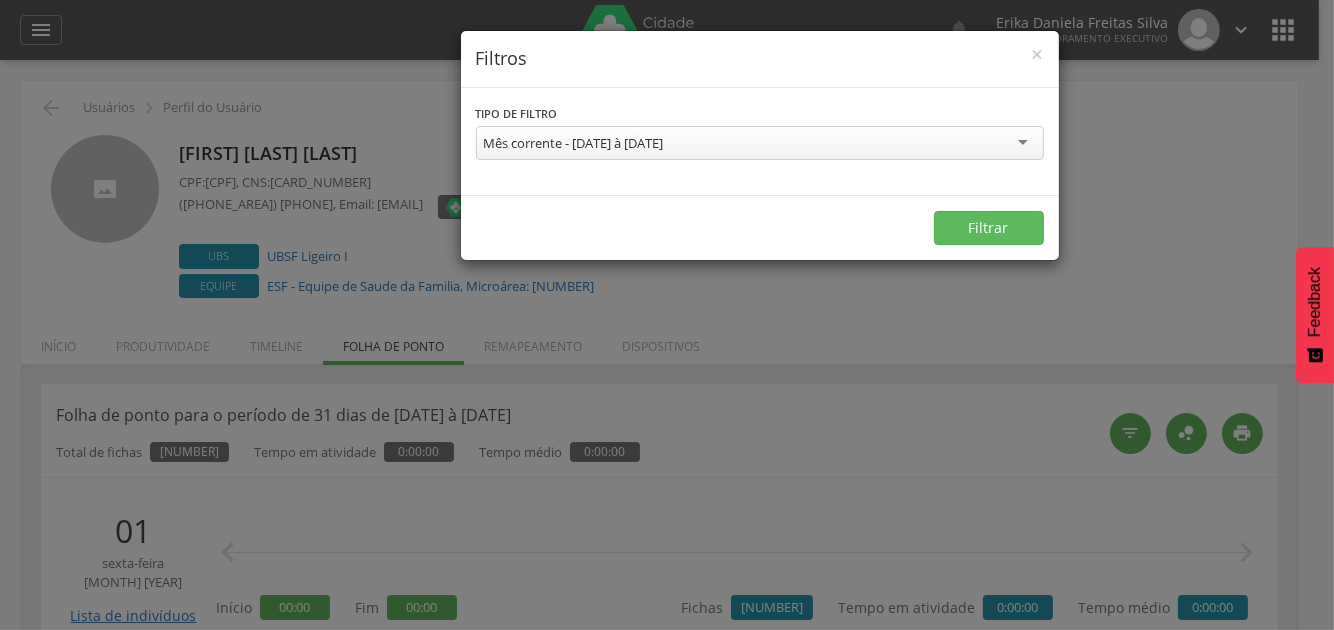 click on "Mês corrente - [DATE] à [DATE]" at bounding box center (574, 143) 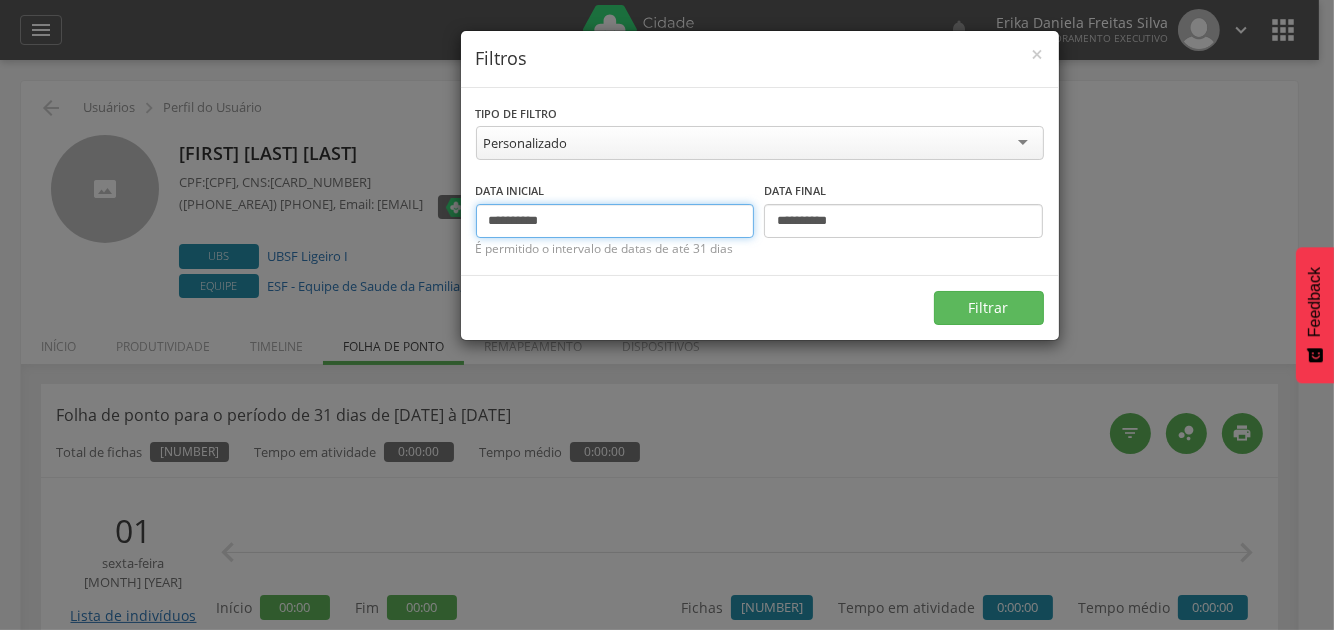 click on "**********" at bounding box center [615, 221] 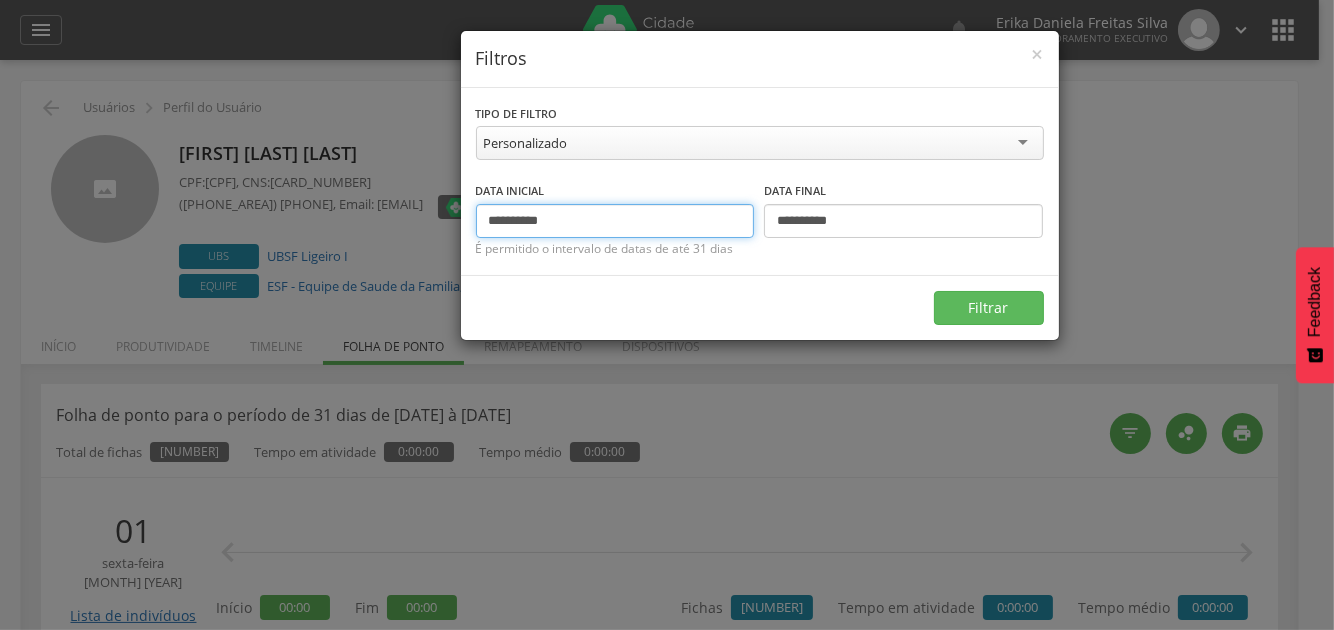 type on "**********" 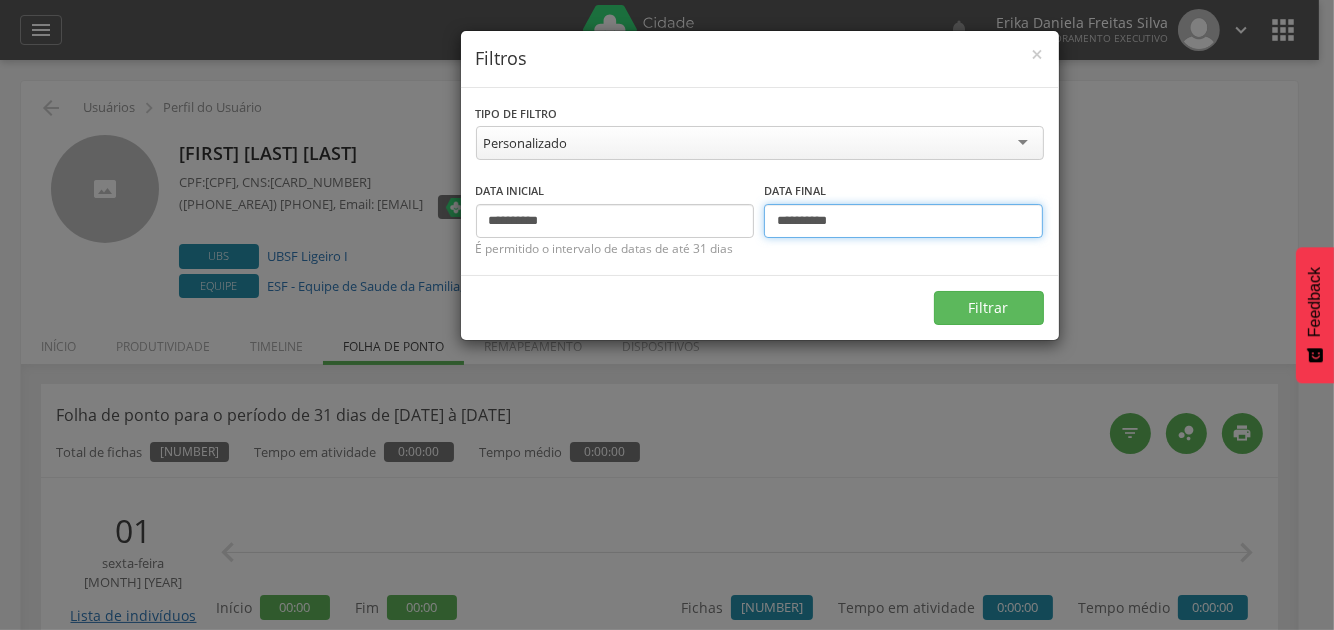 click on "**********" at bounding box center (903, 221) 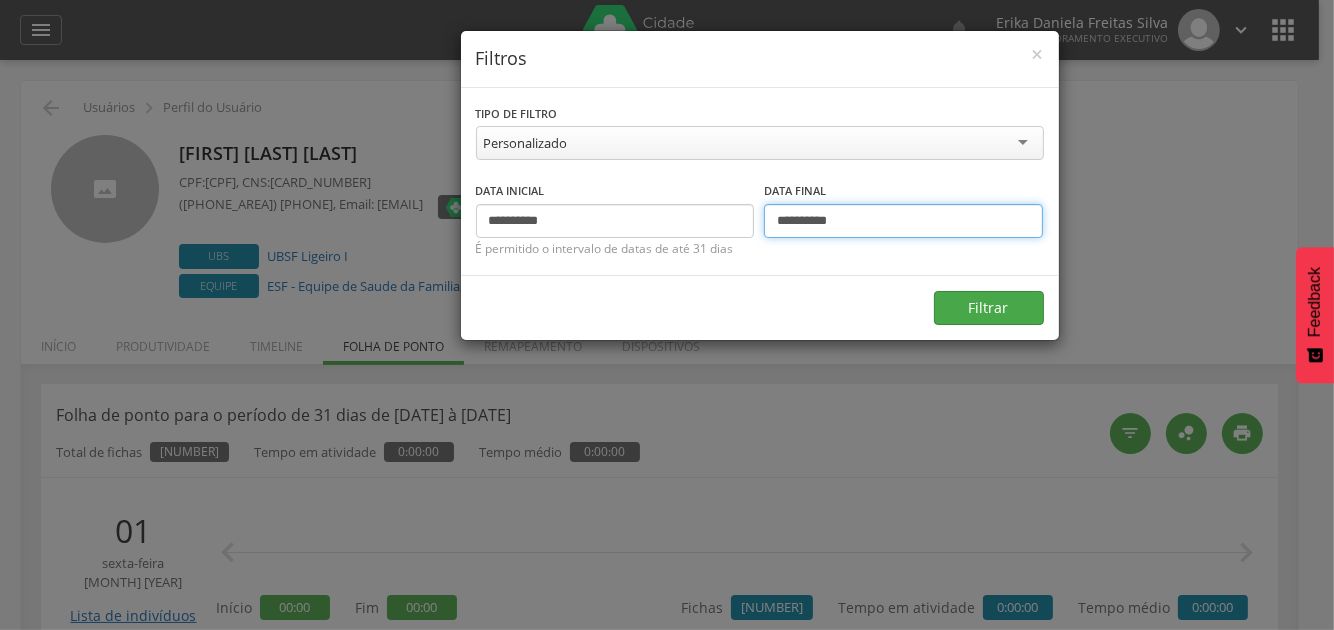 type on "**********" 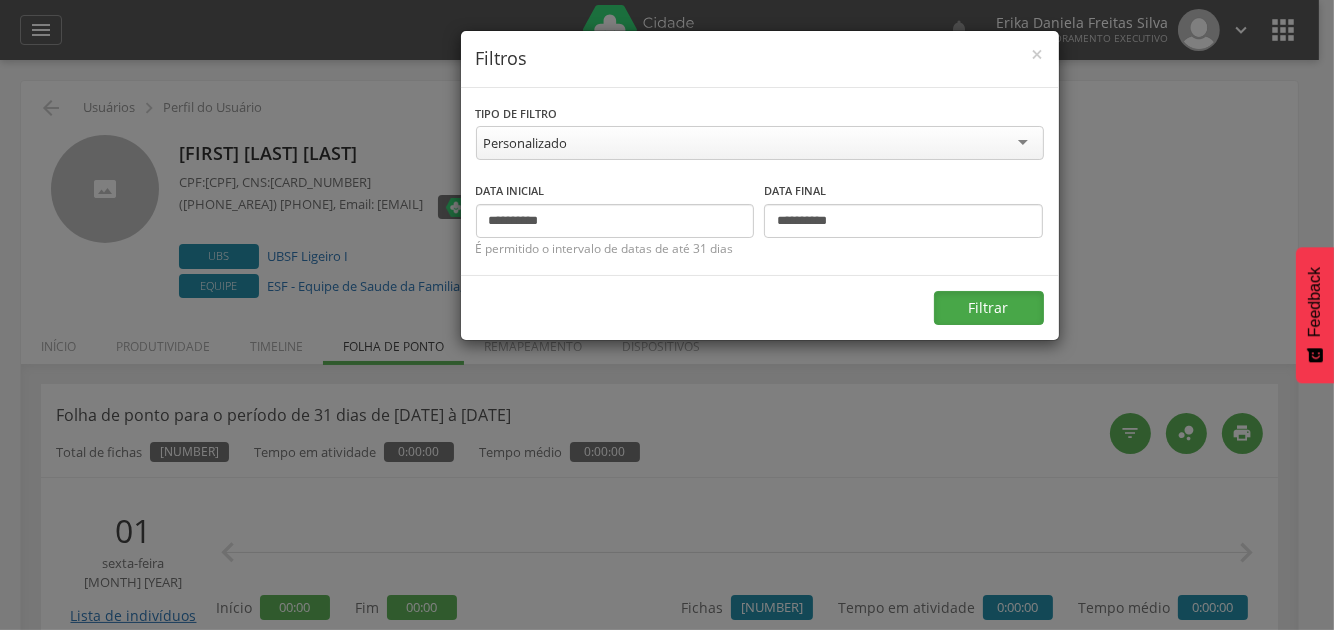 click on "Filtrar" at bounding box center (989, 308) 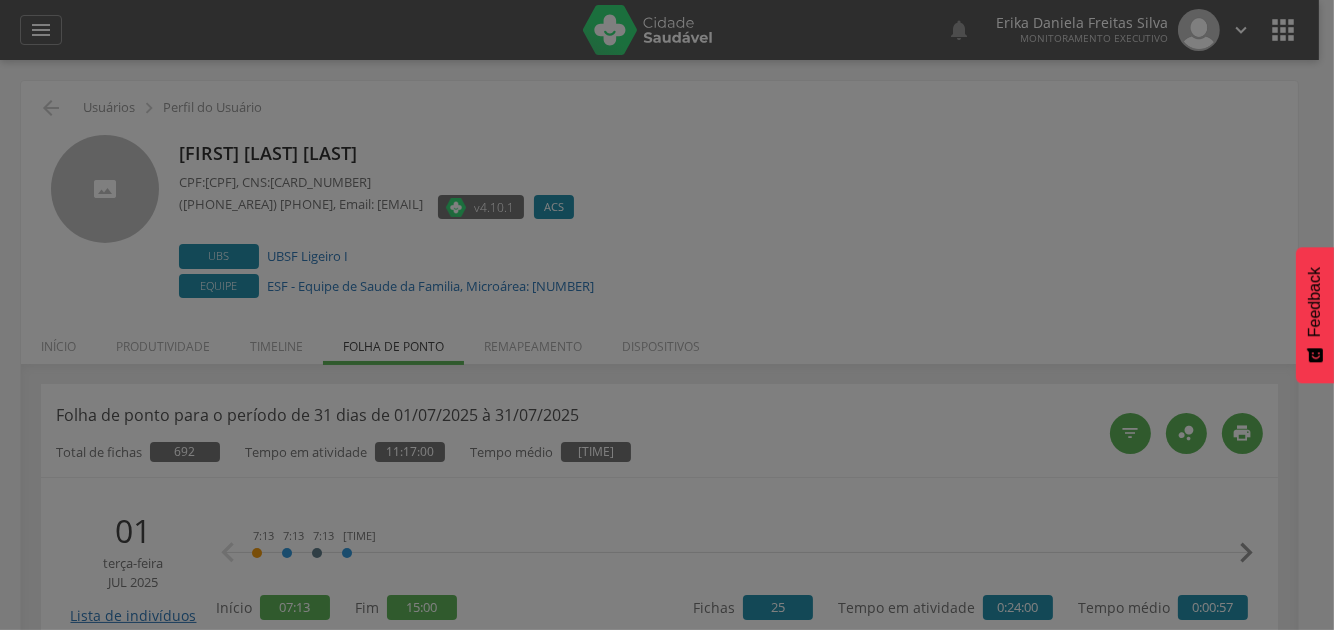 type on "**********" 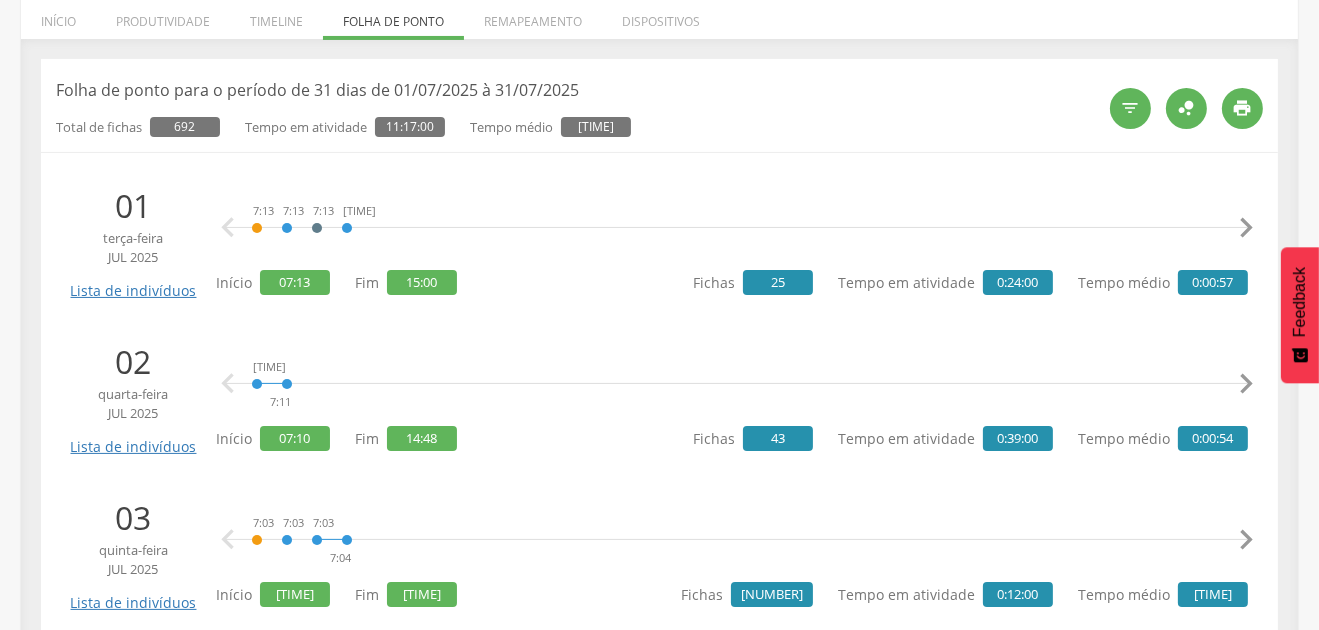 scroll, scrollTop: 199, scrollLeft: 0, axis: vertical 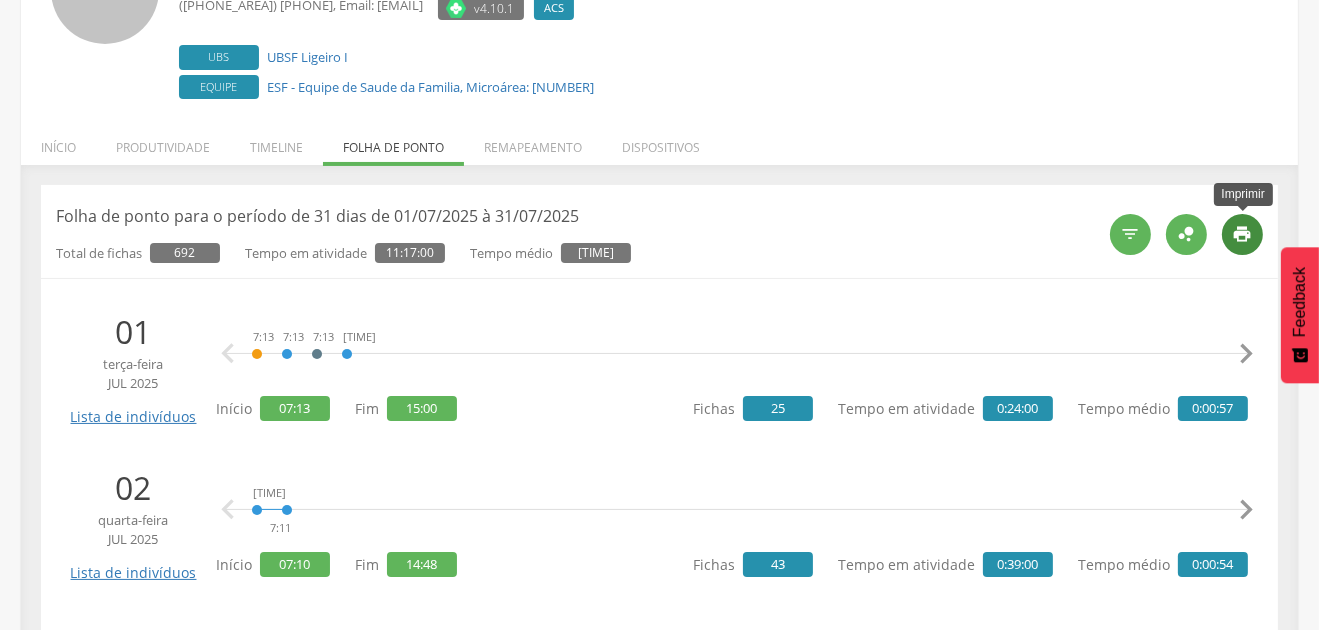 click on "" at bounding box center (1243, 234) 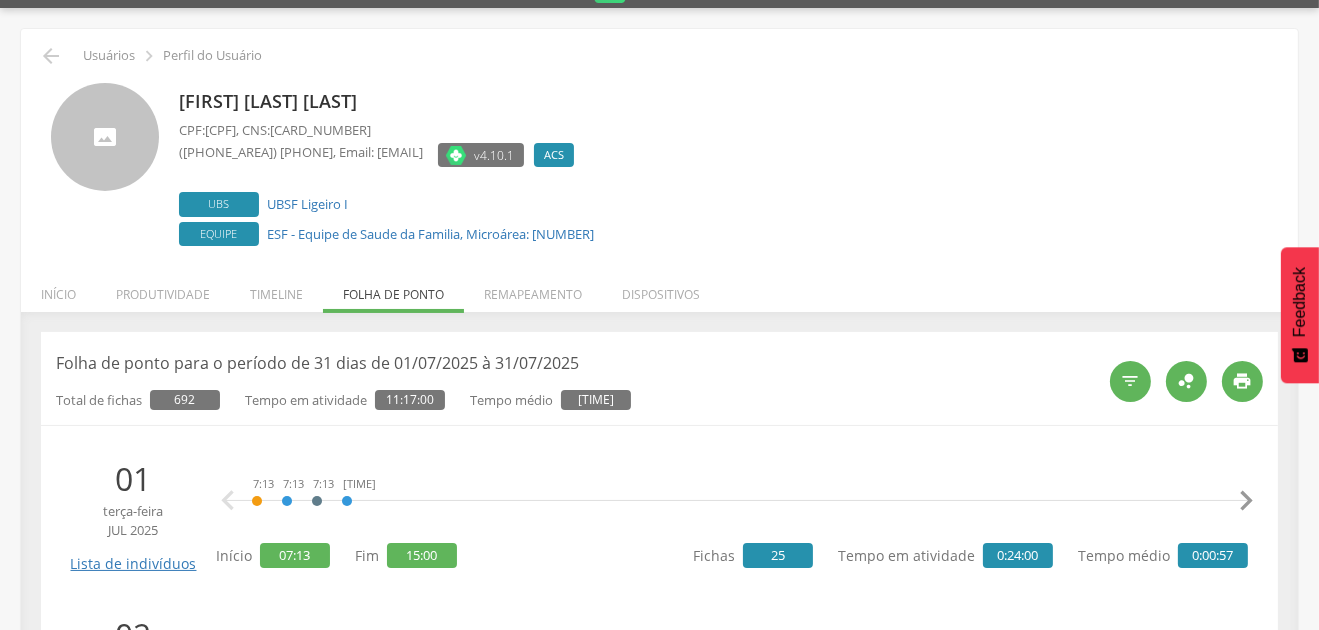 scroll, scrollTop: 0, scrollLeft: 0, axis: both 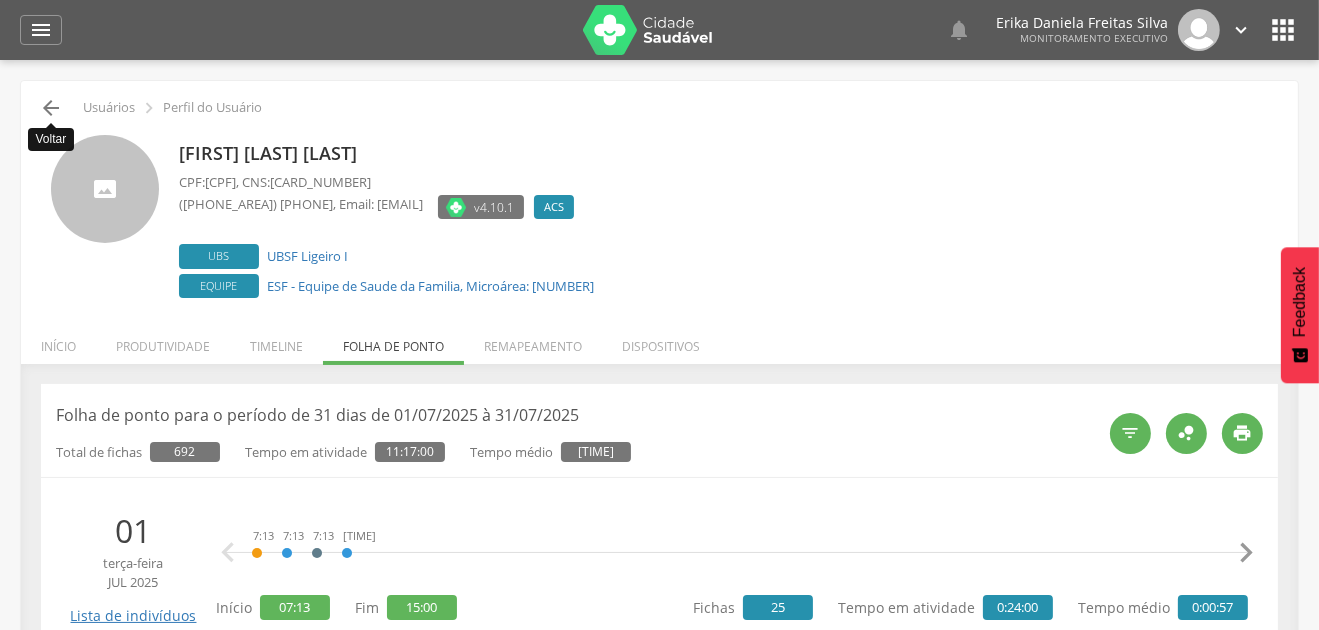 click on "" at bounding box center (51, 108) 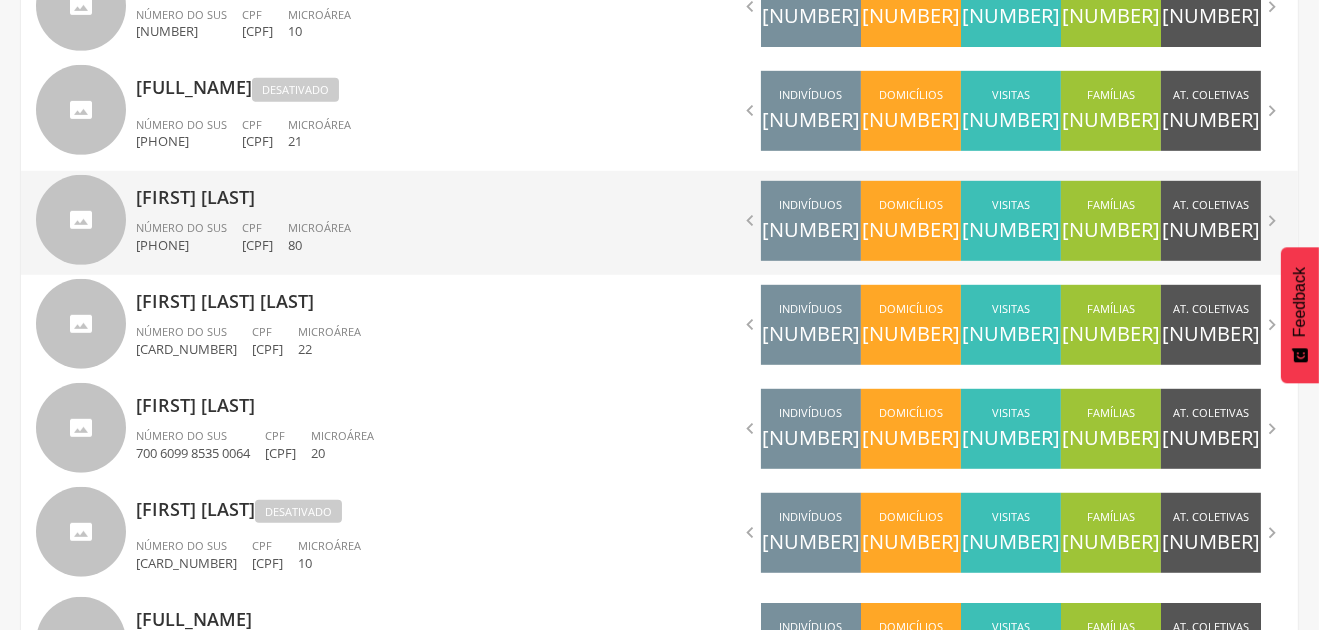 scroll, scrollTop: 1400, scrollLeft: 0, axis: vertical 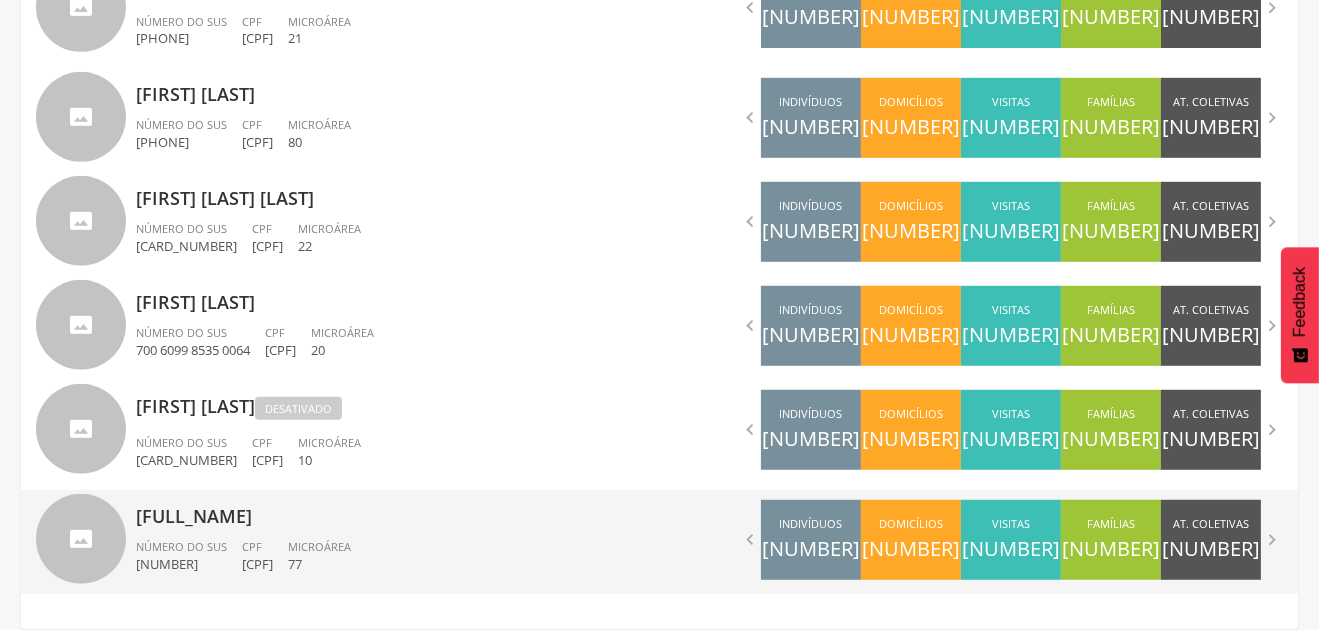 click on "[FULL_NAME]" at bounding box center (390, 510) 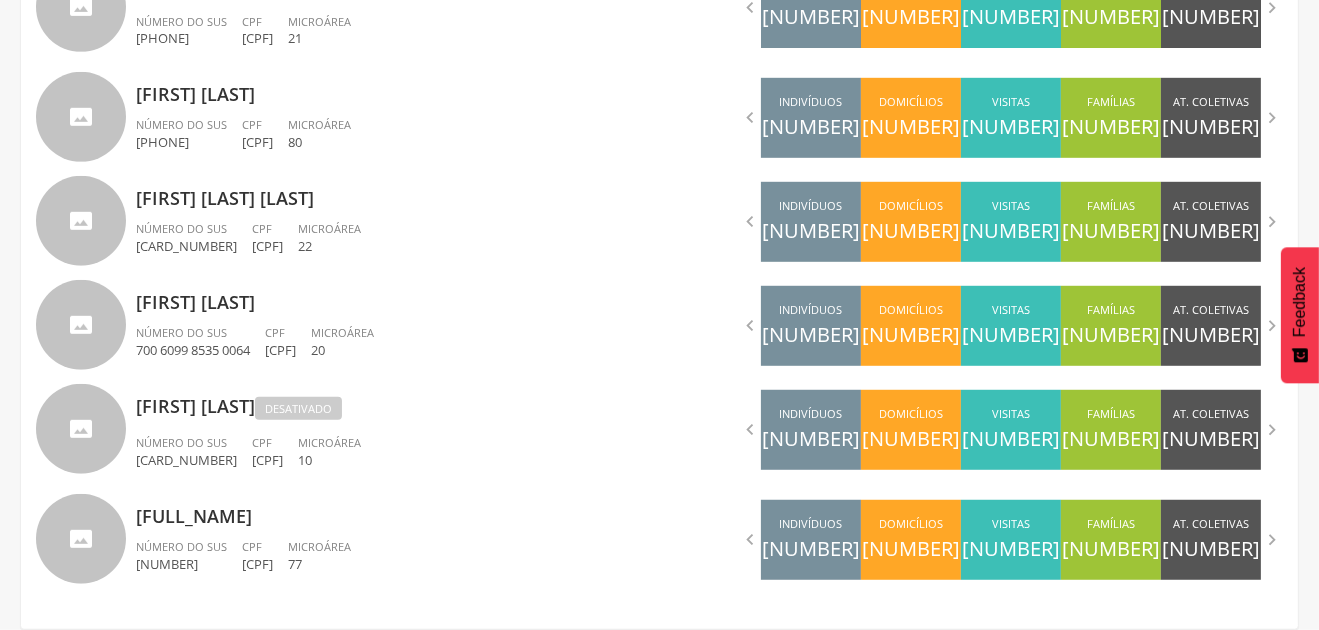 scroll, scrollTop: 59, scrollLeft: 0, axis: vertical 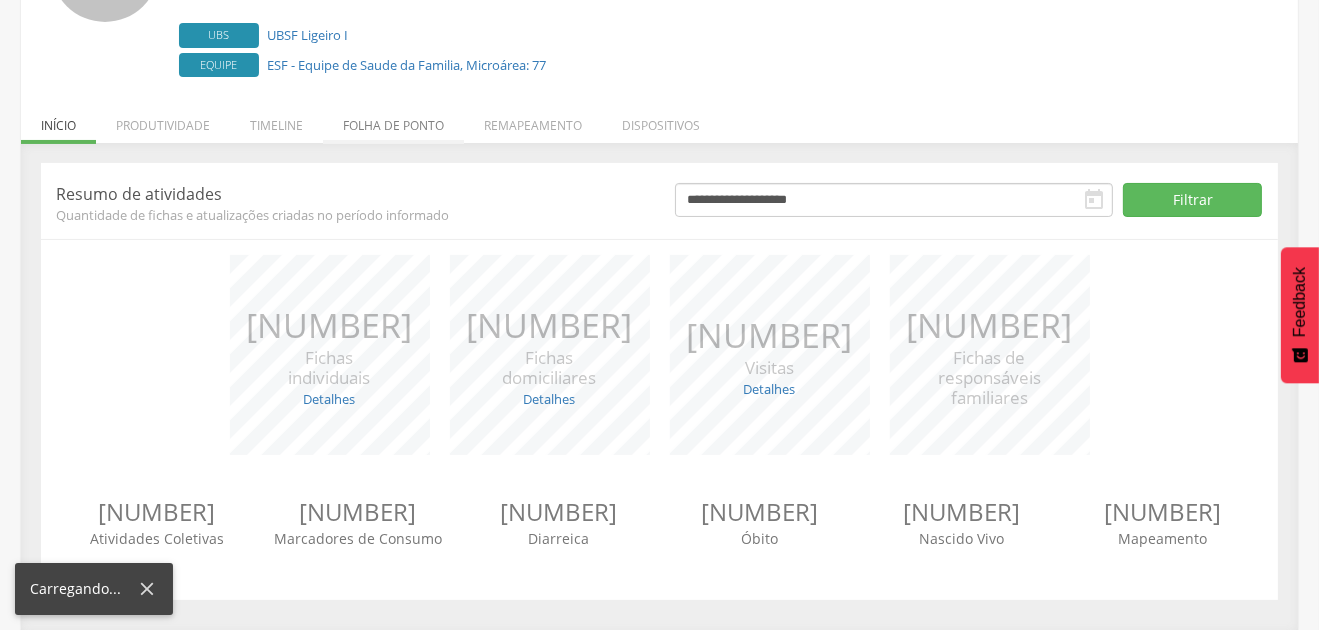click on "***
0
Fichas  individuais
Detalhes
Novas:  0
Atualizadas:  0" at bounding box center [330, 355] 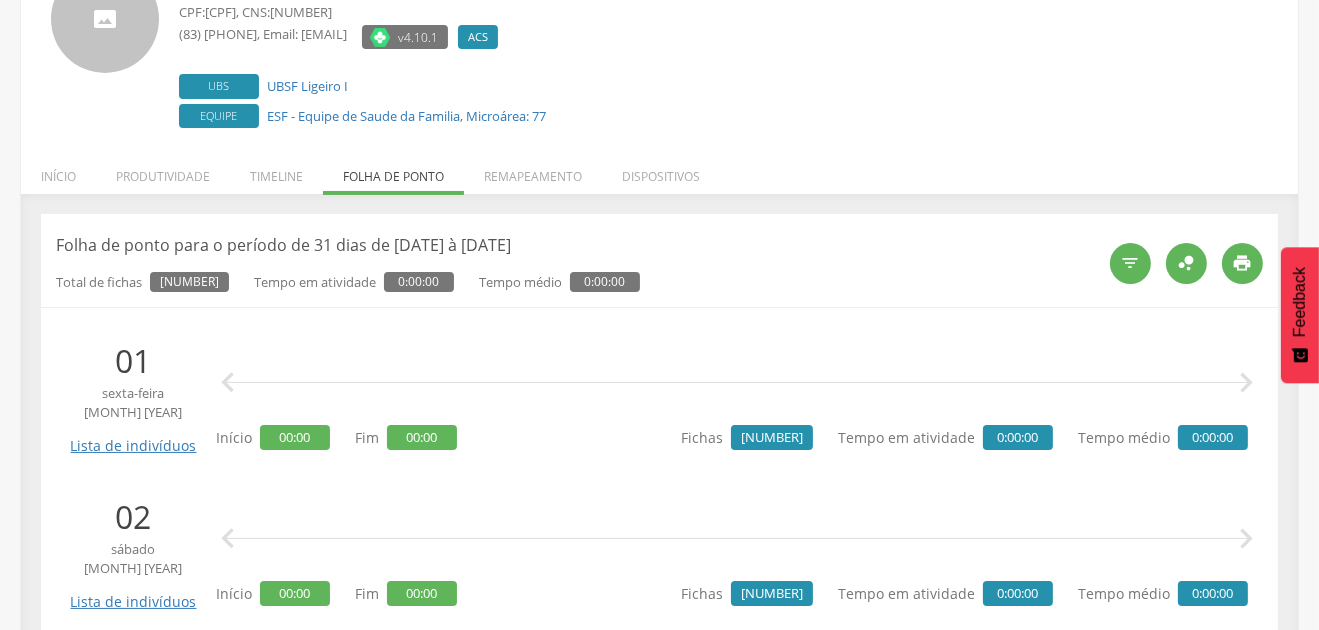 scroll, scrollTop: 0, scrollLeft: 0, axis: both 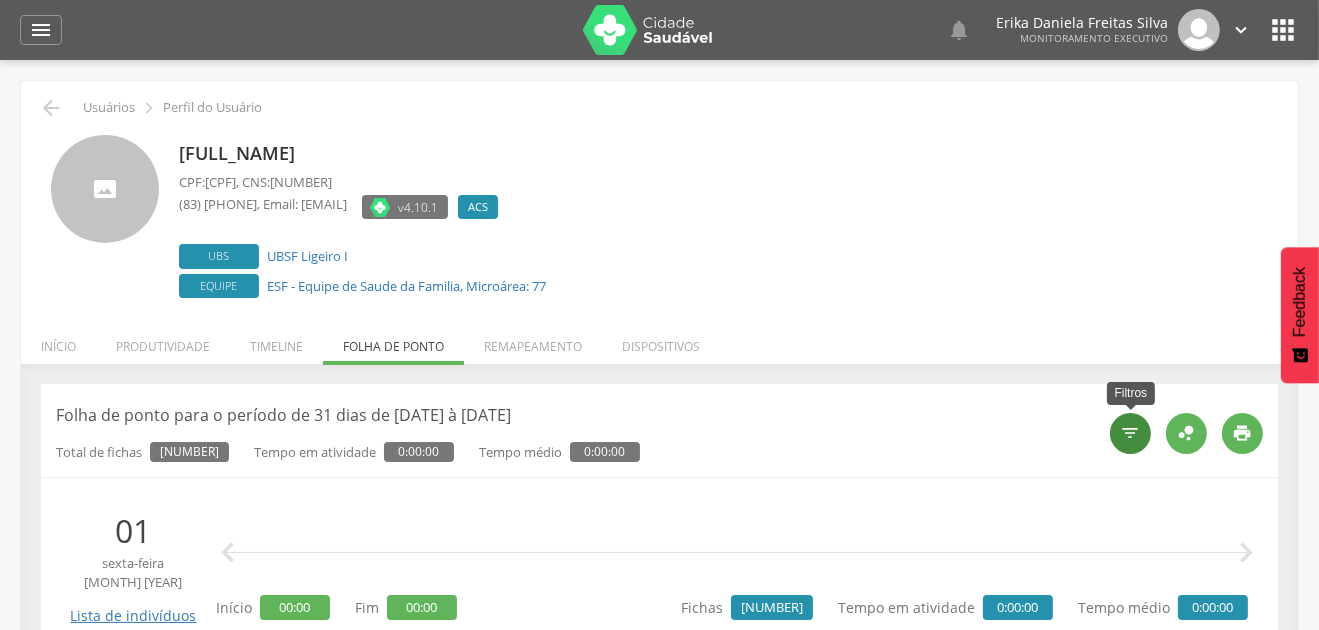 click on "" at bounding box center [1131, 433] 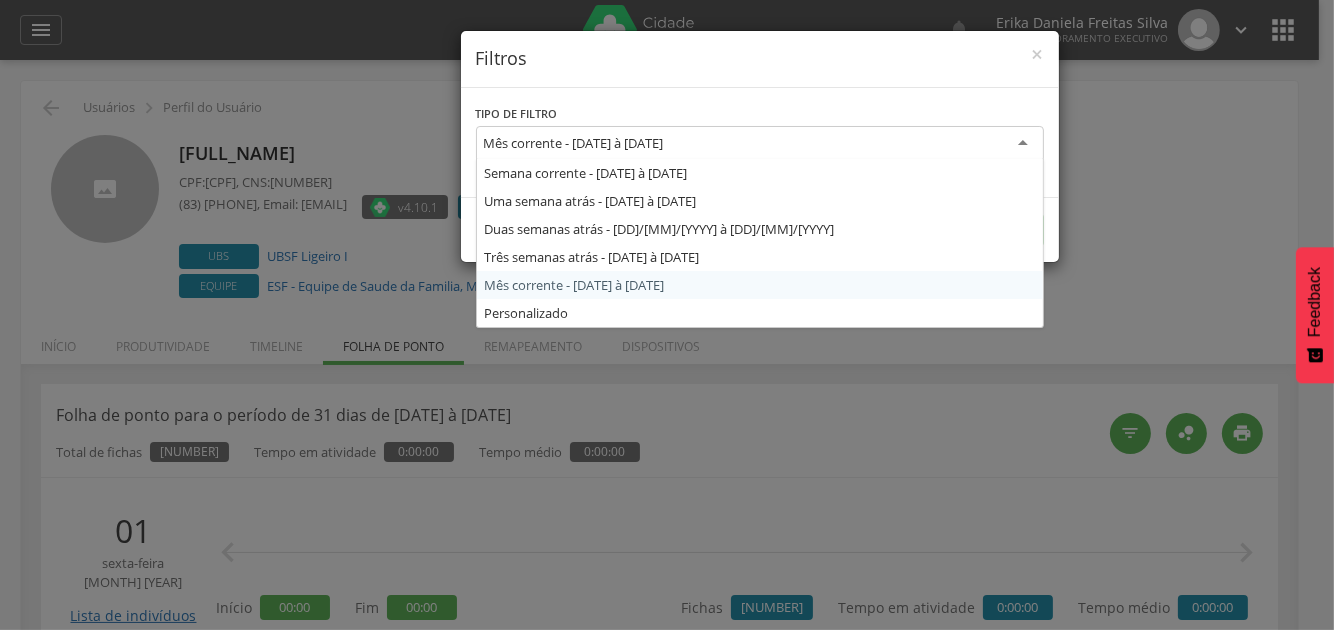 click on "Mês corrente - [DATE] à [DATE]" at bounding box center [574, 143] 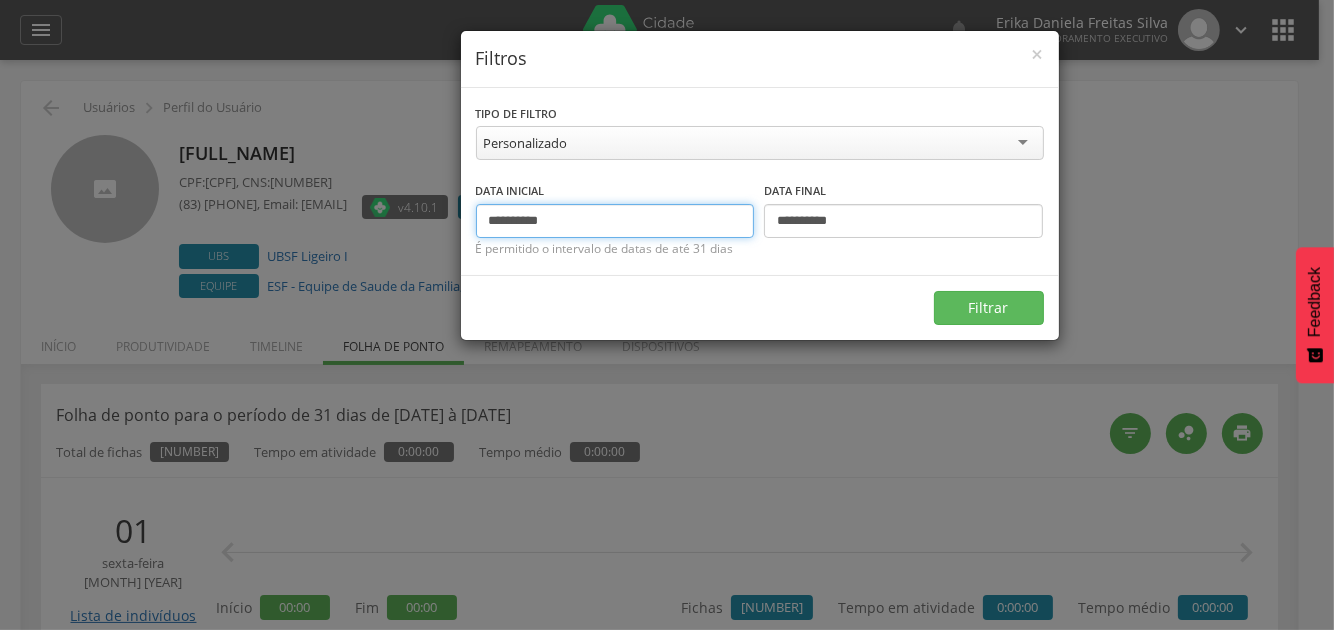 click on "**********" at bounding box center [615, 221] 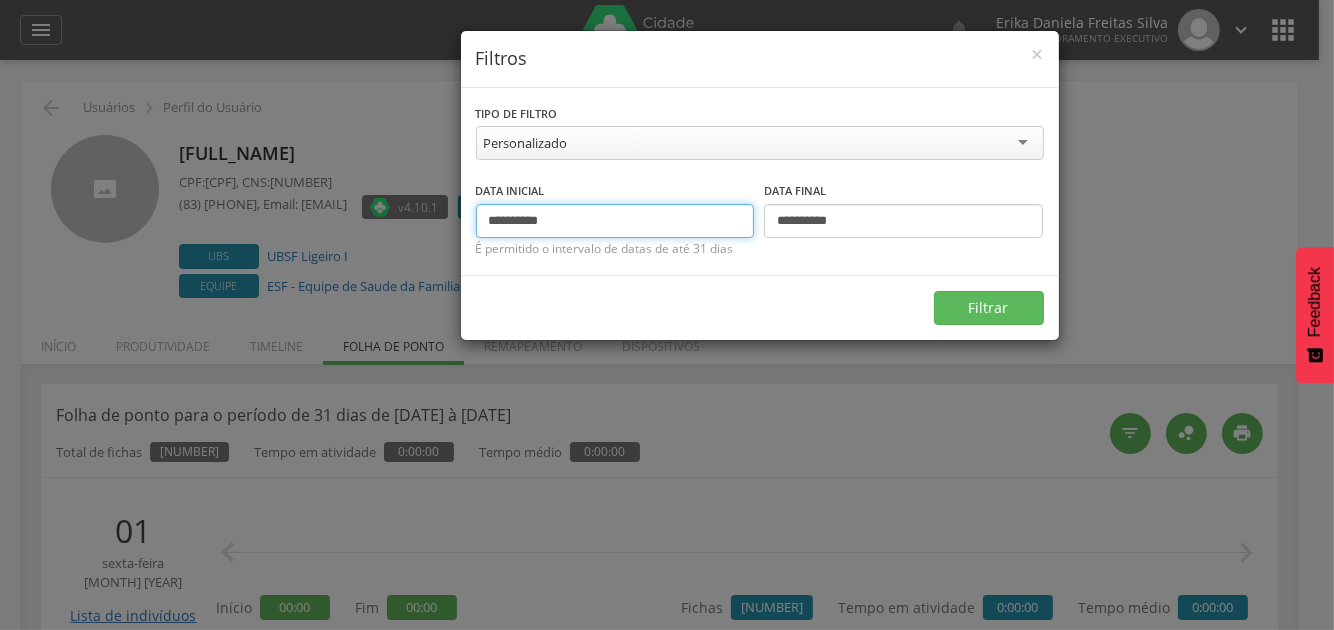 type on "**********" 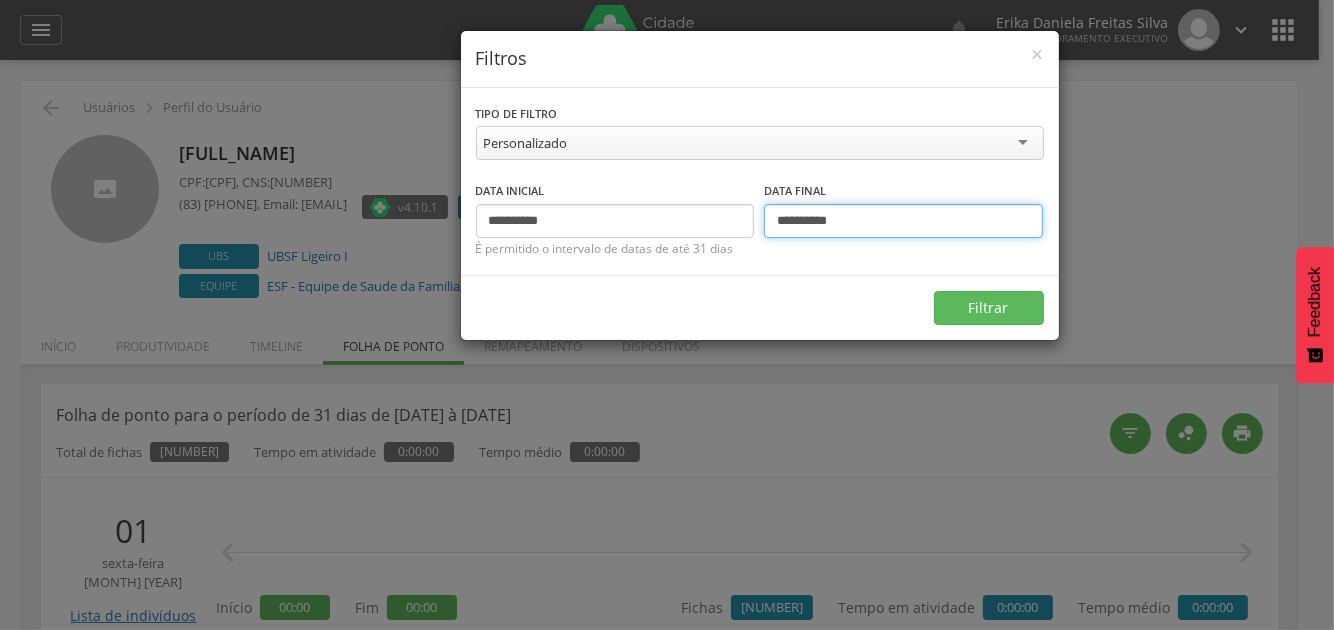 click on "**********" at bounding box center [903, 221] 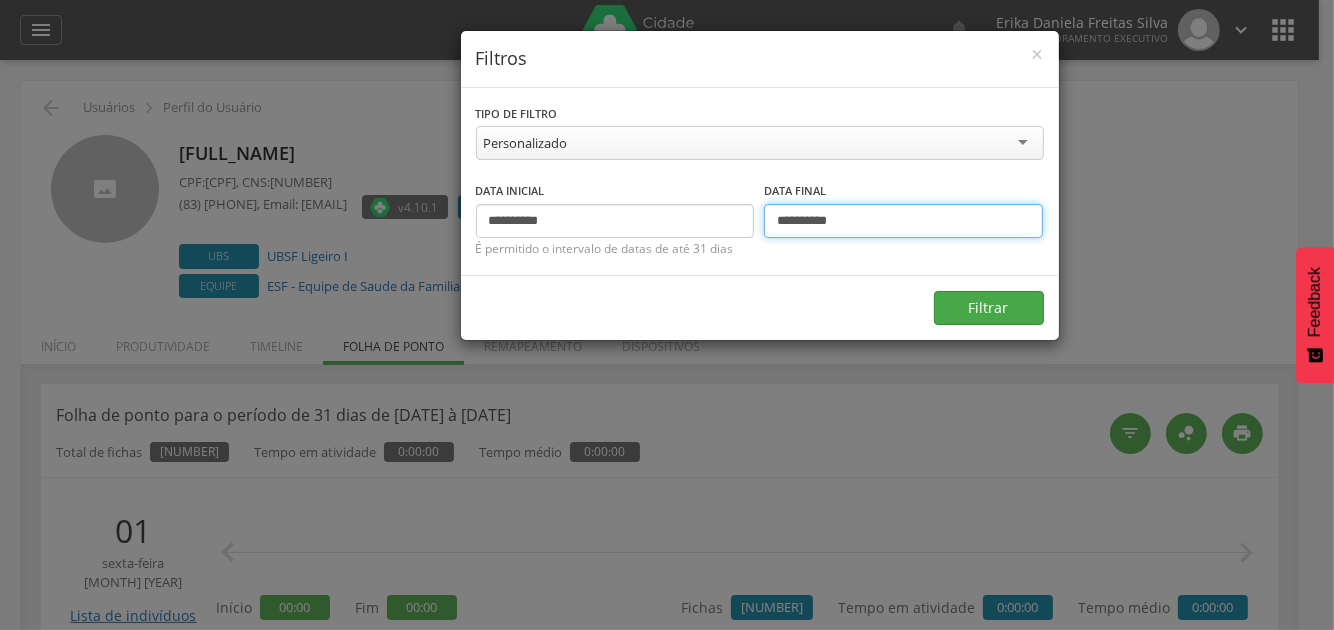 type on "**********" 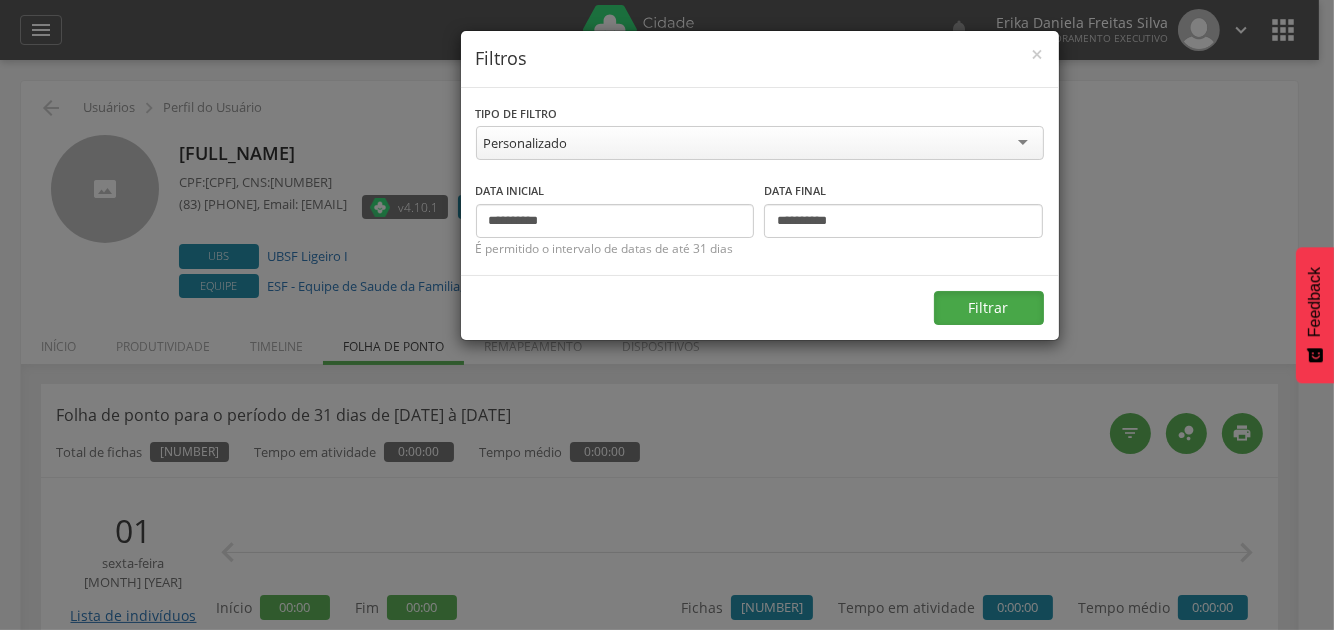 click on "Filtrar" at bounding box center (989, 308) 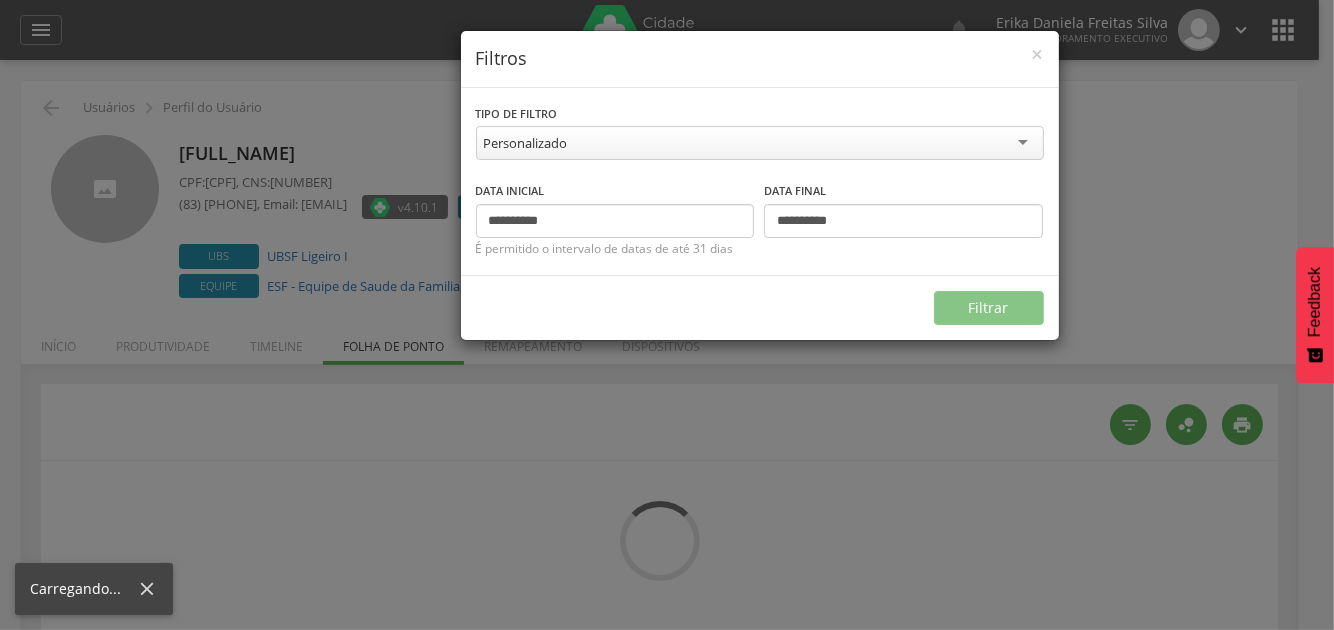 type on "**********" 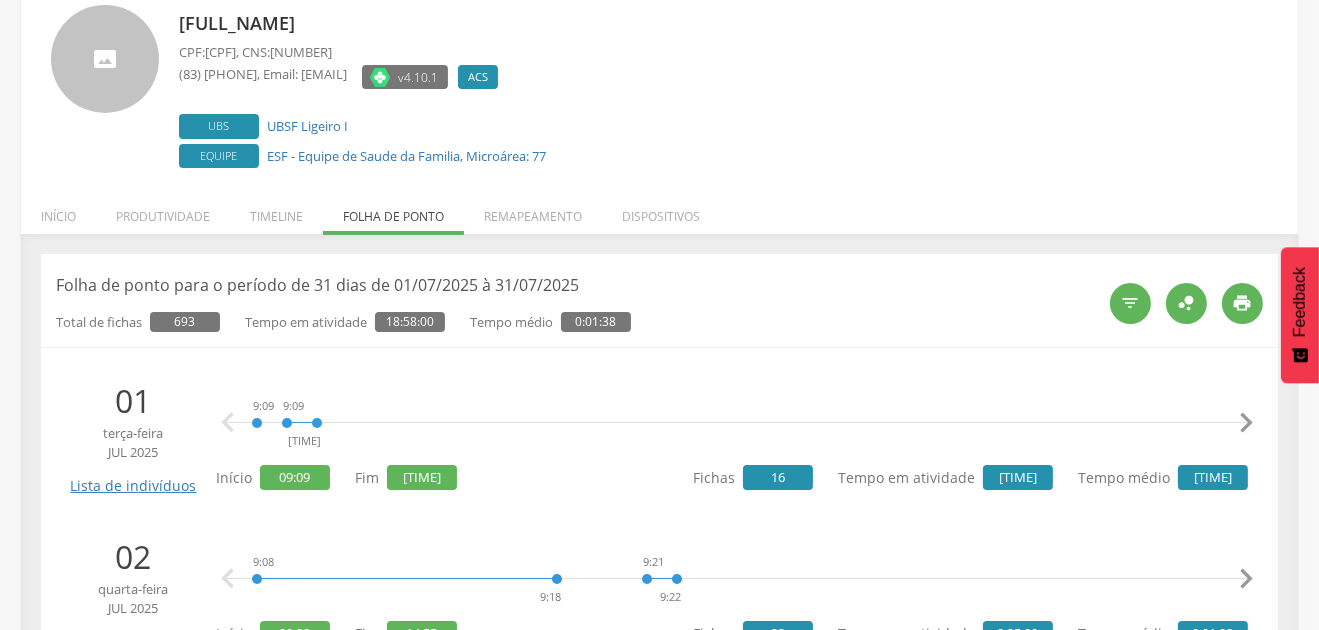 scroll, scrollTop: 99, scrollLeft: 0, axis: vertical 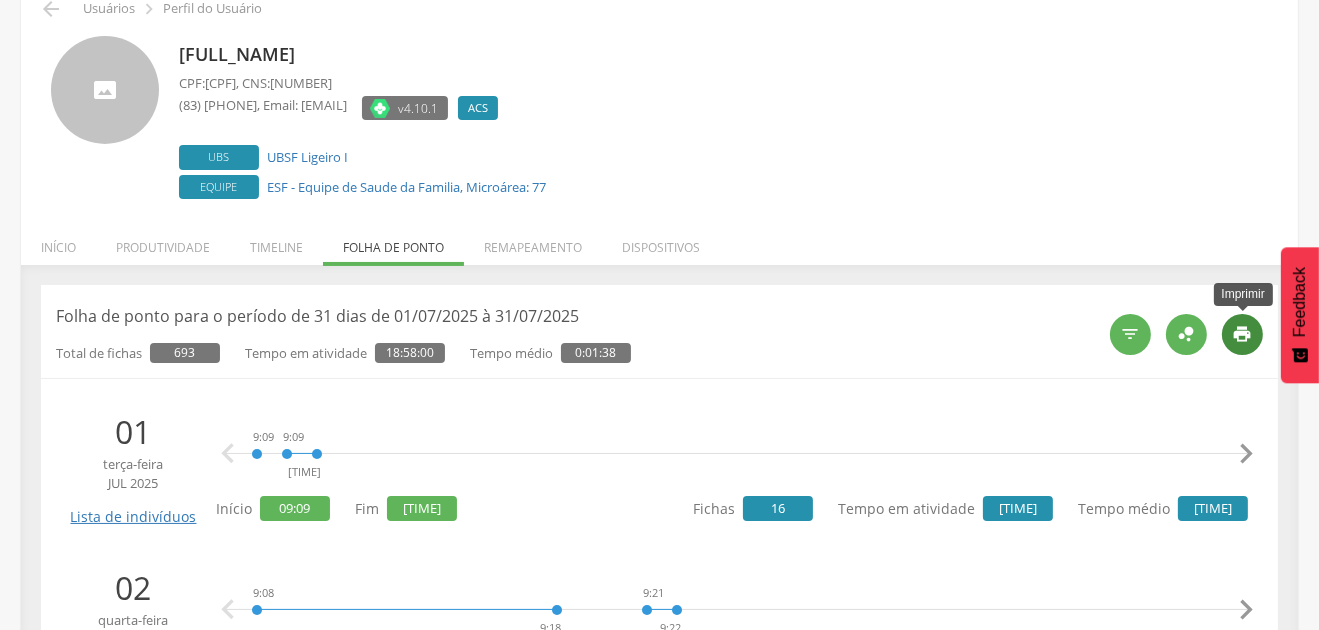 click on "" at bounding box center [1243, 334] 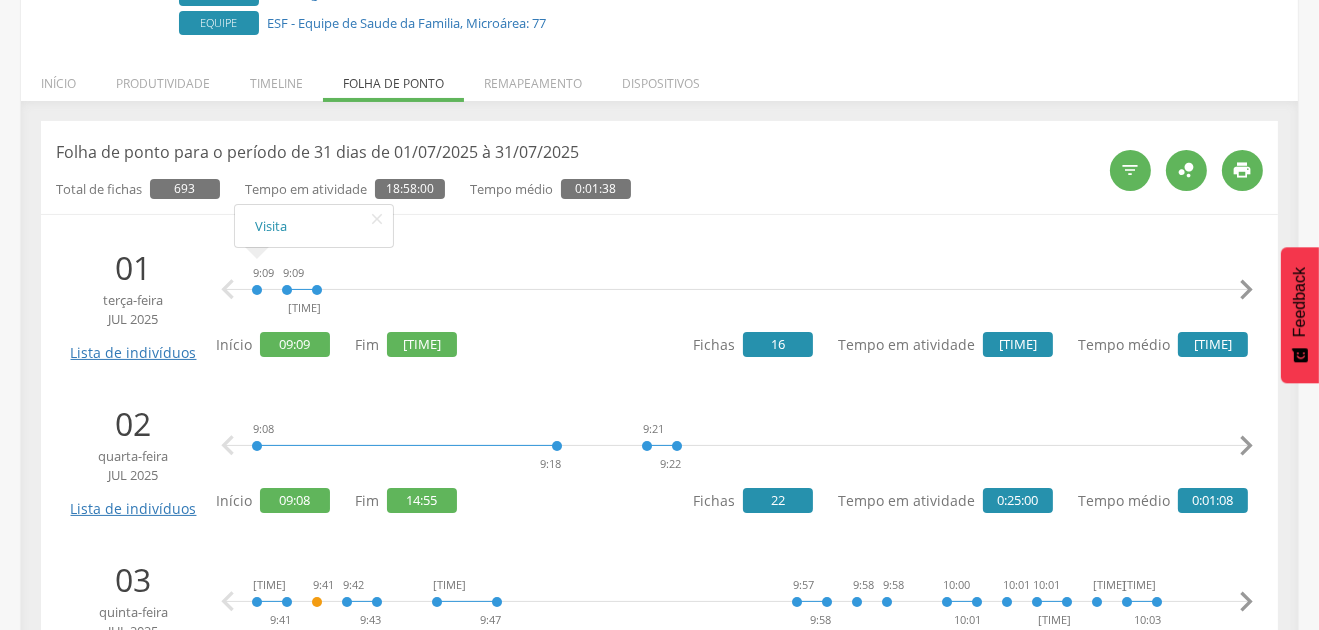 scroll, scrollTop: 99, scrollLeft: 0, axis: vertical 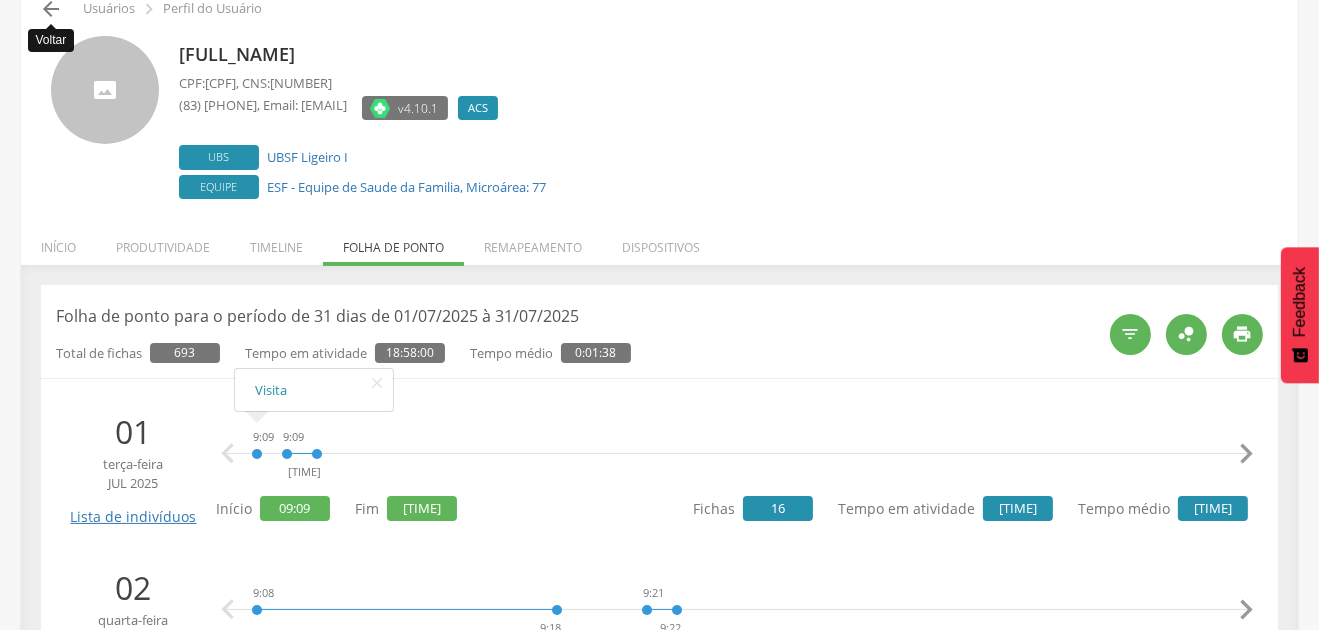 click on "" at bounding box center (51, 9) 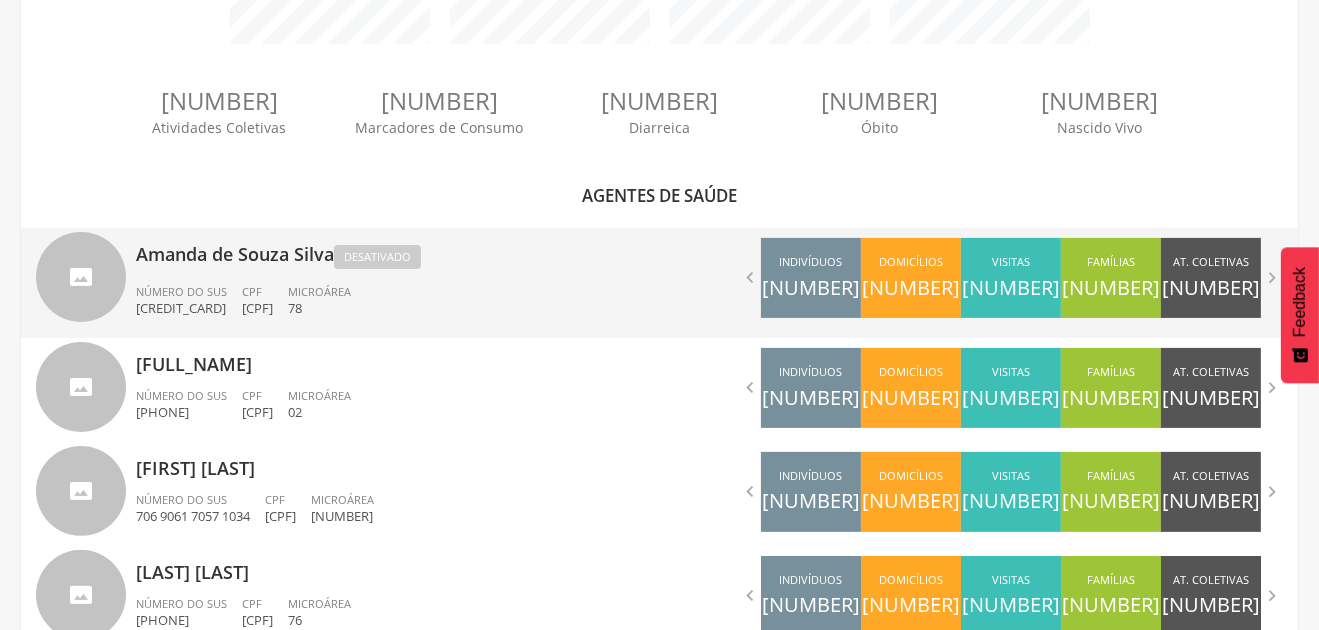 scroll, scrollTop: 0, scrollLeft: 0, axis: both 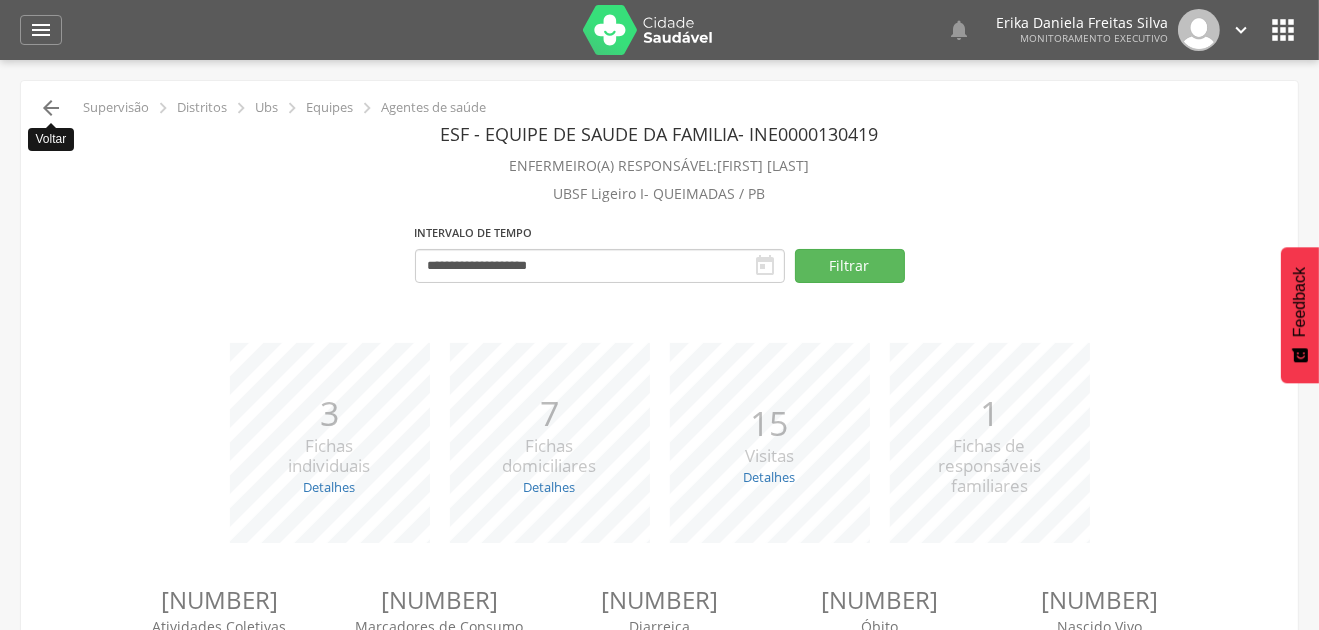 click on "" at bounding box center (51, 108) 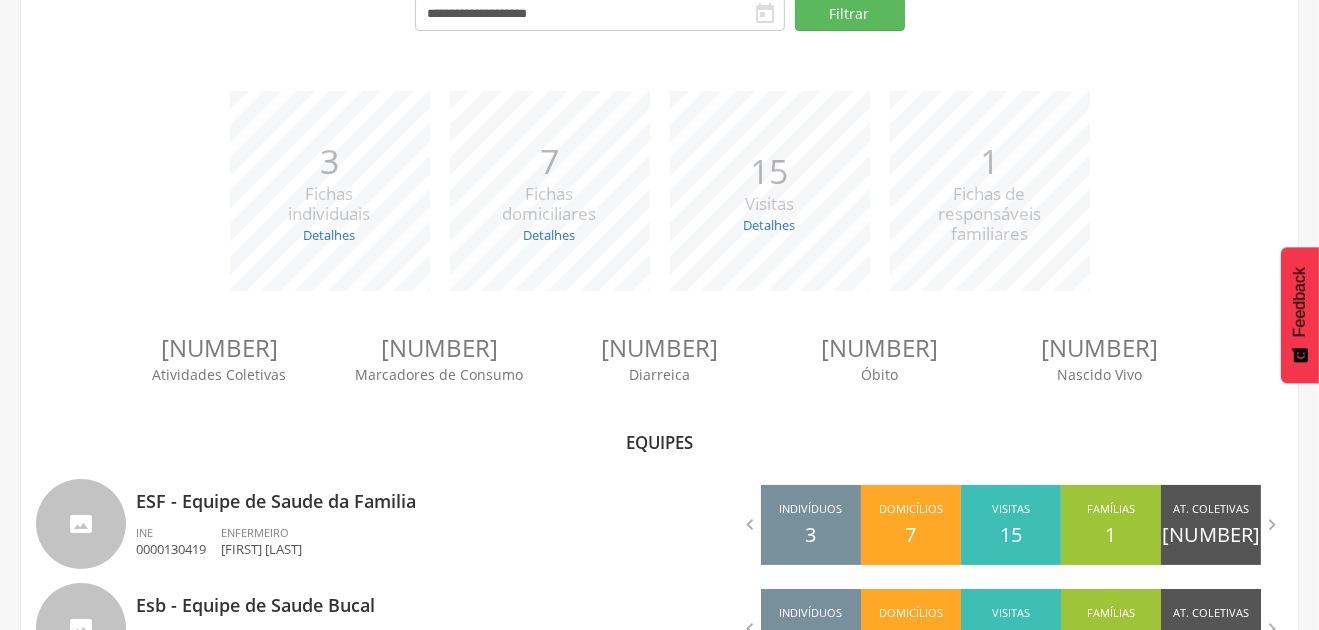 scroll, scrollTop: 312, scrollLeft: 0, axis: vertical 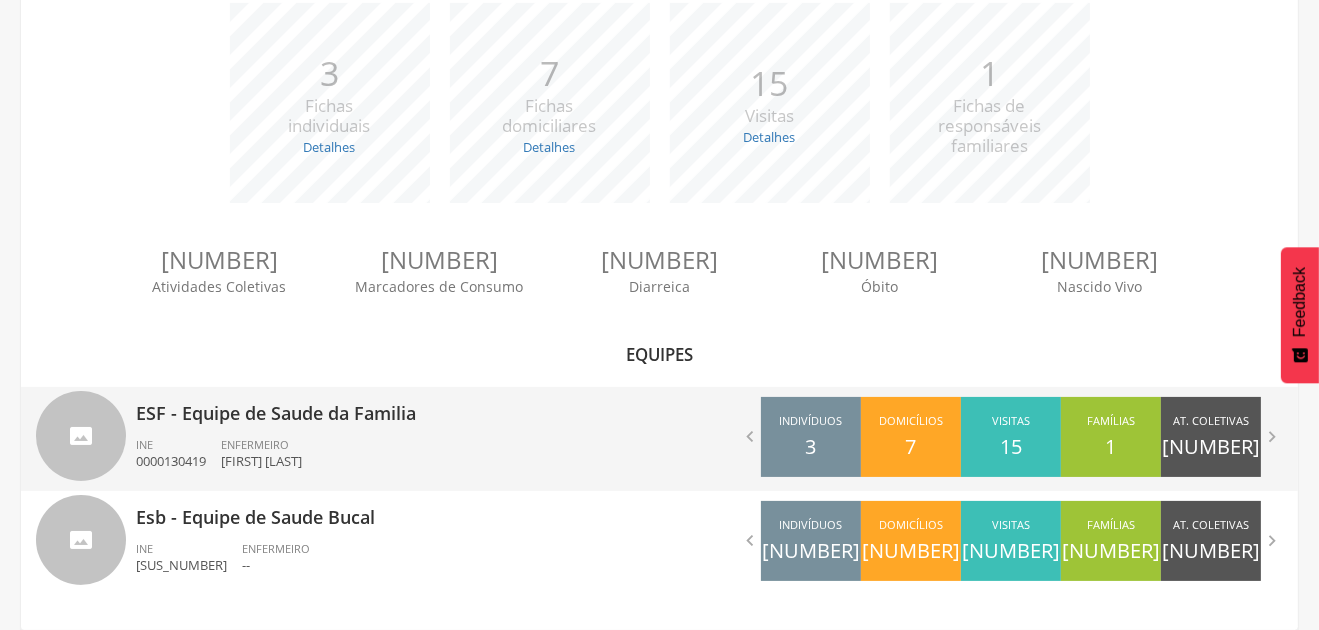 click on "INE 0000130419 ENFERMEIRO Janaina de Farias Costa" at bounding box center (390, 459) 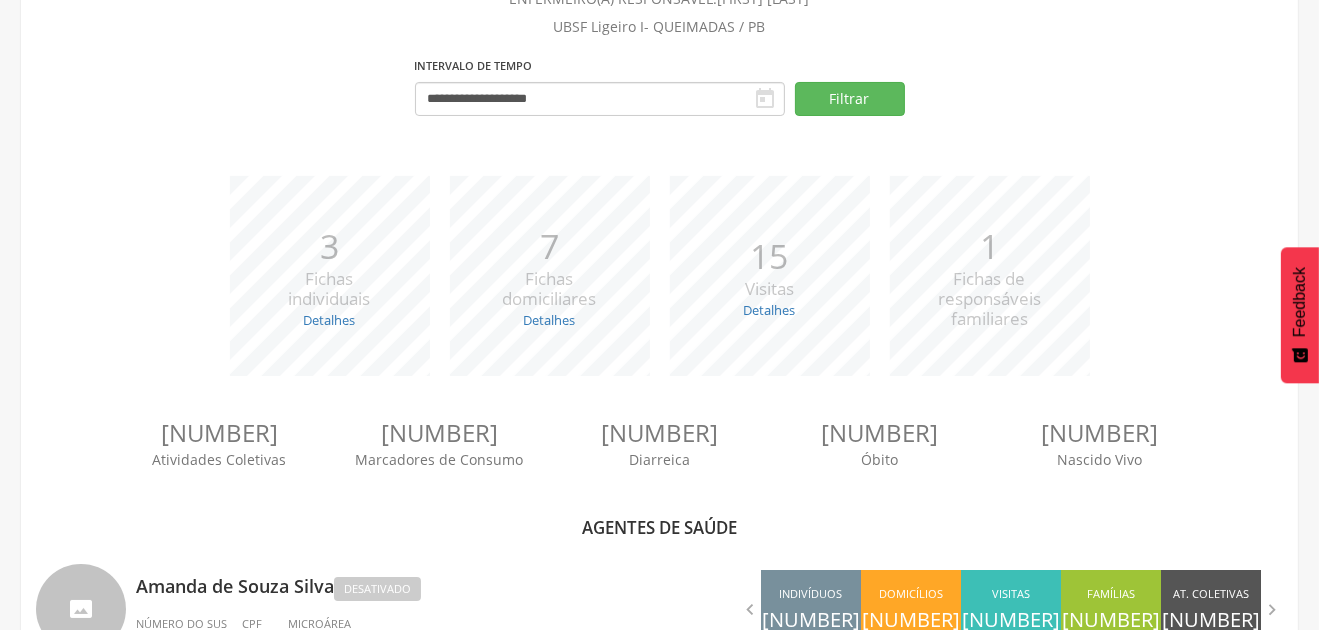 scroll, scrollTop: 0, scrollLeft: 0, axis: both 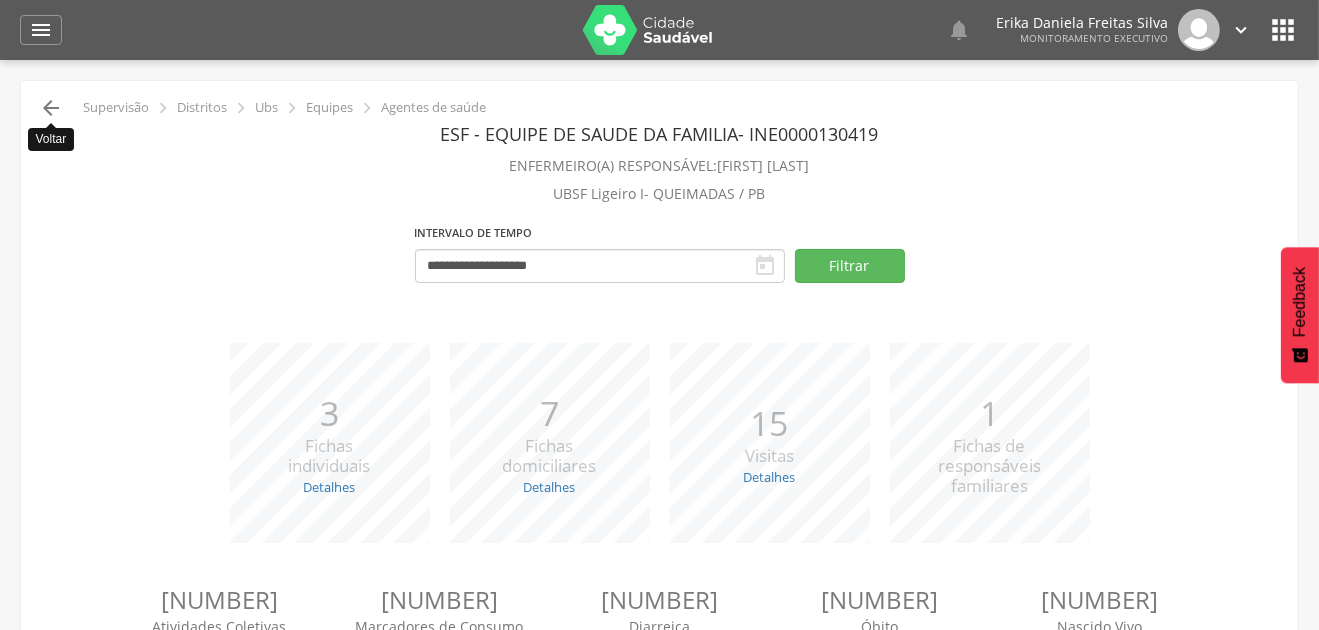 click on "" at bounding box center [51, 108] 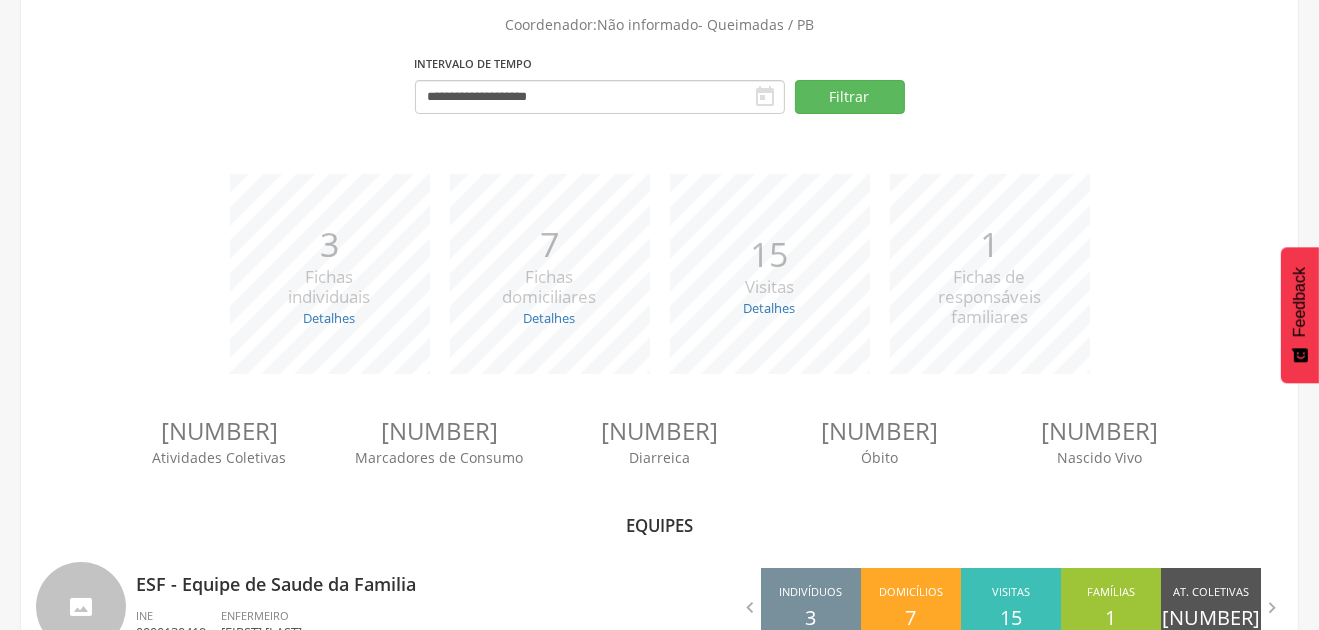 scroll, scrollTop: 0, scrollLeft: 0, axis: both 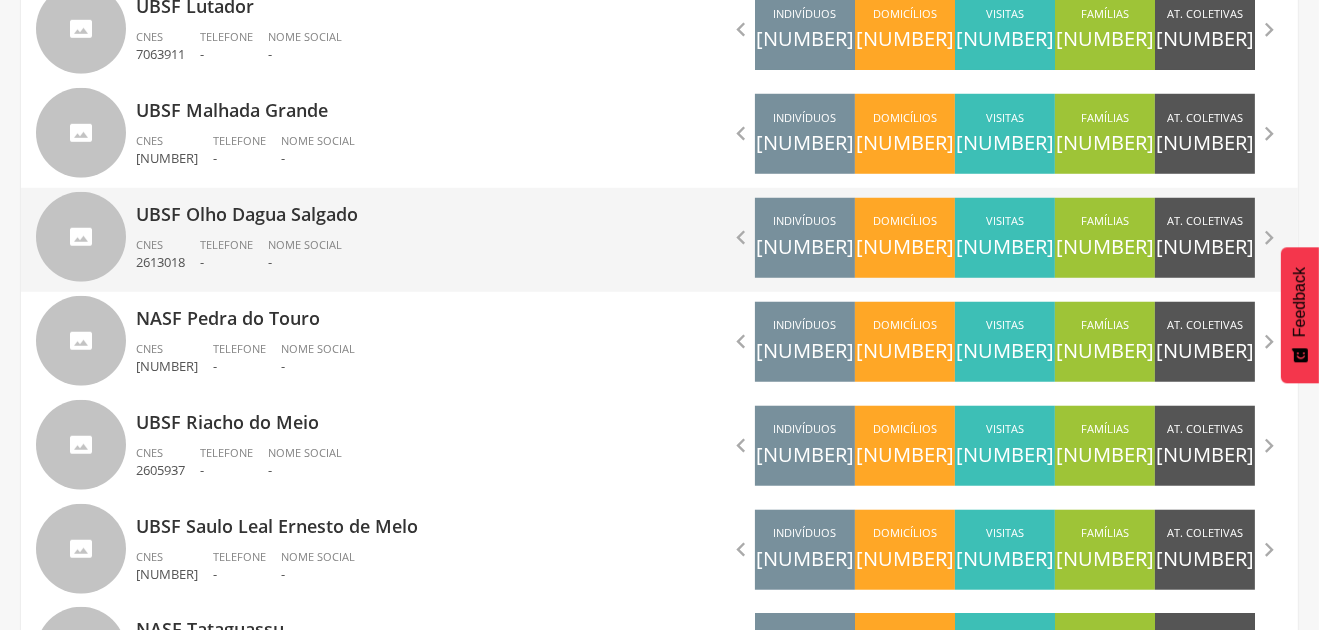 click on "CNES [NUMBER] Telefone - Nome [LAST] -" at bounding box center [390, 259] 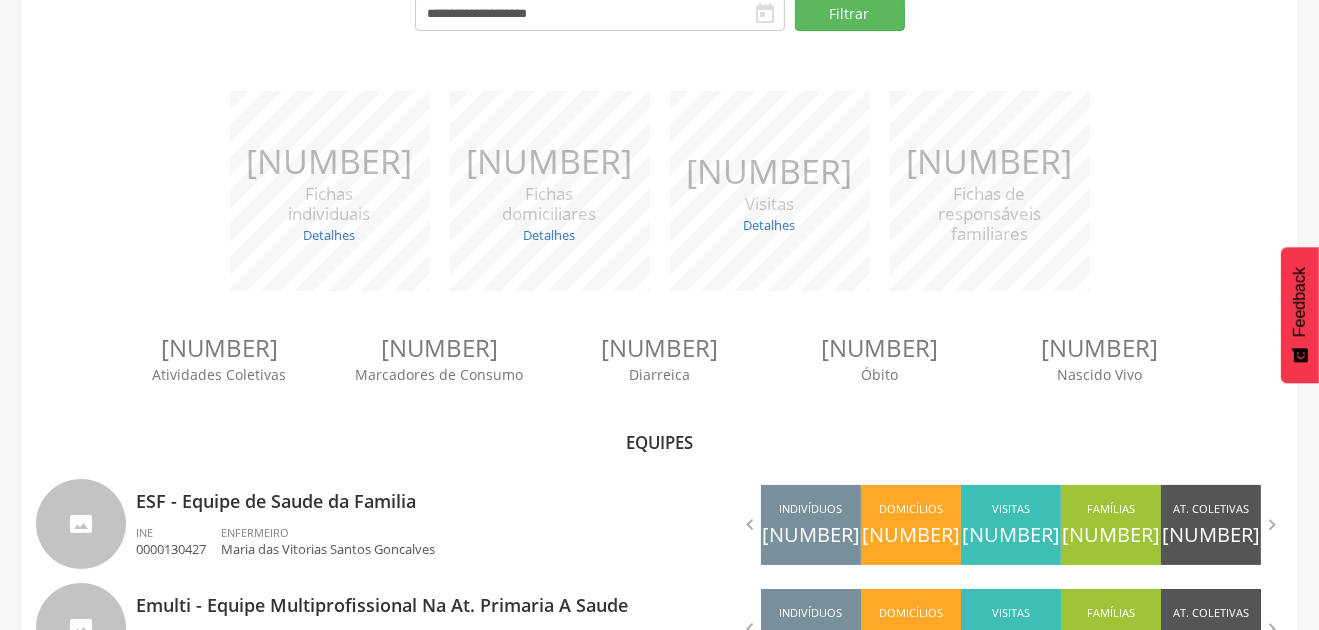scroll, scrollTop: 416, scrollLeft: 0, axis: vertical 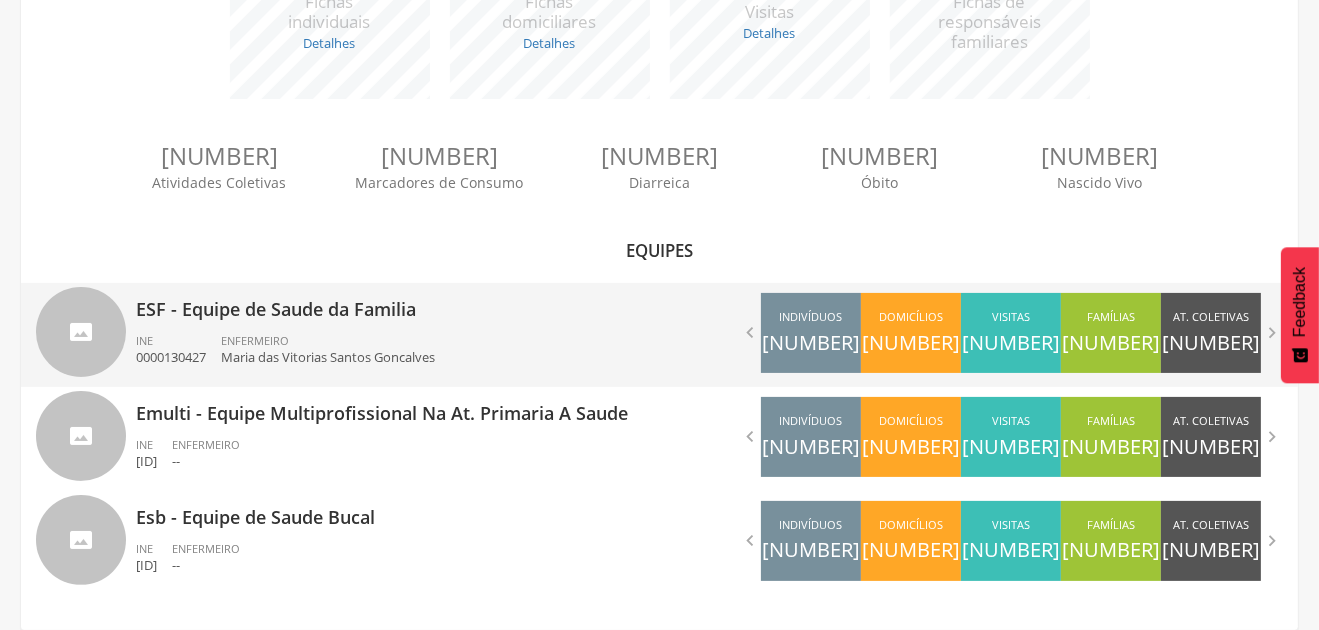 click on "ESF - Equipe de Saude da Familia INE [INE_ID] ENFERMEIRO Maria das Vitorias Santos Goncalves" at bounding box center [390, 335] 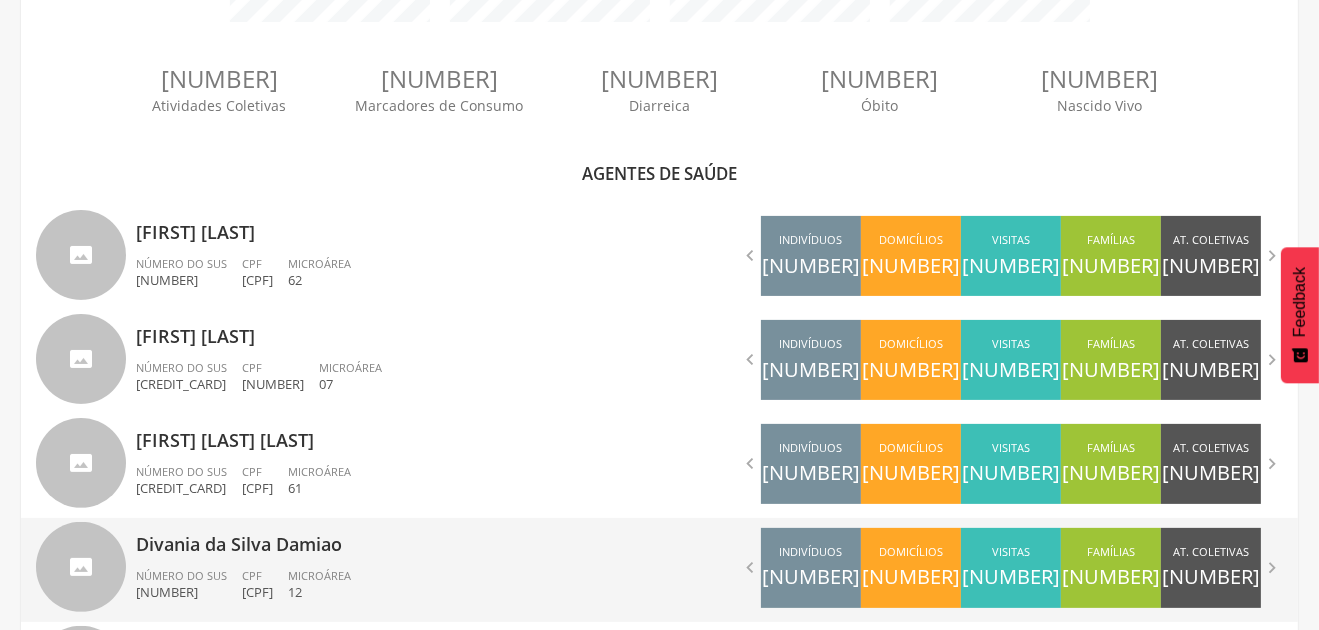 scroll, scrollTop: 456, scrollLeft: 0, axis: vertical 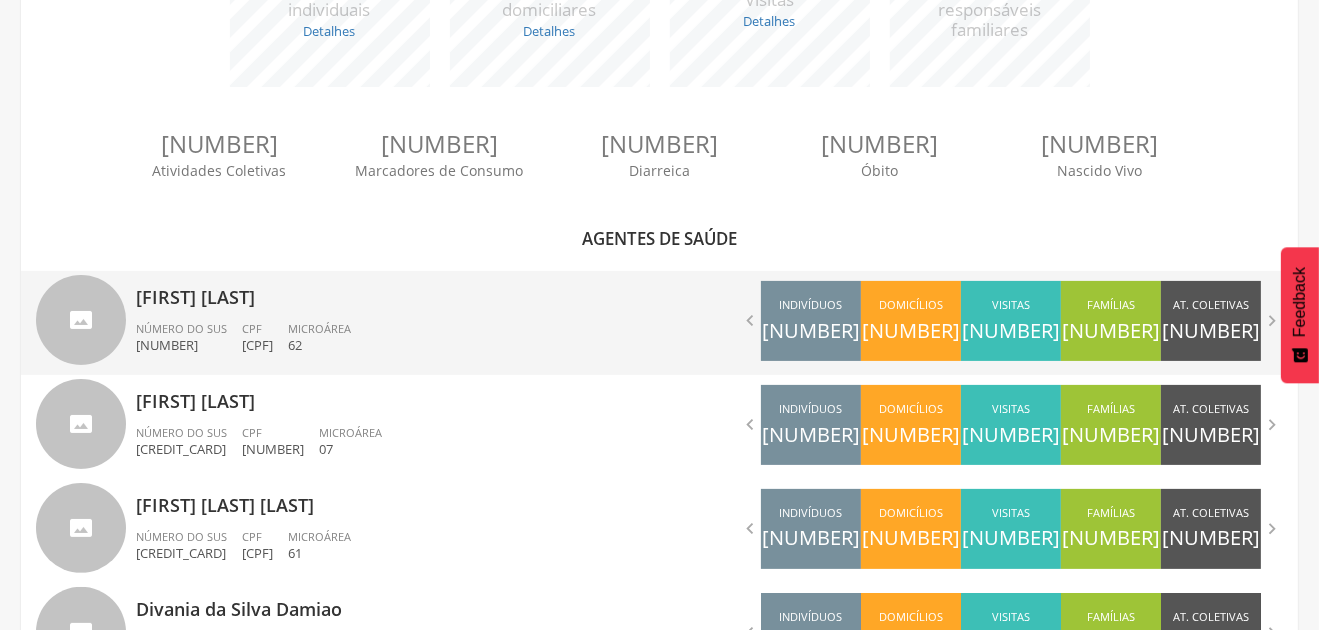 click on "[FIRST] [LAST] Número do SUS [SUS_NUMBER] CPF [CPF] Microárea [MICROAREA]" at bounding box center [390, 323] 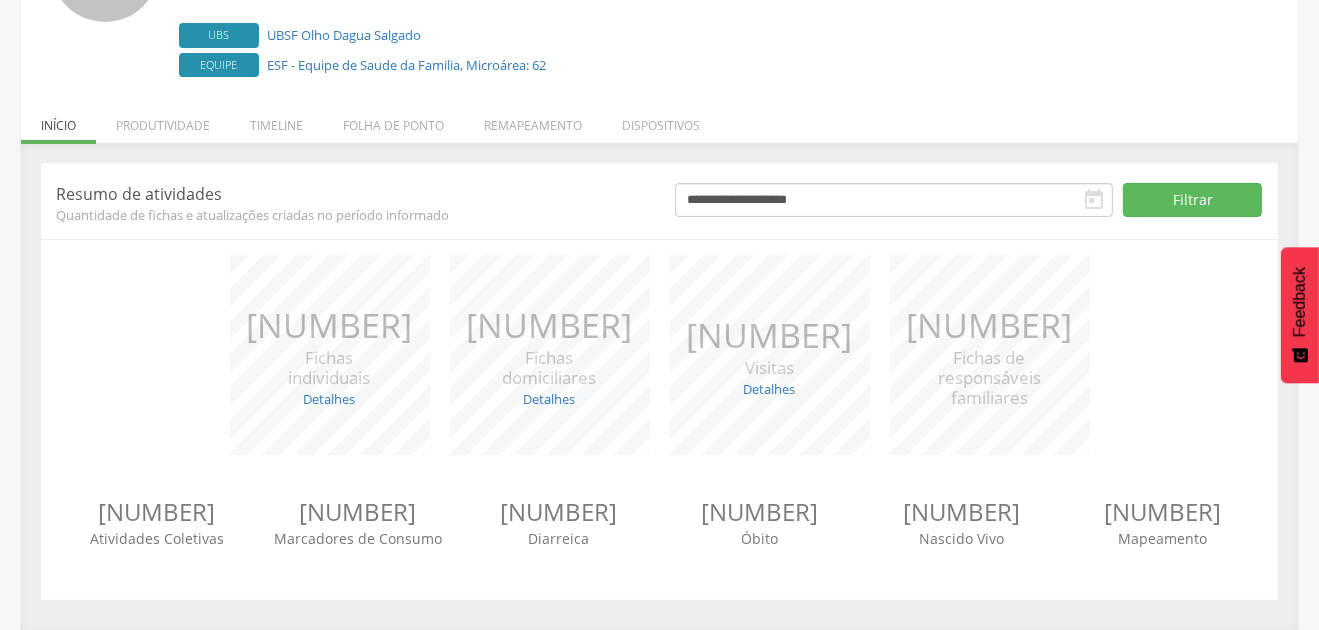 scroll, scrollTop: 0, scrollLeft: 0, axis: both 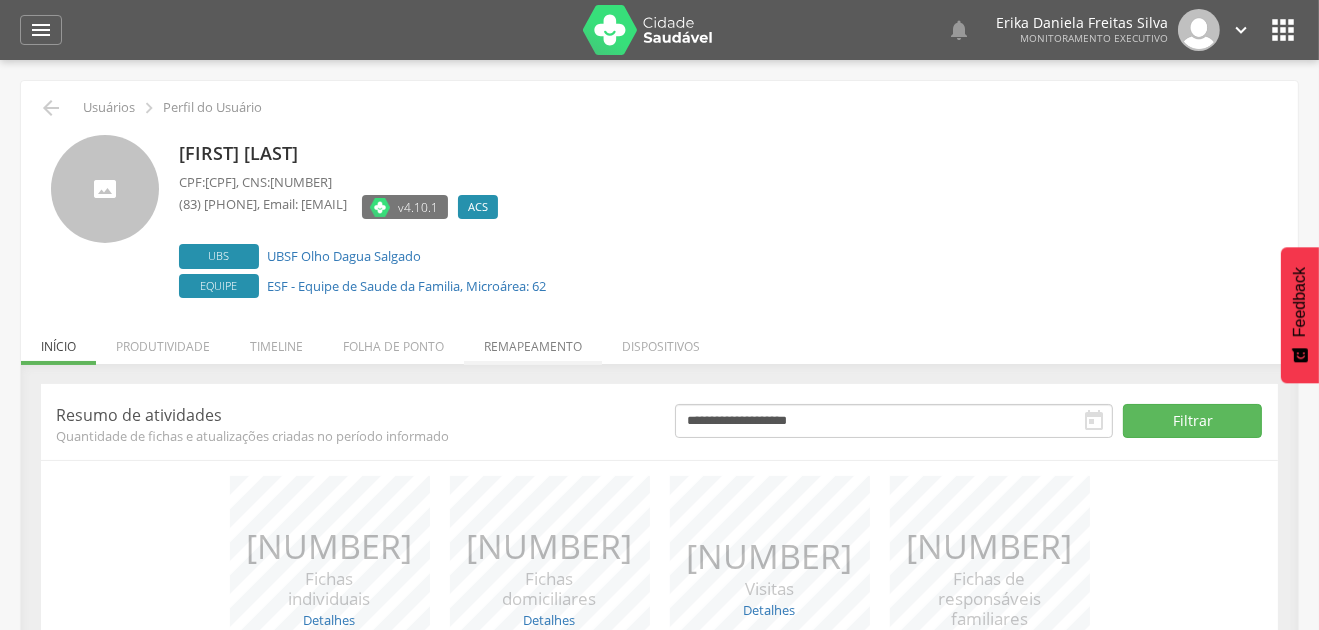 click on "Remapeamento" at bounding box center [533, 341] 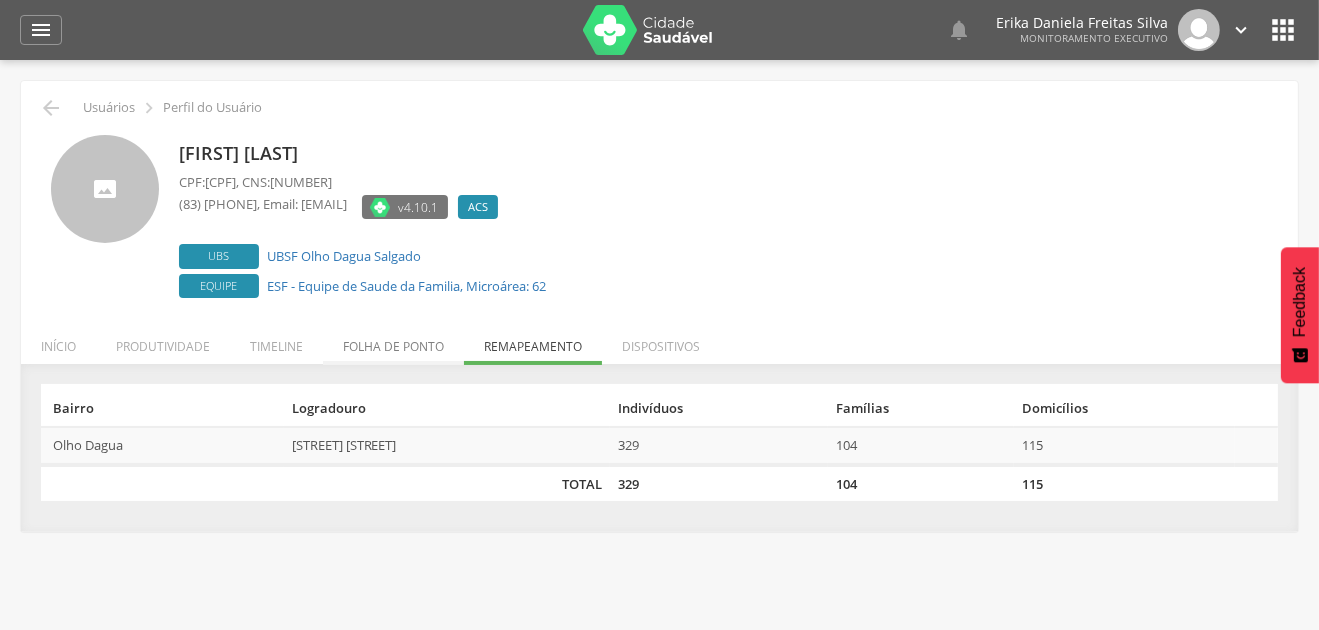 click on "Folha de ponto" at bounding box center (393, 341) 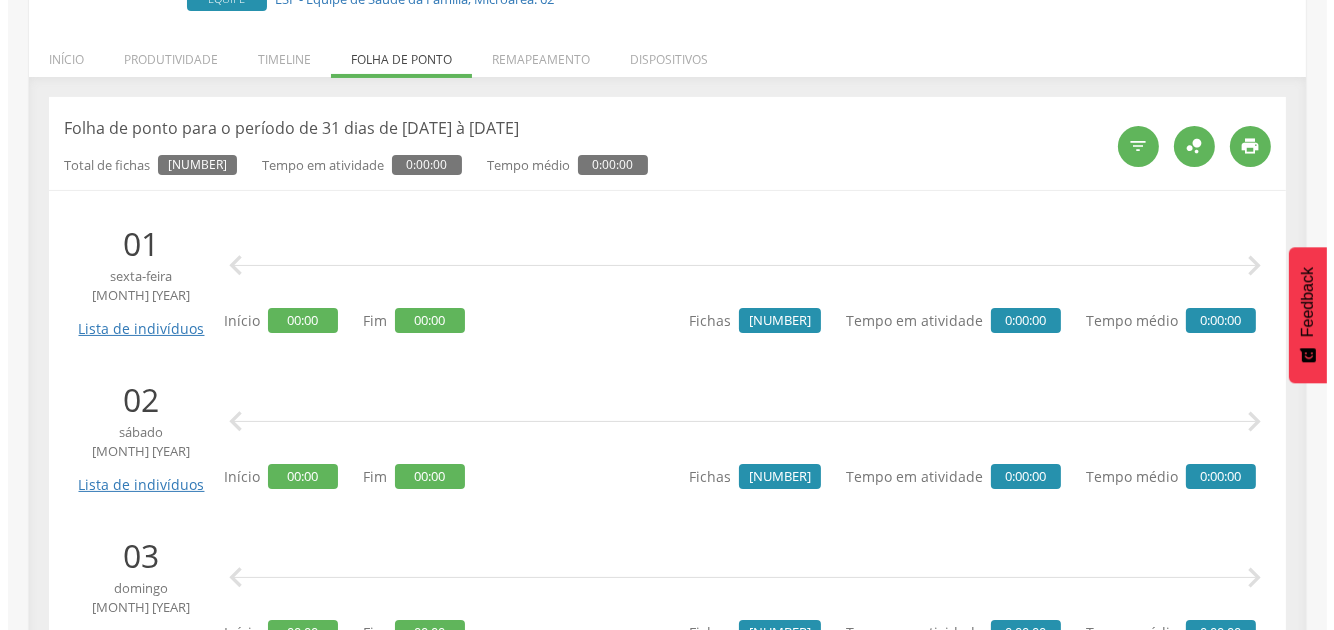 scroll, scrollTop: 300, scrollLeft: 0, axis: vertical 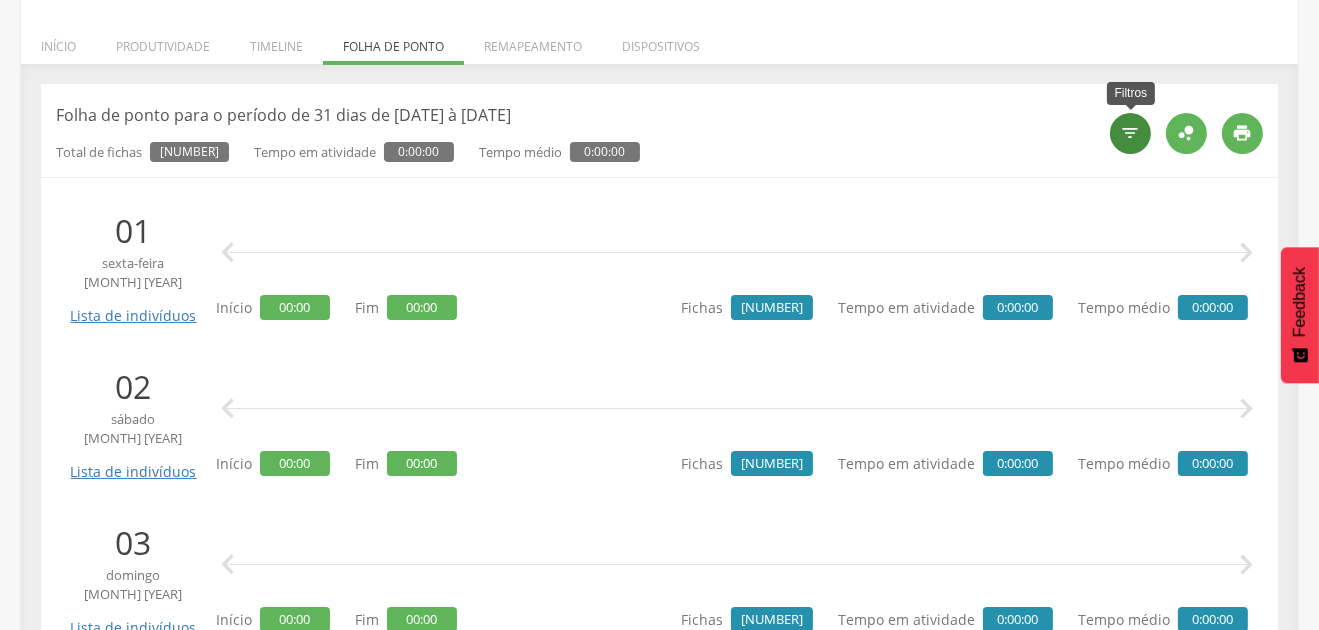 click on "" at bounding box center (1131, 133) 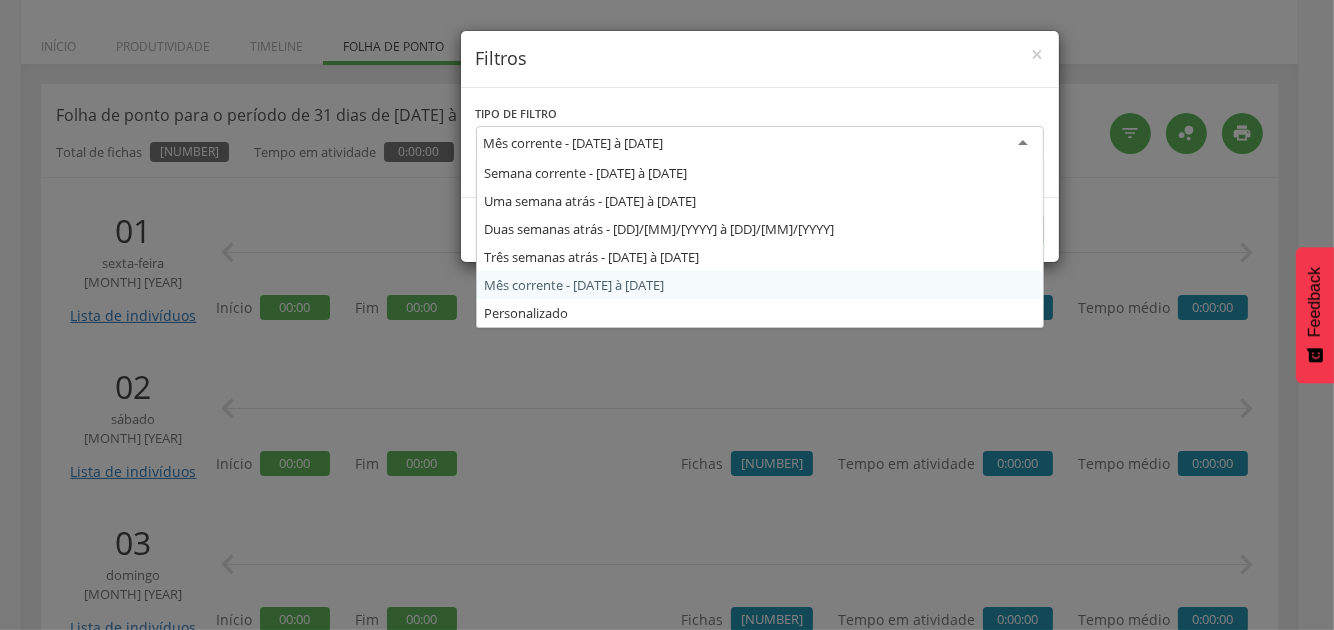 click on "Mês corrente - [DATE] à [DATE]" at bounding box center [574, 143] 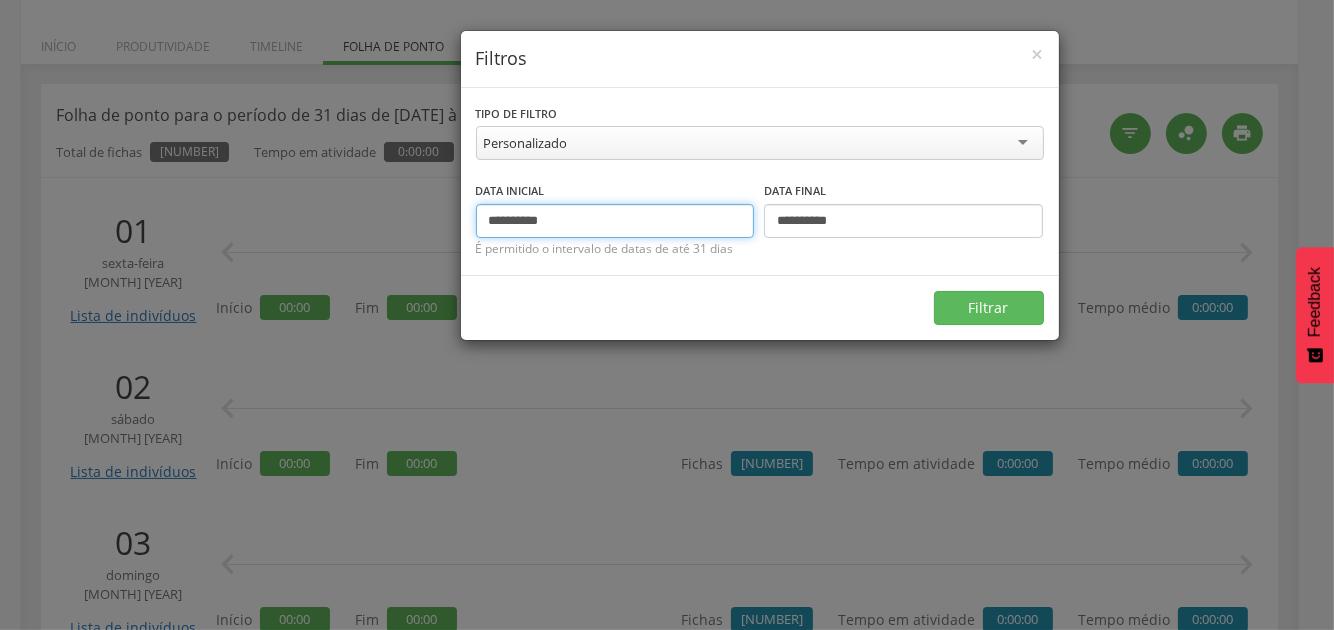 click on "**********" at bounding box center [615, 221] 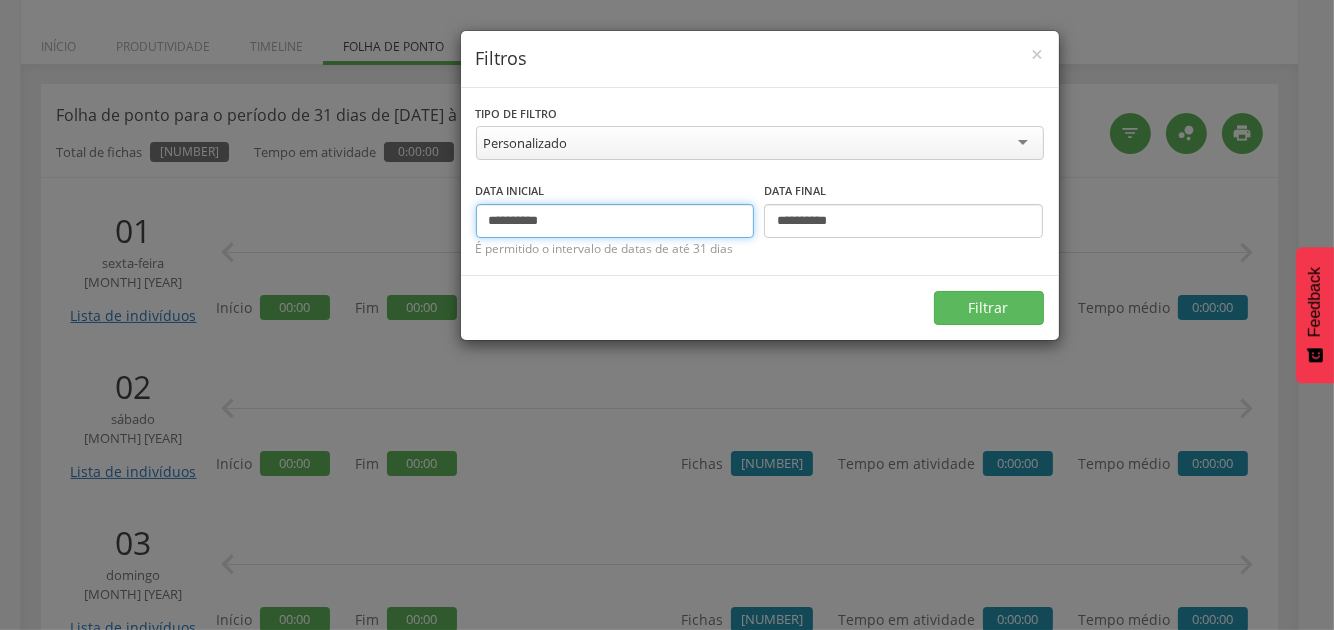 type on "**********" 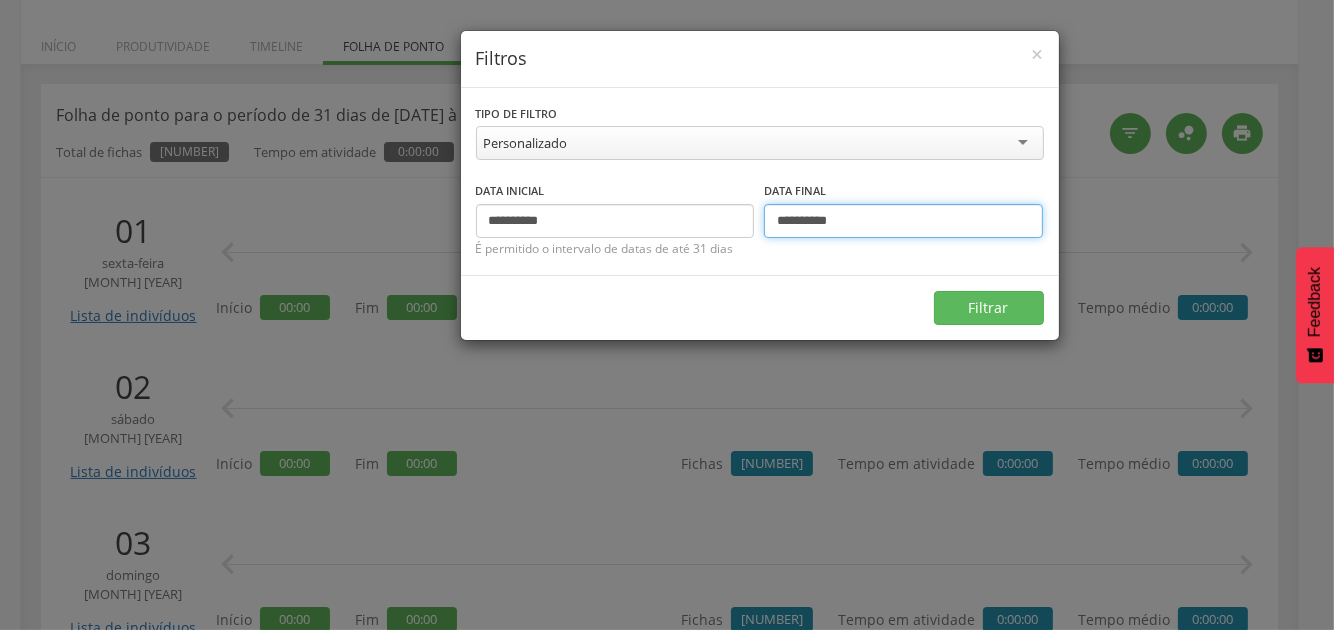click on "**********" at bounding box center (903, 221) 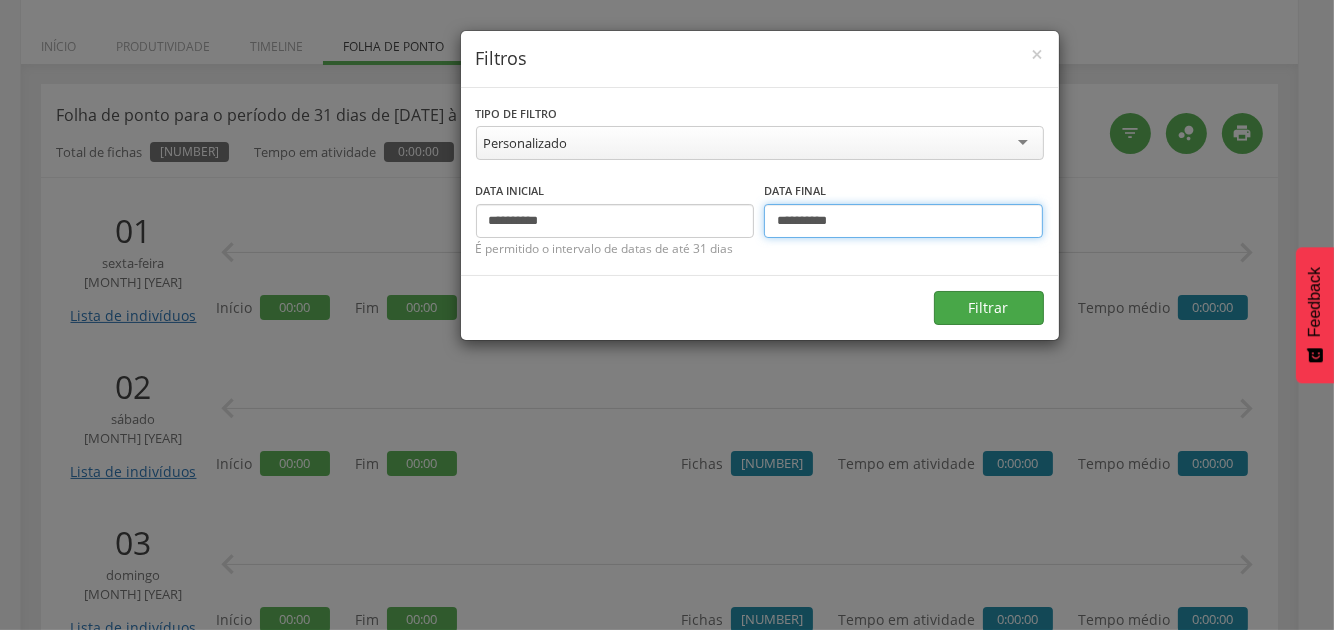 type on "**********" 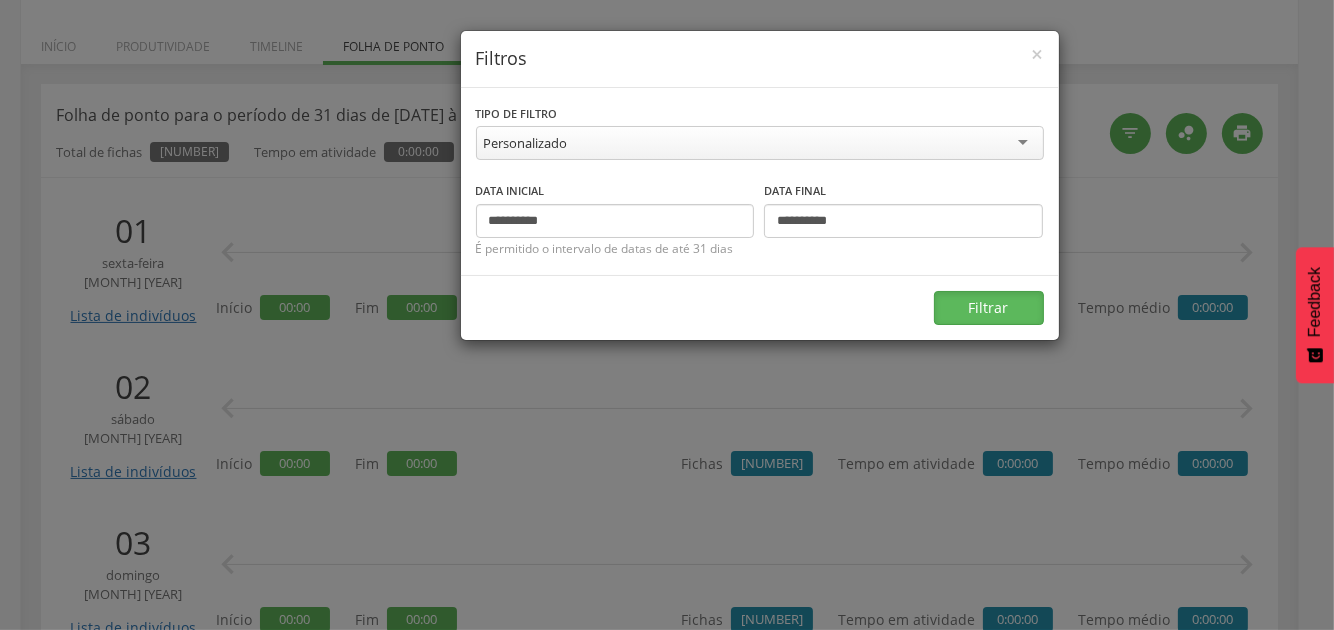 drag, startPoint x: 981, startPoint y: 303, endPoint x: 988, endPoint y: 288, distance: 16.552946 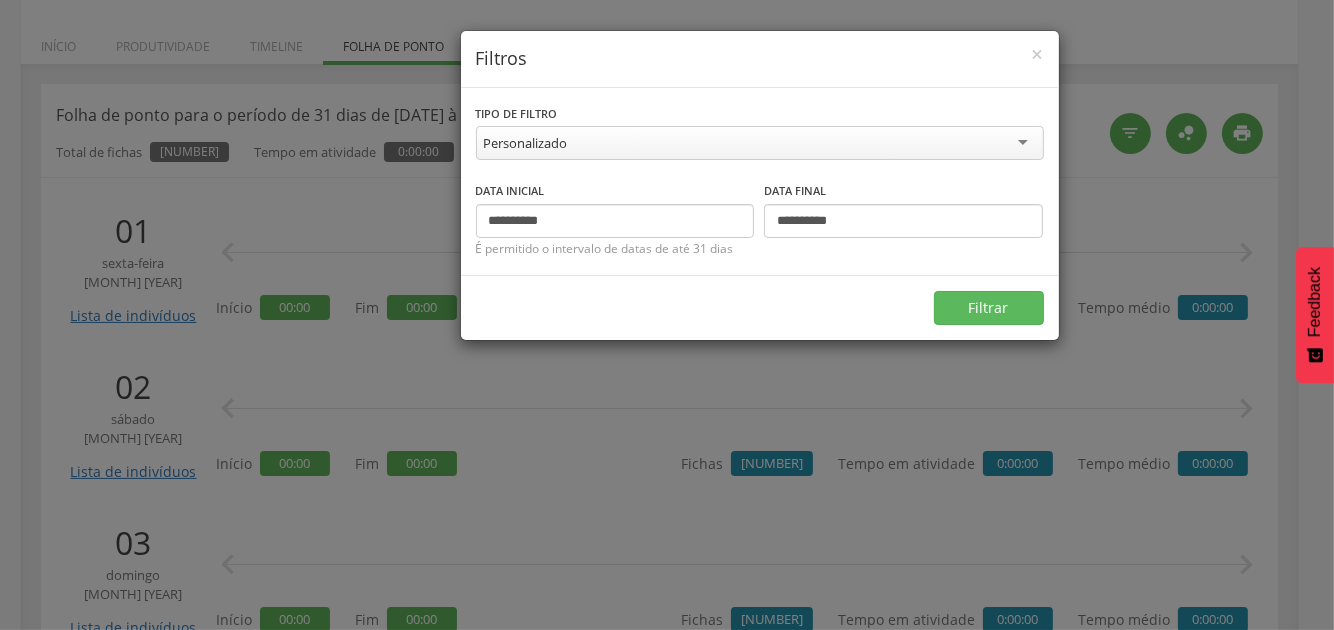 scroll, scrollTop: 59, scrollLeft: 0, axis: vertical 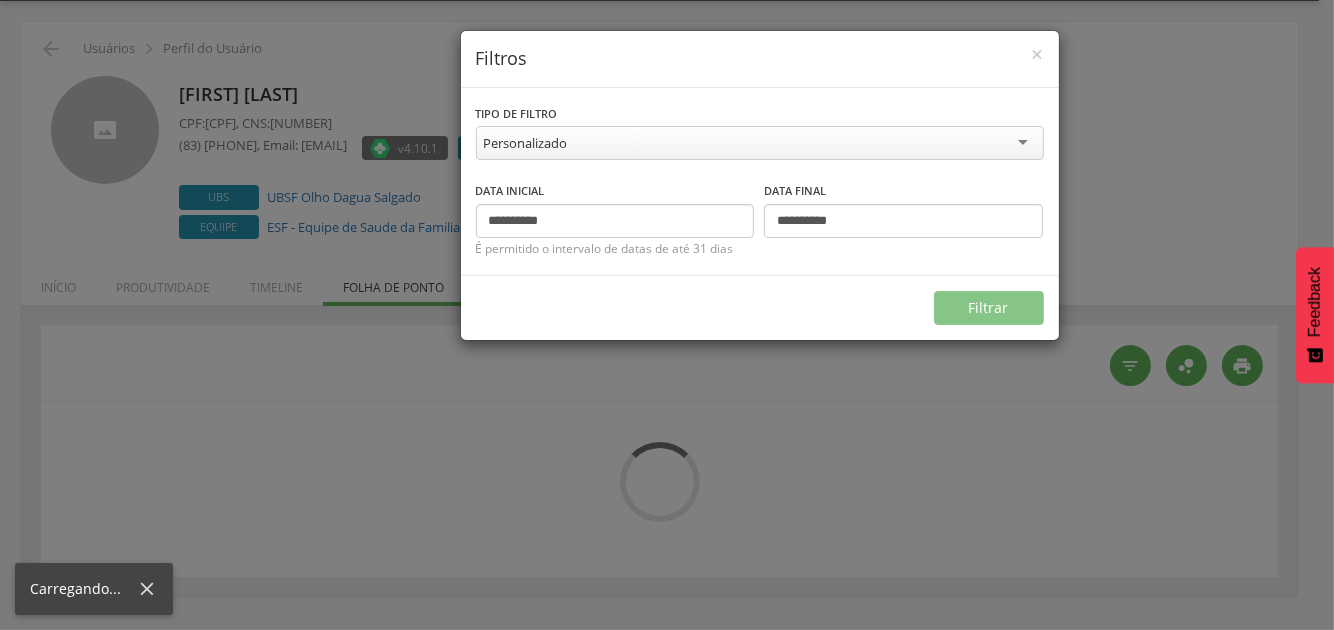type on "**********" 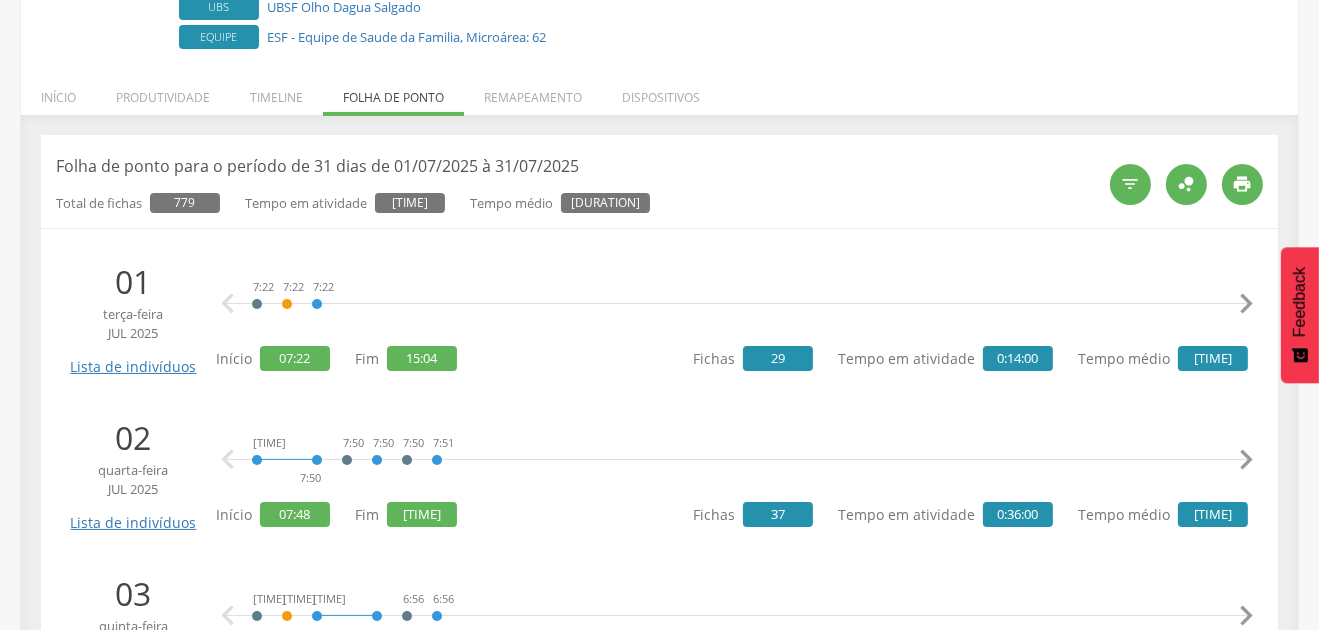 scroll, scrollTop: 99, scrollLeft: 0, axis: vertical 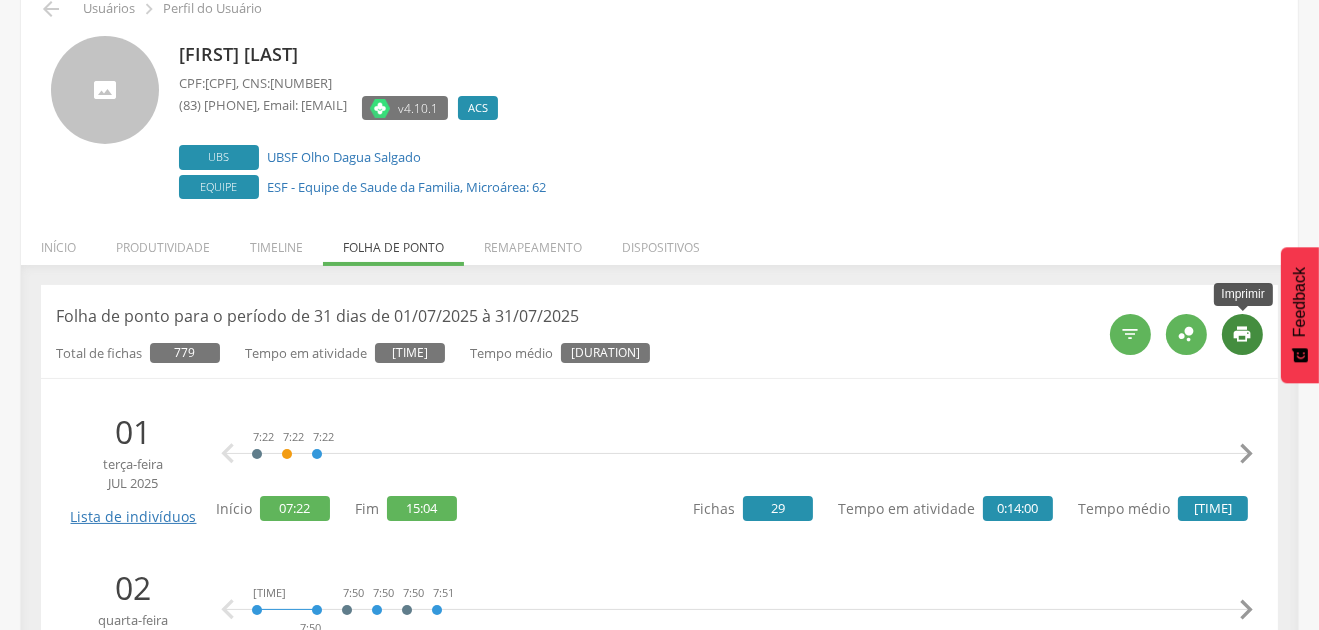 click on "" at bounding box center (1243, 334) 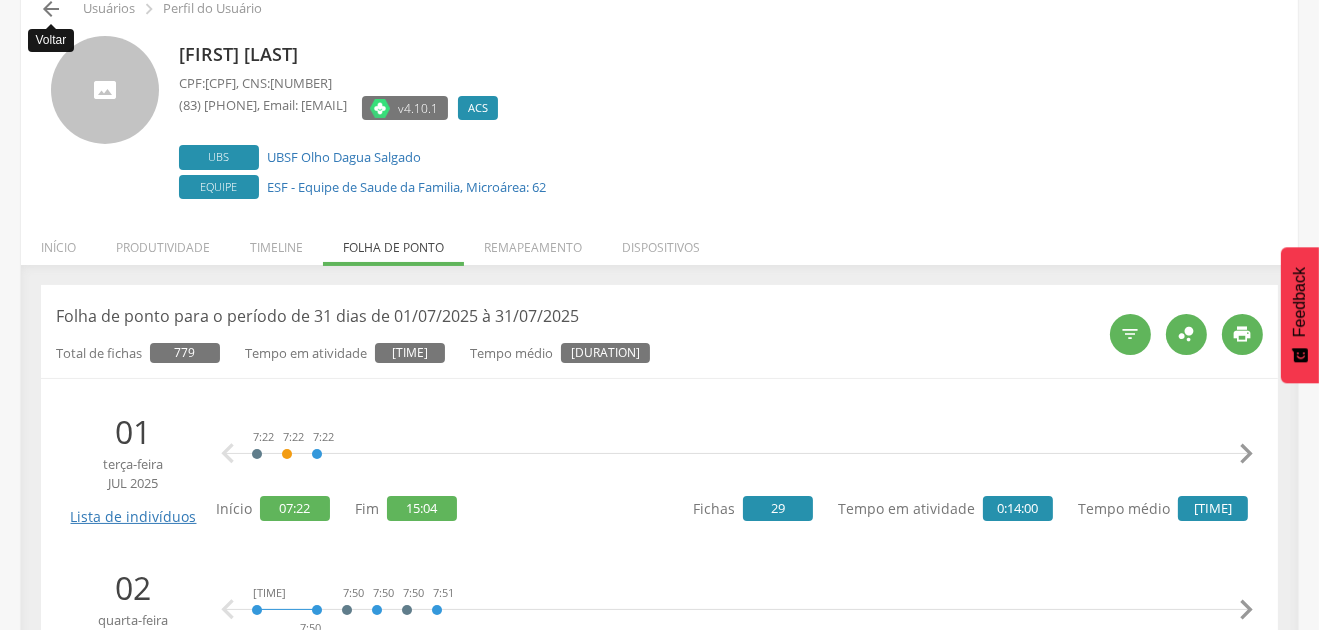 click on "" at bounding box center [51, 9] 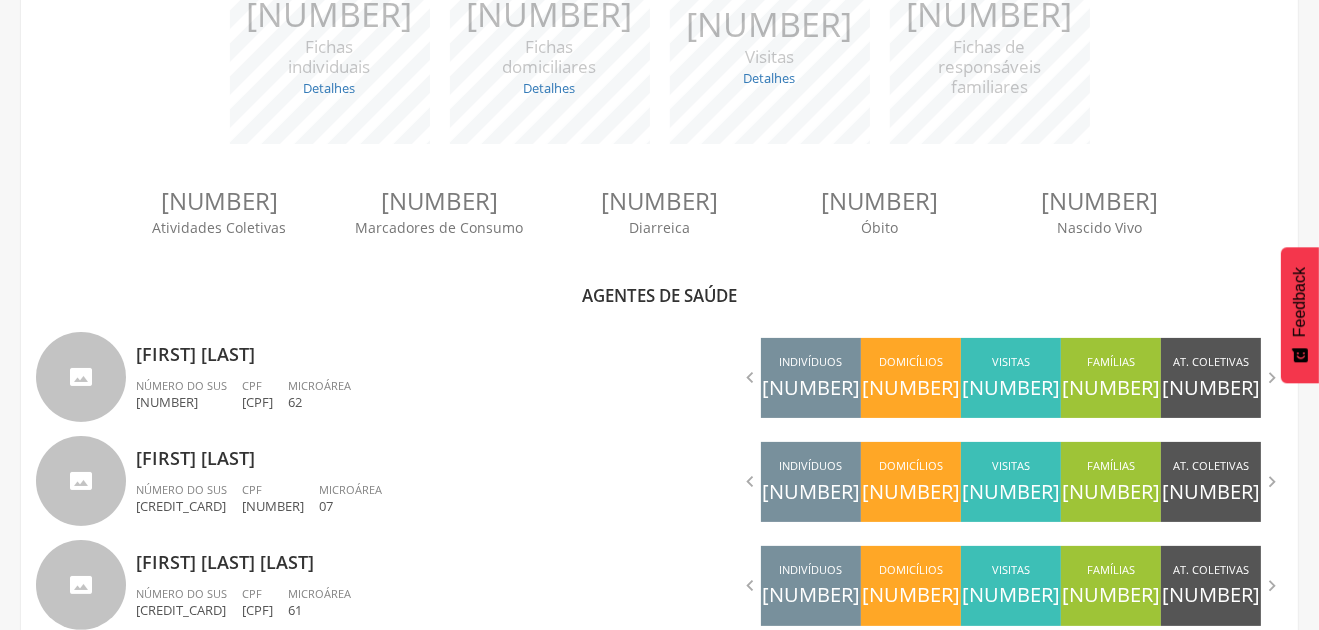 scroll, scrollTop: 600, scrollLeft: 0, axis: vertical 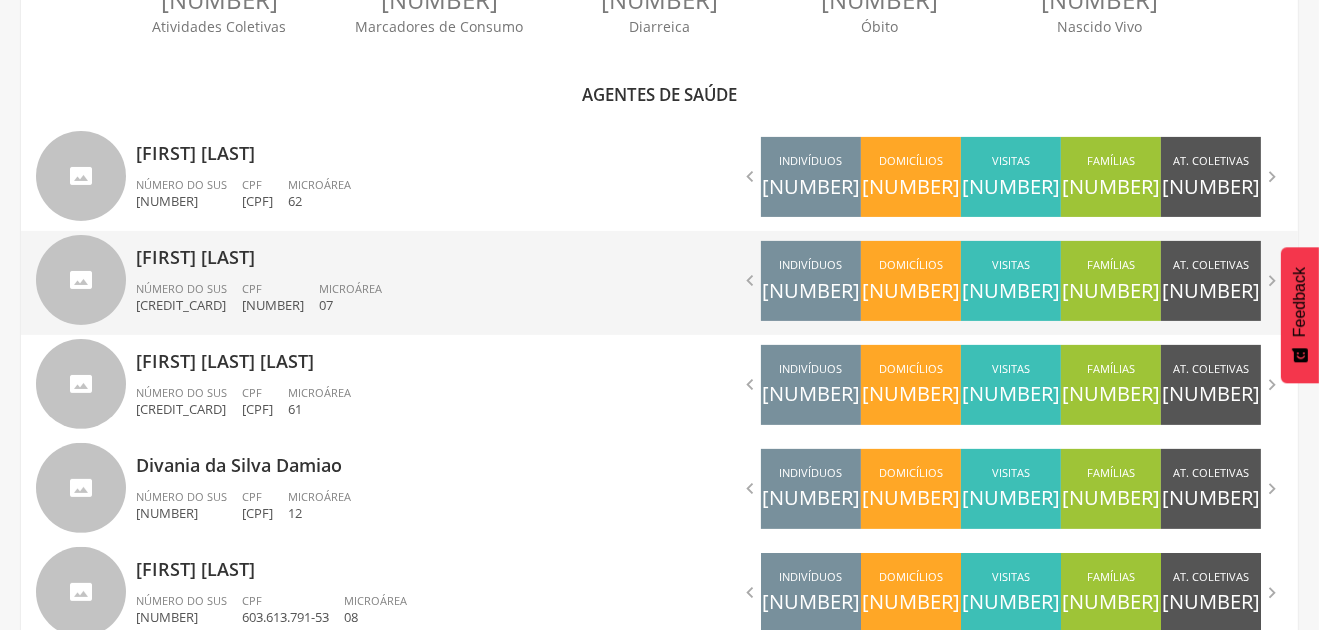 click on "[FIRST] [LAST] [LAST] [NUMBER] [CPF] [MICROAREA] [NUMBER]" at bounding box center (390, 283) 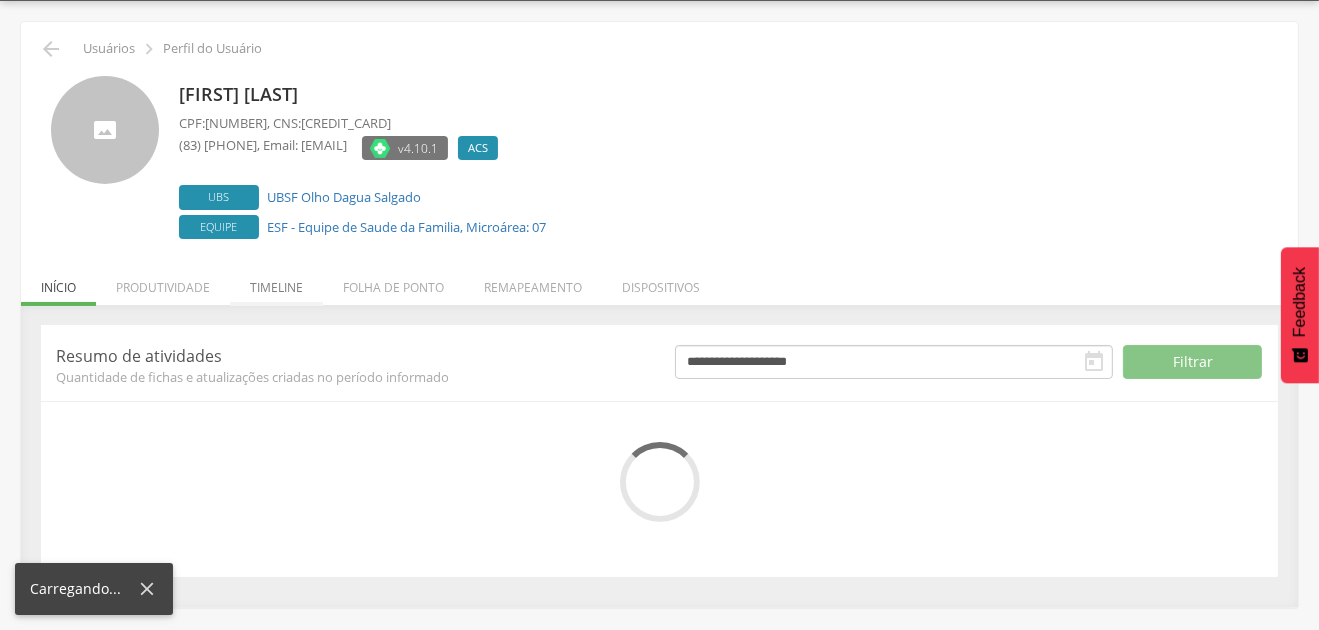 scroll, scrollTop: 221, scrollLeft: 0, axis: vertical 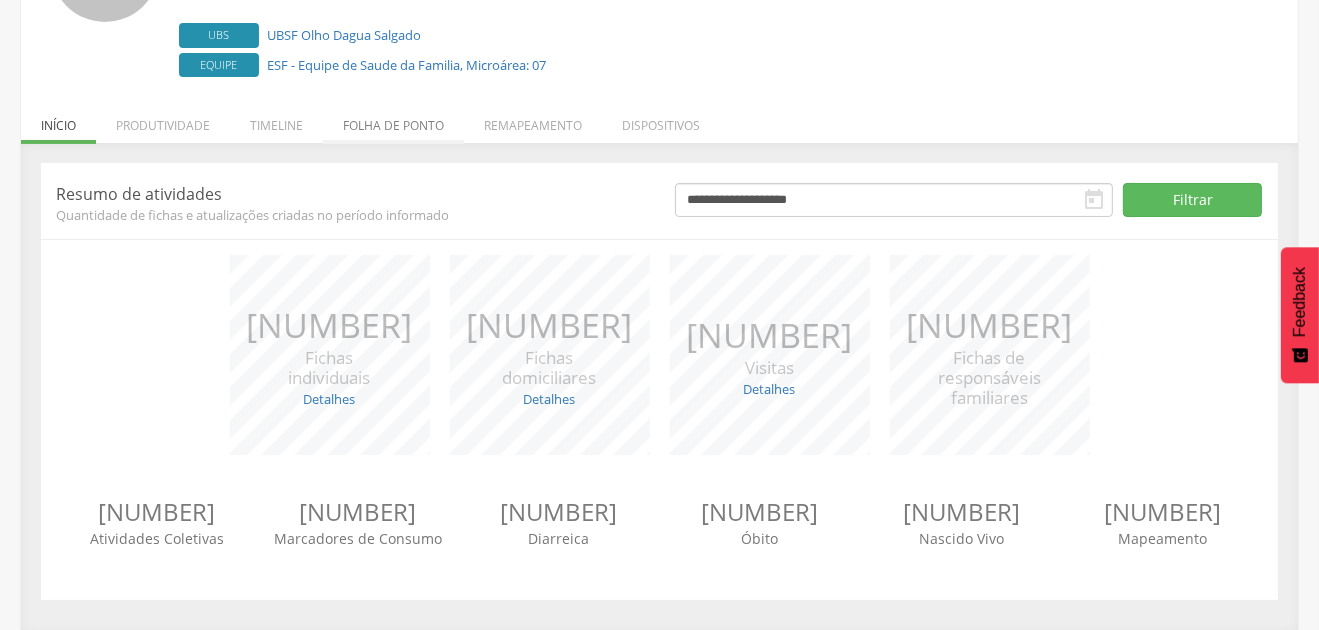 click on "Folha de ponto" at bounding box center (393, 120) 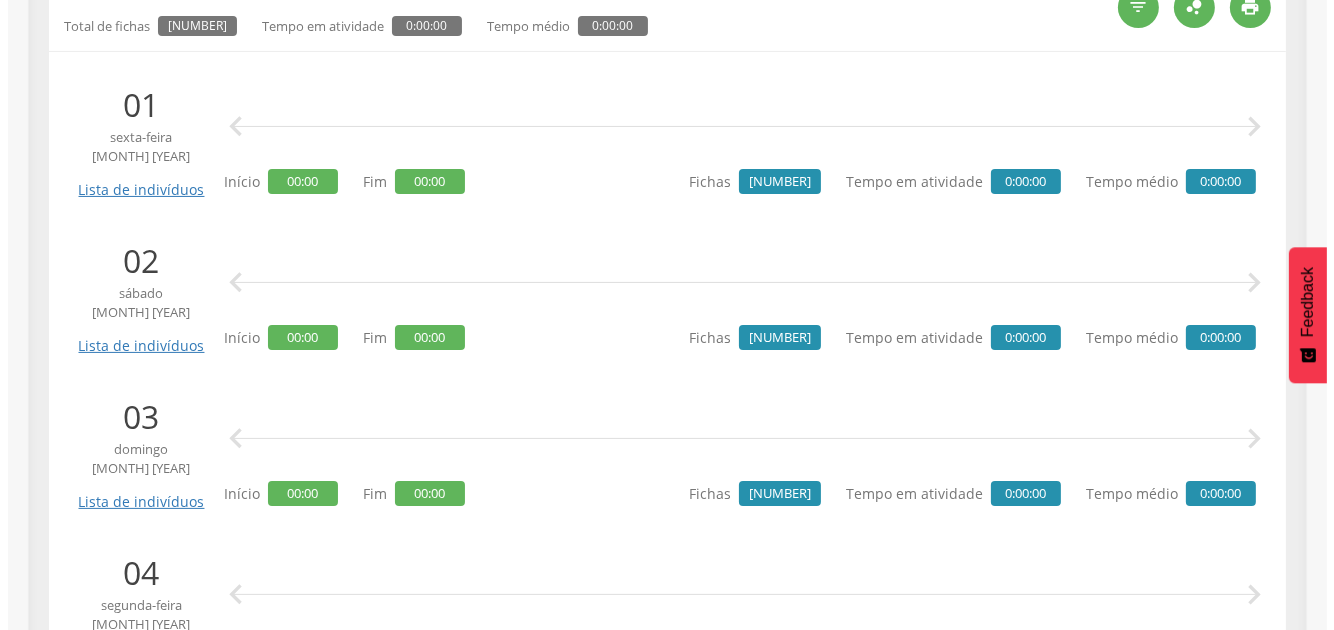 scroll, scrollTop: 199, scrollLeft: 0, axis: vertical 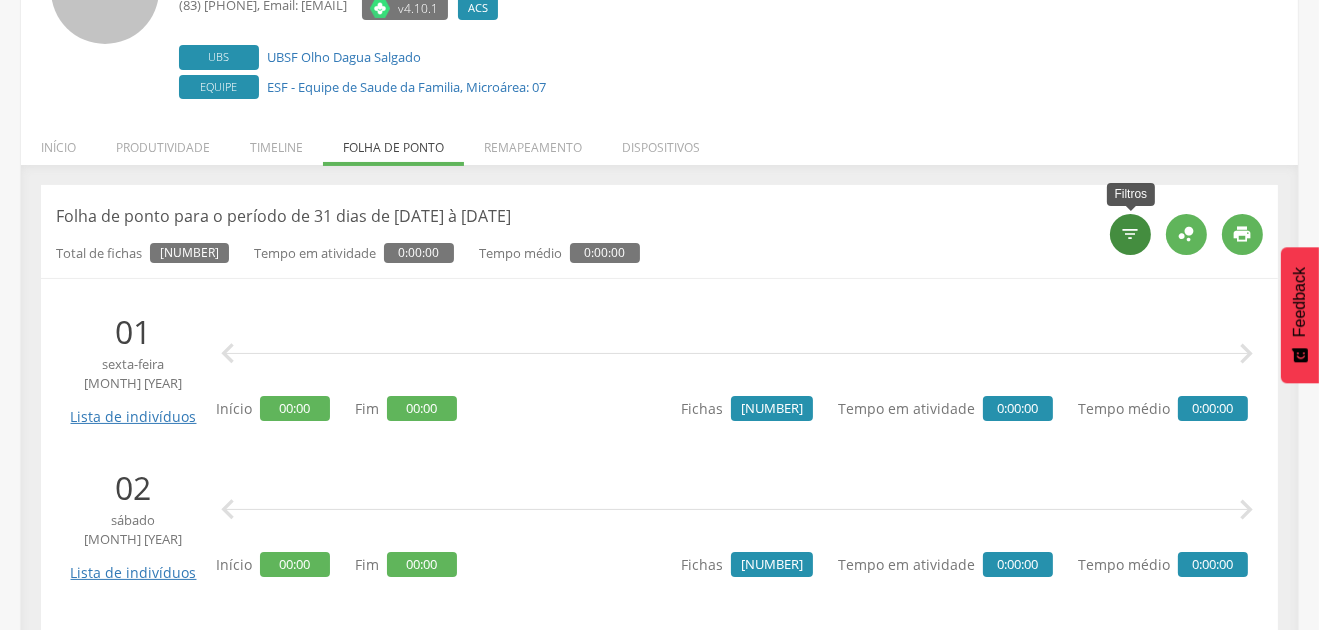 click on "" at bounding box center [1130, 234] 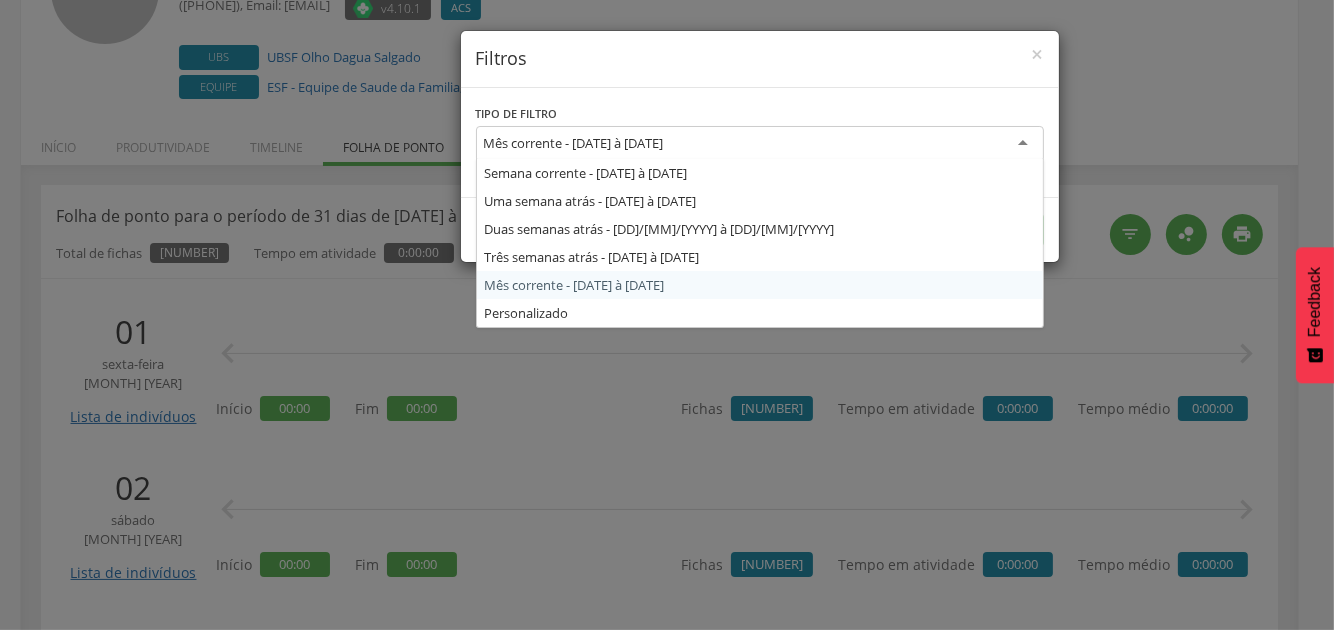 click on "Mês corrente - [DATE] à [DATE]" at bounding box center [574, 143] 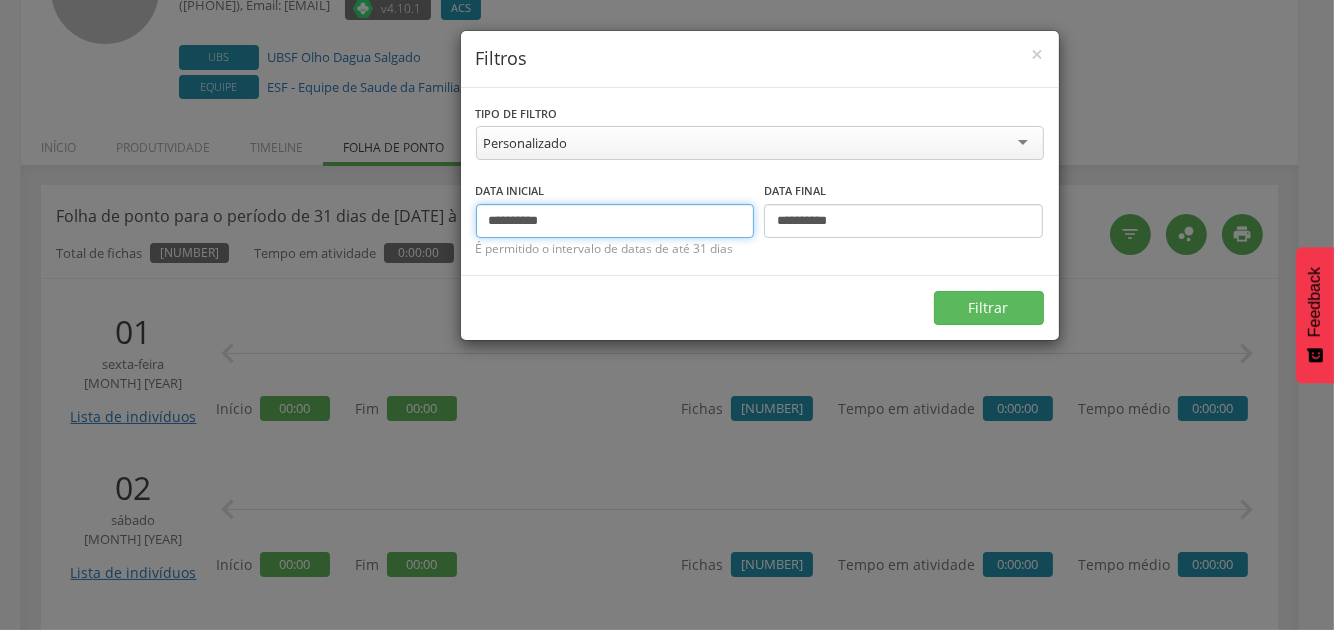 click on "**********" at bounding box center (615, 221) 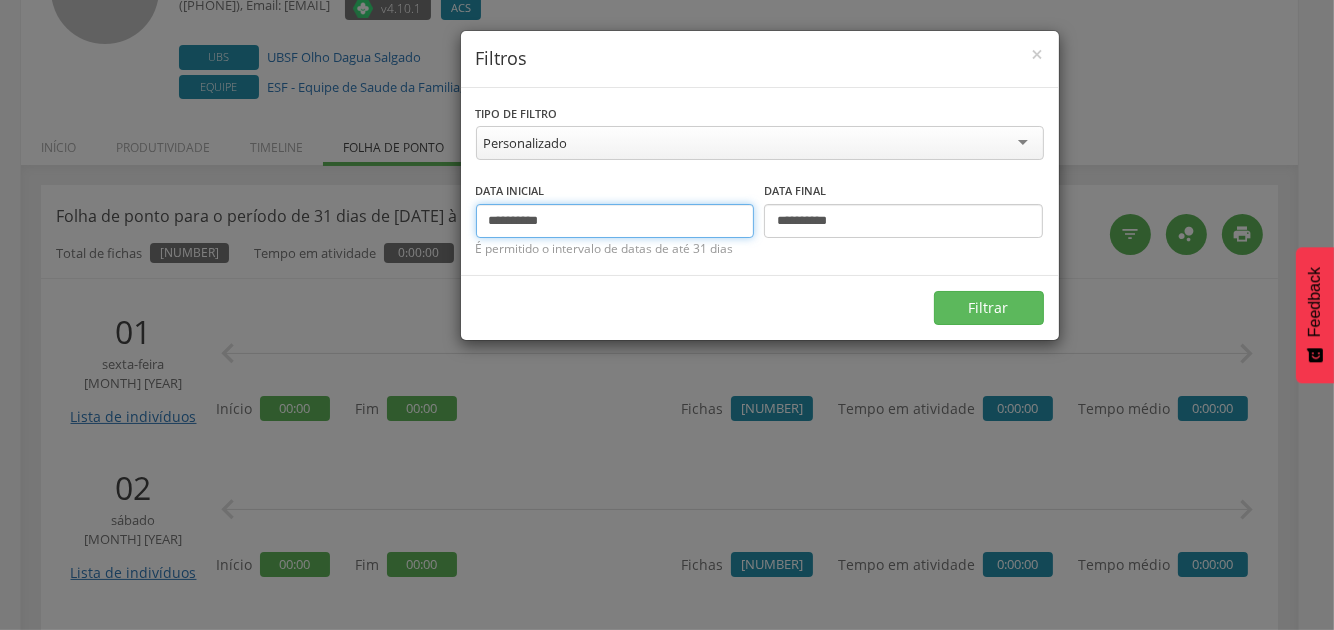 type on "**********" 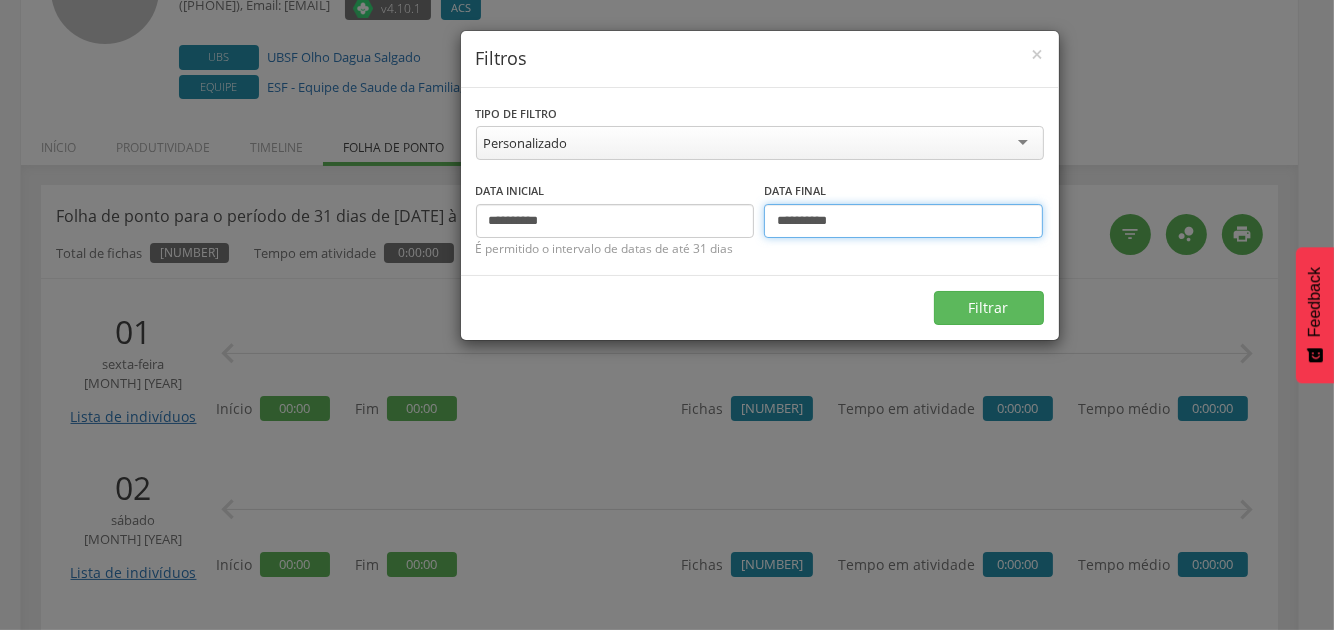 click on "**********" at bounding box center (903, 221) 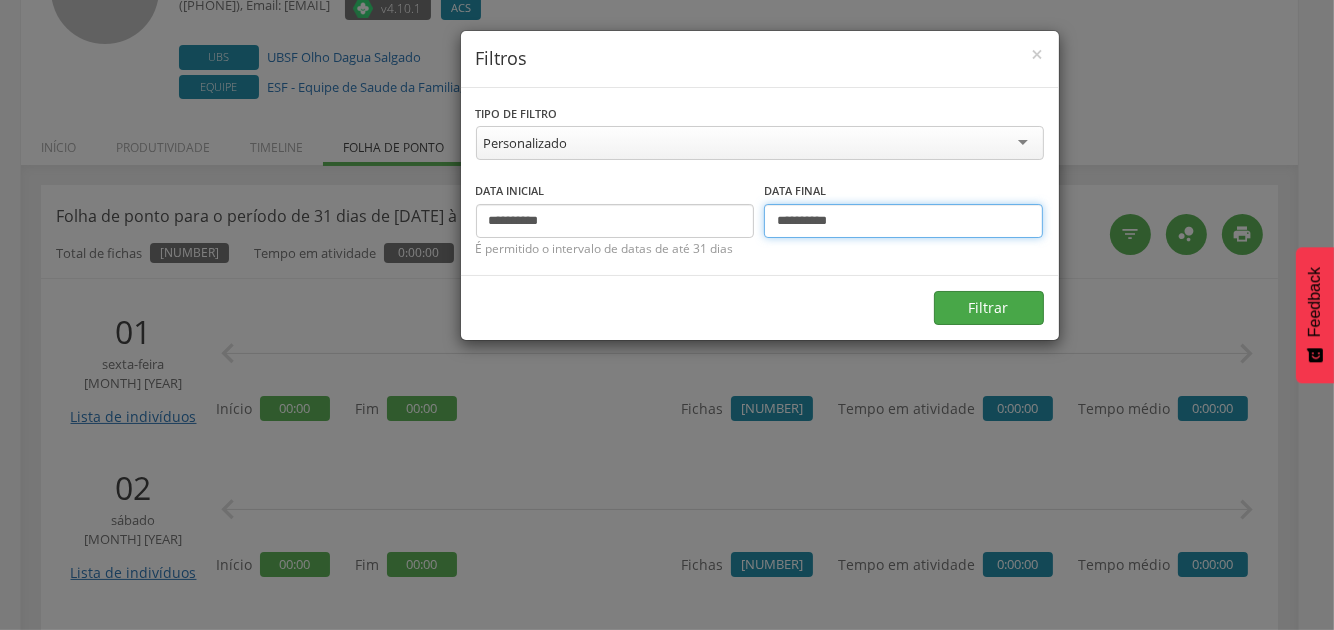 type on "**********" 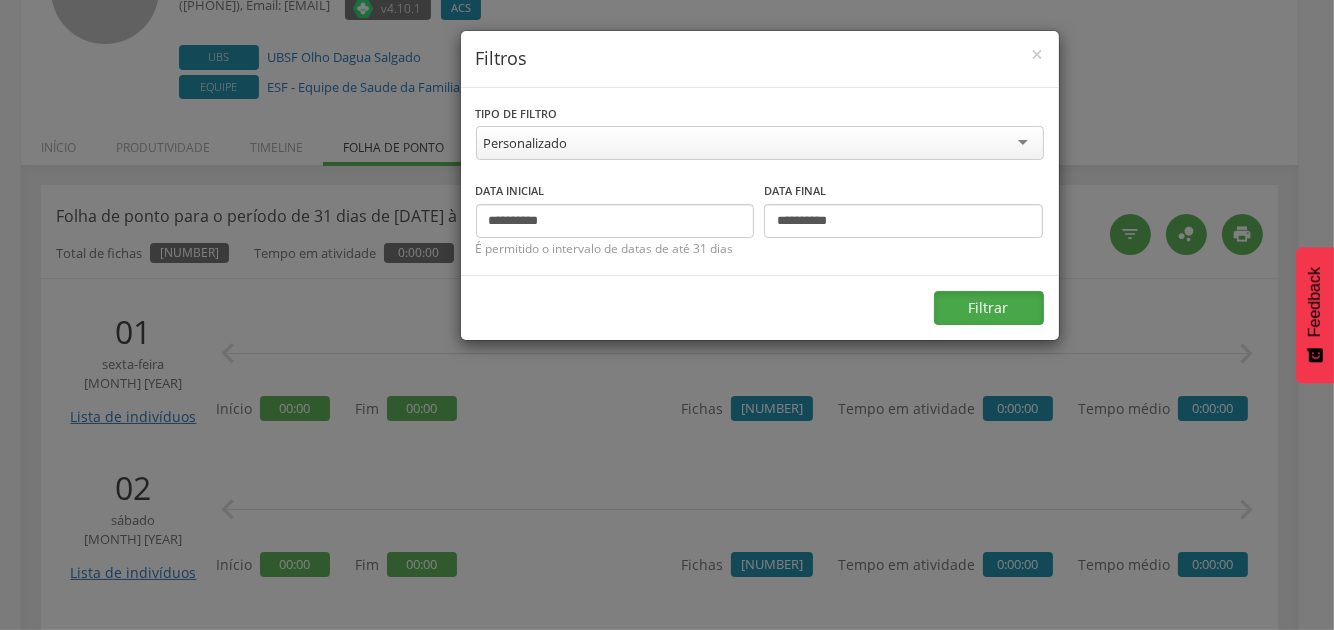 click on "Filtrar" at bounding box center [989, 308] 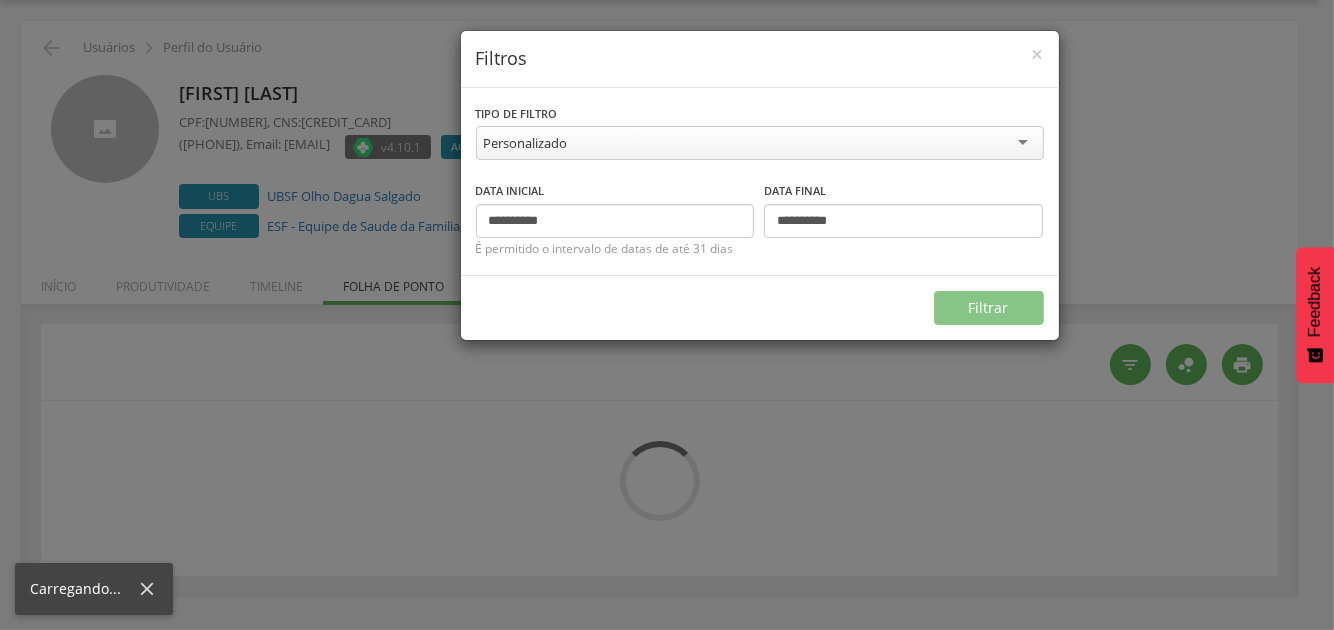 scroll, scrollTop: 59, scrollLeft: 0, axis: vertical 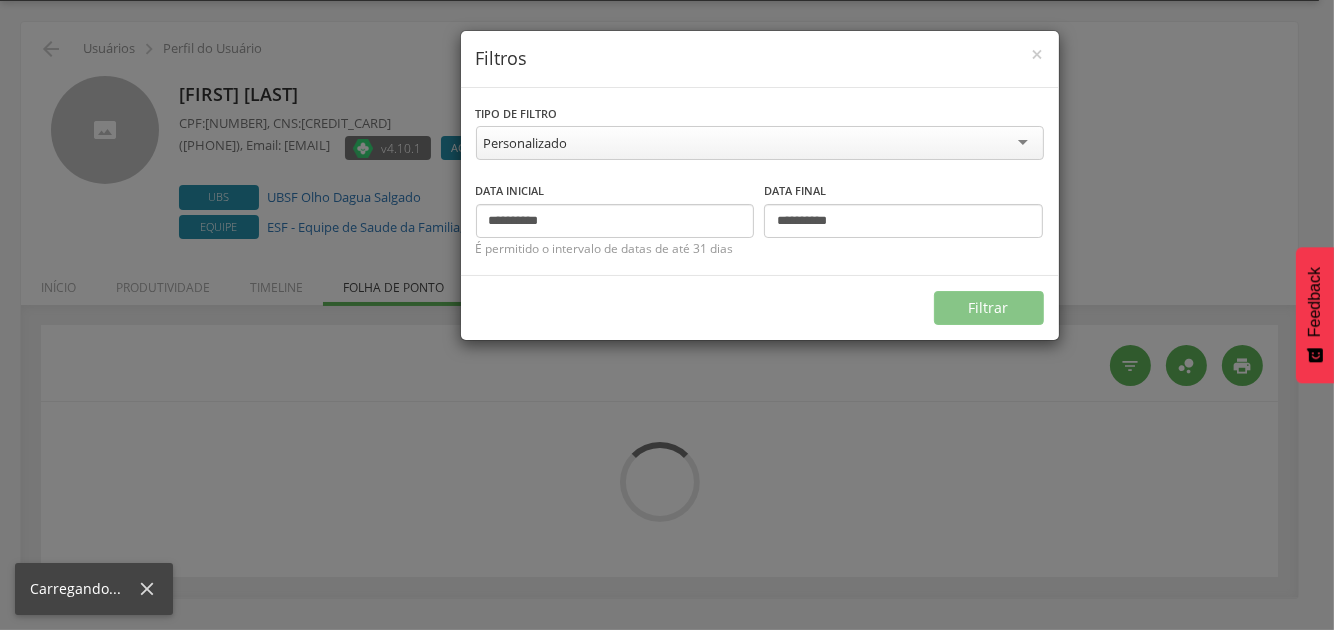 type on "**********" 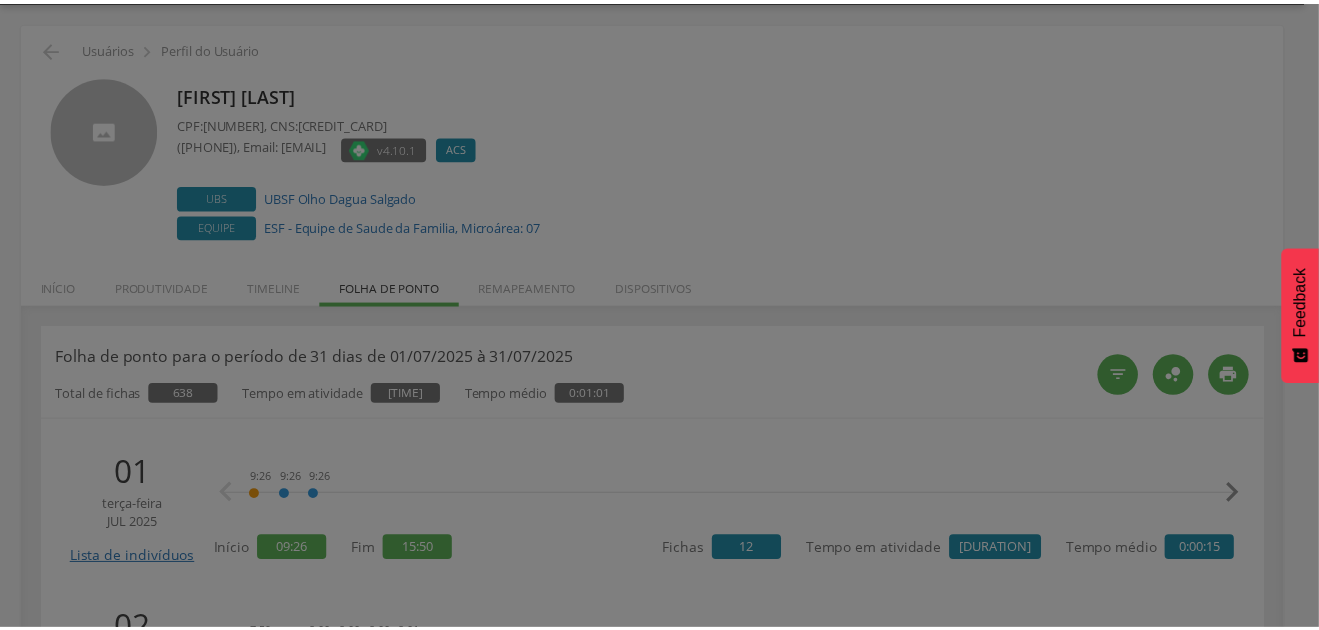 scroll, scrollTop: 199, scrollLeft: 0, axis: vertical 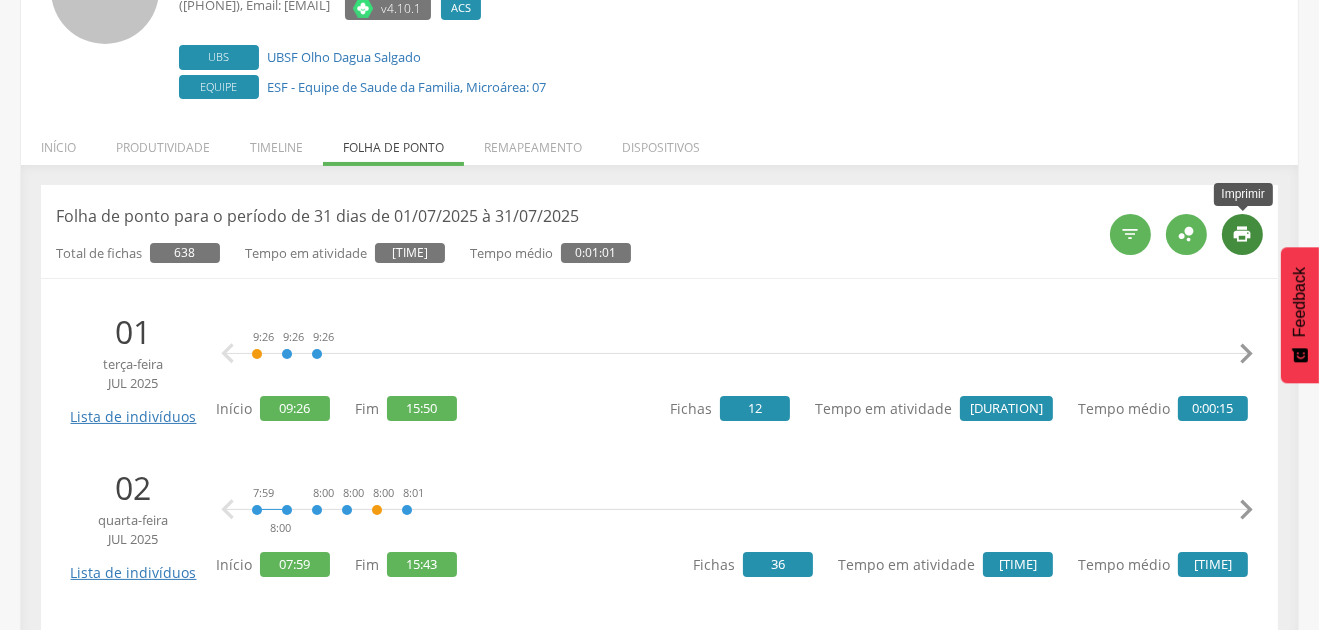 click on "" at bounding box center (1243, 234) 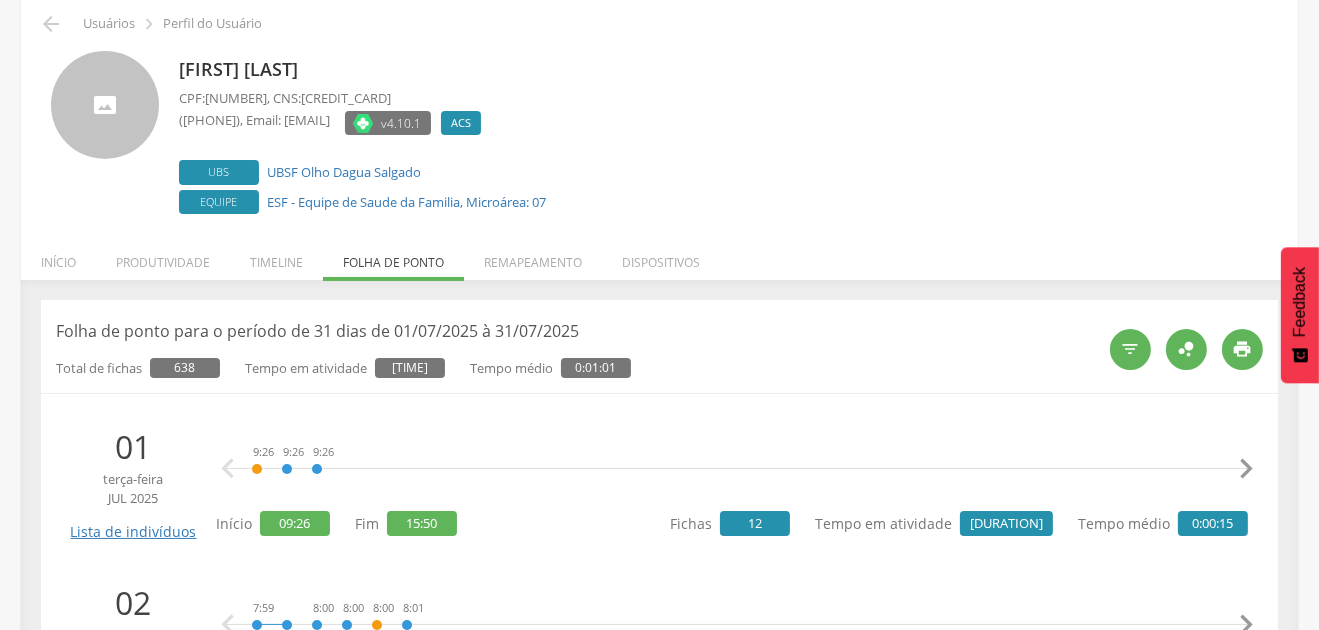 scroll, scrollTop: 0, scrollLeft: 0, axis: both 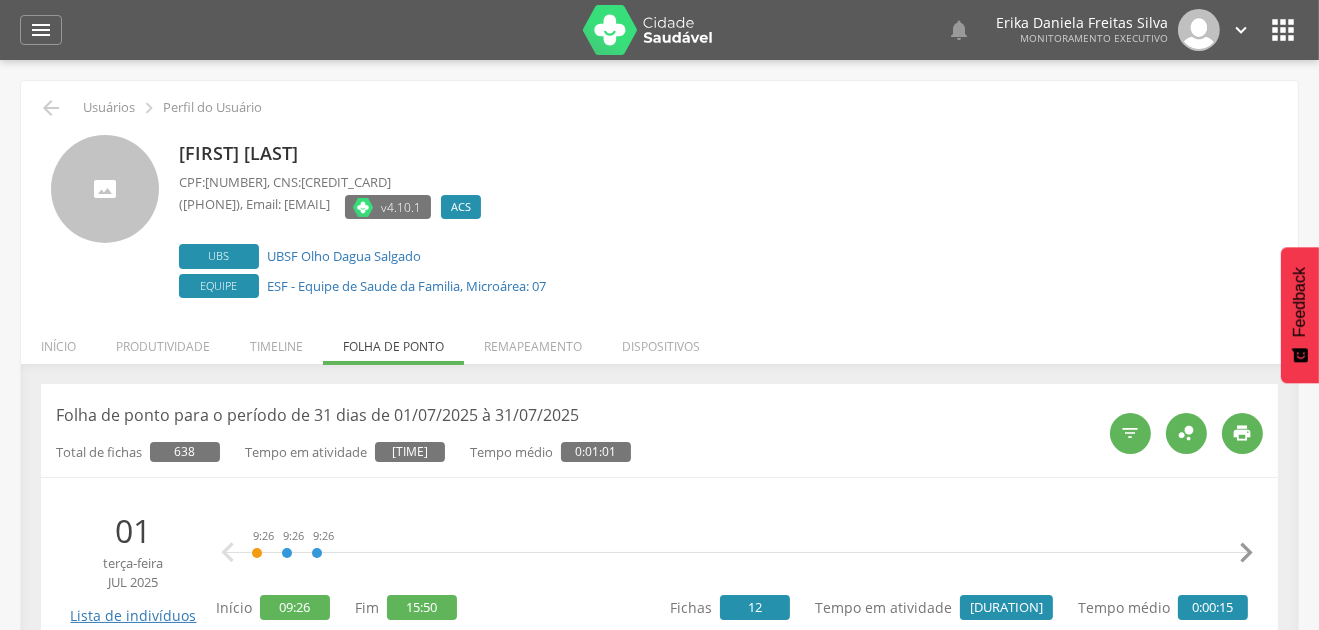 click on "Usuários
Perfil do Usuário
Brivaldo Celestino de Souza Junior
CPF:  [CPF] , CNS:  [PHONE]
([PHONE]) , Email: nuprosesauquei@example.com
v4.10.1
ACS
Desativado
Início
Produtividade
Timeline
Folha de ponto
Remapeamento
Gerenciar acesso
Quarteirões
Ruas
Tubitos
Dispositivos
UBS
Regulação
Resumo de atividades
 0" at bounding box center (659, 2725) 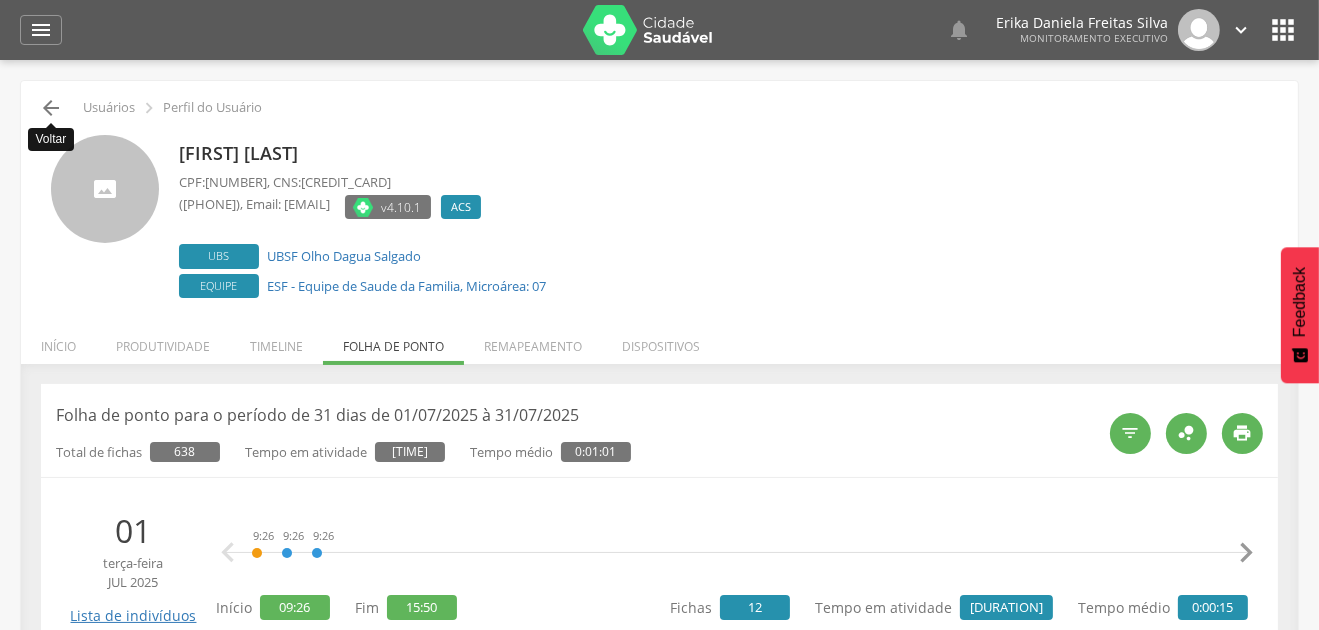 click on "" at bounding box center [51, 108] 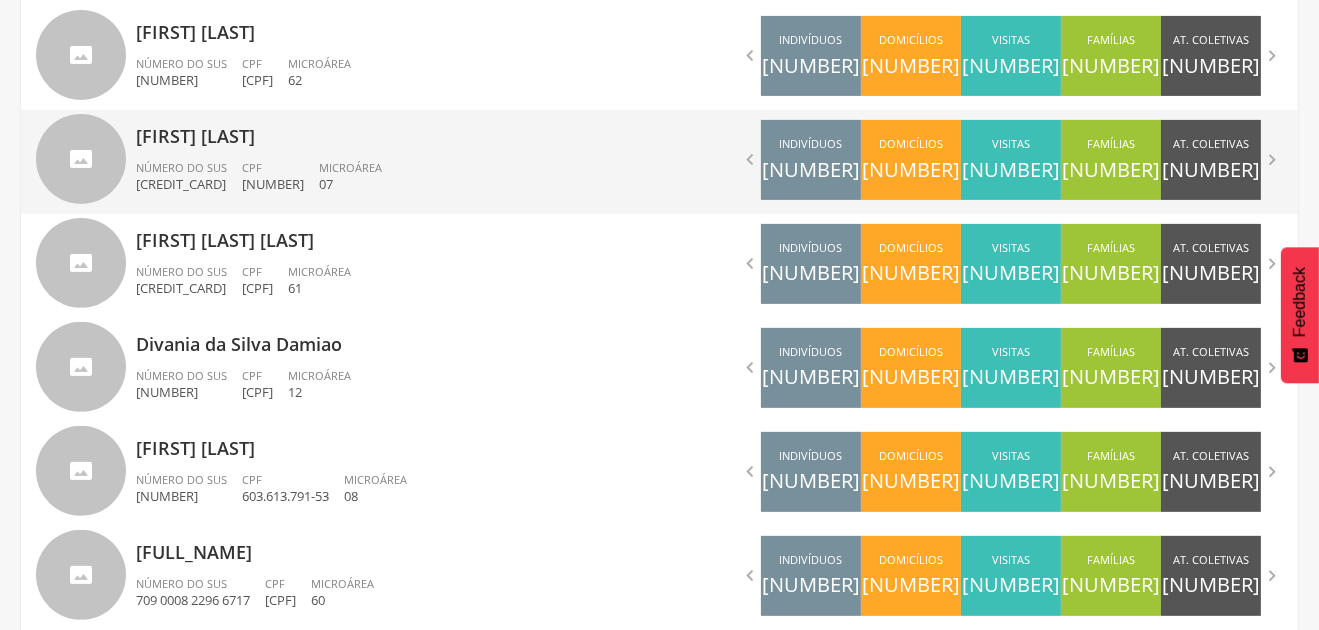 scroll, scrollTop: 756, scrollLeft: 0, axis: vertical 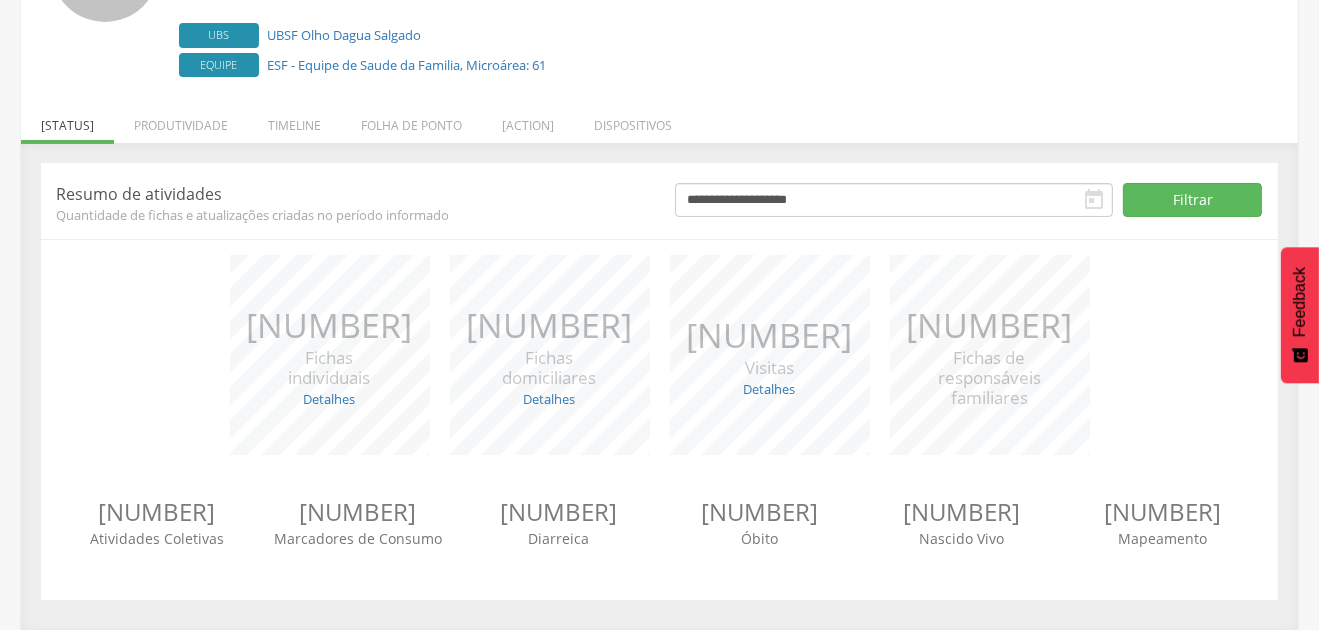 drag, startPoint x: 385, startPoint y: 128, endPoint x: 372, endPoint y: 122, distance: 14.3178215 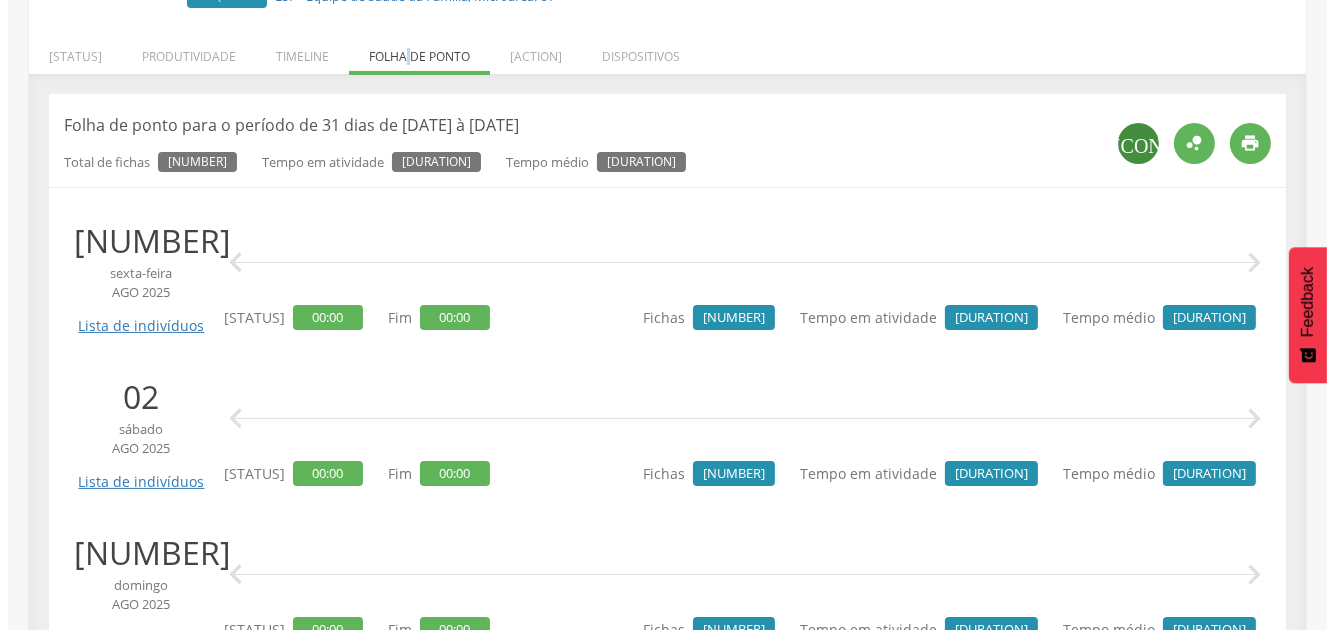 scroll, scrollTop: 300, scrollLeft: 0, axis: vertical 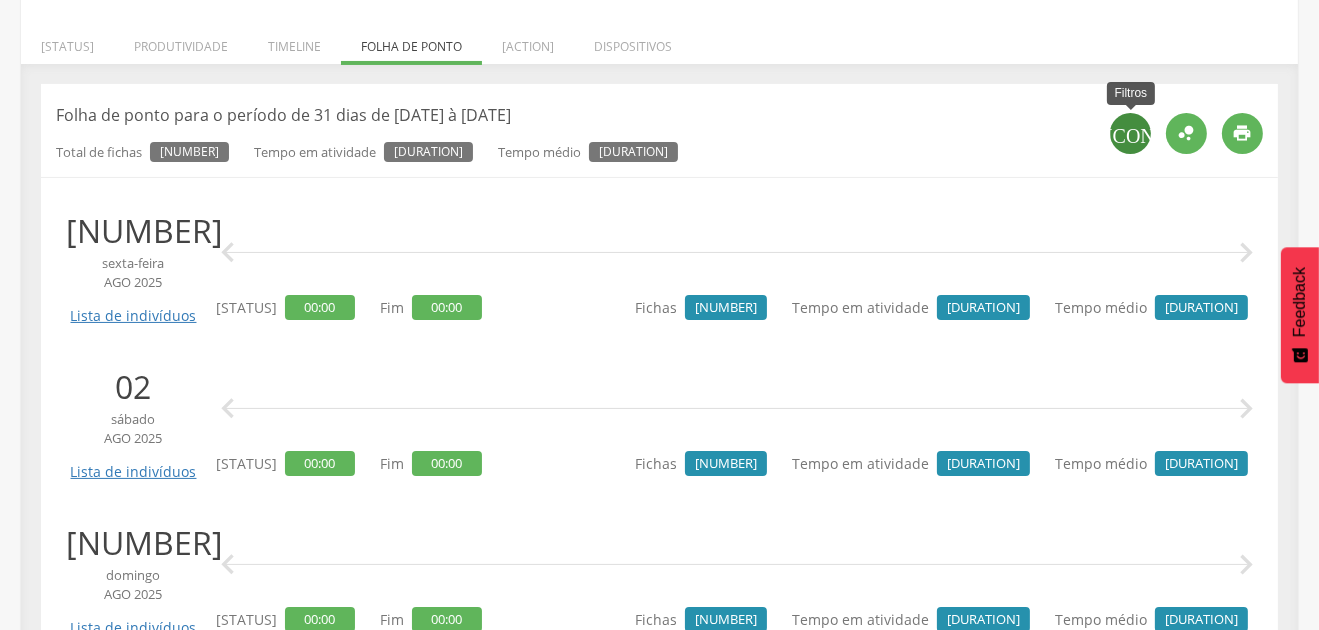 click on "" at bounding box center (1130, 133) 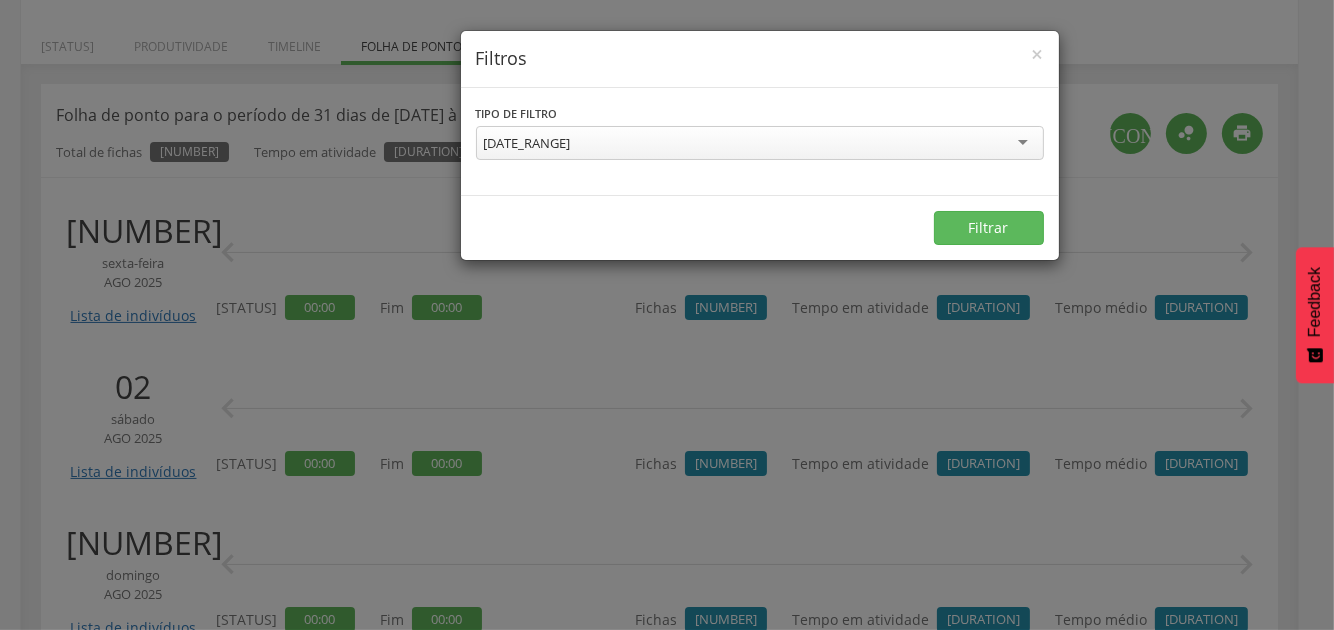 type on "**********" 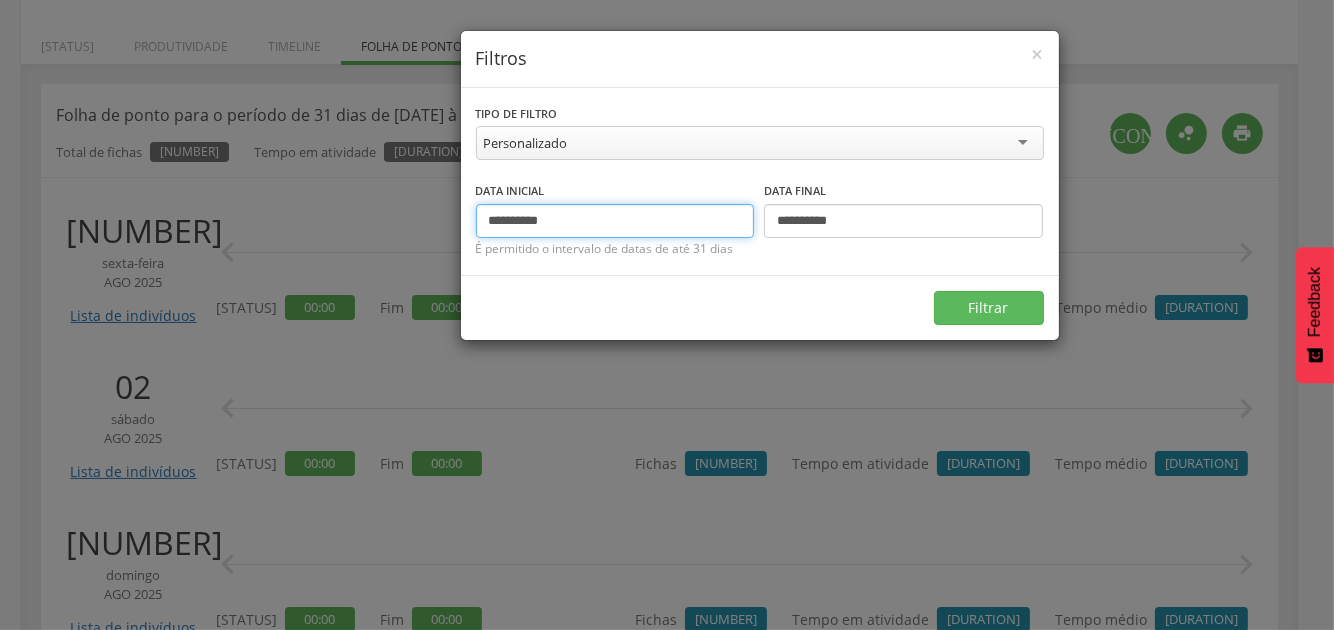 click on "**********" at bounding box center [615, 221] 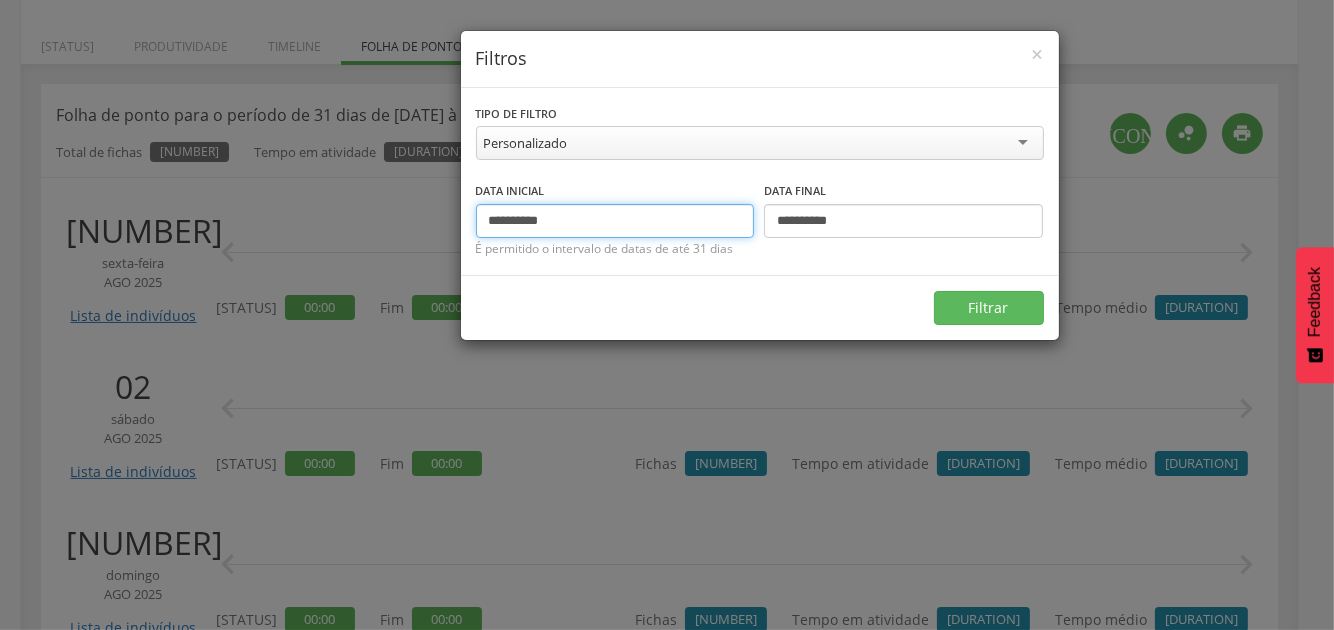 type on "**********" 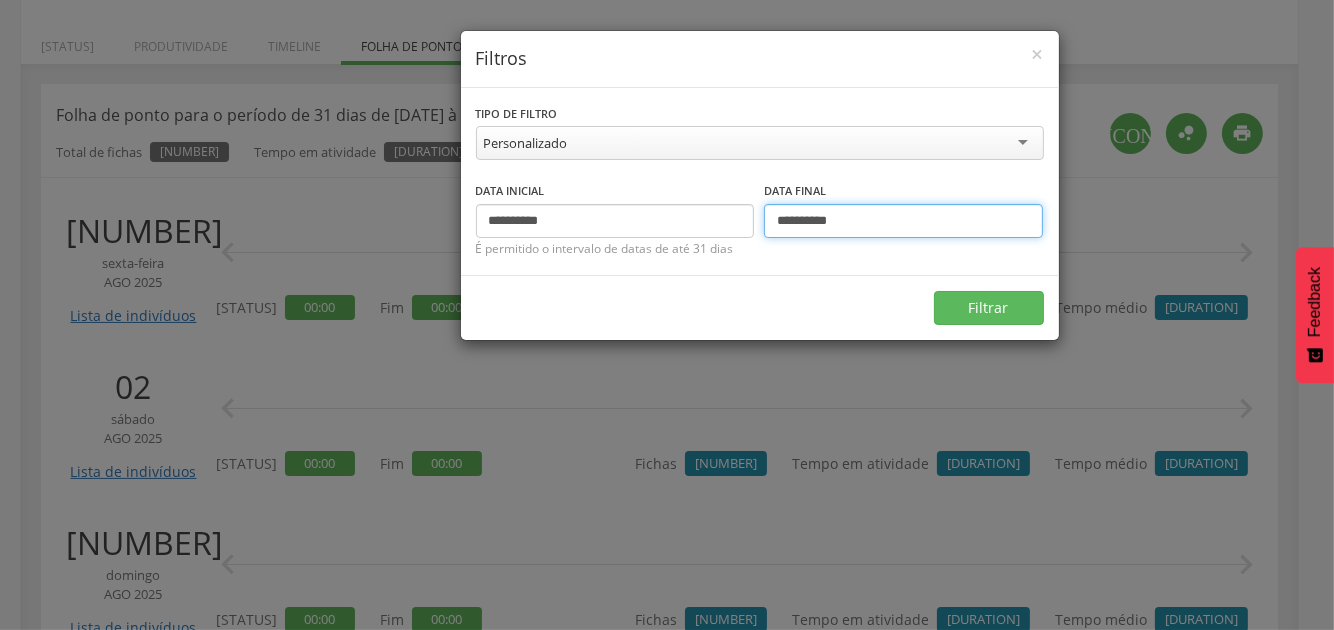click on "**********" at bounding box center (903, 221) 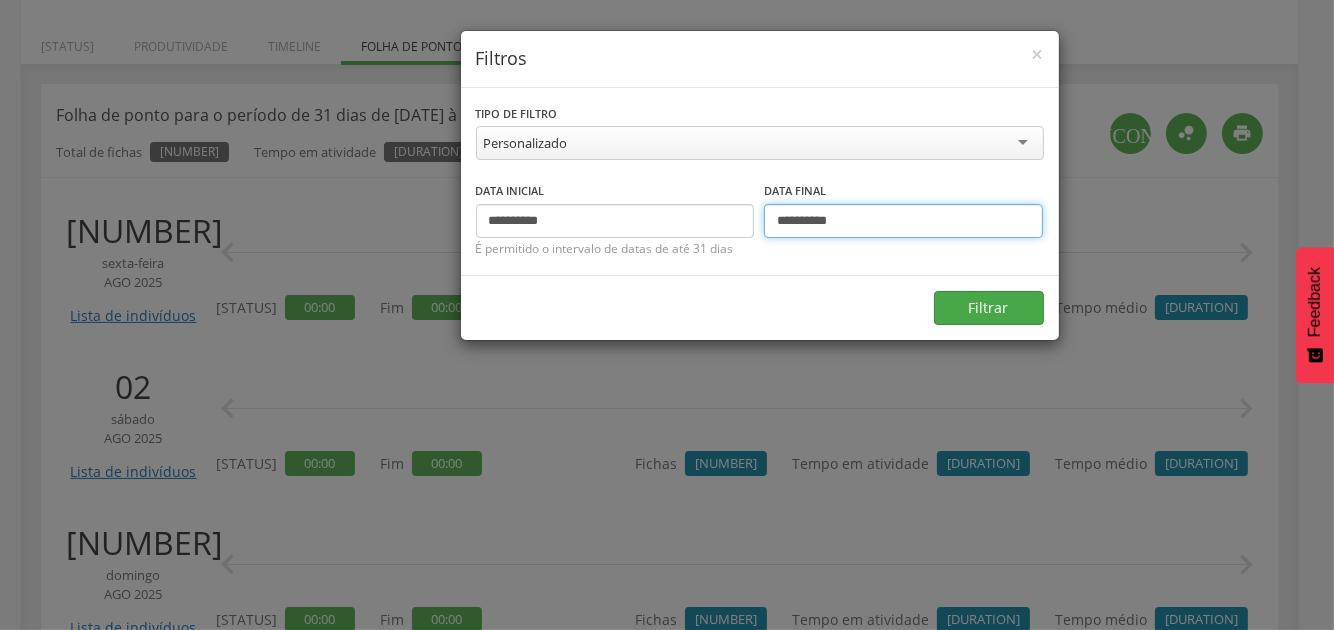 type on "**********" 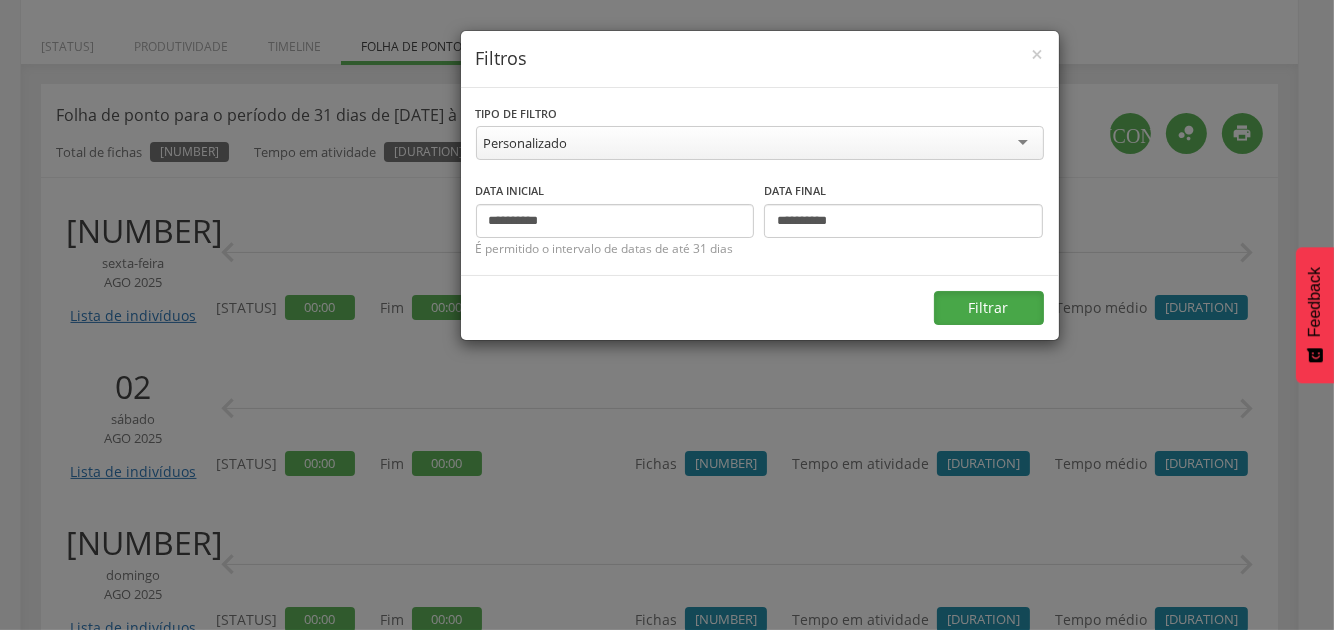 click on "Filtrar" at bounding box center (989, 308) 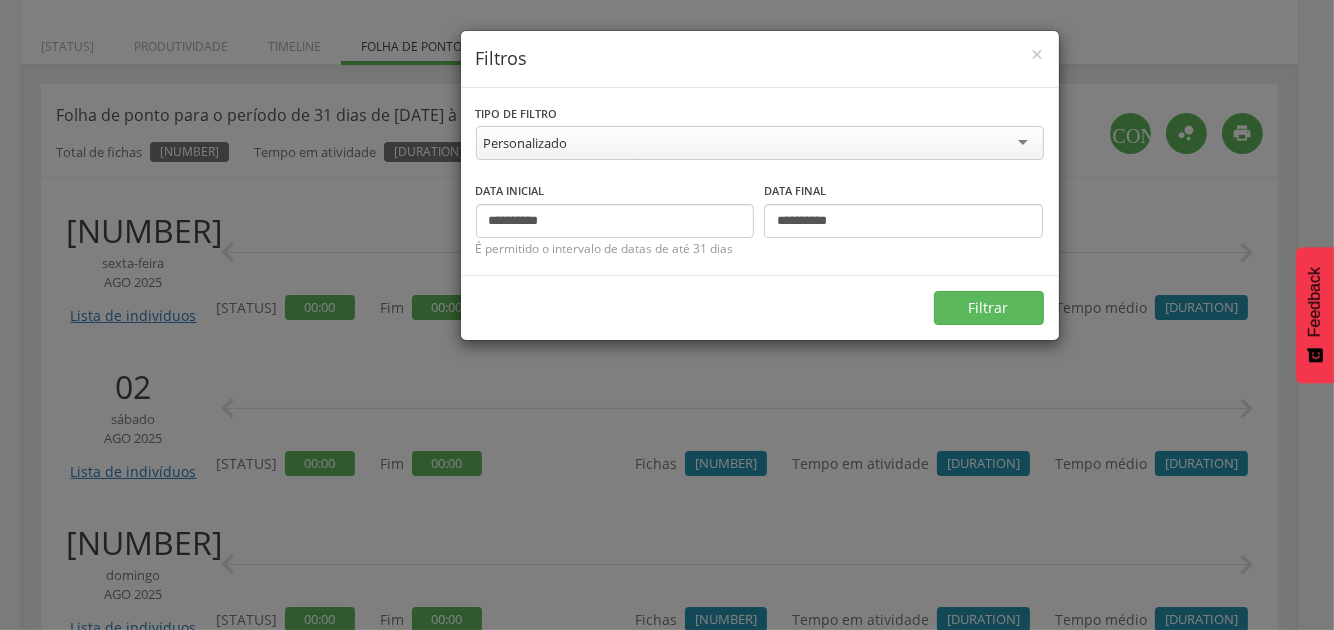 scroll, scrollTop: 59, scrollLeft: 0, axis: vertical 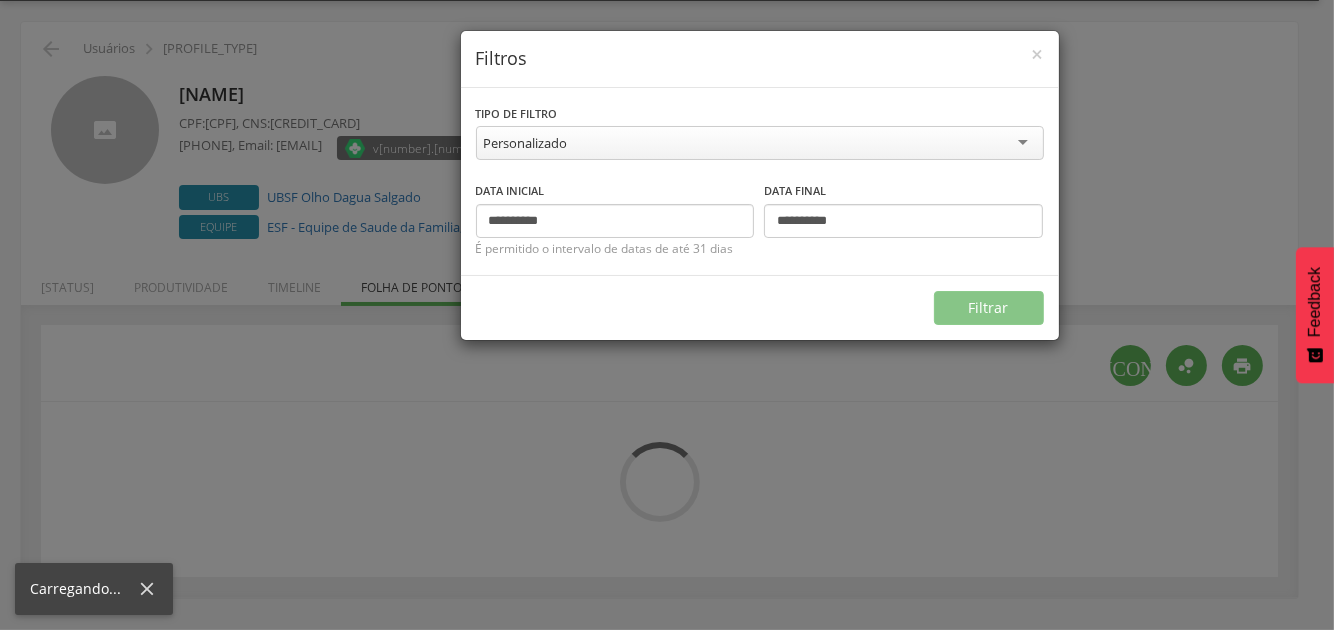type on "**********" 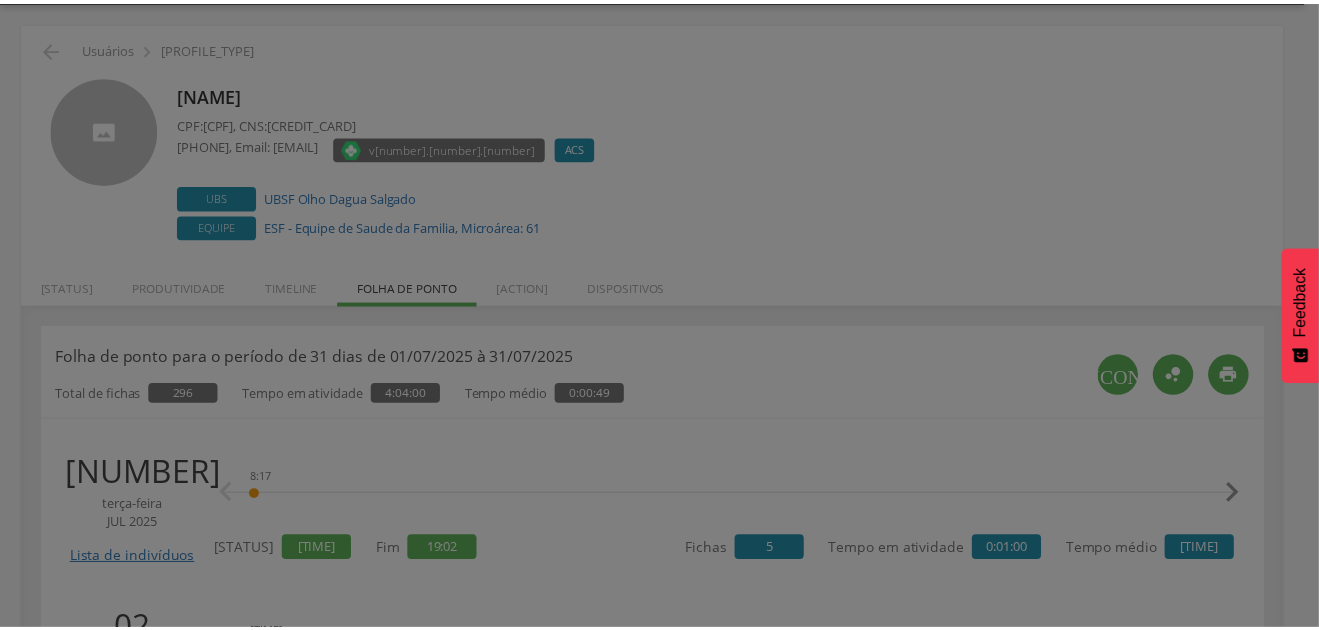 scroll, scrollTop: 300, scrollLeft: 0, axis: vertical 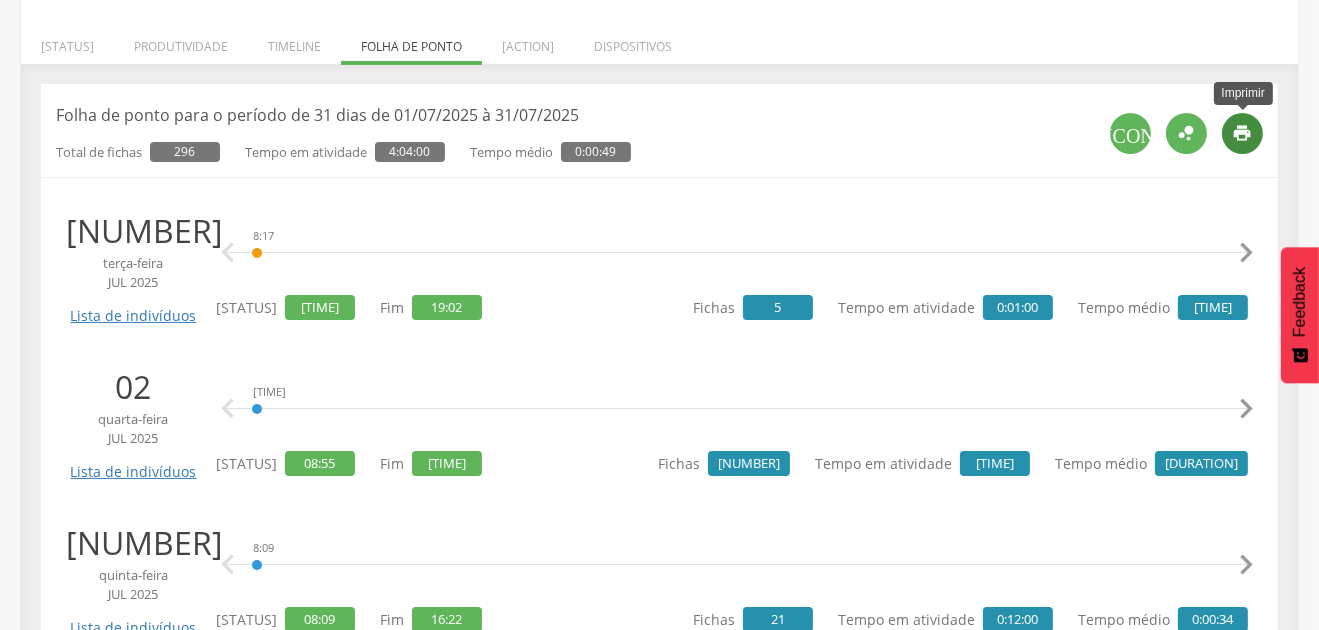 click on "" at bounding box center (1243, 133) 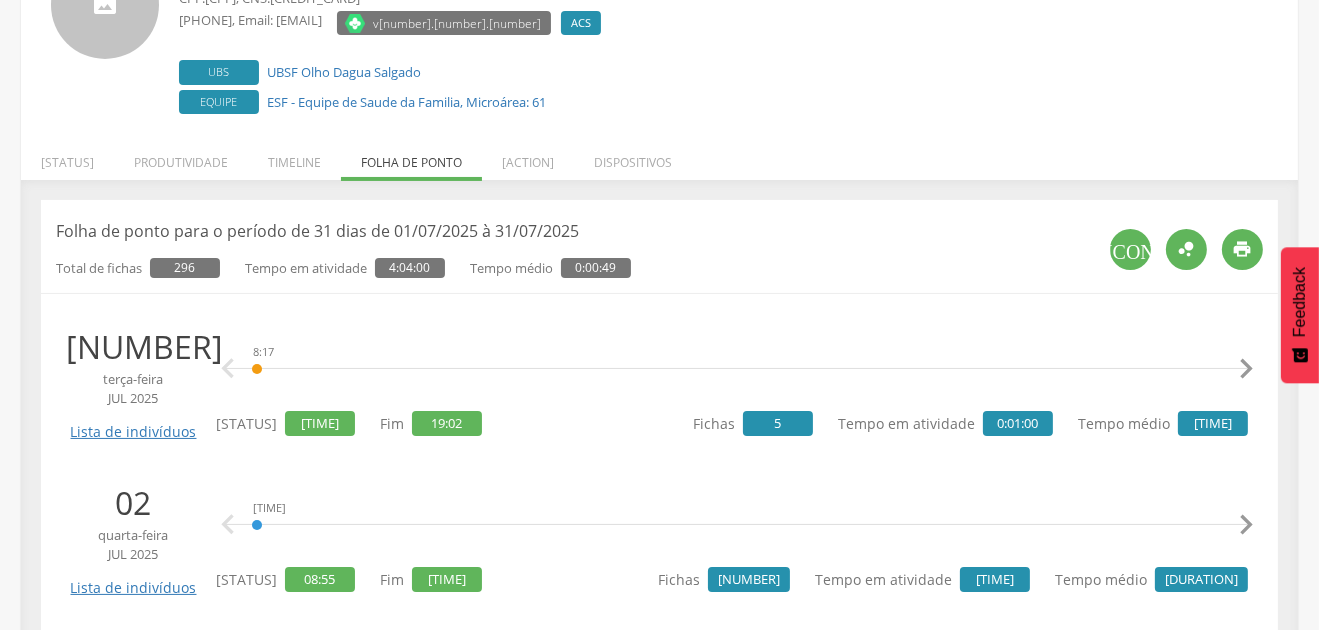 scroll, scrollTop: 0, scrollLeft: 0, axis: both 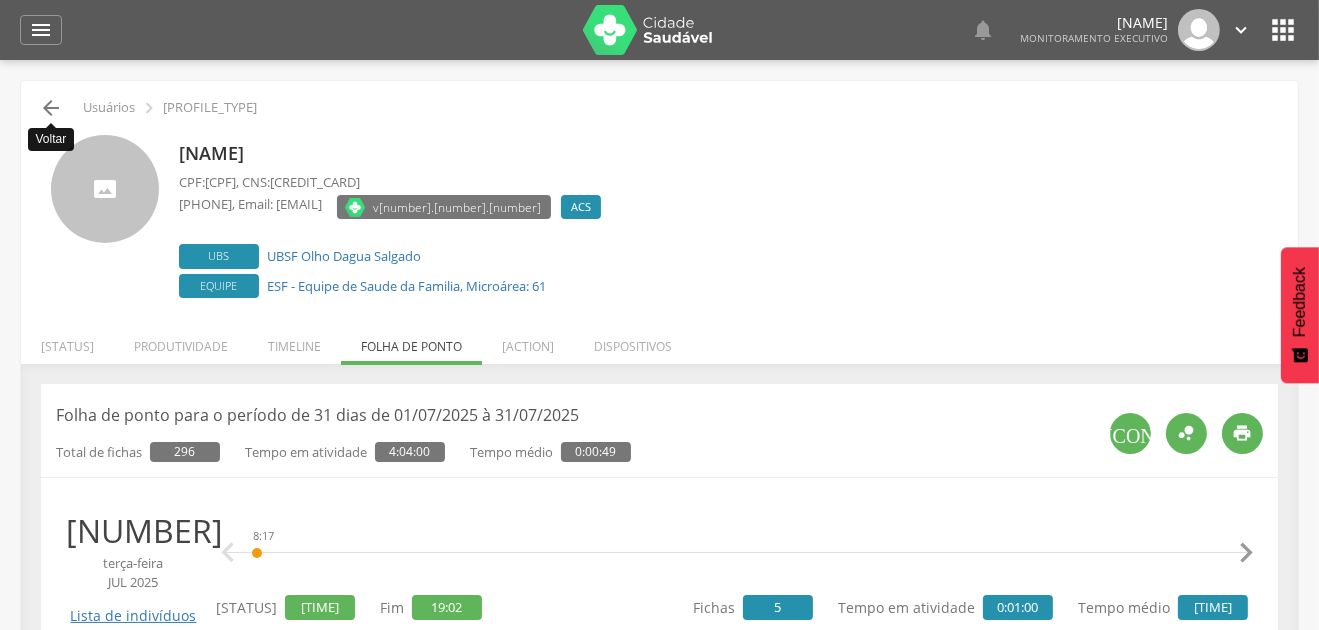 click on "" at bounding box center [51, 108] 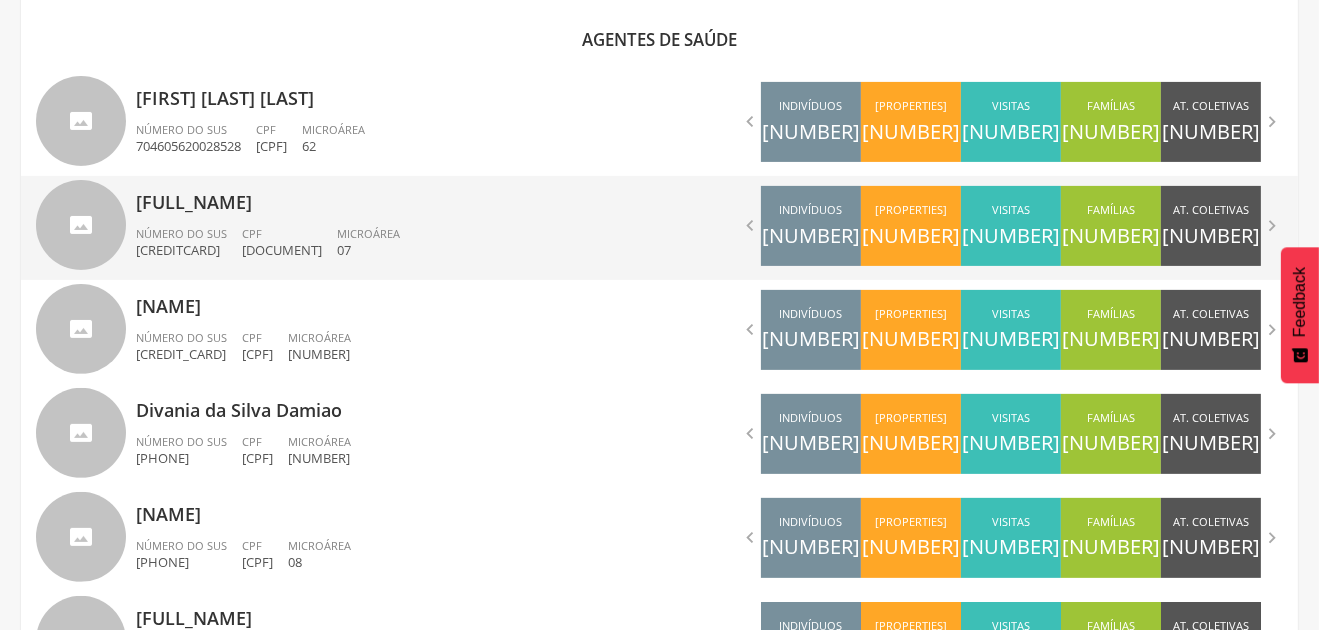 scroll, scrollTop: 756, scrollLeft: 0, axis: vertical 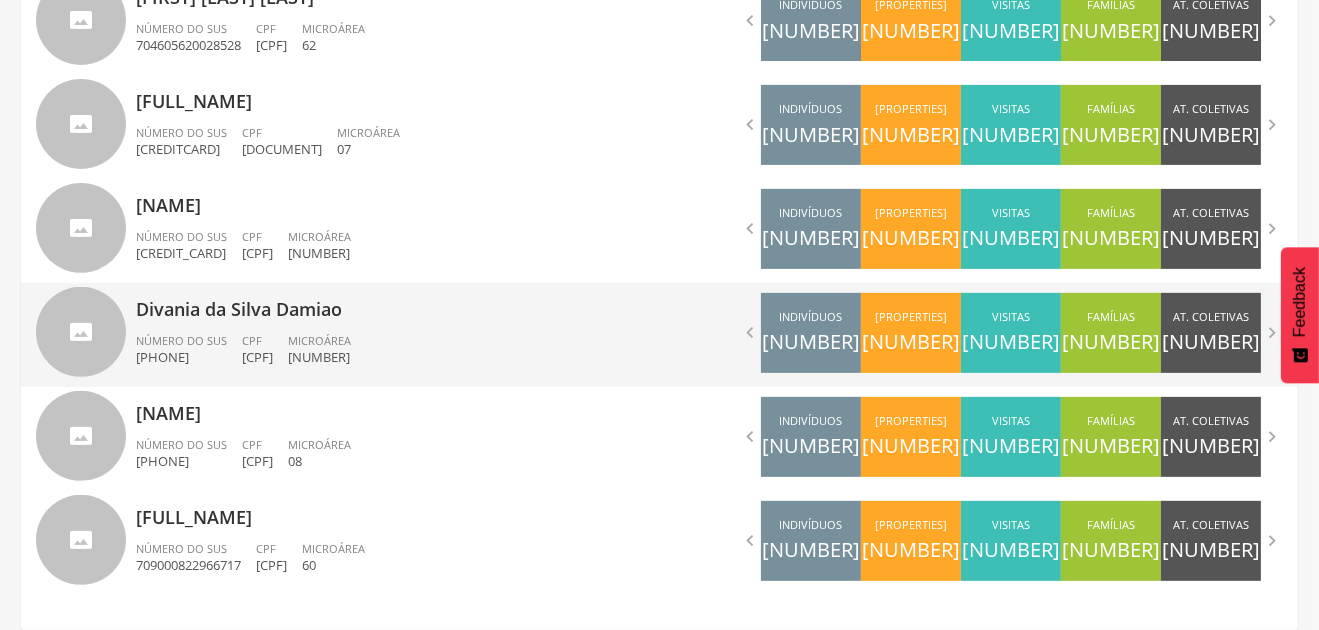 click on "Divania da Silva Damiao" at bounding box center (390, 303) 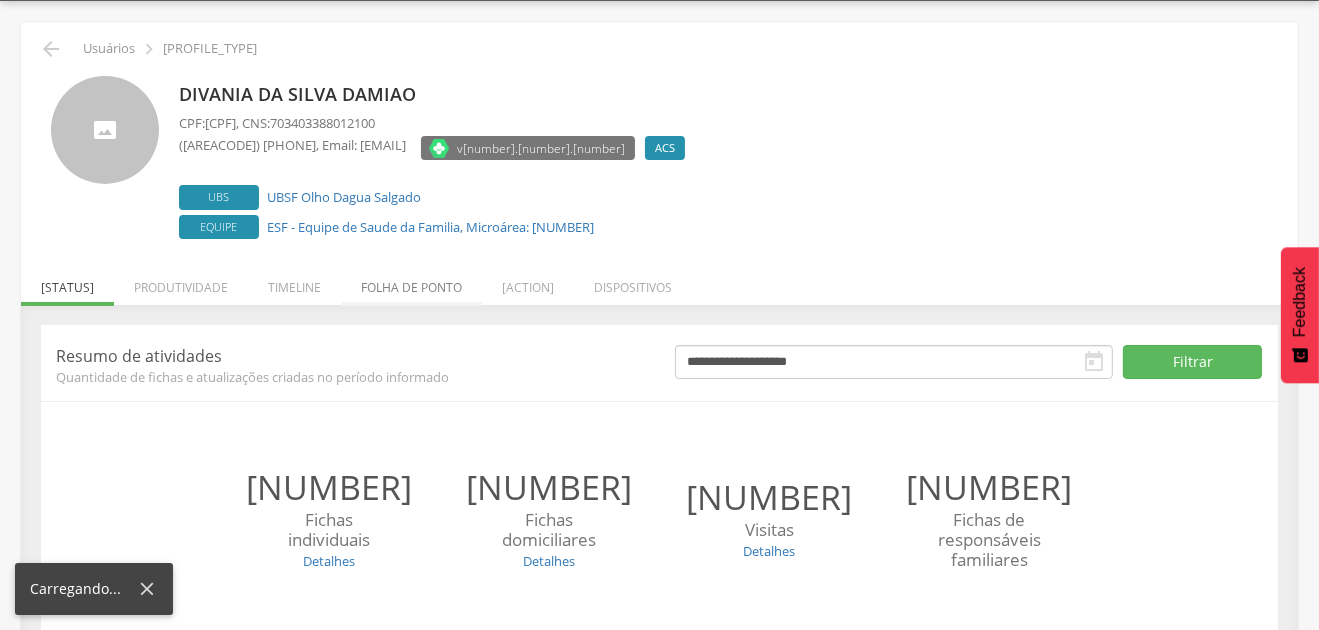 scroll, scrollTop: 221, scrollLeft: 0, axis: vertical 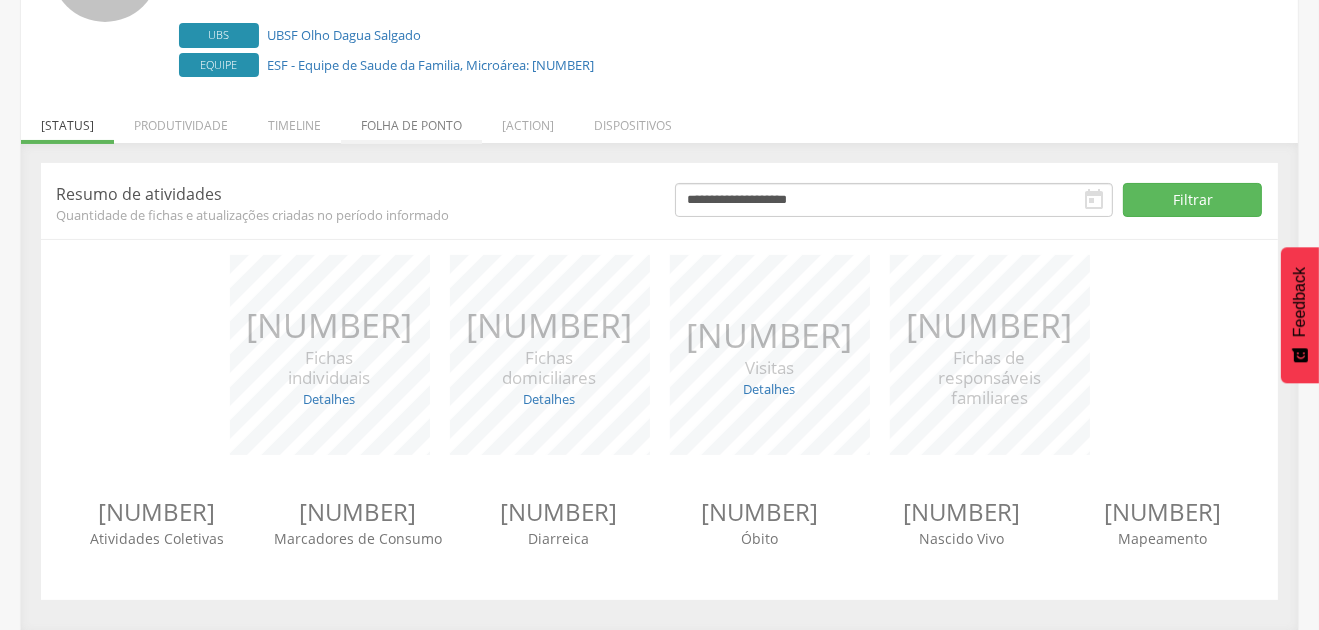 click on "Folha de ponto" at bounding box center [411, 120] 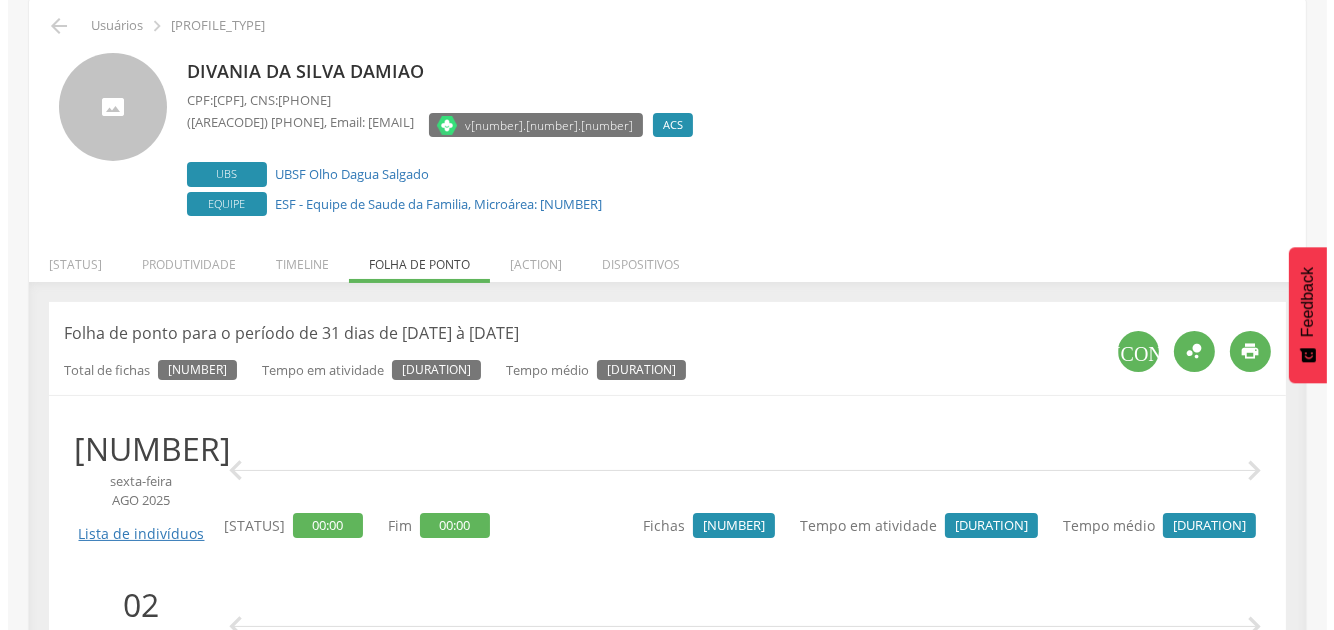 scroll, scrollTop: 199, scrollLeft: 0, axis: vertical 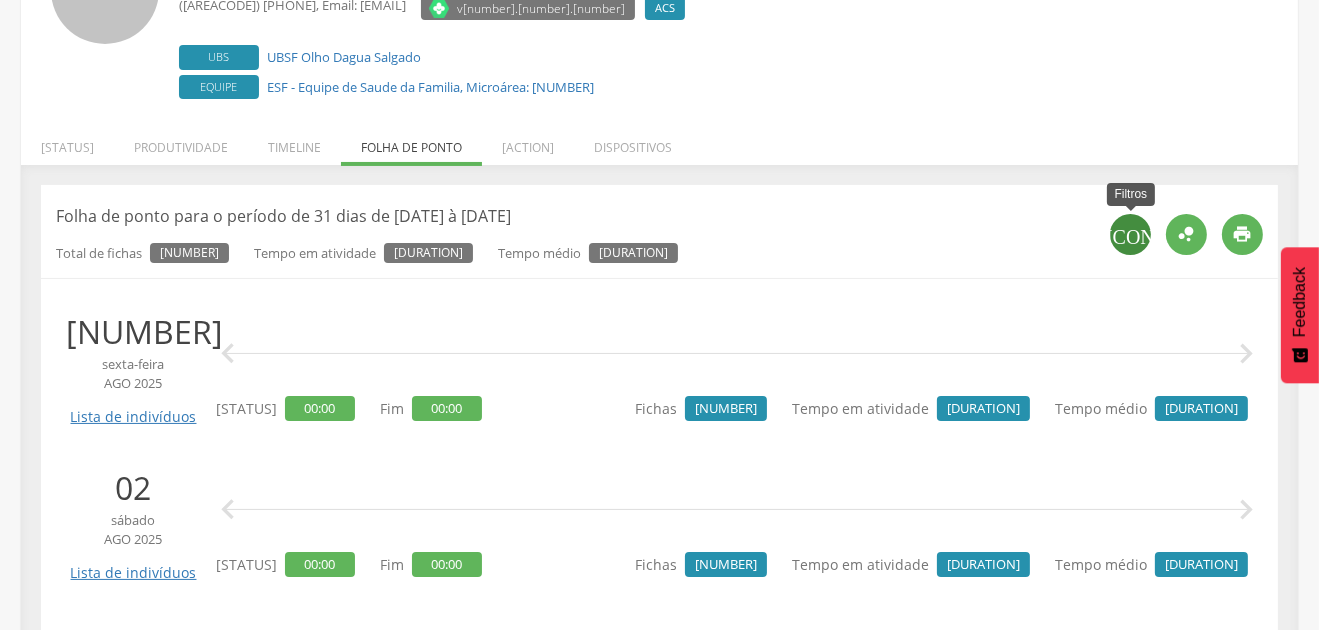 click on "" at bounding box center (1130, 234) 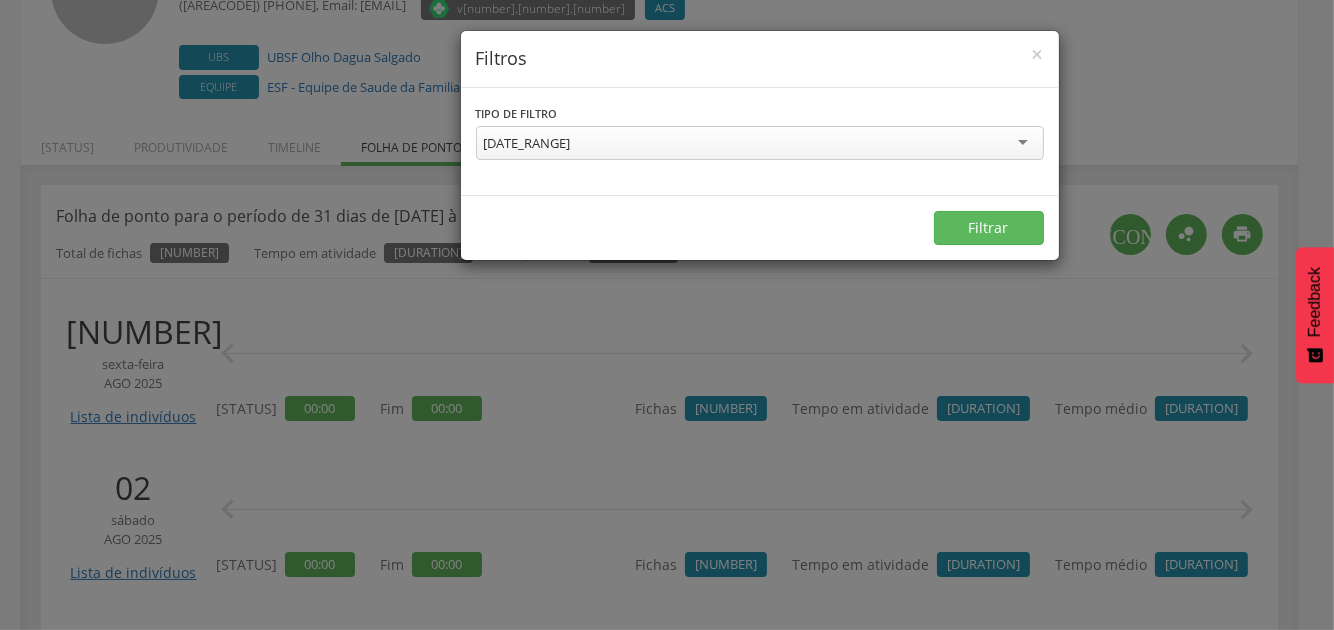 click on "Mês corrente - [DATE] à [DATE]" at bounding box center (527, 143) 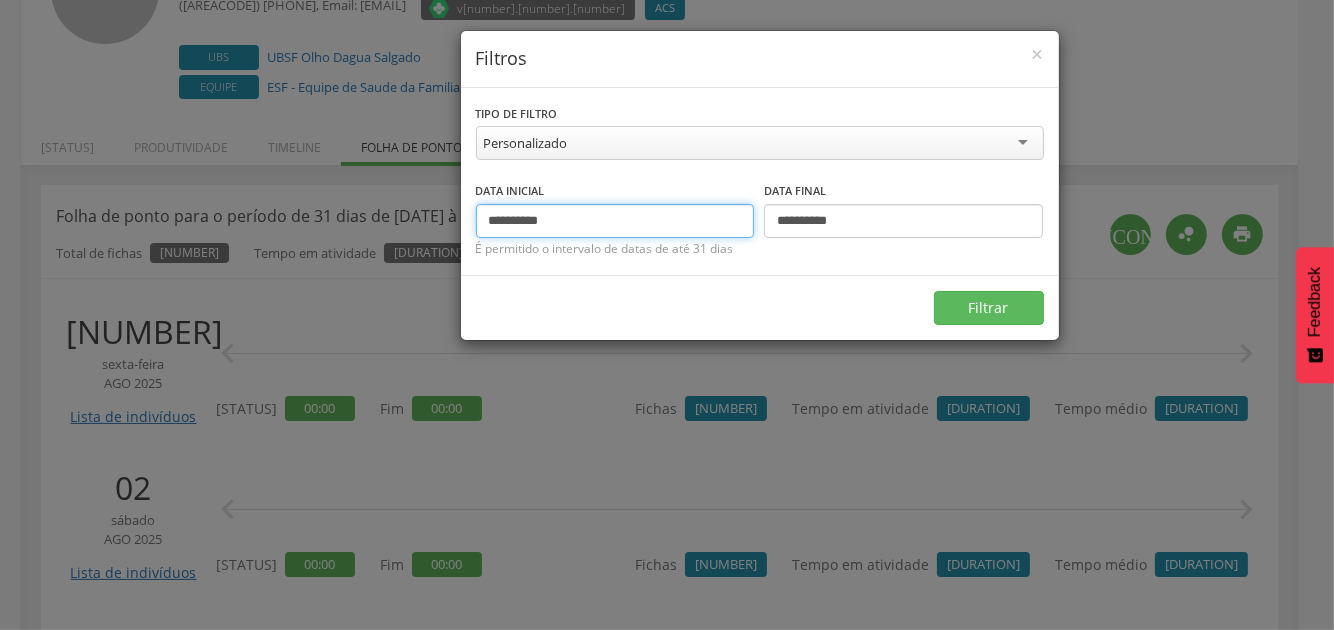 click on "**********" at bounding box center [615, 221] 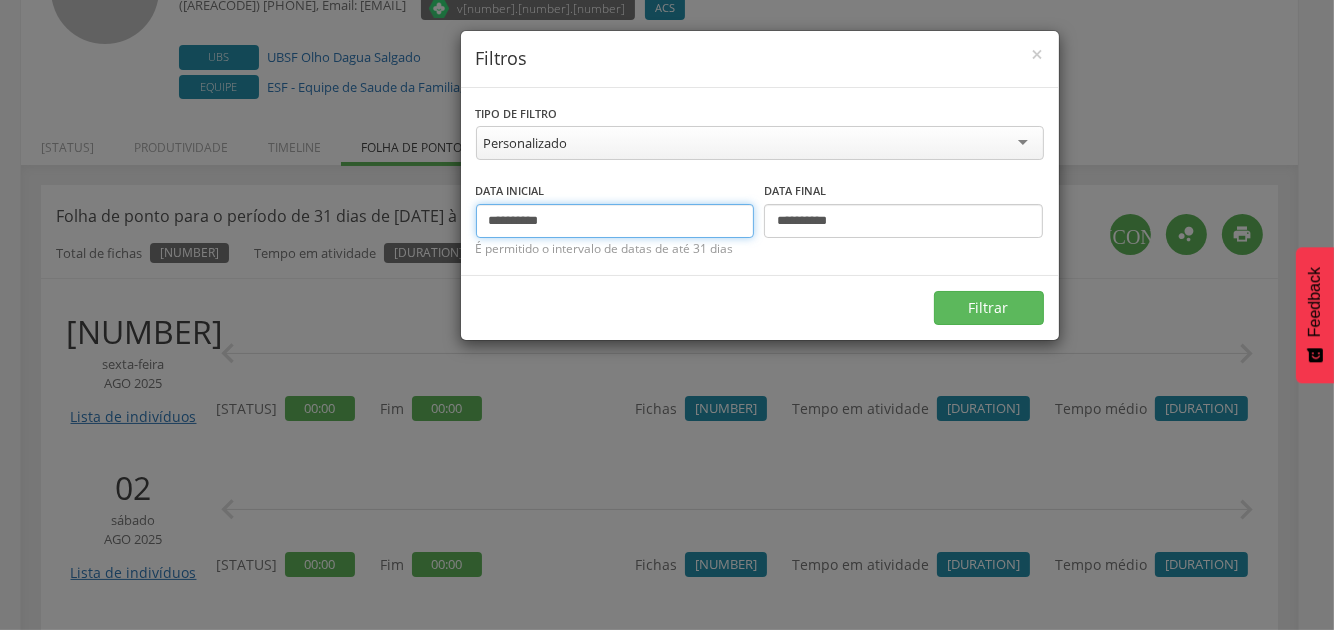 type on "**********" 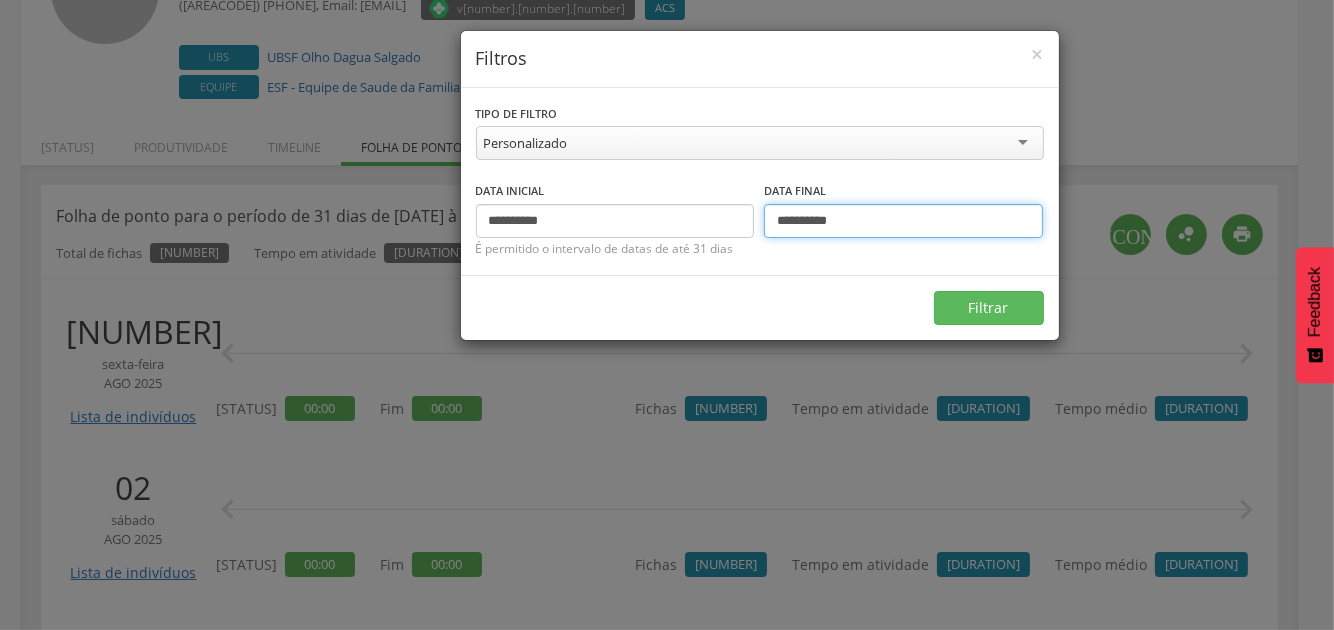 click on "**********" at bounding box center [903, 221] 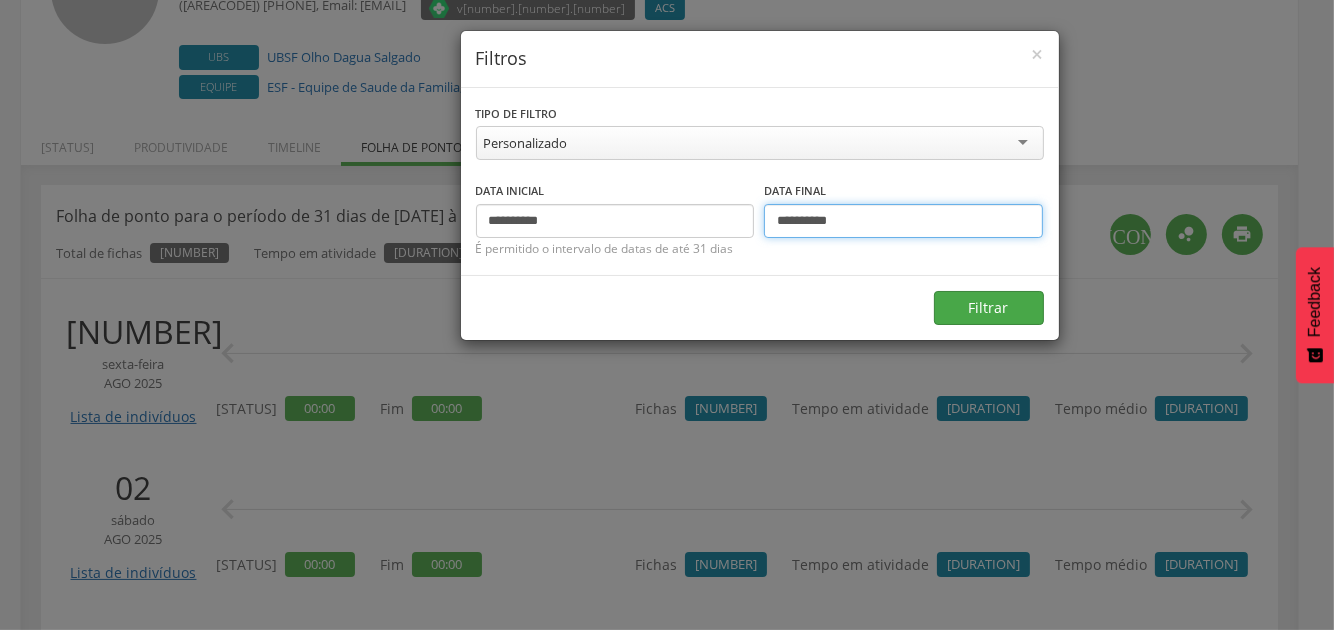type on "**********" 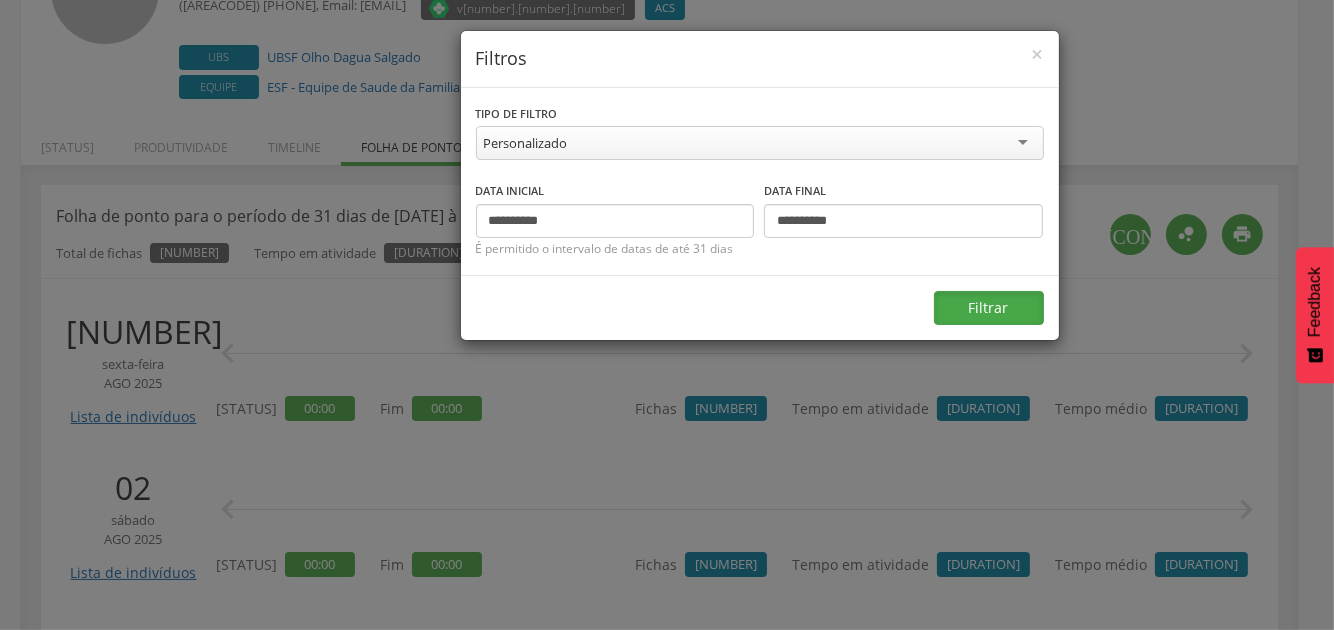 click on "Filtrar" at bounding box center [989, 308] 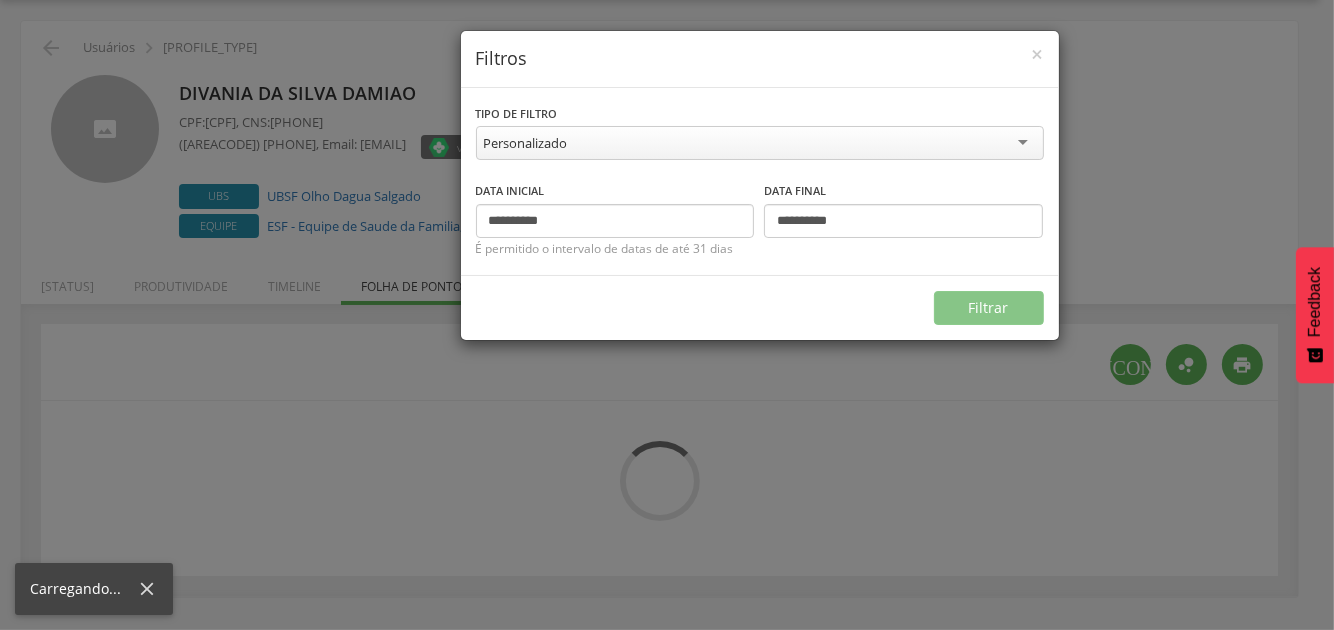 scroll, scrollTop: 59, scrollLeft: 0, axis: vertical 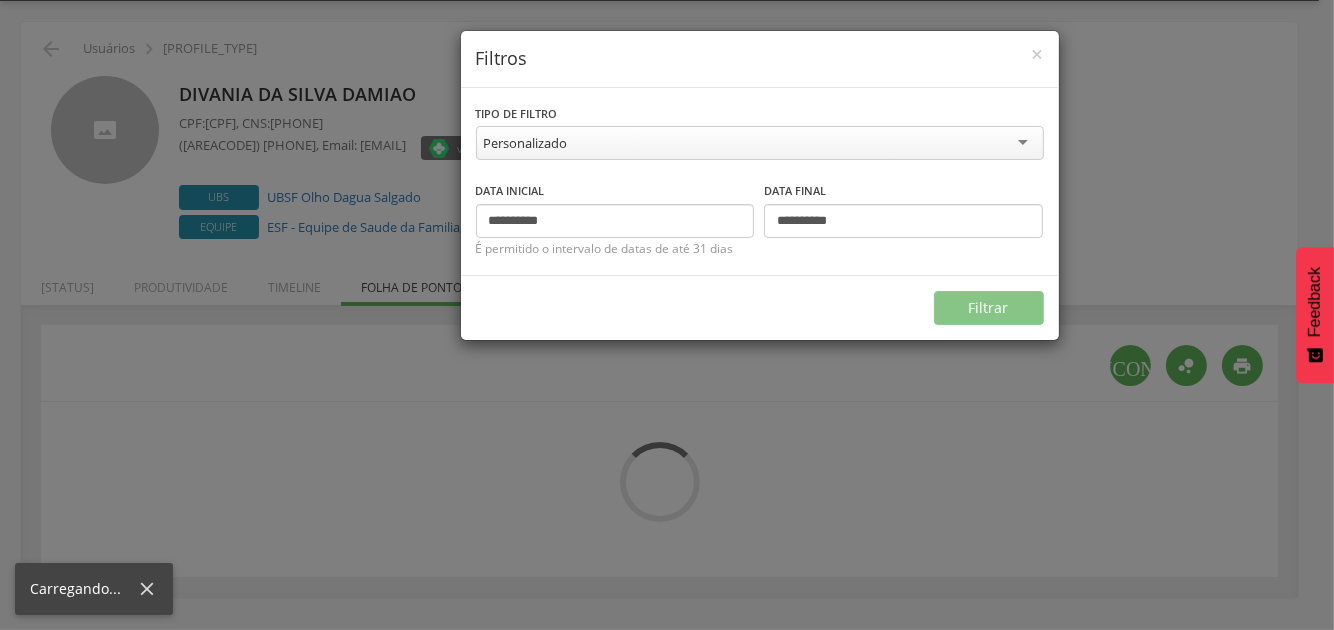 type on "**********" 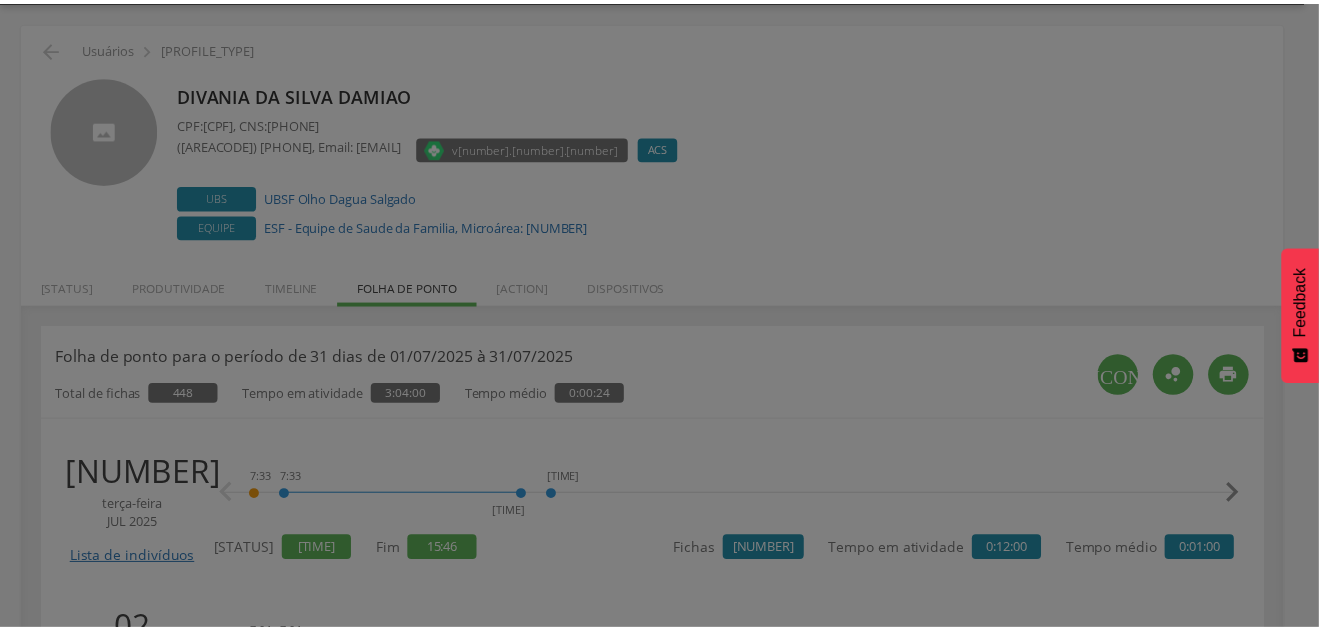 scroll, scrollTop: 199, scrollLeft: 0, axis: vertical 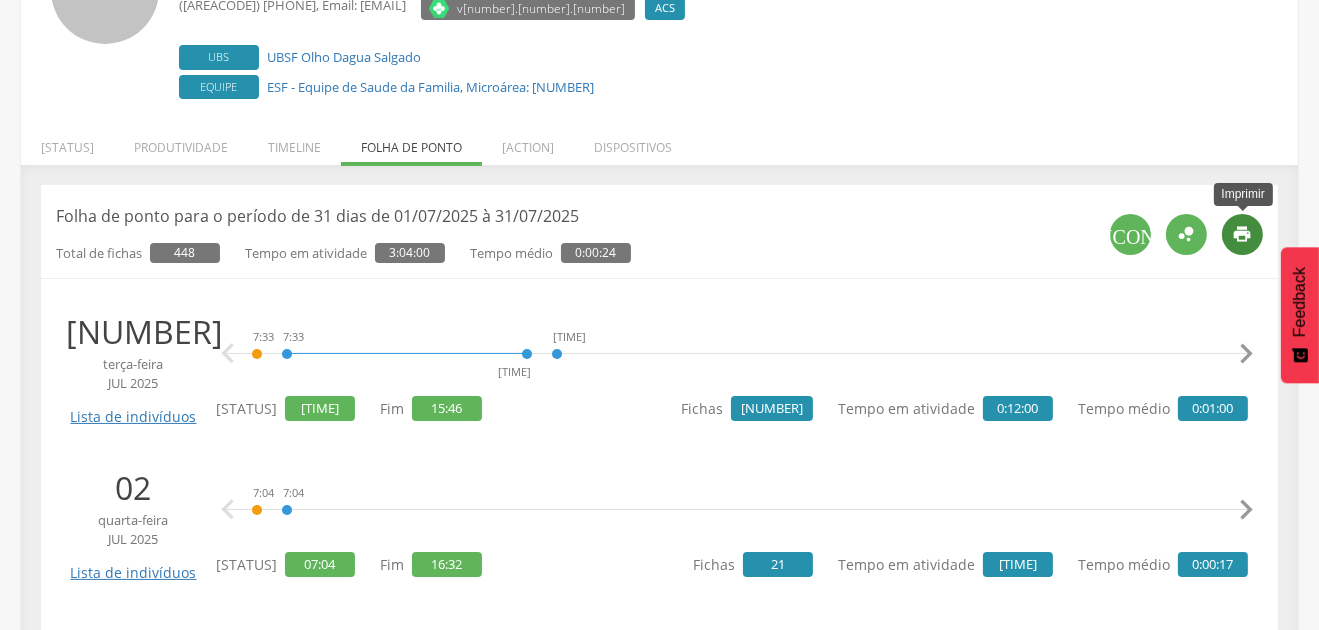 click on "" at bounding box center [1242, 234] 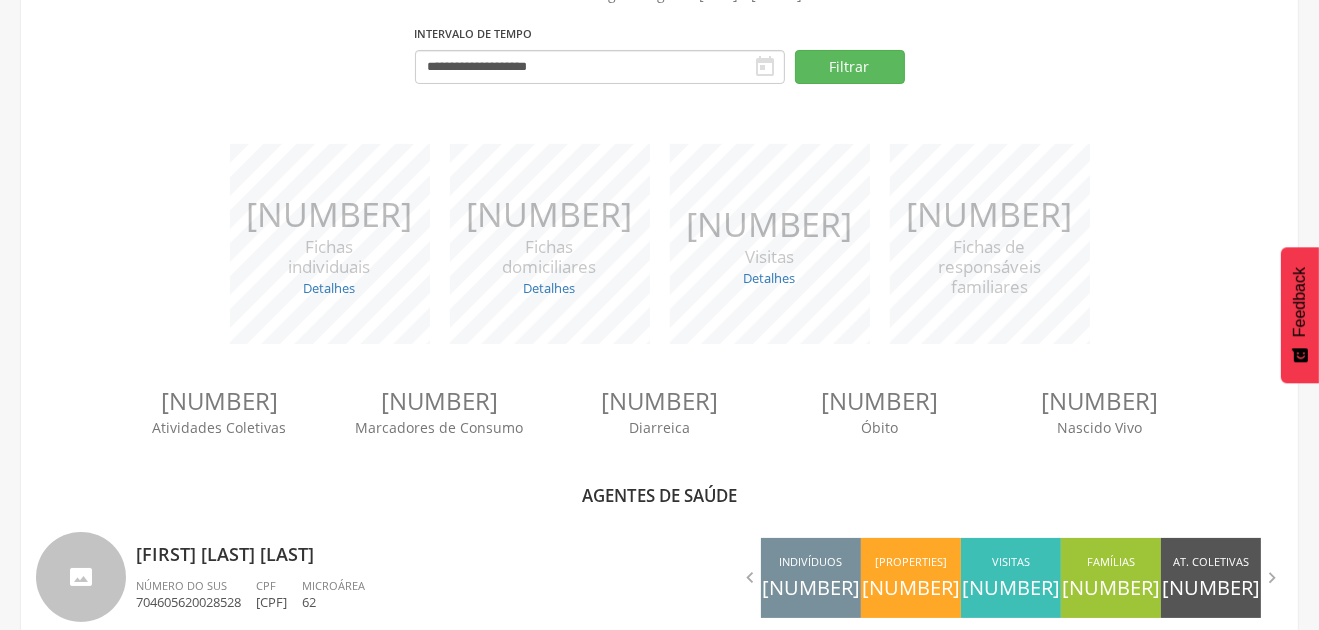 scroll, scrollTop: 756, scrollLeft: 0, axis: vertical 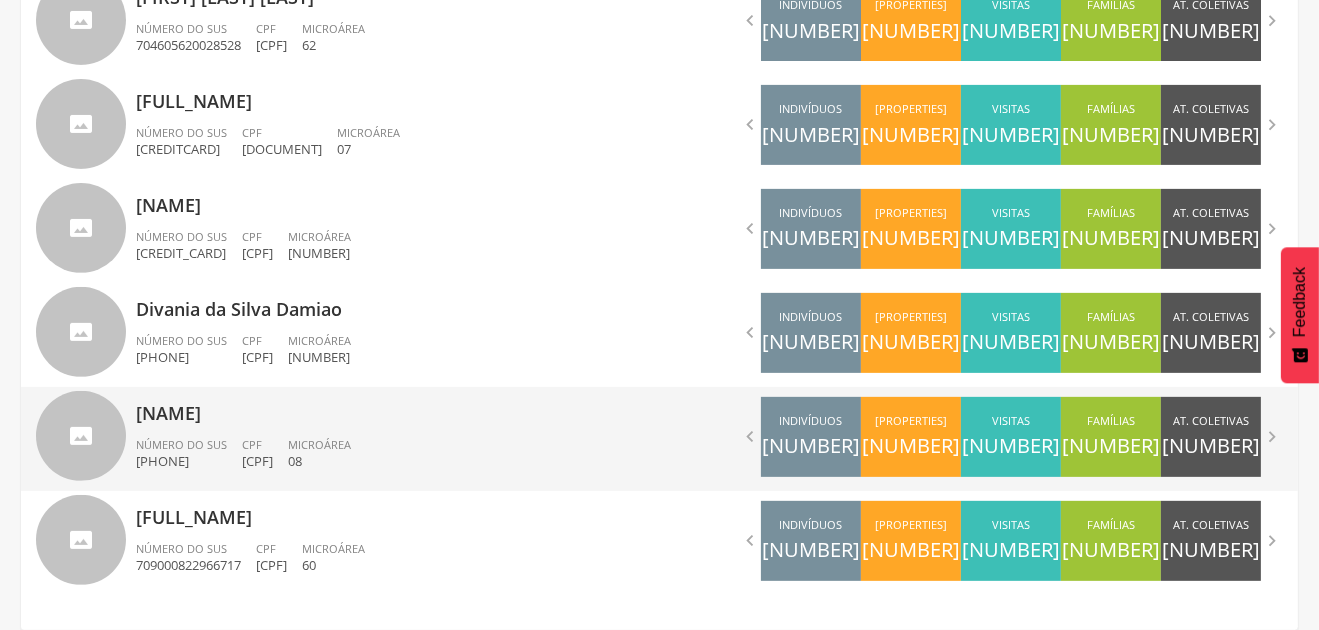 click on "Joao Ubiratan Pereira da Silva Número do SUS 706 3047 3486 7071 CPF 603.613.791-53 Microárea 08" at bounding box center (390, 439) 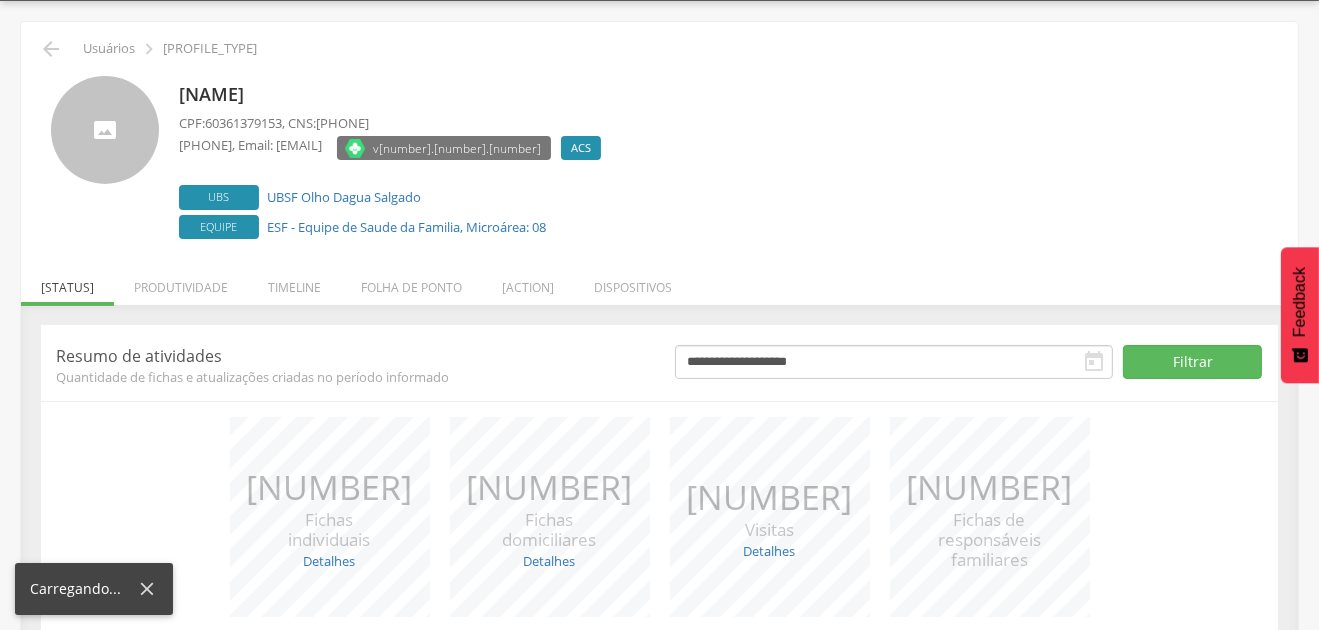 scroll, scrollTop: 221, scrollLeft: 0, axis: vertical 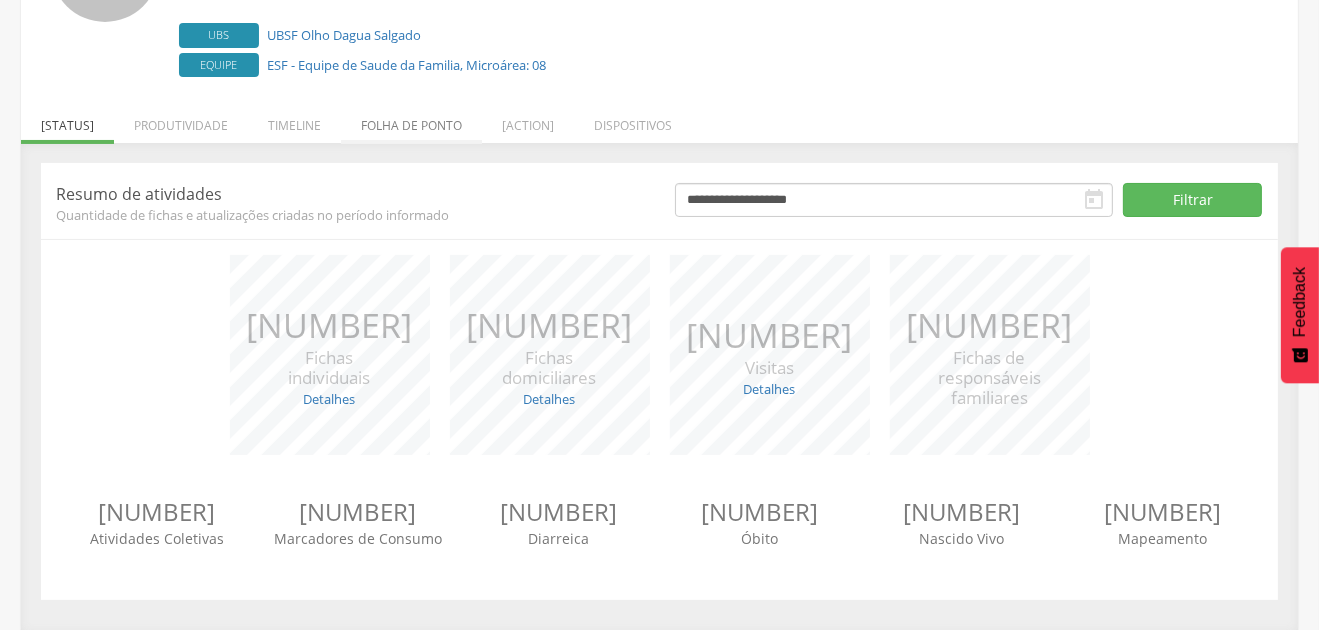 click on "Folha de ponto" at bounding box center [411, 120] 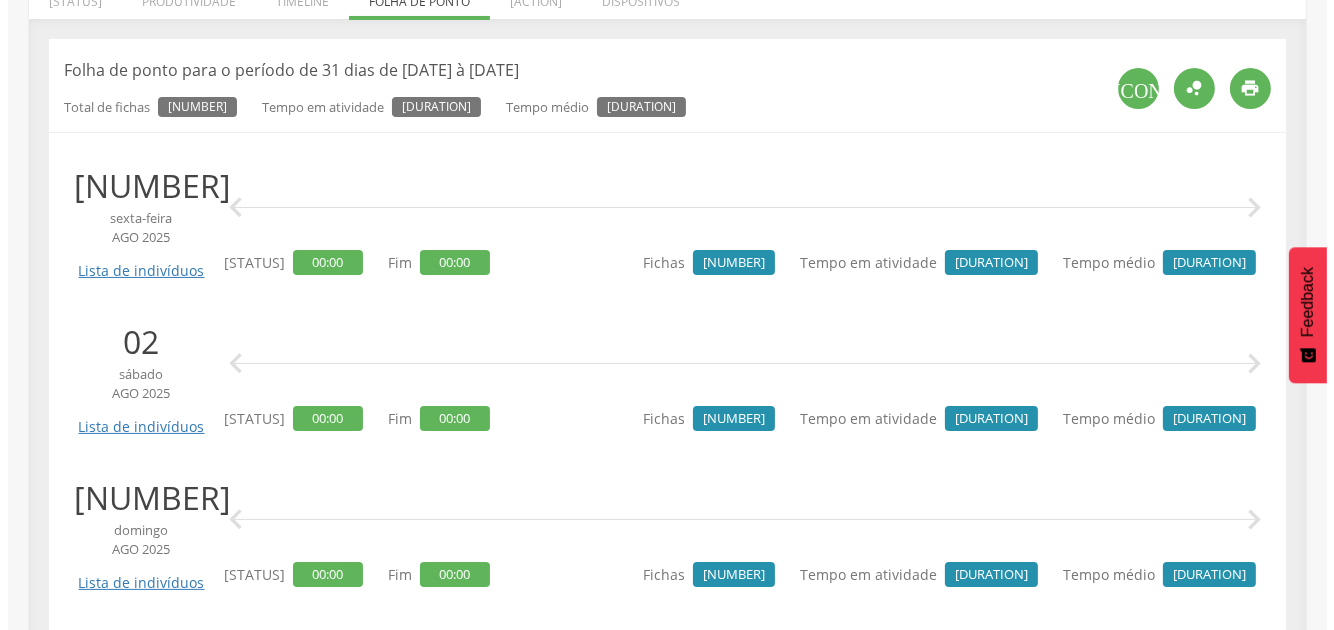 scroll, scrollTop: 156, scrollLeft: 0, axis: vertical 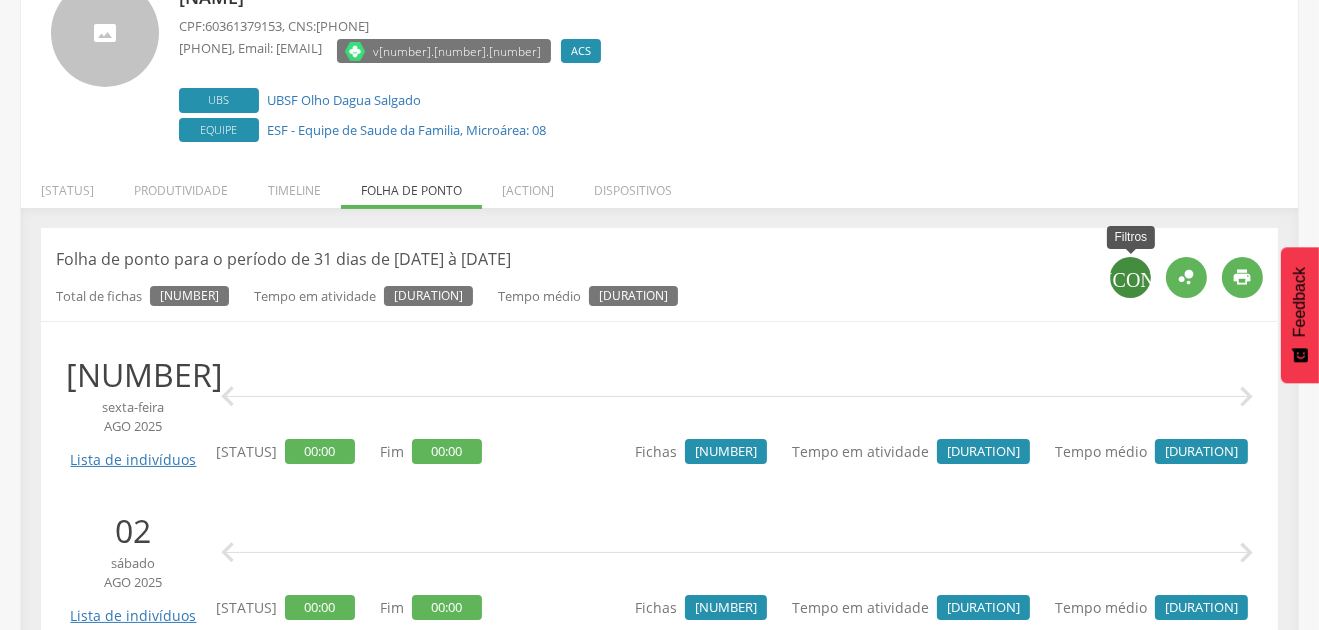 click on "" at bounding box center [1130, 277] 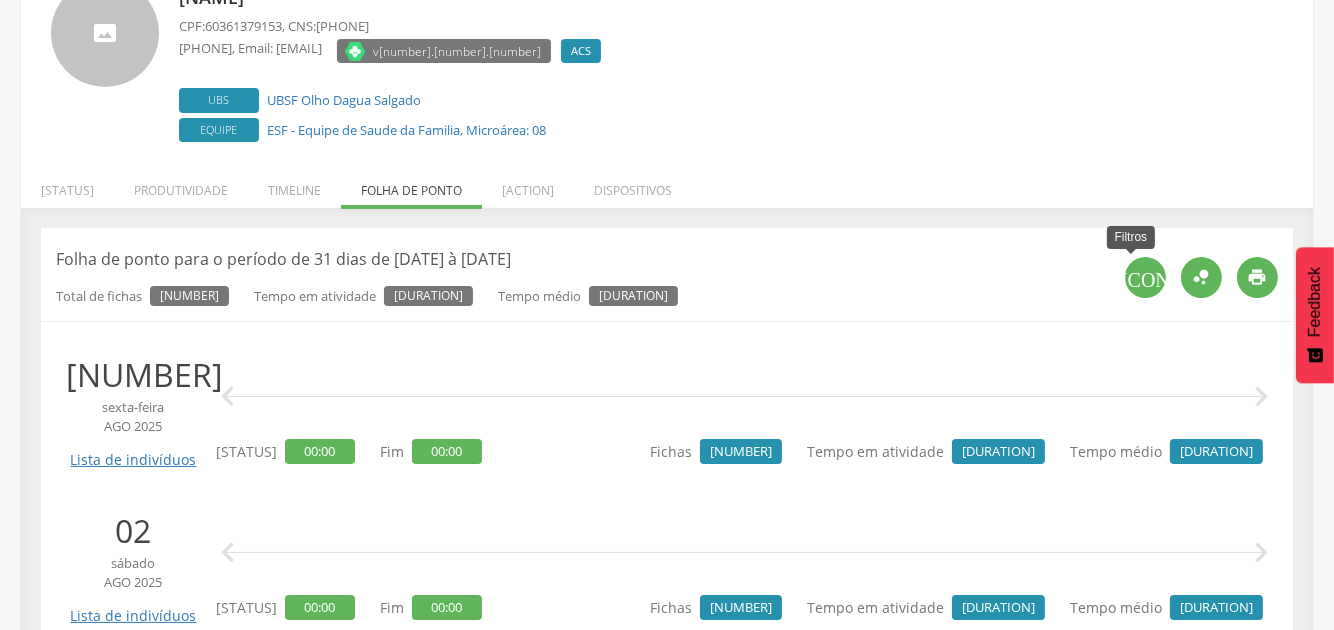 type on "**********" 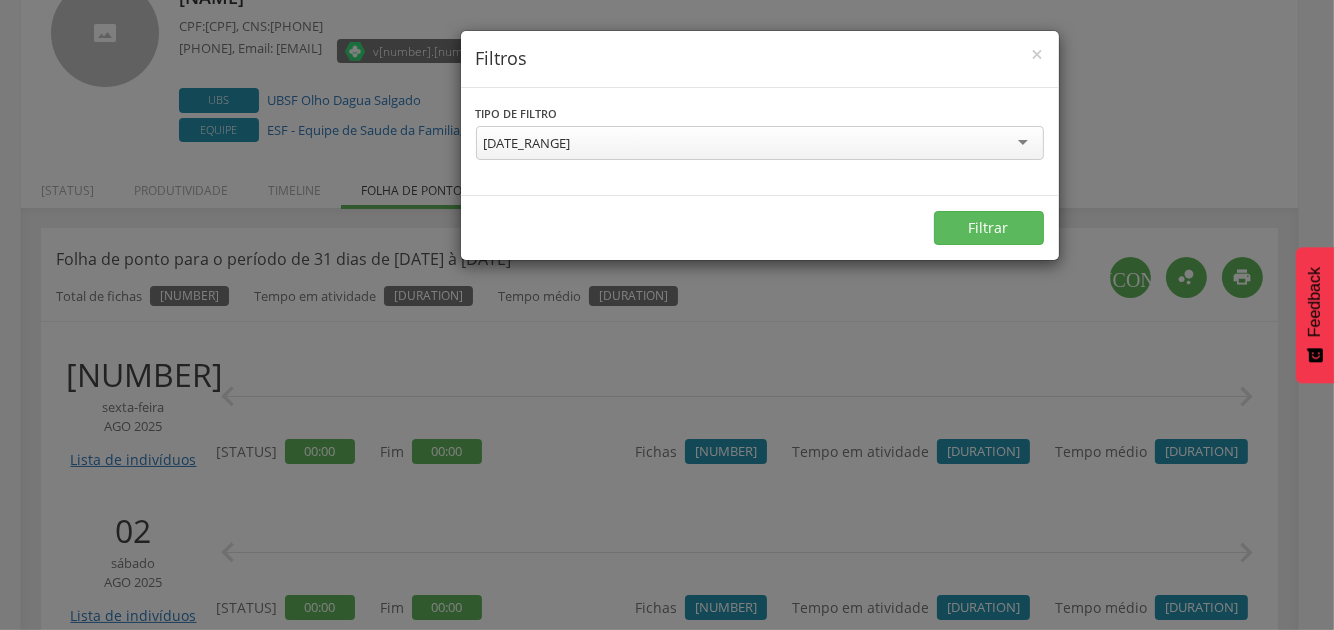 click on "Mês corrente - [DATE] à [DATE]" at bounding box center [527, 143] 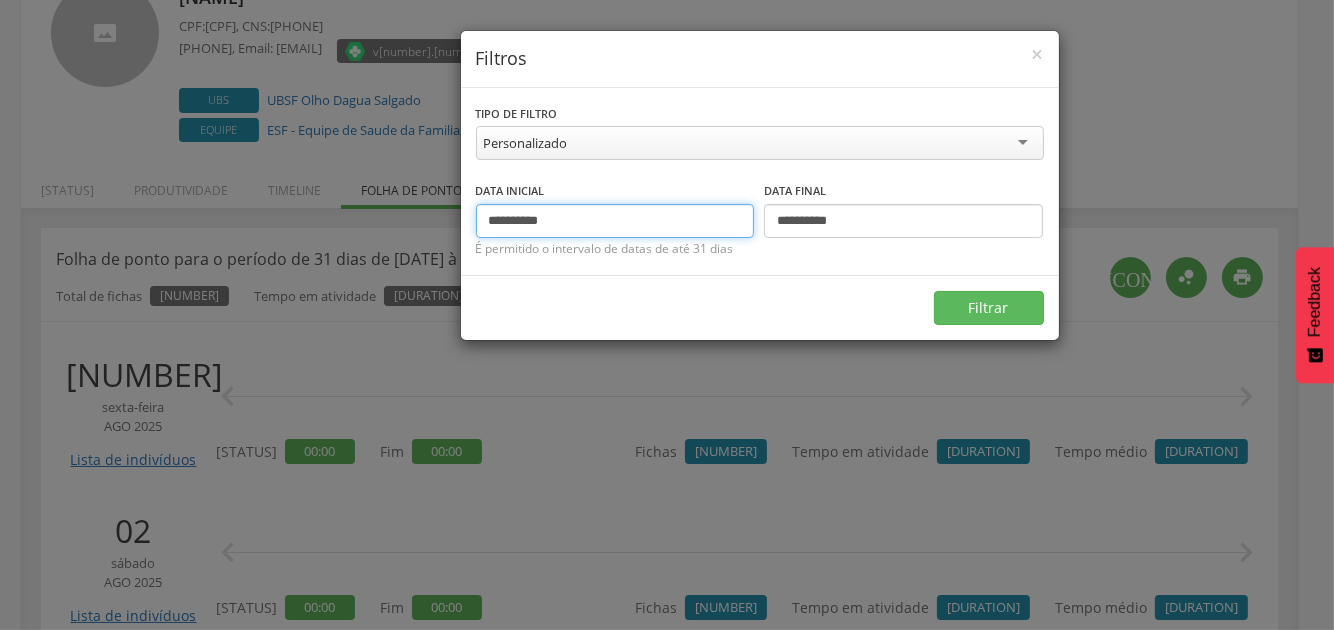 click on "**********" at bounding box center [615, 221] 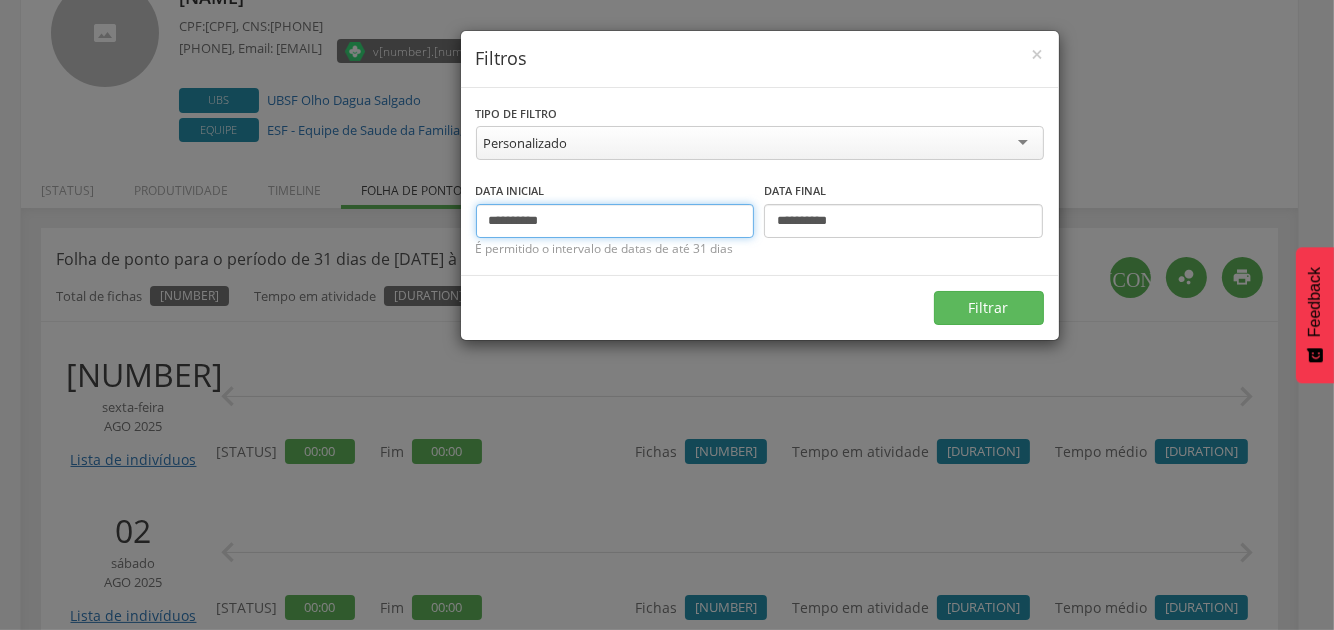 type on "**********" 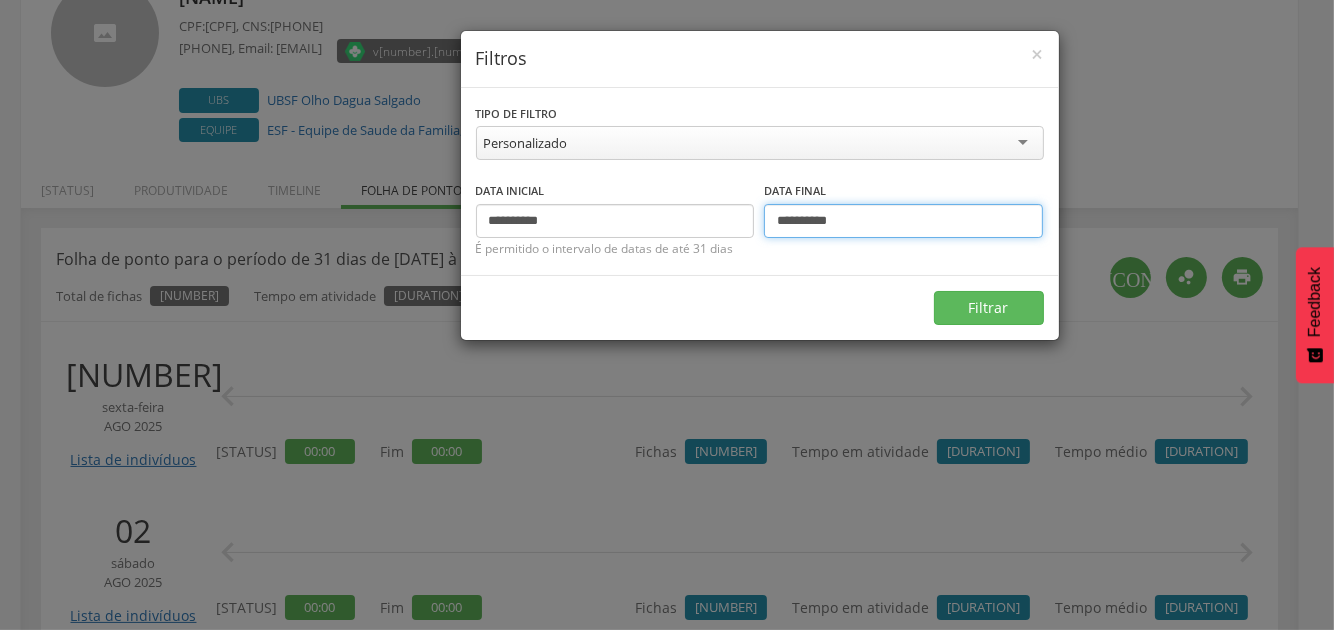 click on "**********" at bounding box center [903, 221] 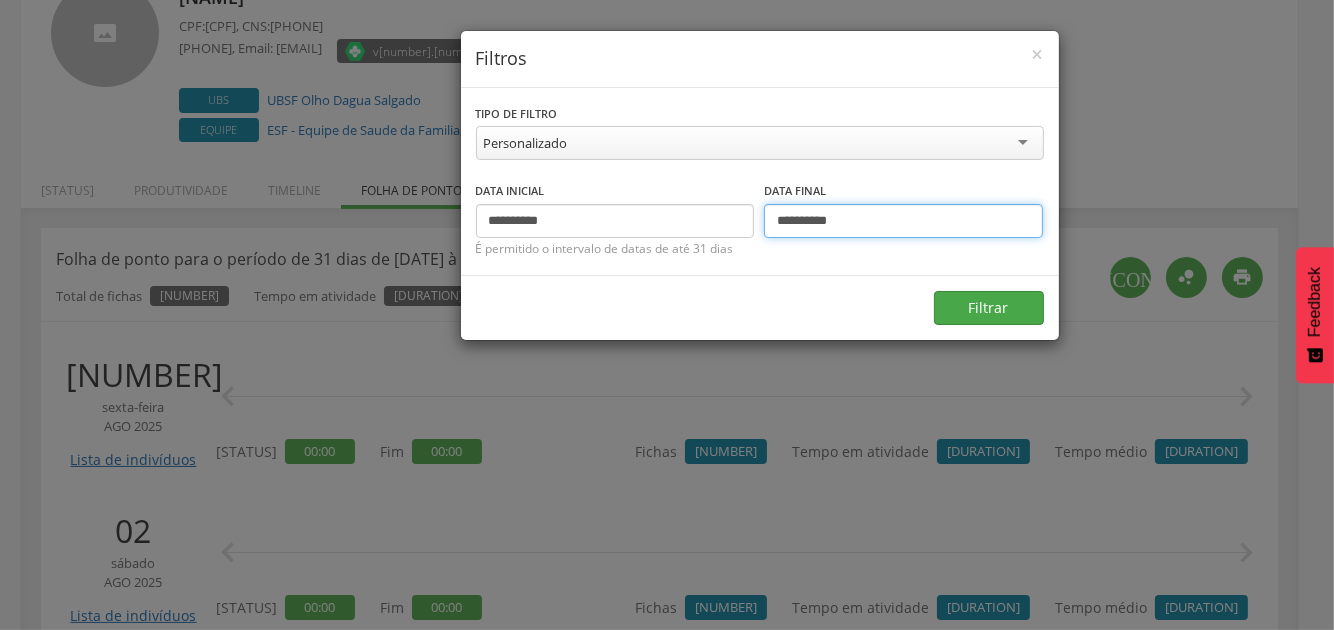 type on "**********" 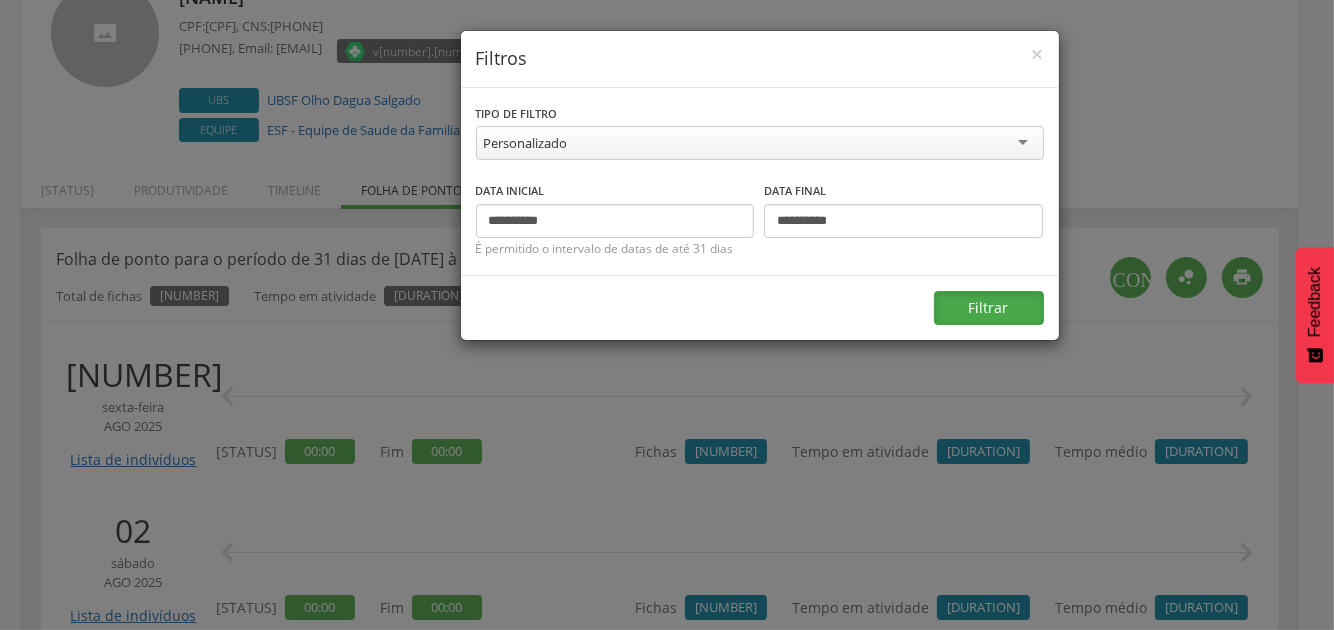 click on "Filtrar" at bounding box center (989, 308) 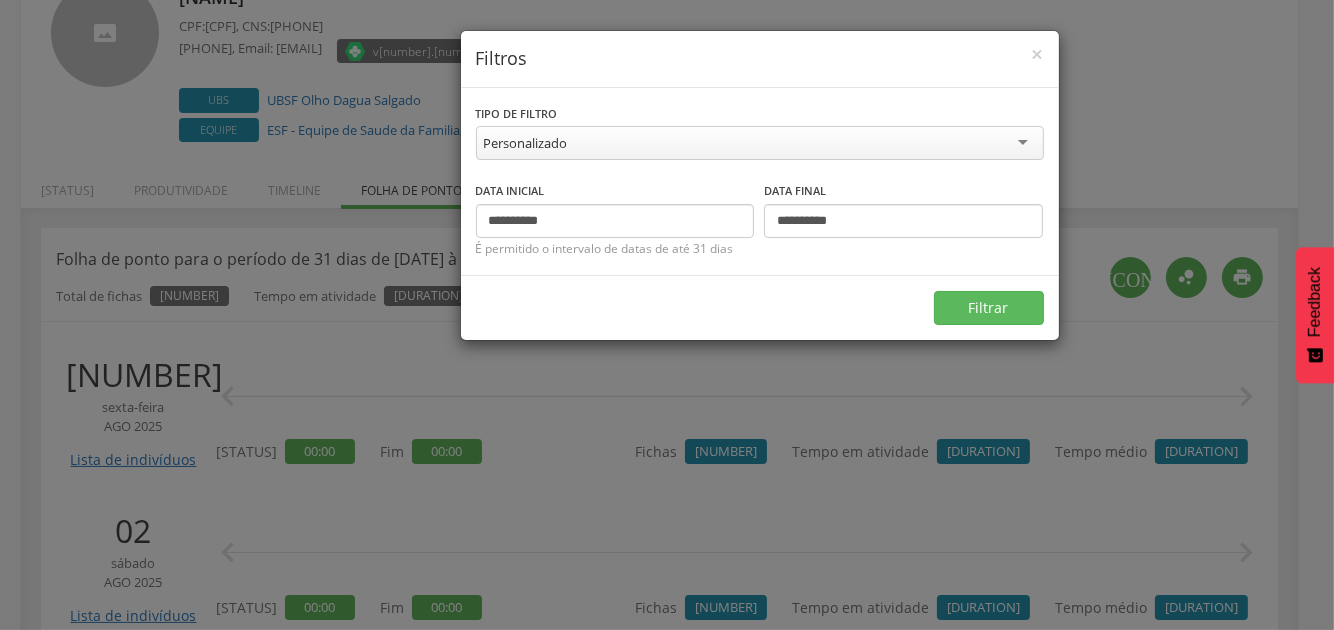 scroll, scrollTop: 59, scrollLeft: 0, axis: vertical 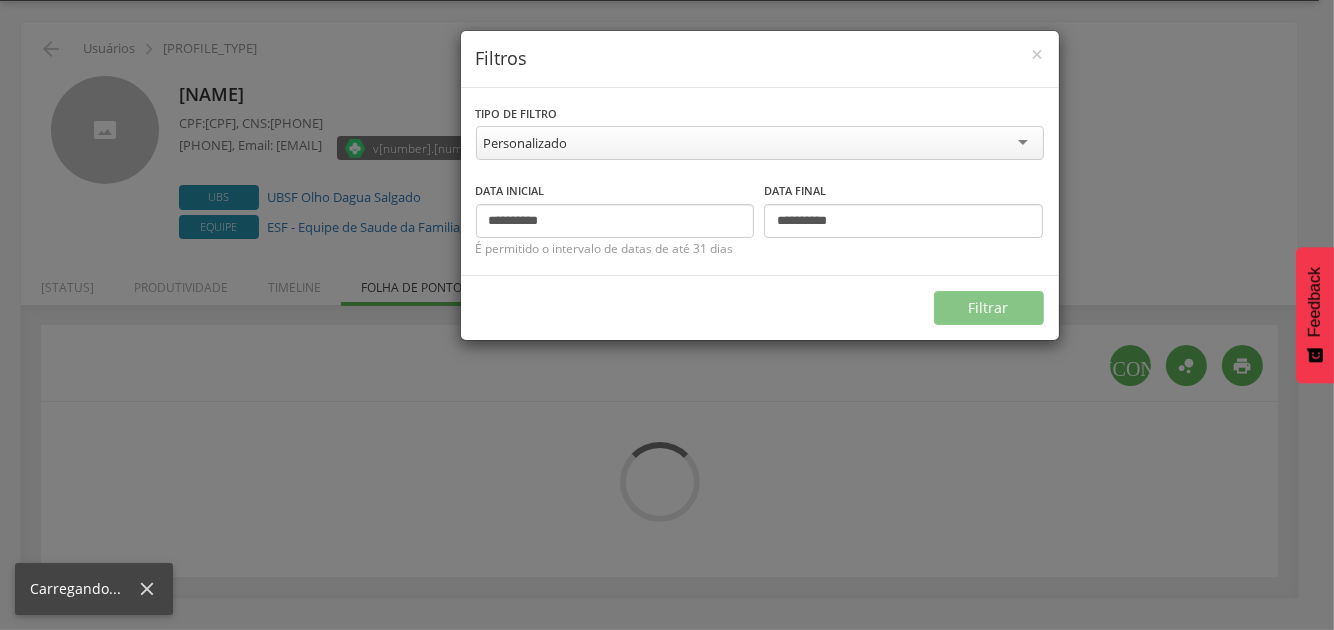 type on "**********" 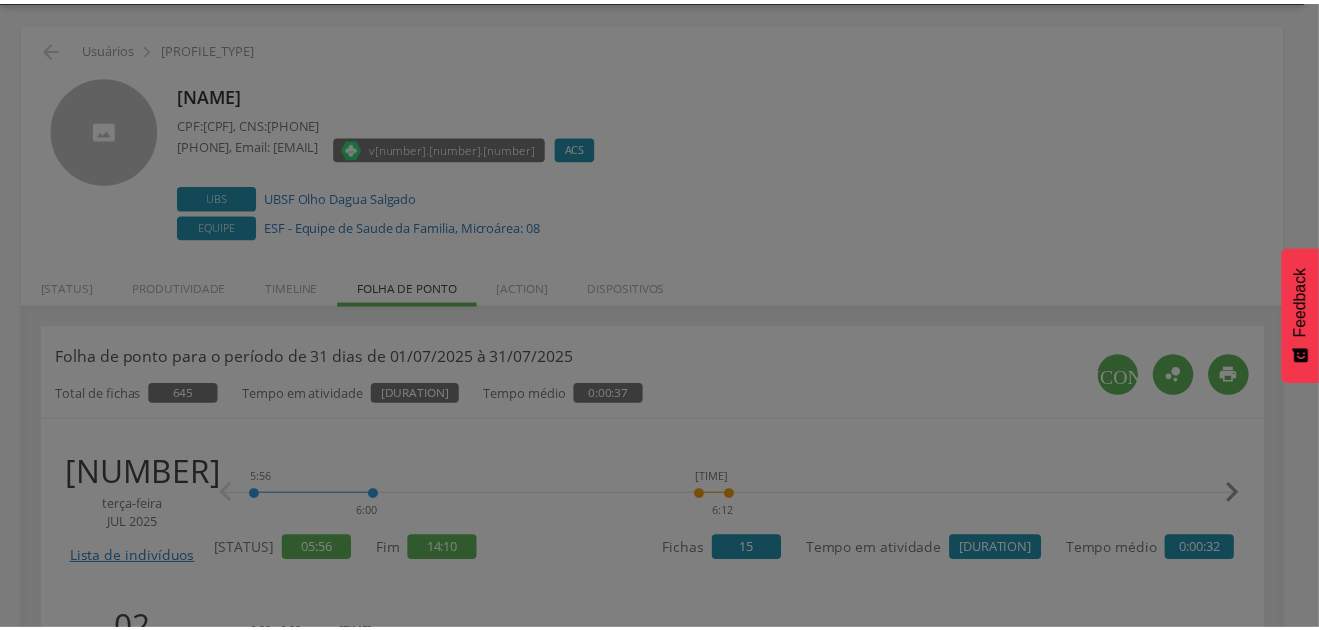 scroll, scrollTop: 156, scrollLeft: 0, axis: vertical 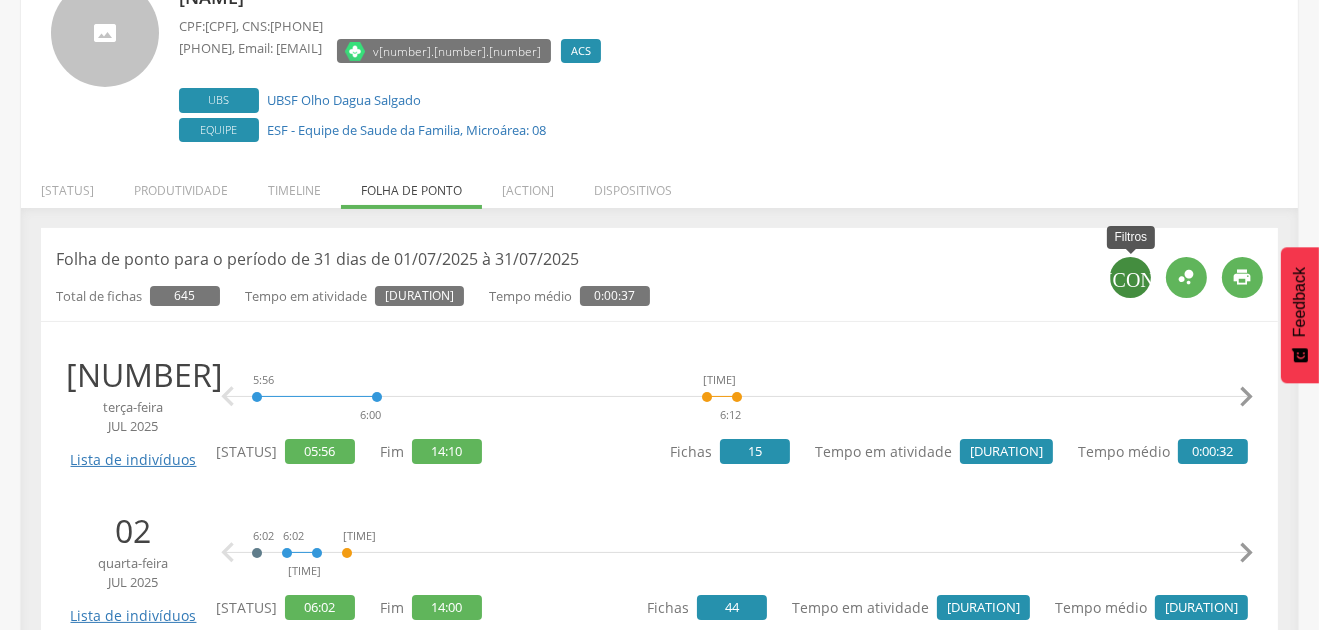 click on "" at bounding box center (1130, 277) 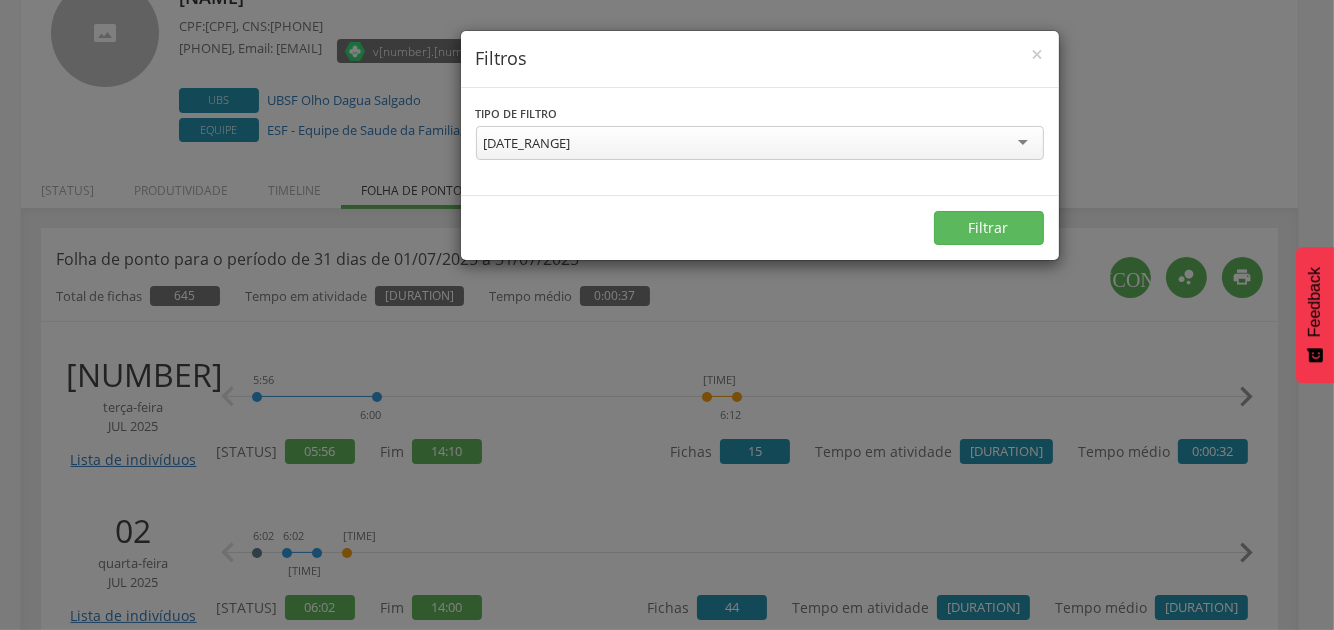 click on "Filtros" at bounding box center [760, 59] 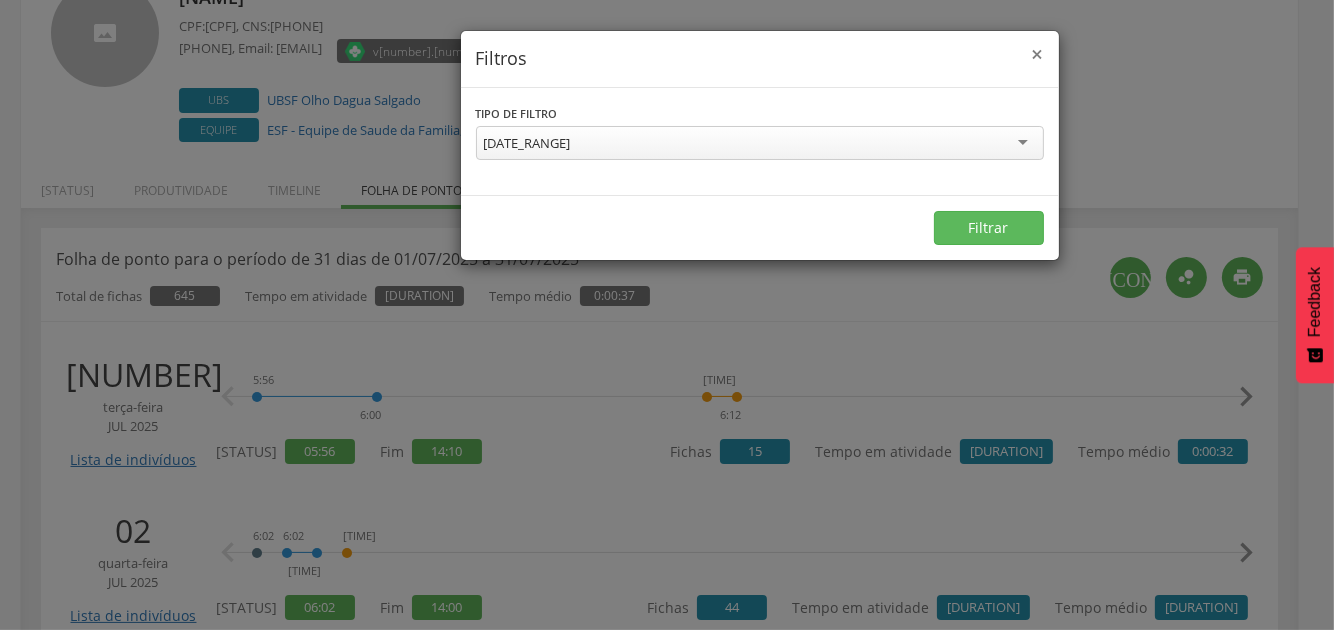 click on "×" at bounding box center (1038, 54) 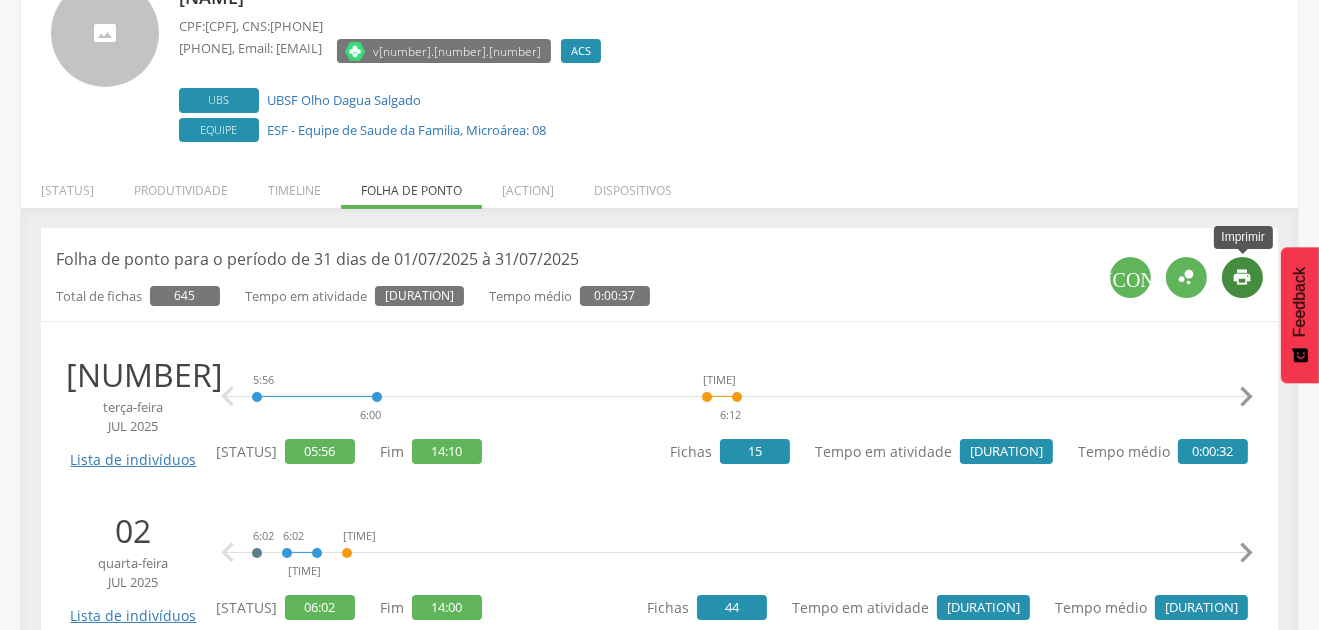 click on "" at bounding box center [1243, 277] 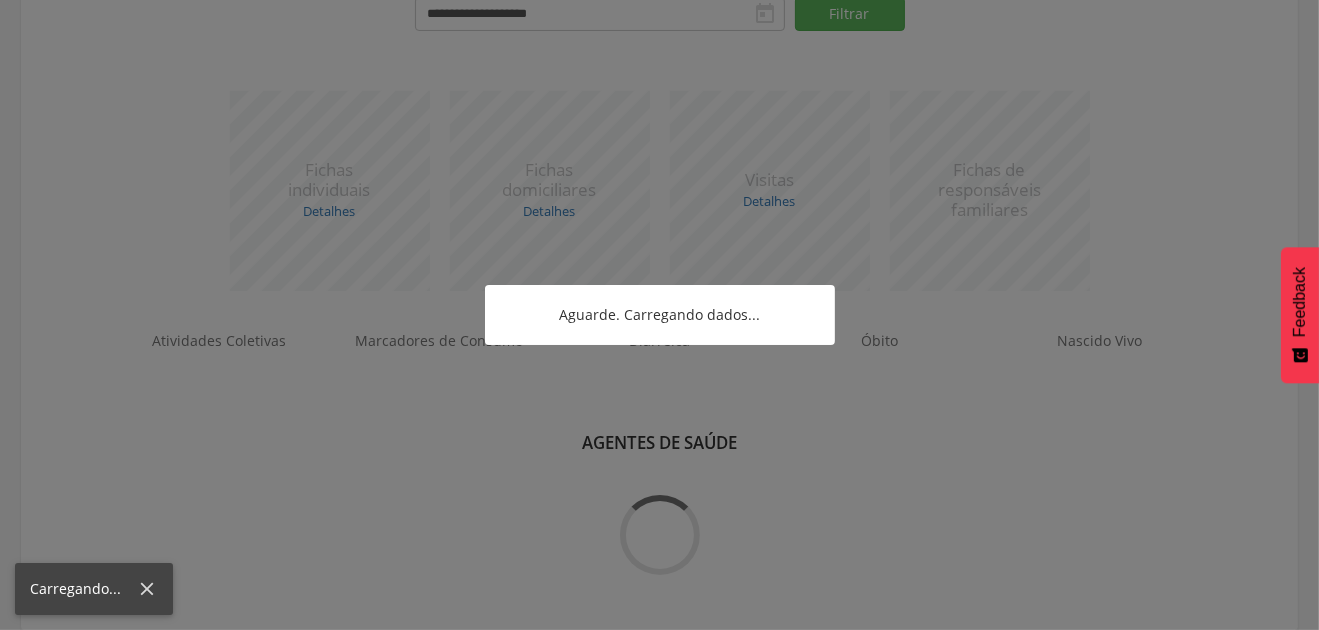 scroll, scrollTop: 756, scrollLeft: 0, axis: vertical 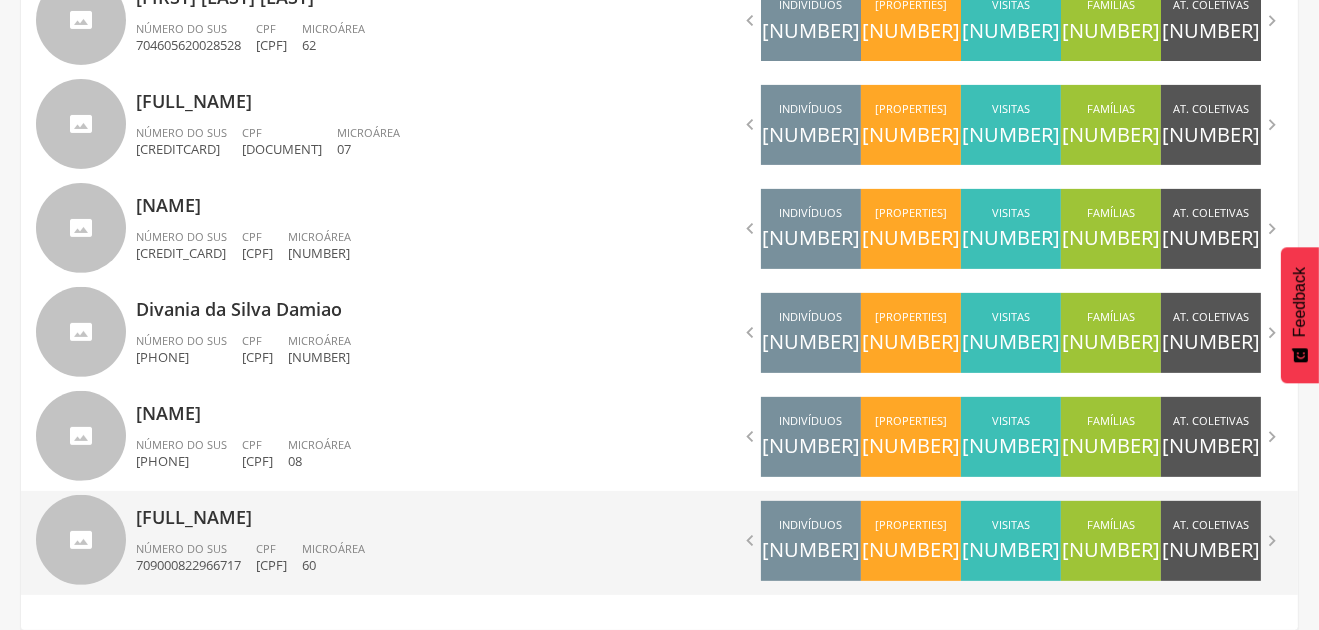 click on "[FULL_NAME]" at bounding box center (390, 511) 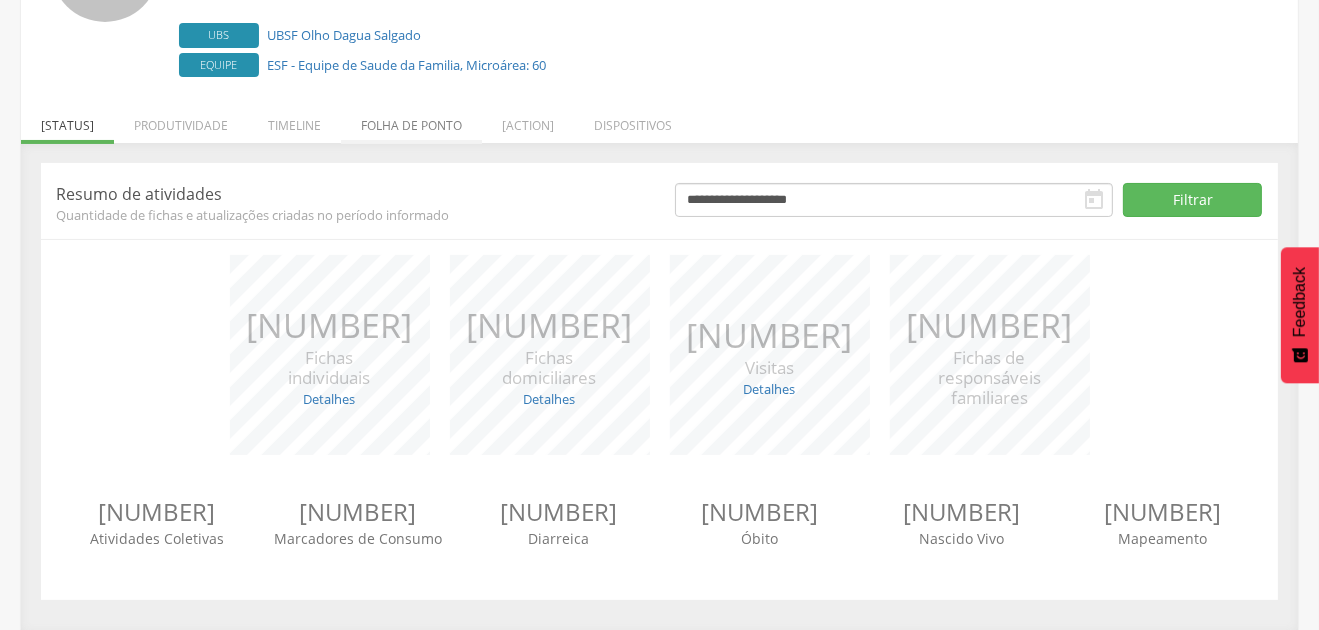 click on "Folha de ponto" at bounding box center (411, 120) 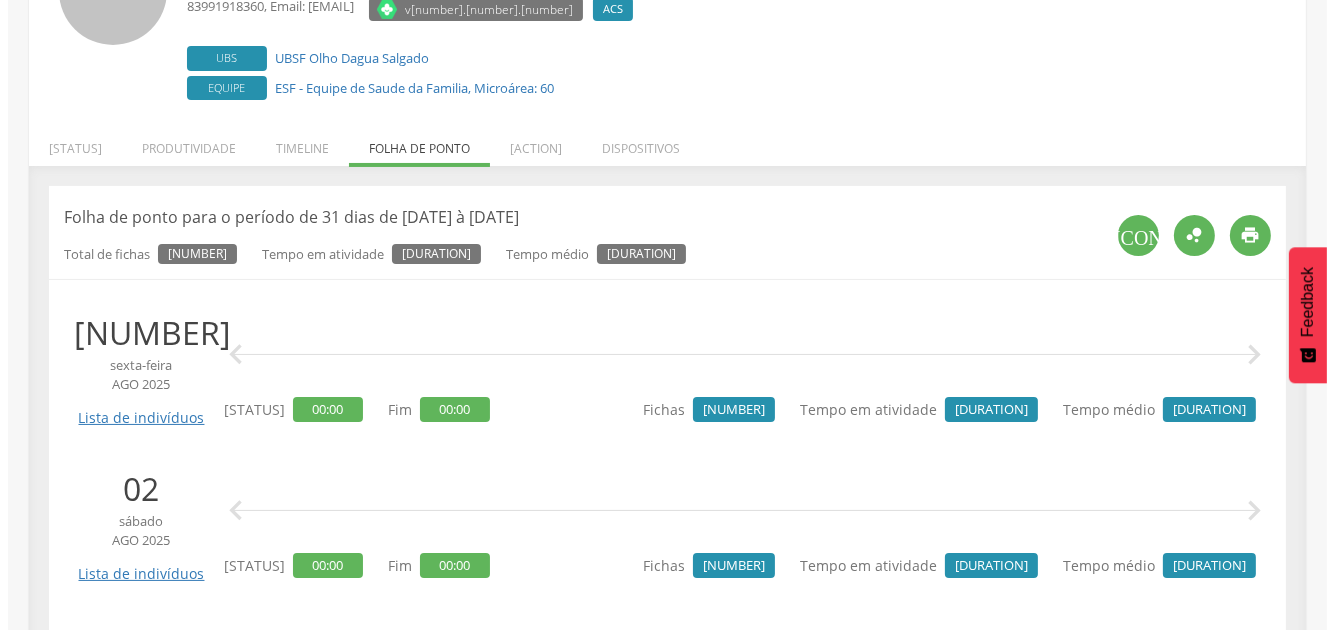 scroll, scrollTop: 199, scrollLeft: 0, axis: vertical 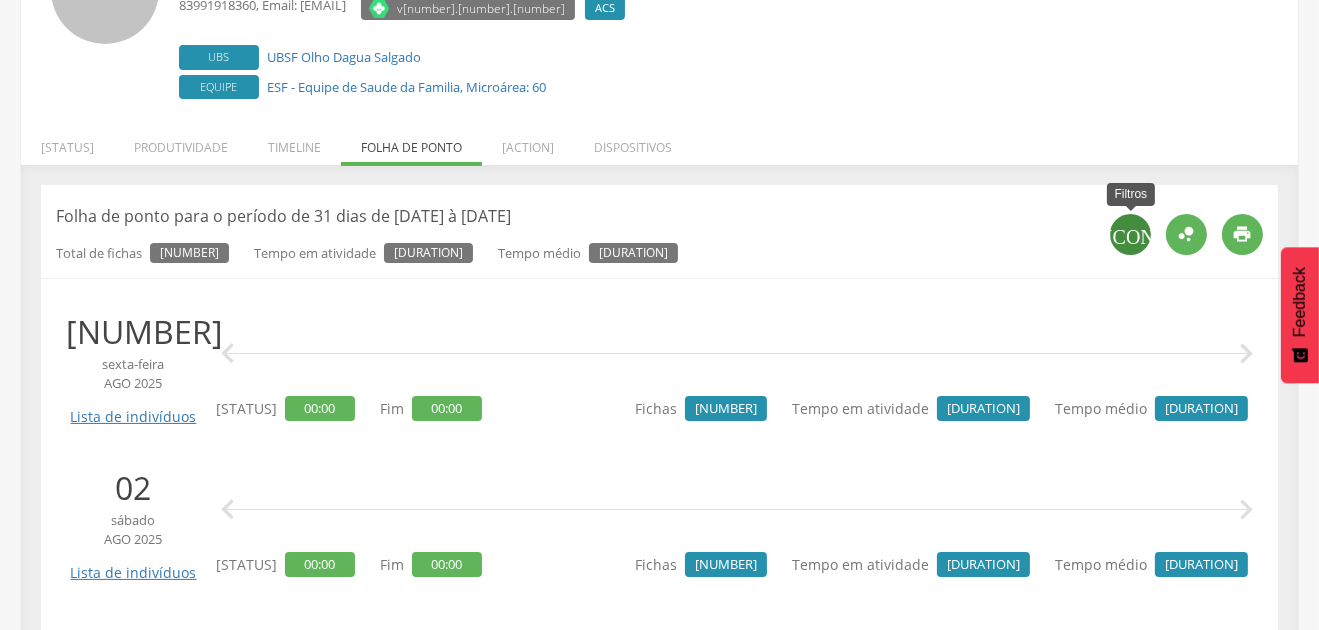 click on "" at bounding box center [1130, 234] 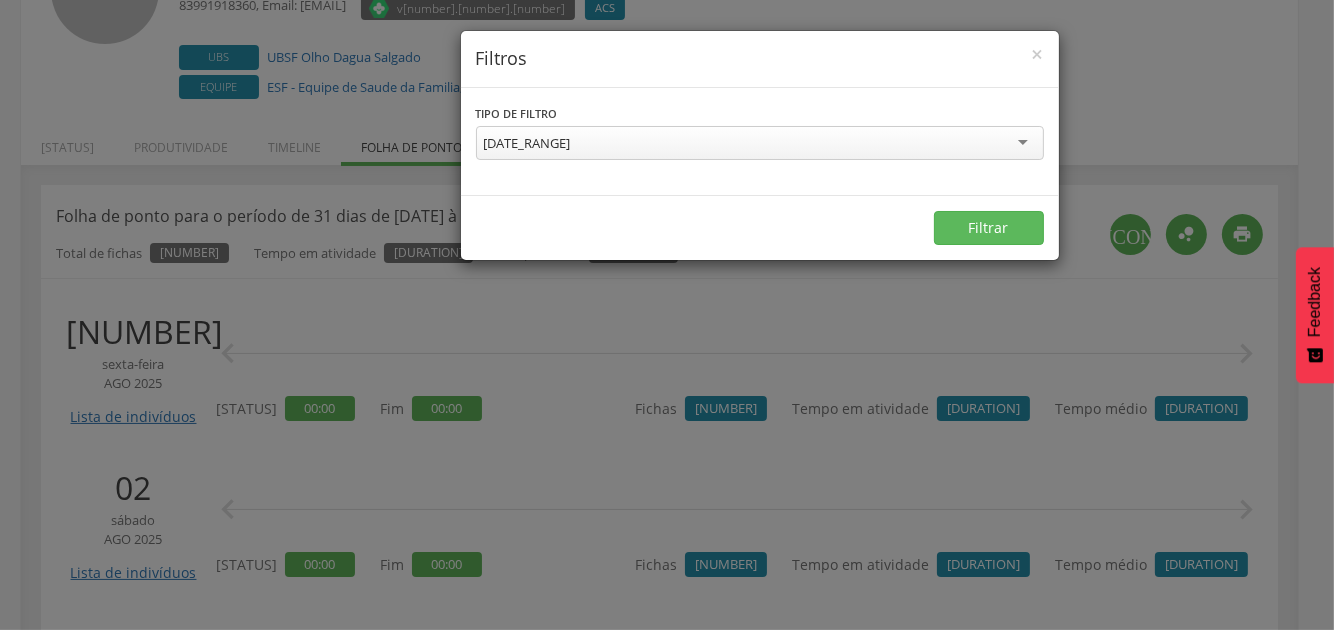 click on "Mês corrente - [DATE] à [DATE]" at bounding box center [527, 143] 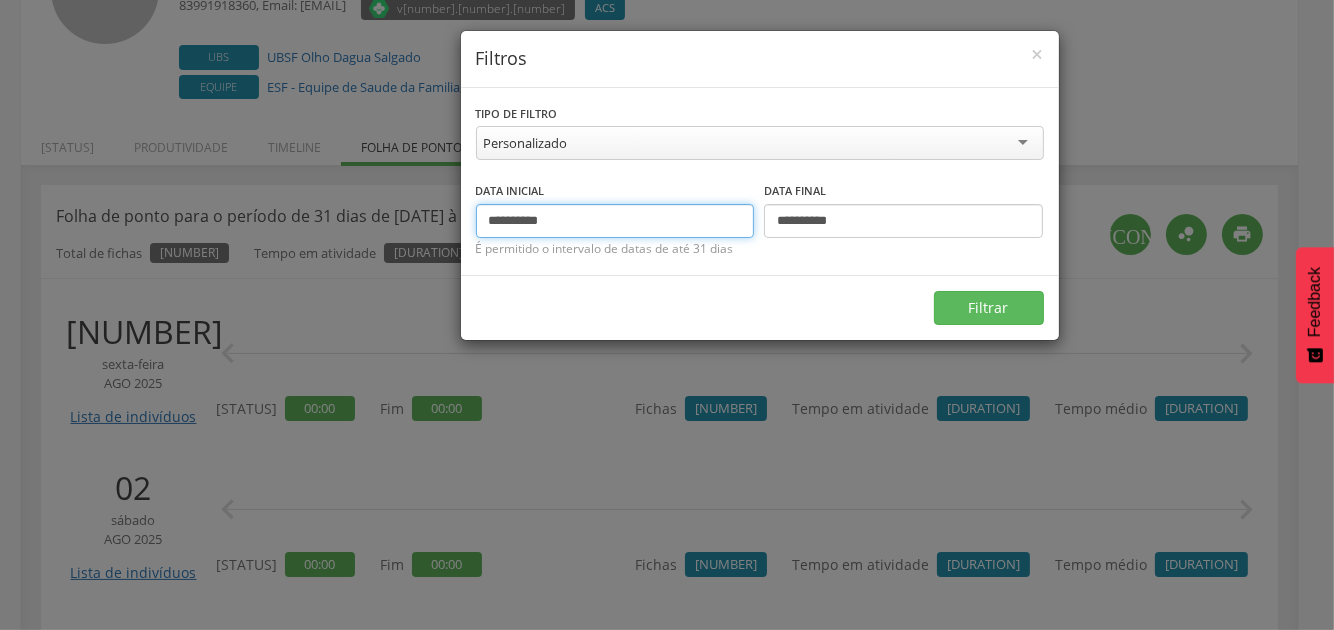 click on "**********" at bounding box center (615, 221) 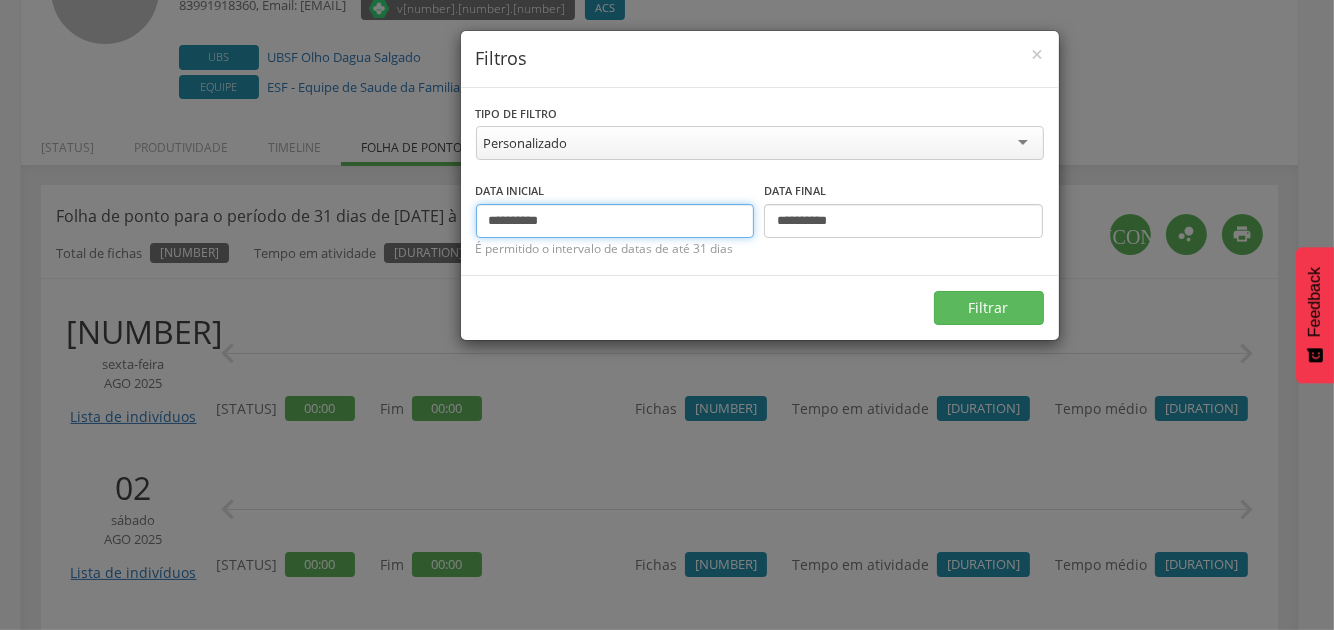 type on "**********" 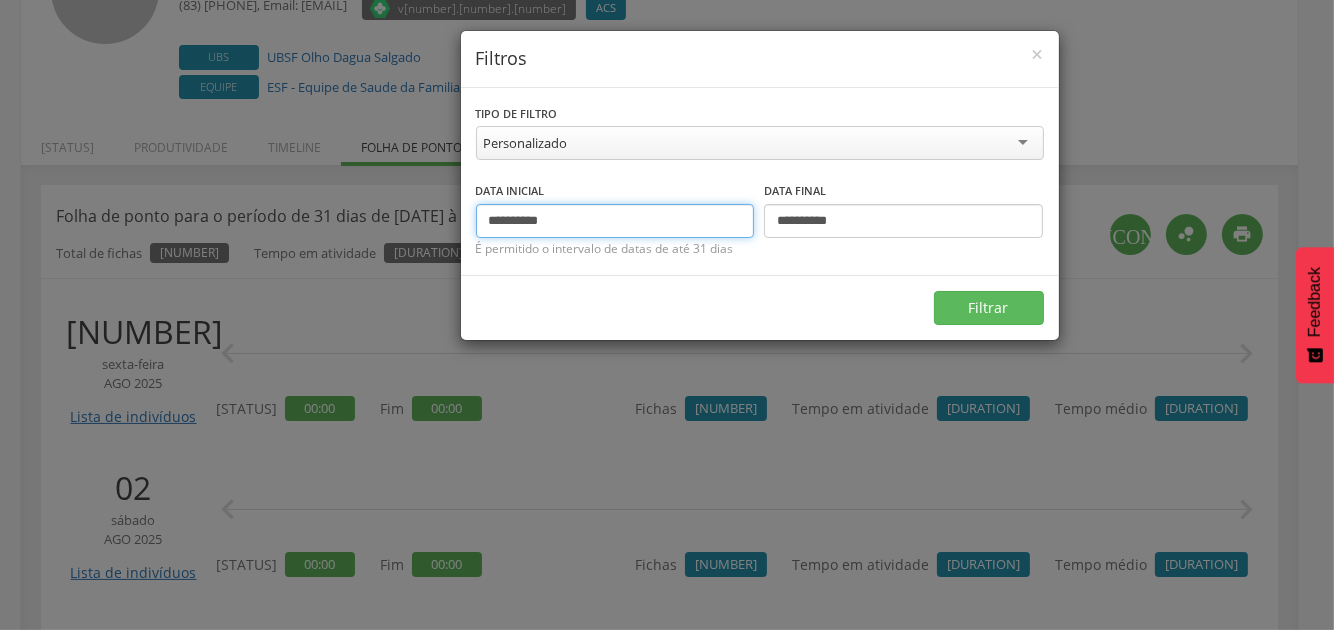 type on "**********" 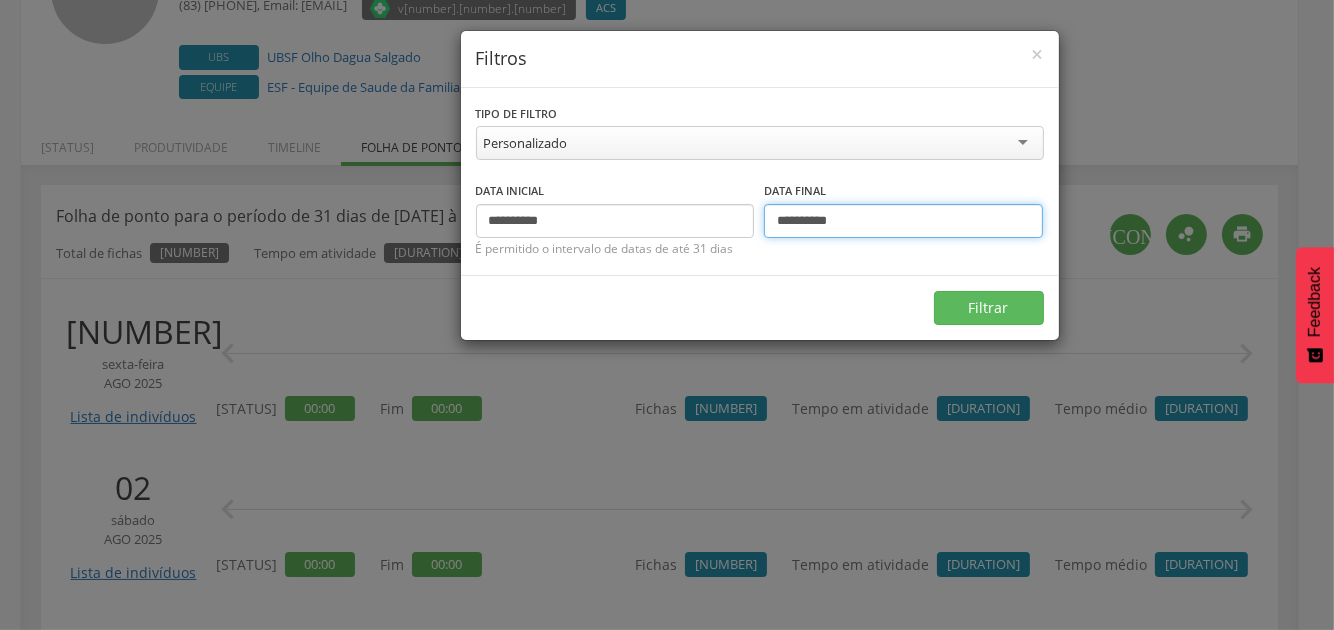 click on "**********" at bounding box center (903, 221) 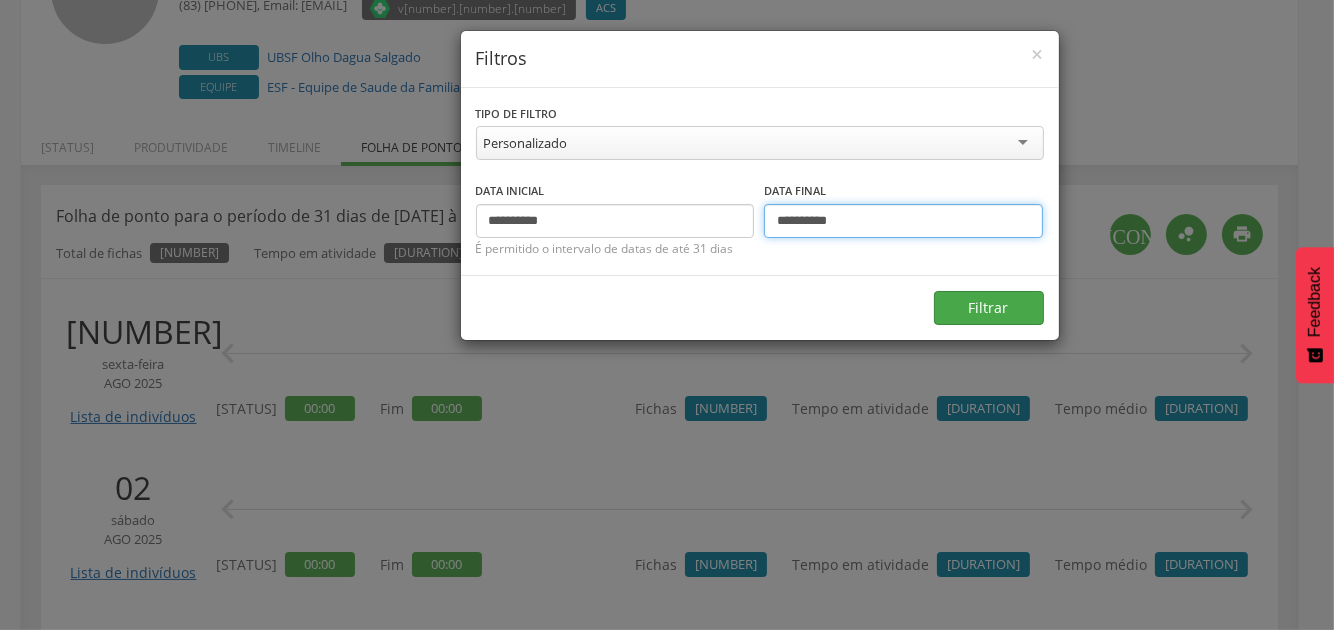 type on "**********" 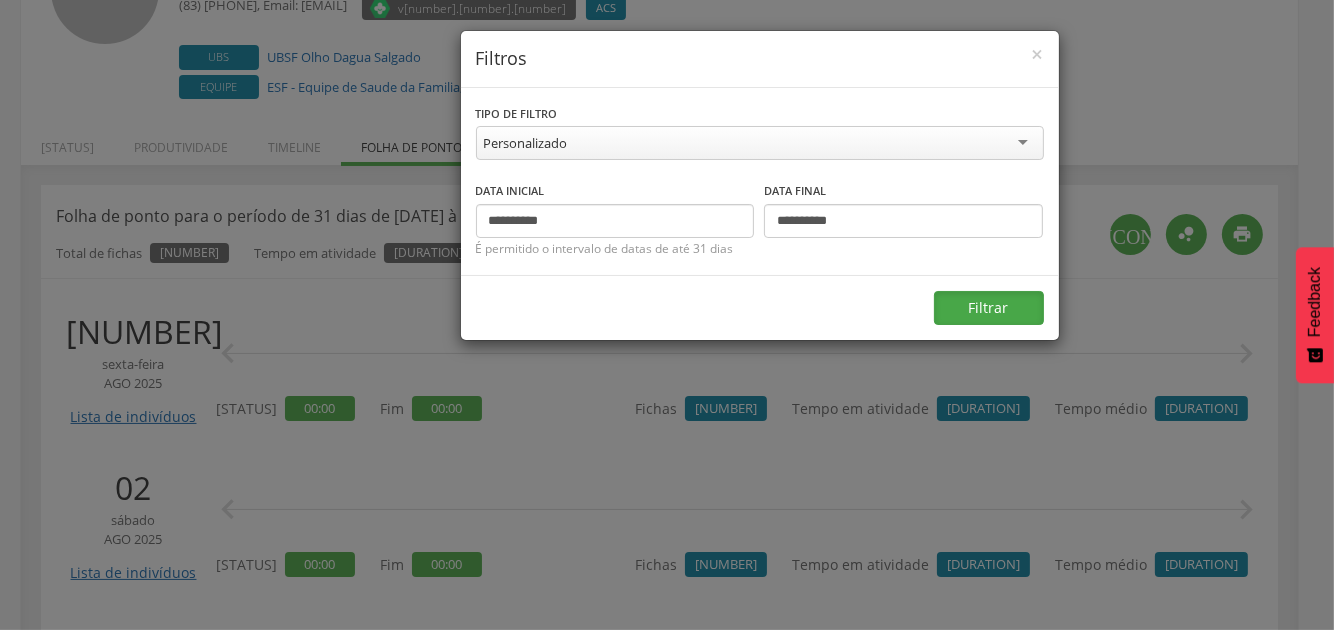 click on "Filtrar" at bounding box center [989, 308] 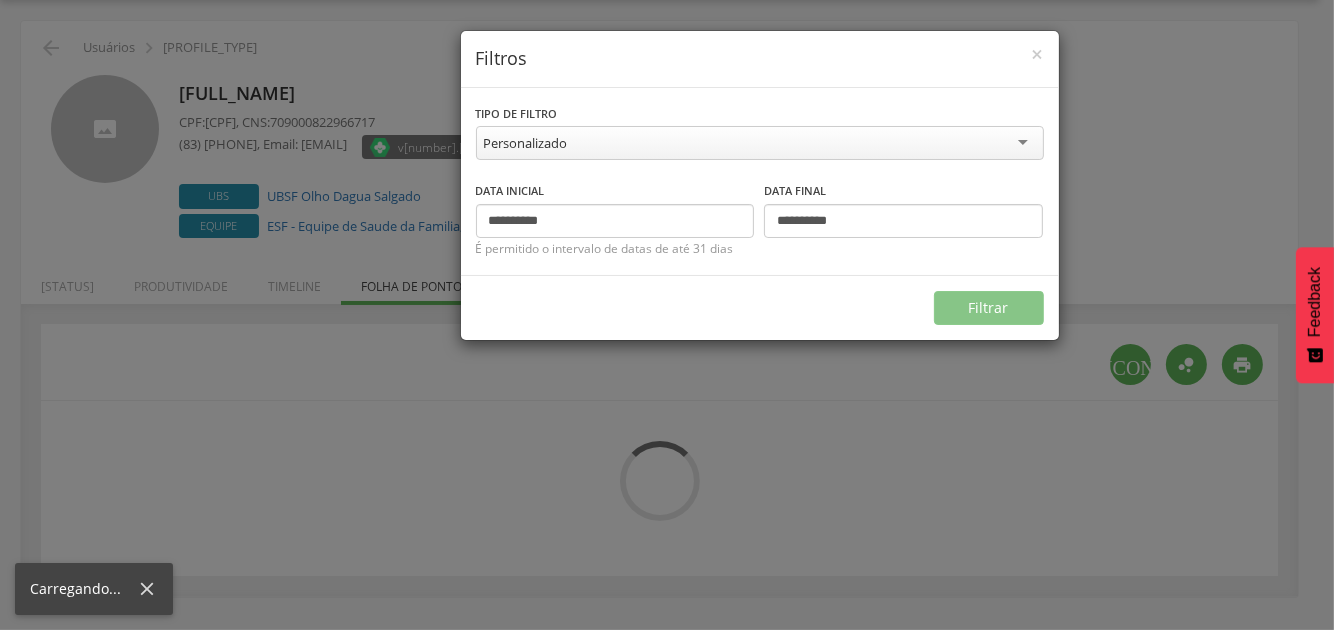 scroll, scrollTop: 59, scrollLeft: 0, axis: vertical 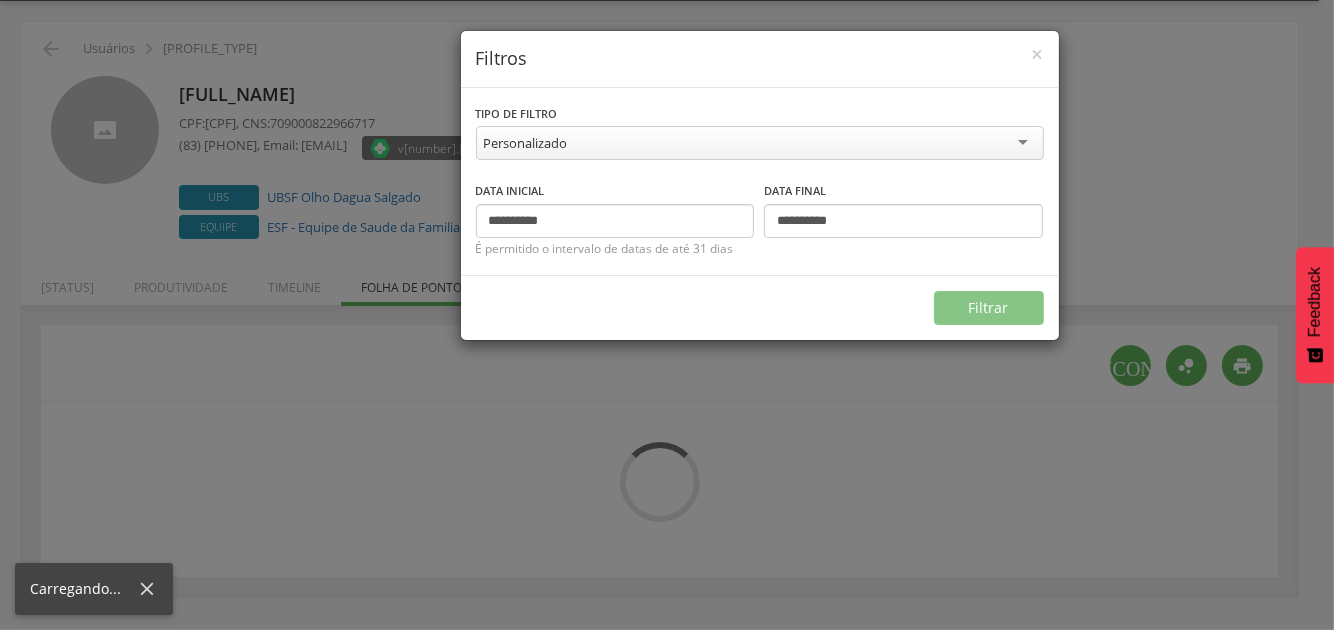 type on "**********" 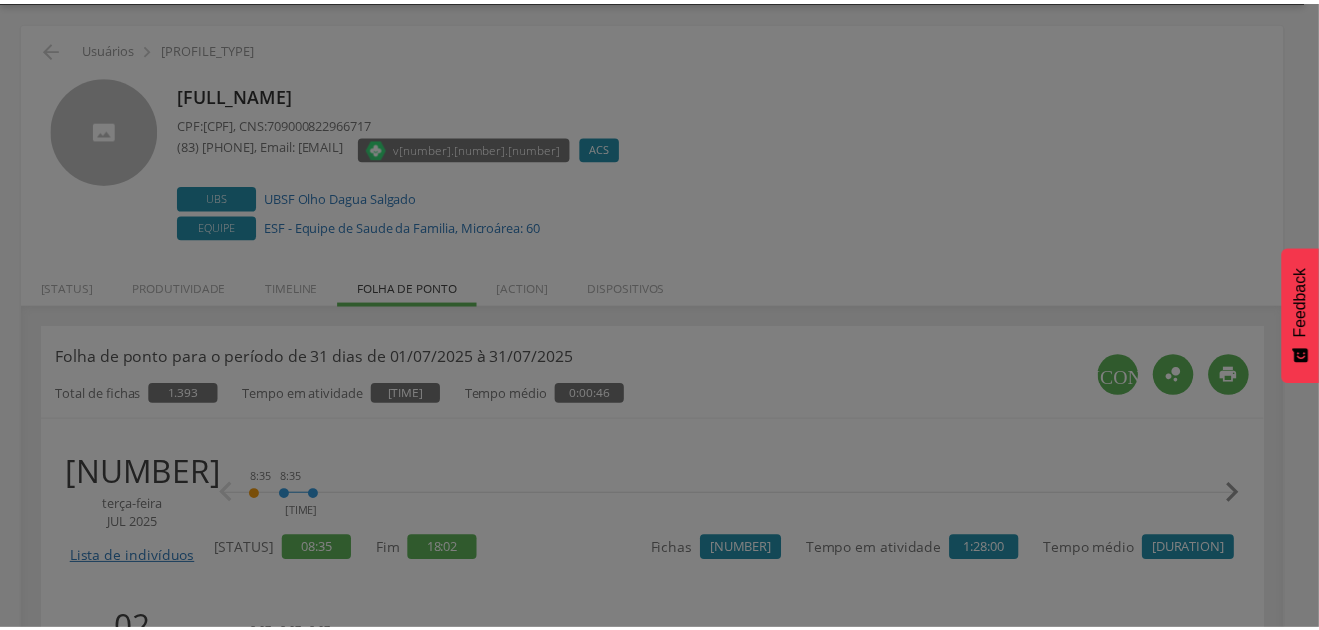 scroll, scrollTop: 199, scrollLeft: 0, axis: vertical 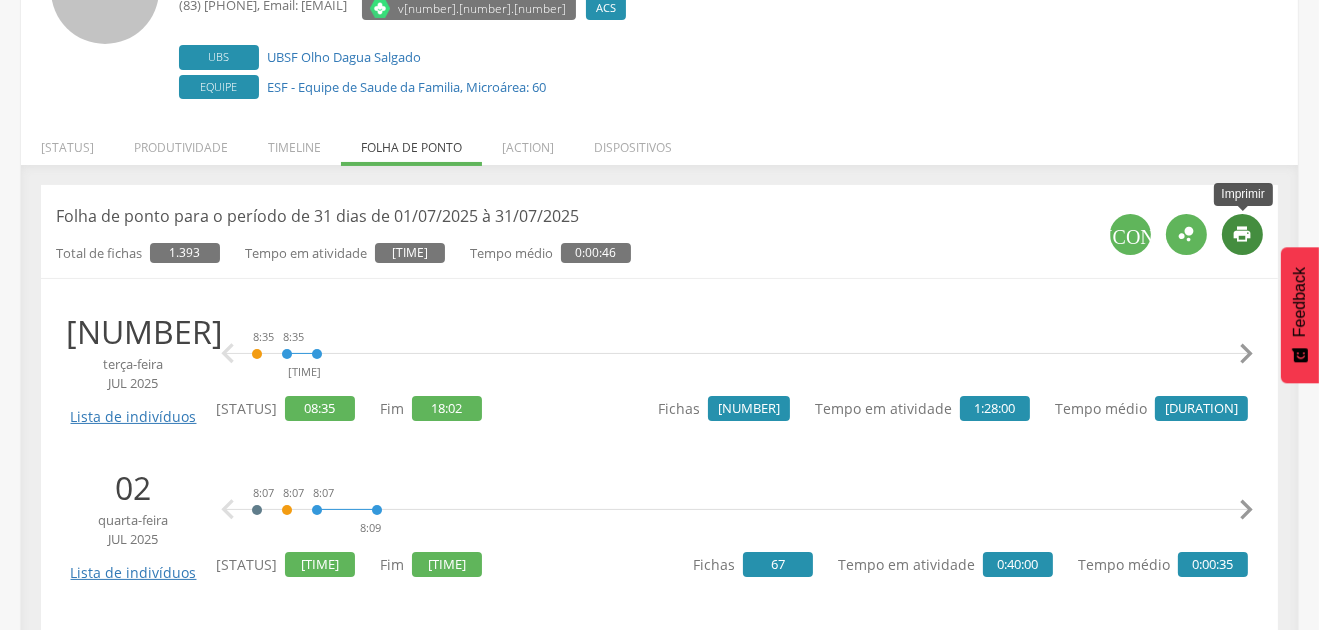 click on "" at bounding box center (1243, 234) 